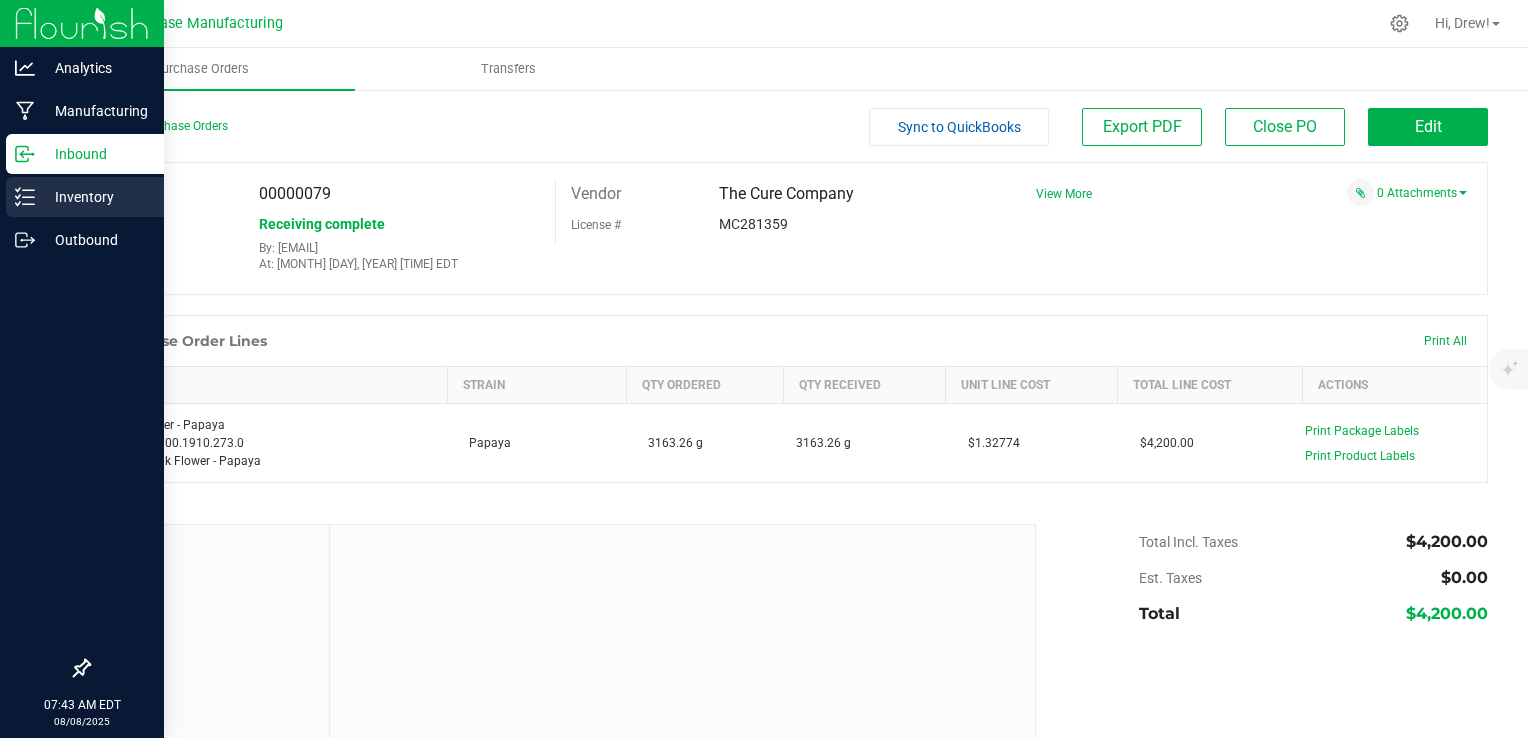 scroll, scrollTop: 0, scrollLeft: 0, axis: both 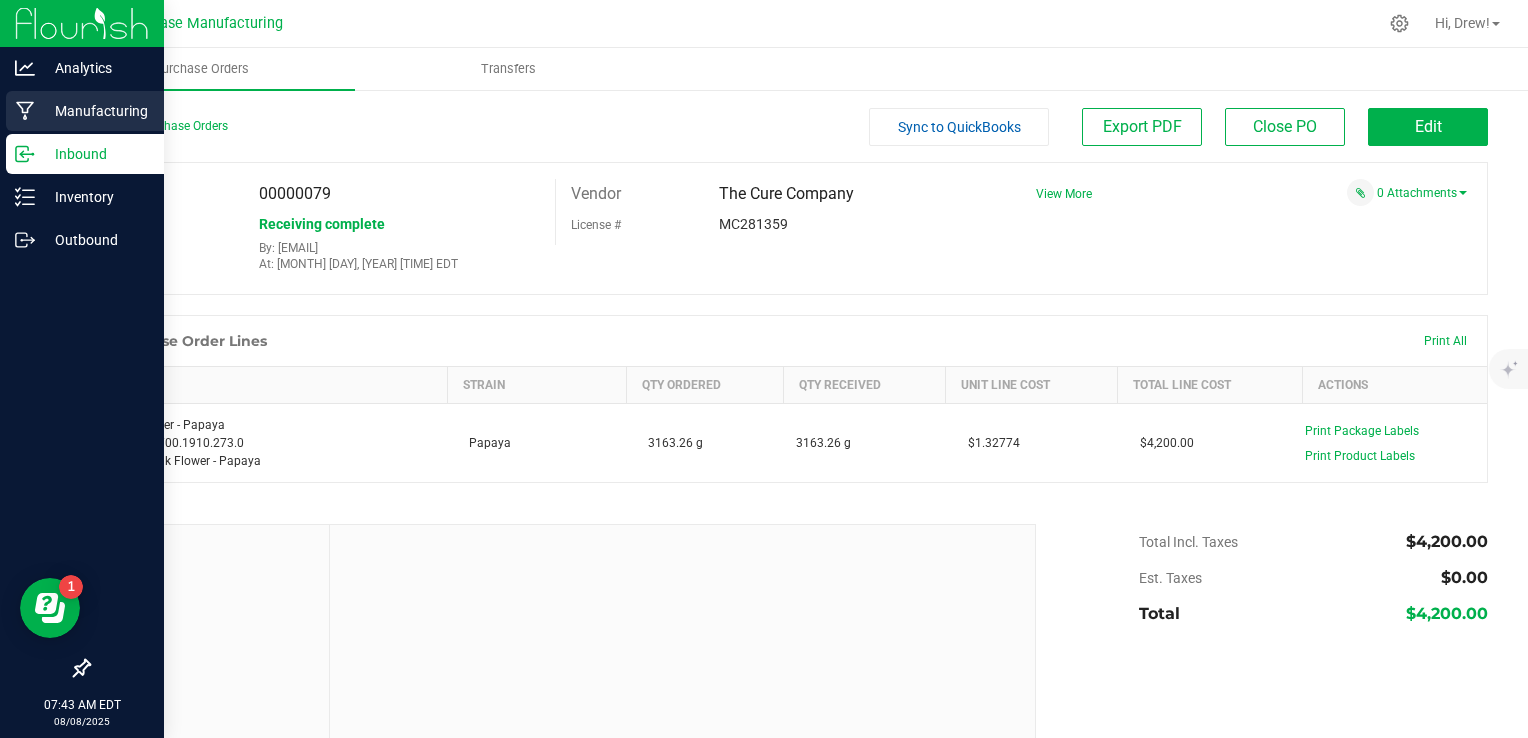 click on "Manufacturing" at bounding box center [95, 111] 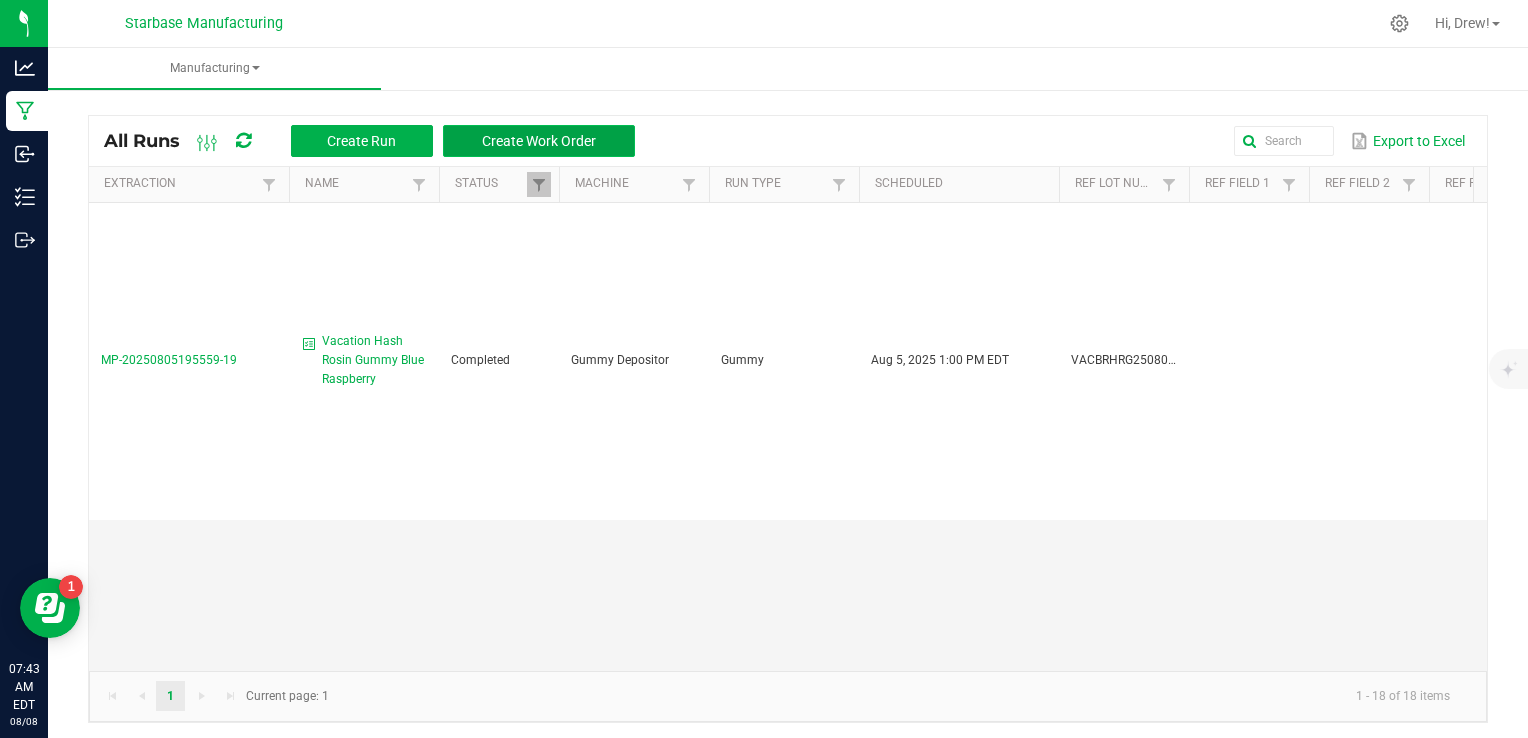 click on "Create Work Order" at bounding box center (539, 141) 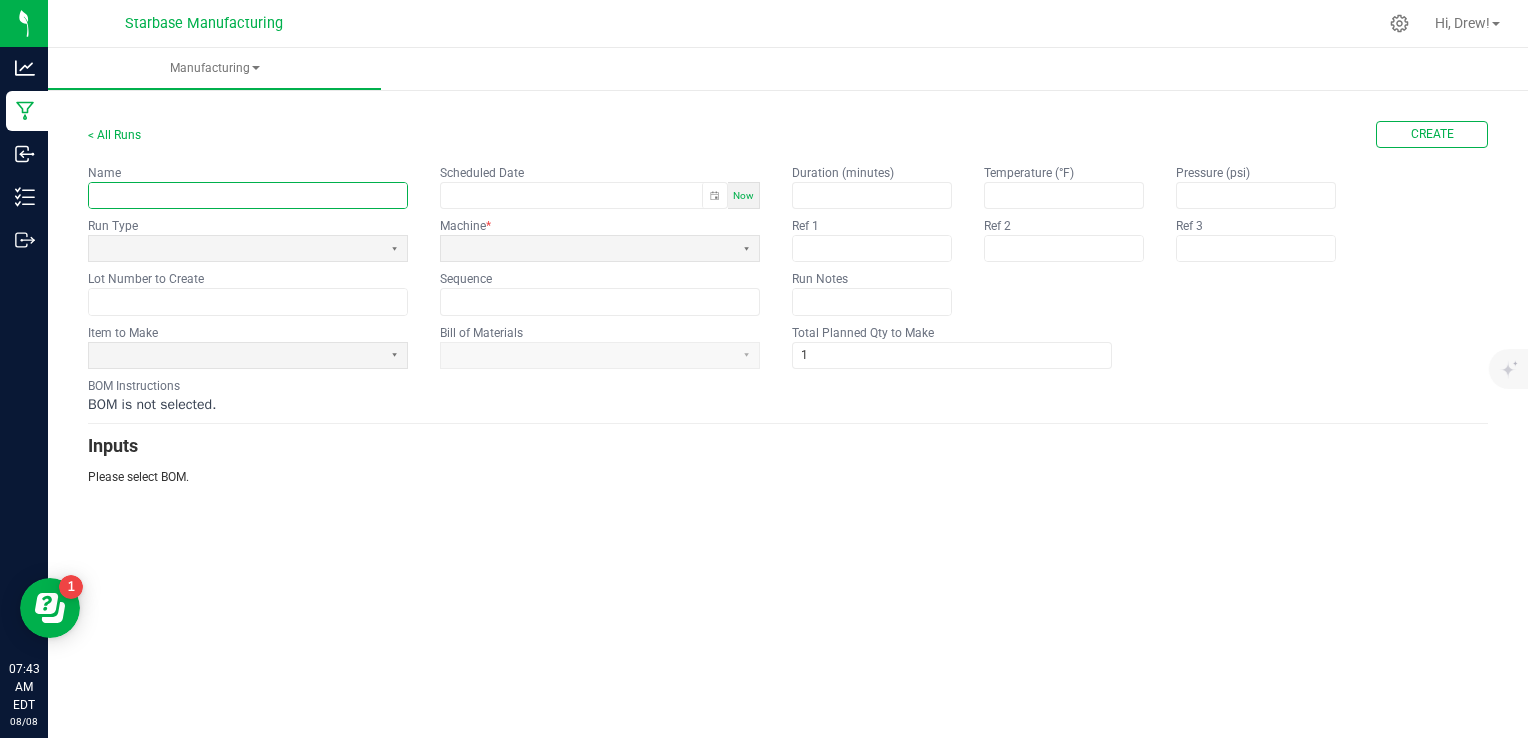 click at bounding box center (248, 195) 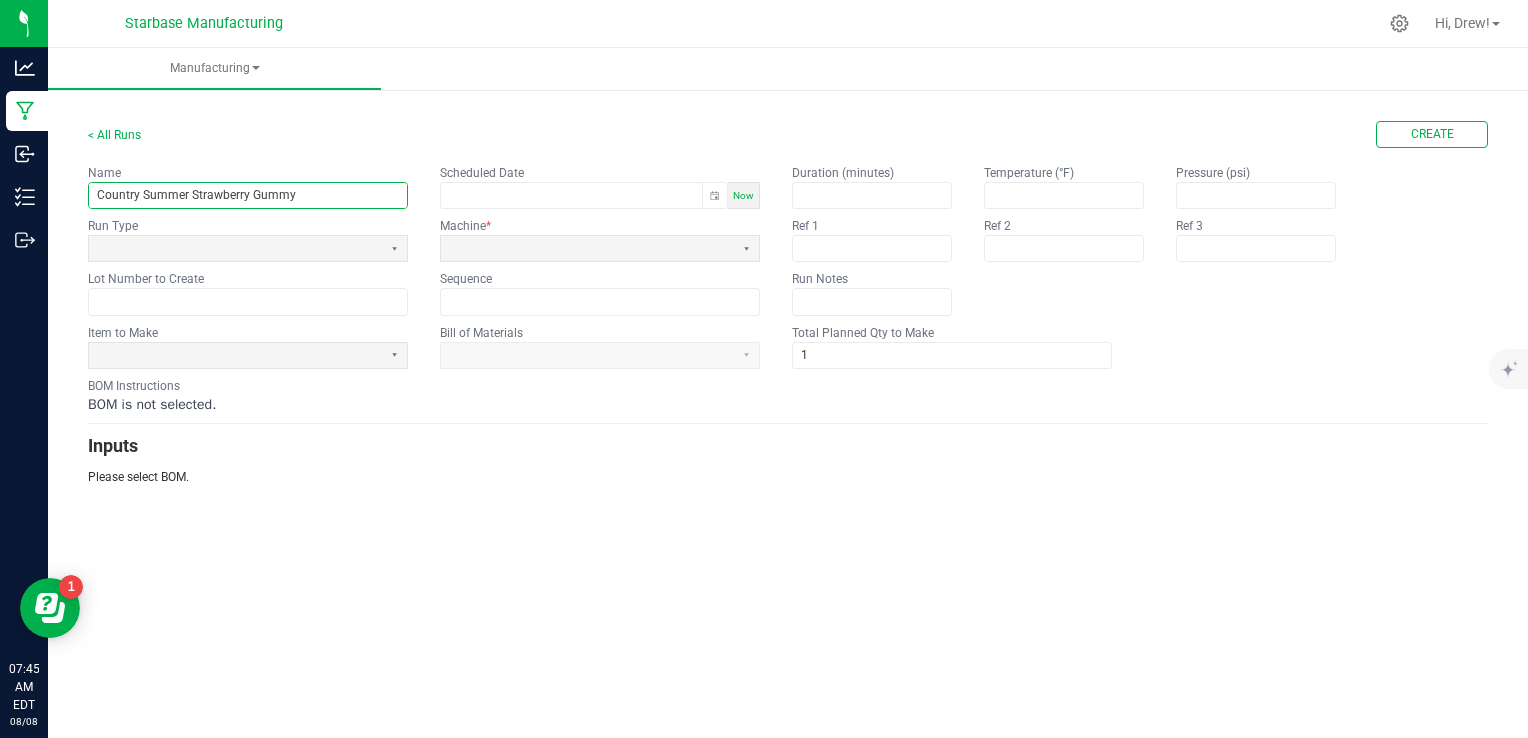 type on "Country Summer Strawberry Gummy" 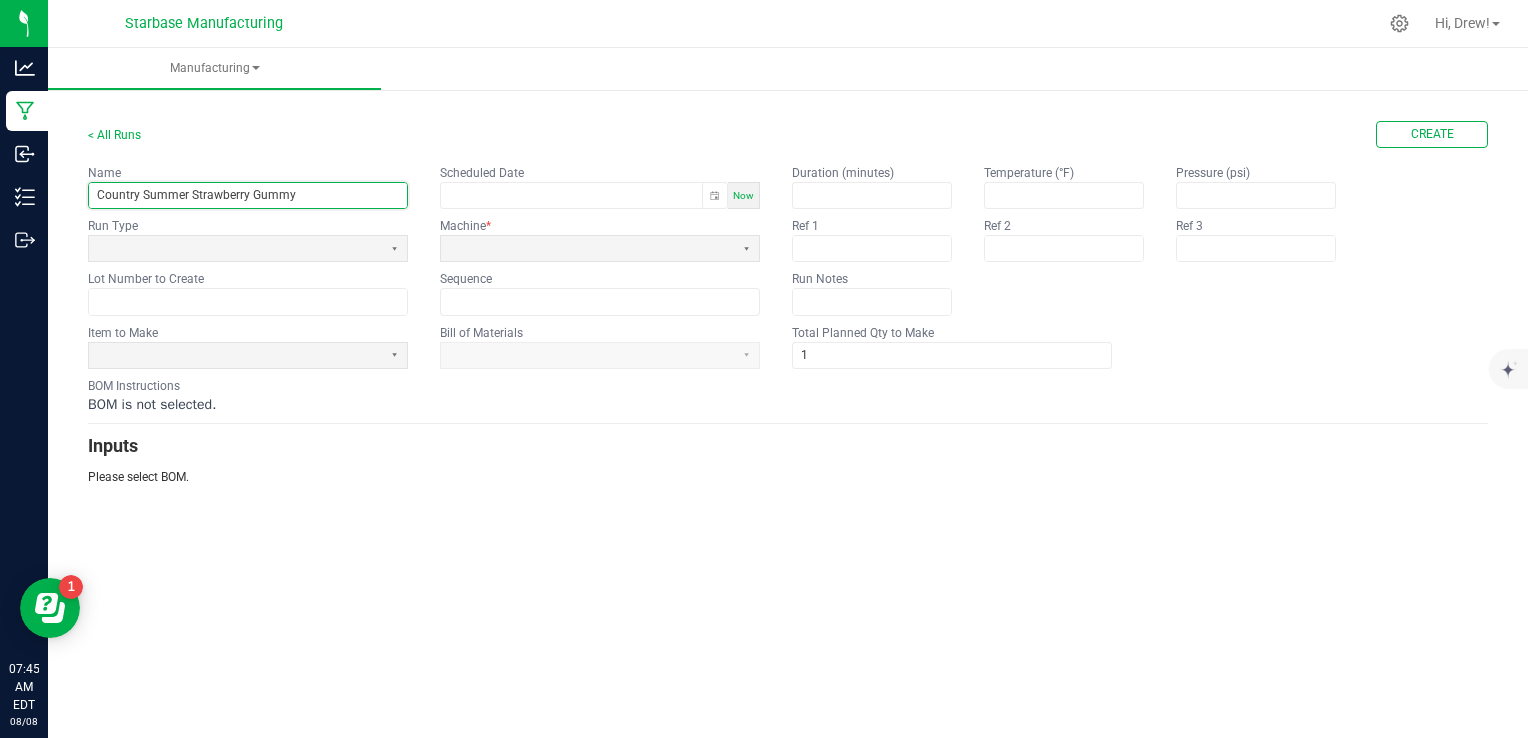 click on "Now" at bounding box center (743, 195) 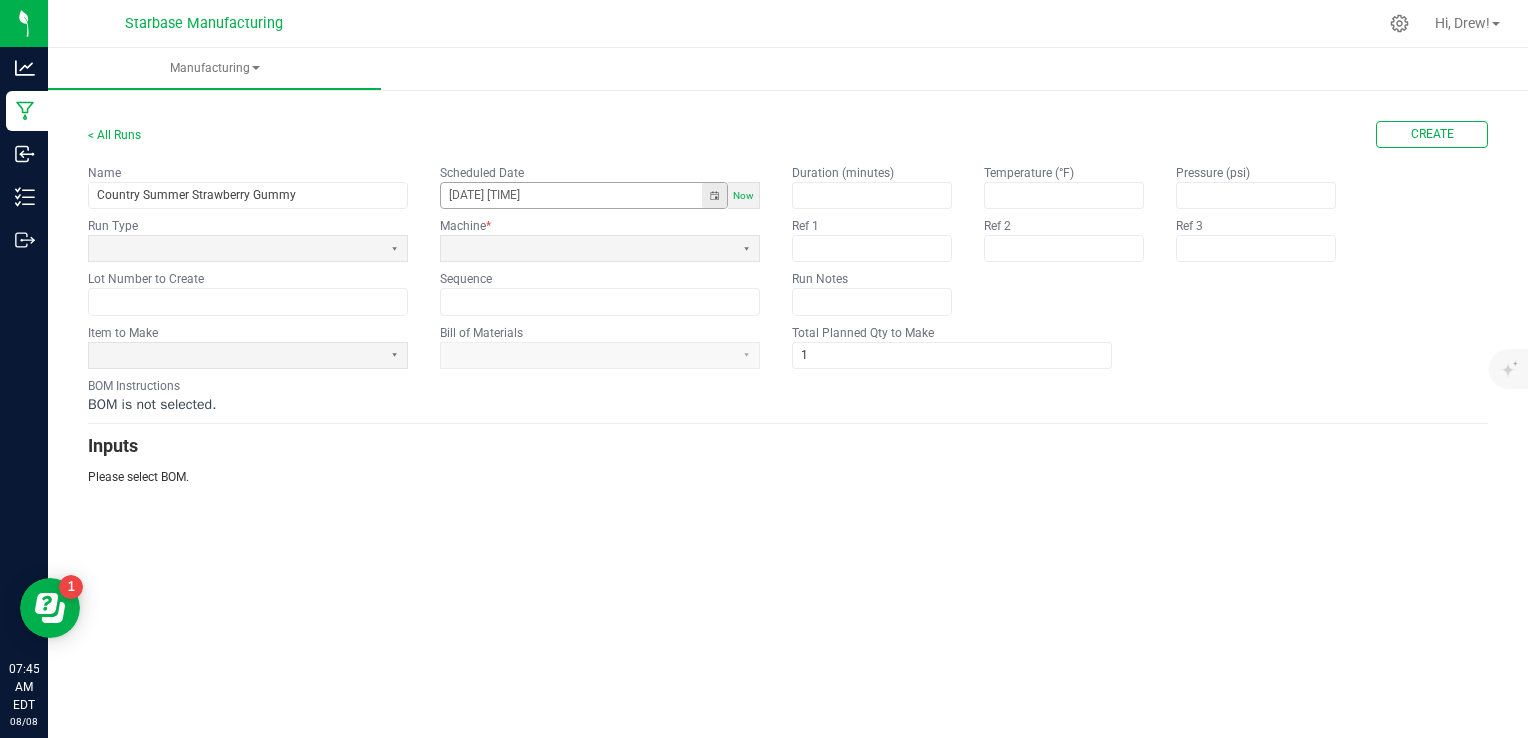 click at bounding box center (714, 195) 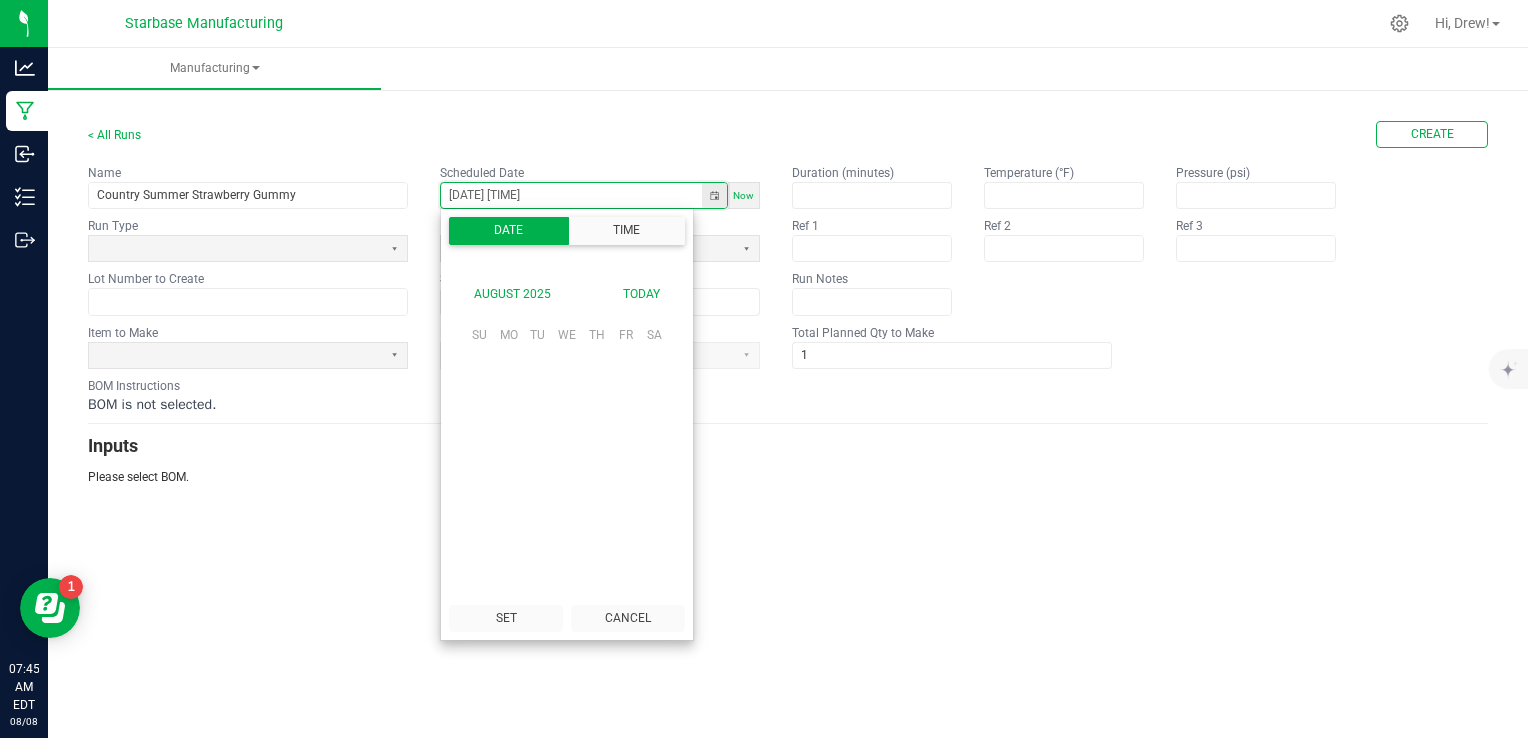 scroll, scrollTop: 315113, scrollLeft: 0, axis: vertical 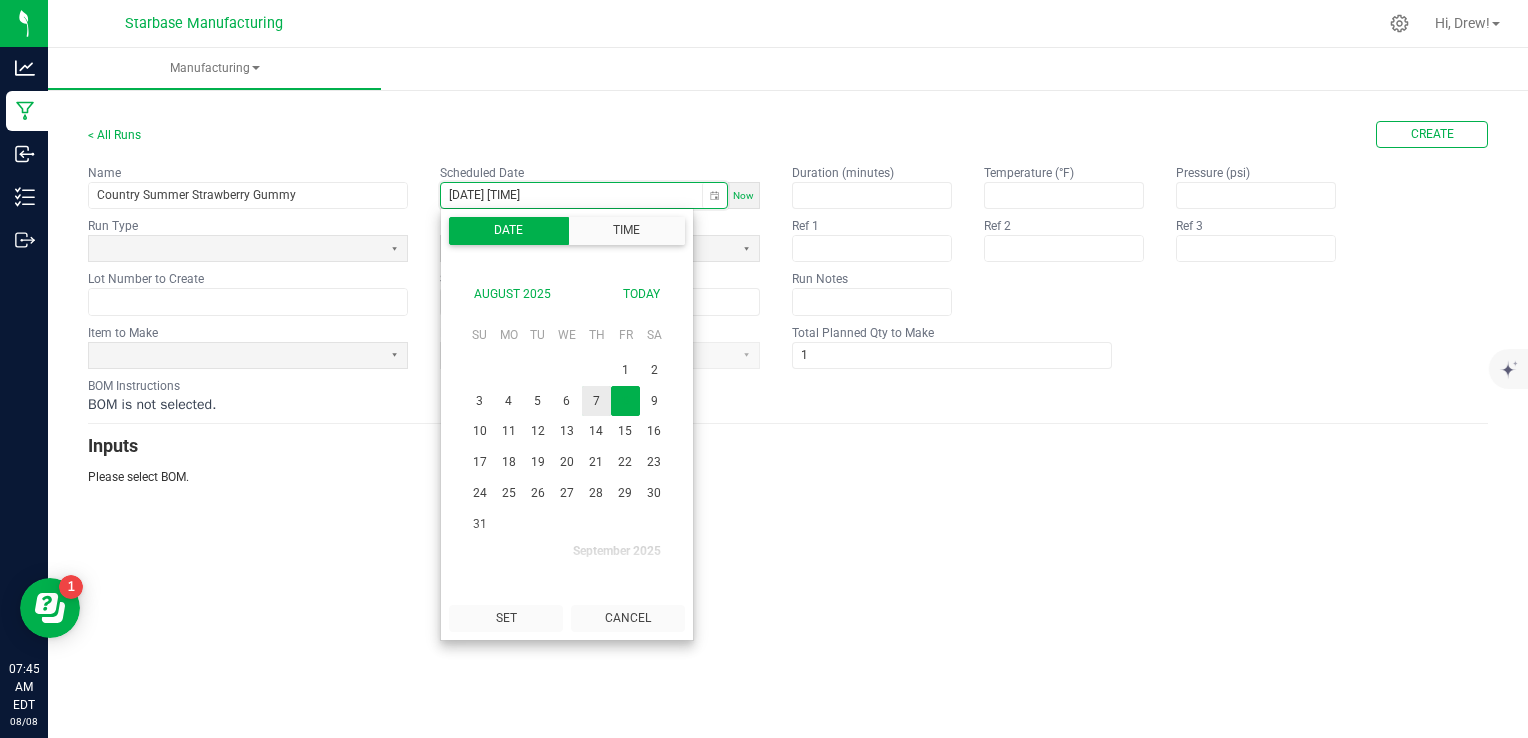 click on "7" at bounding box center [596, 401] 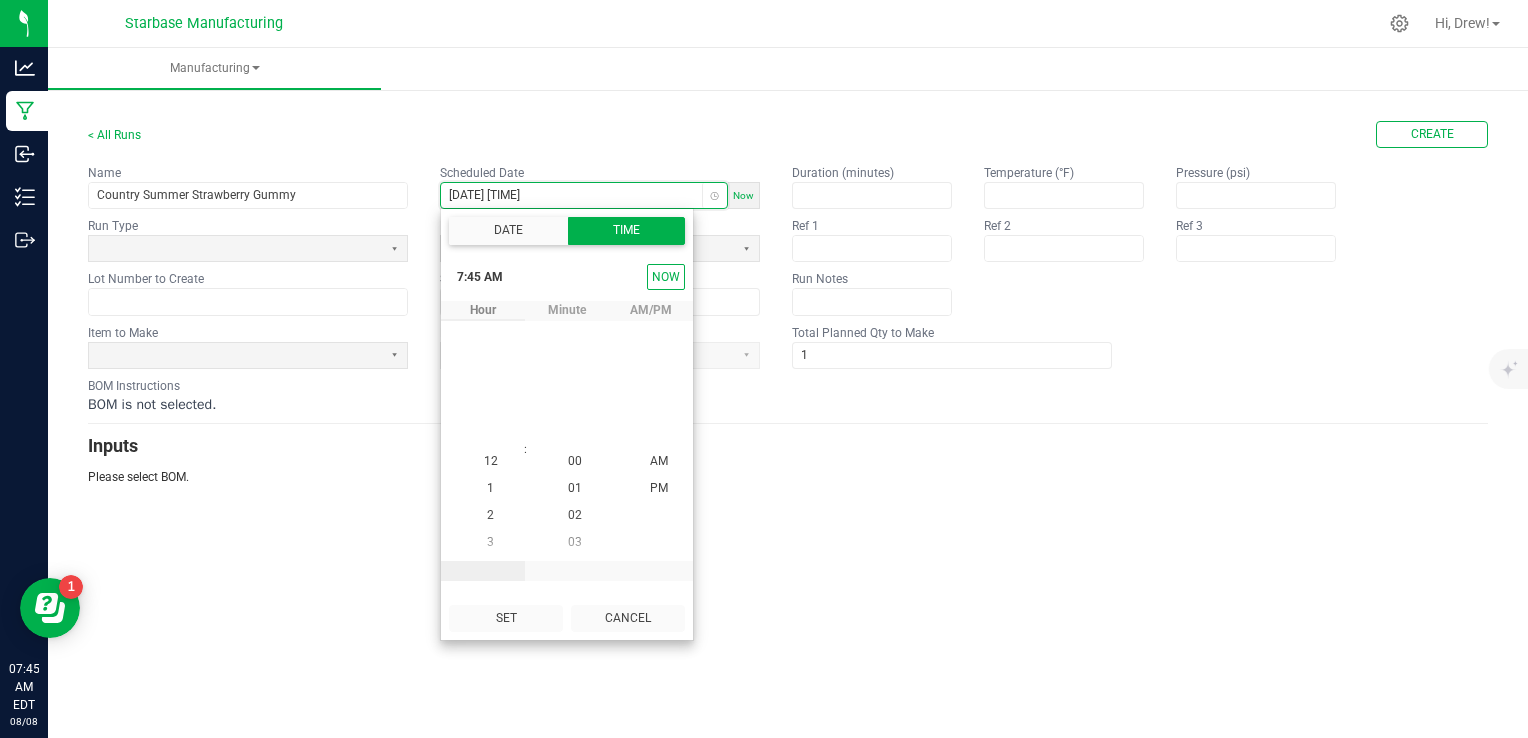 scroll, scrollTop: 188, scrollLeft: 0, axis: vertical 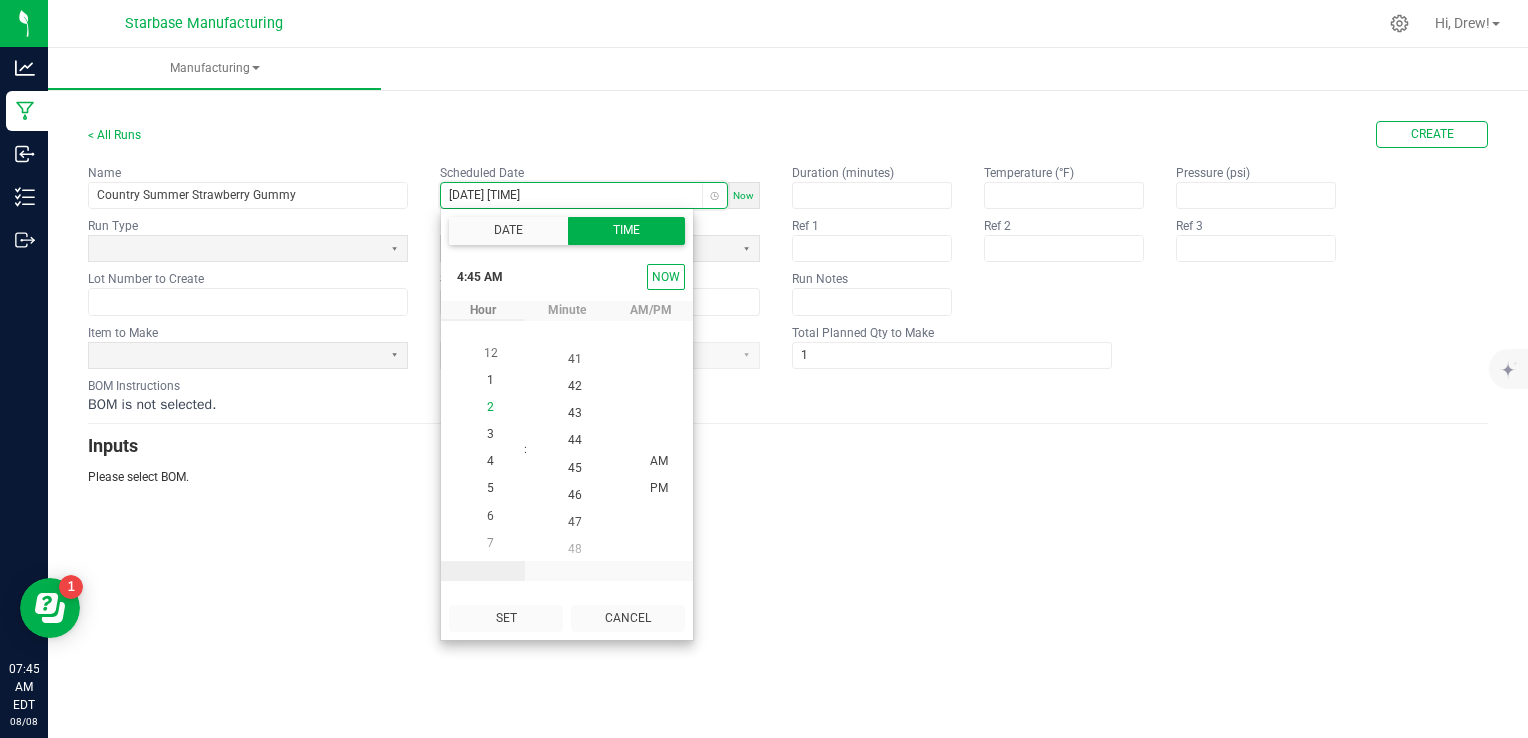 click on "2" at bounding box center [490, 406] 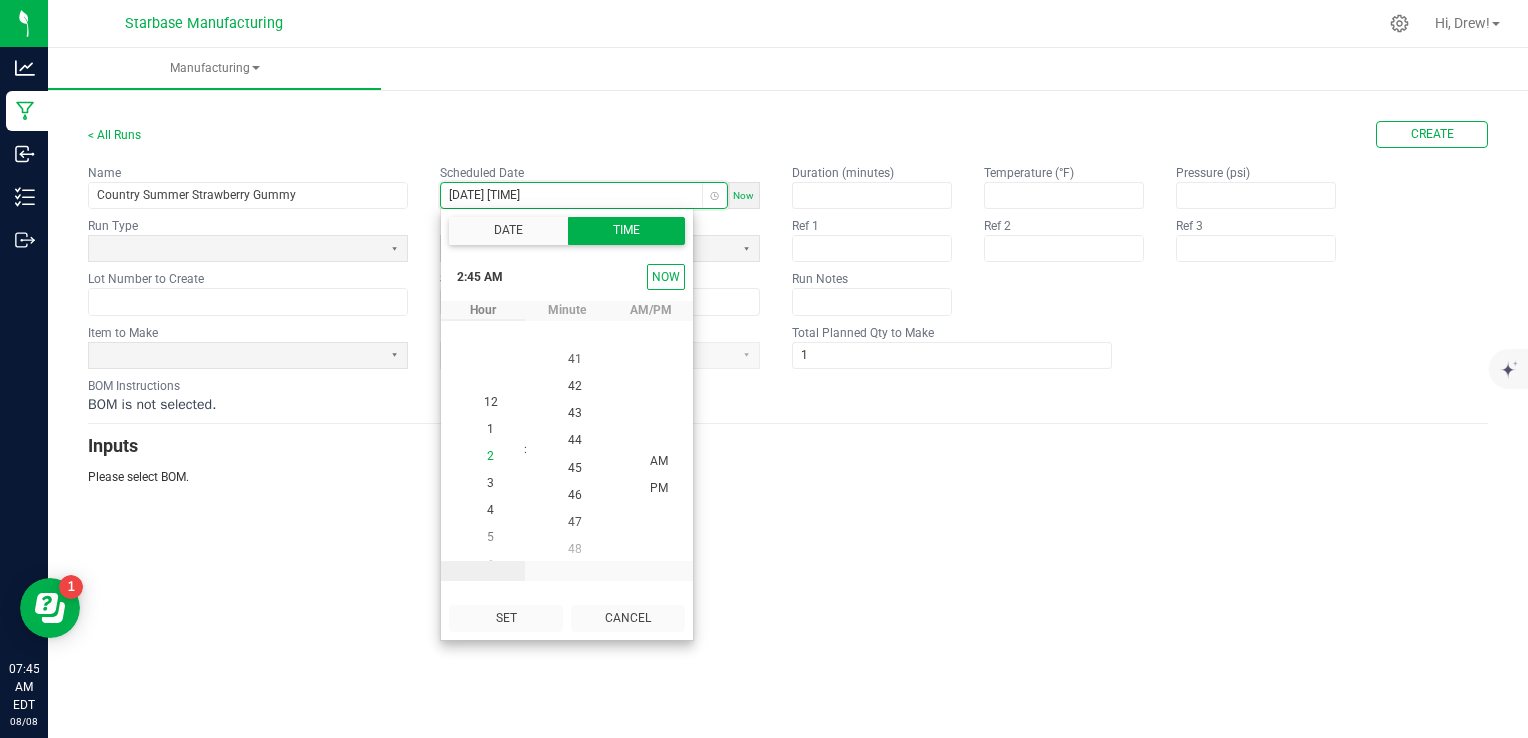 scroll, scrollTop: 54, scrollLeft: 0, axis: vertical 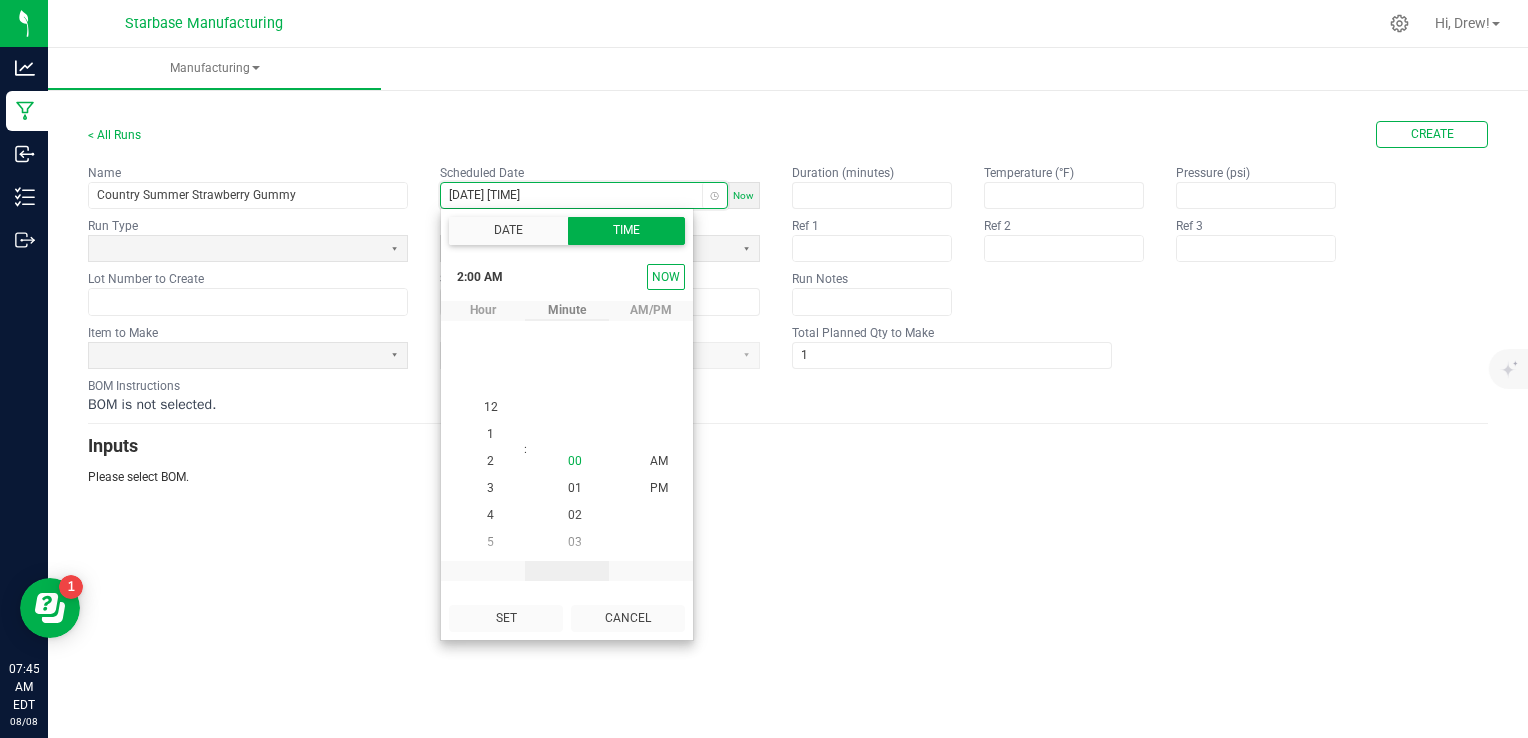 click on "00" at bounding box center [575, 460] 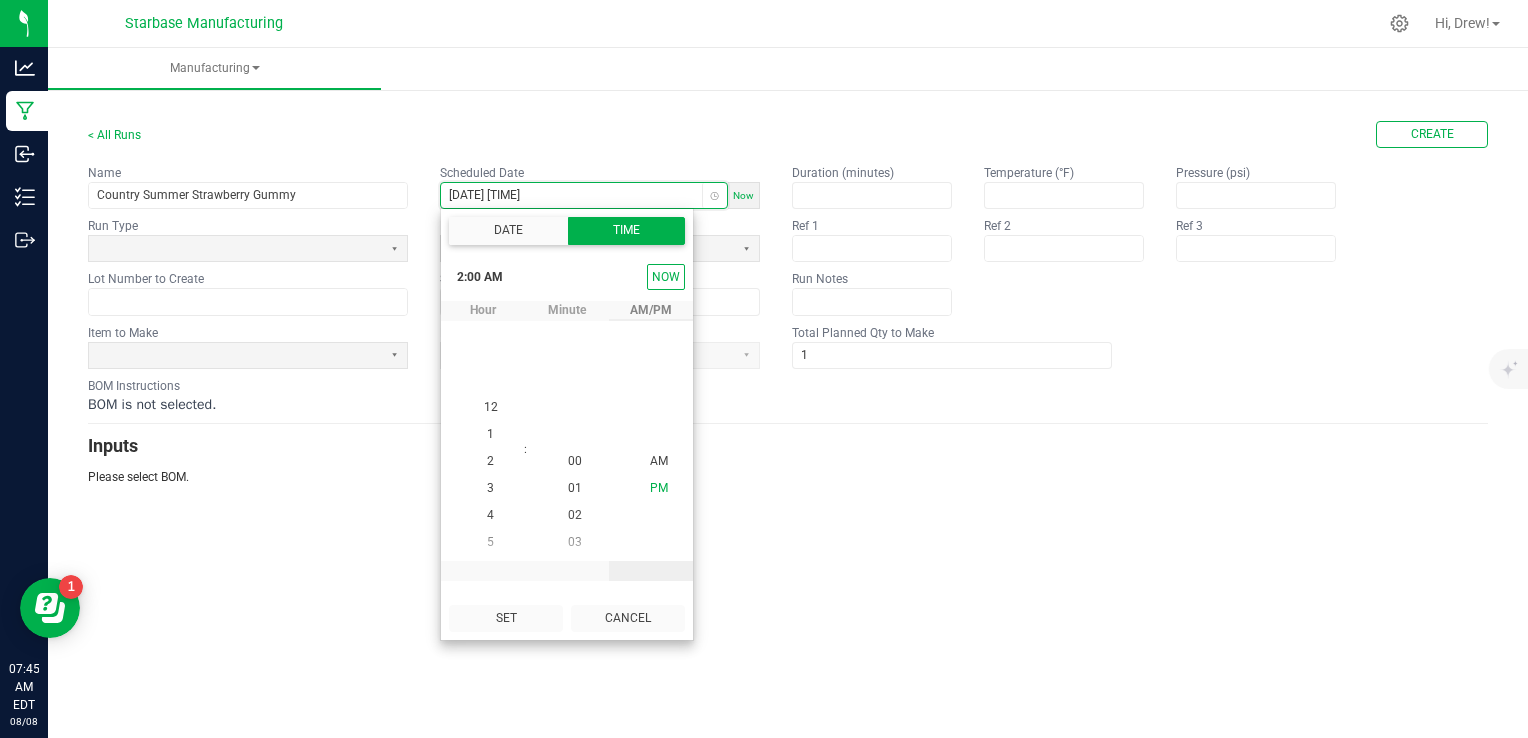 click on "PM" at bounding box center (659, 487) 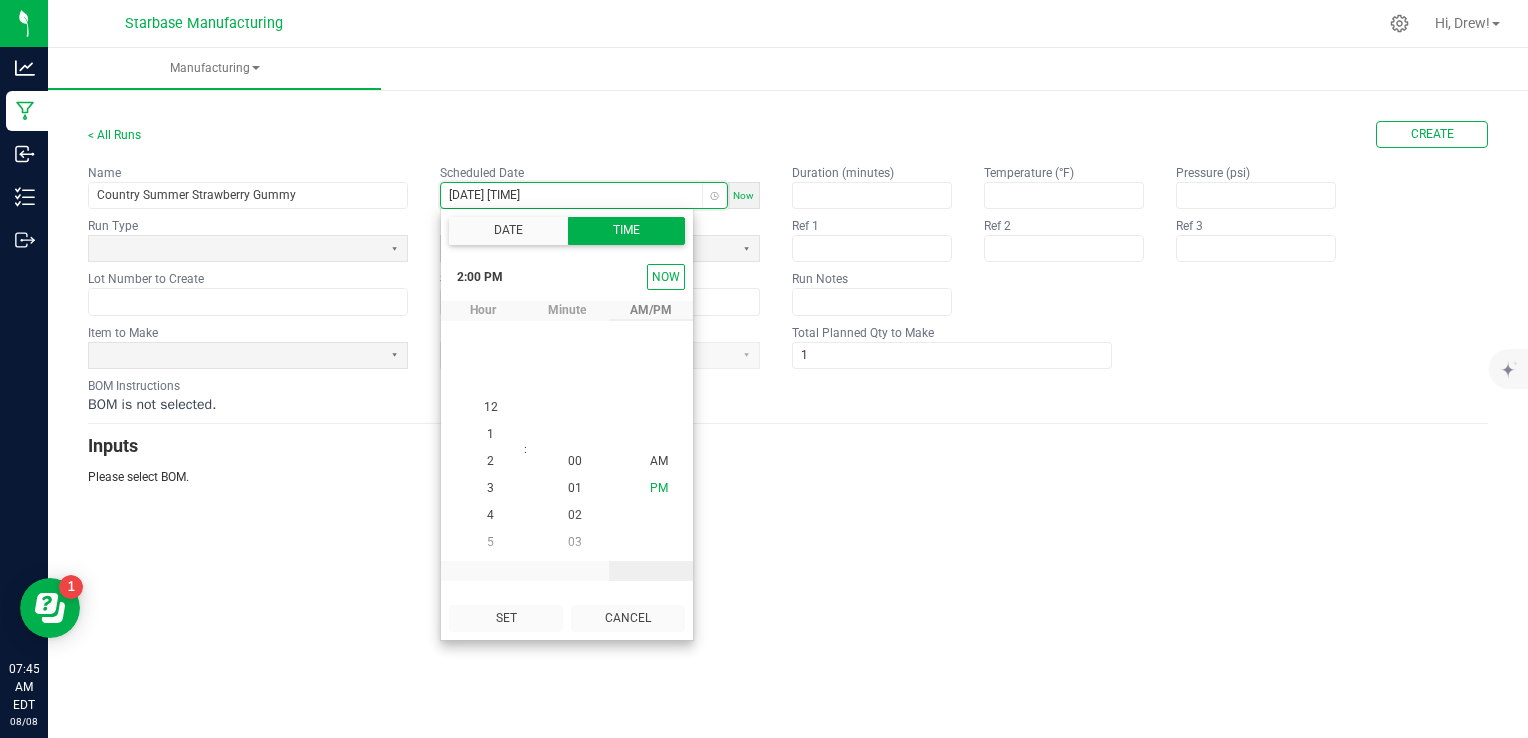 scroll, scrollTop: 378, scrollLeft: 0, axis: vertical 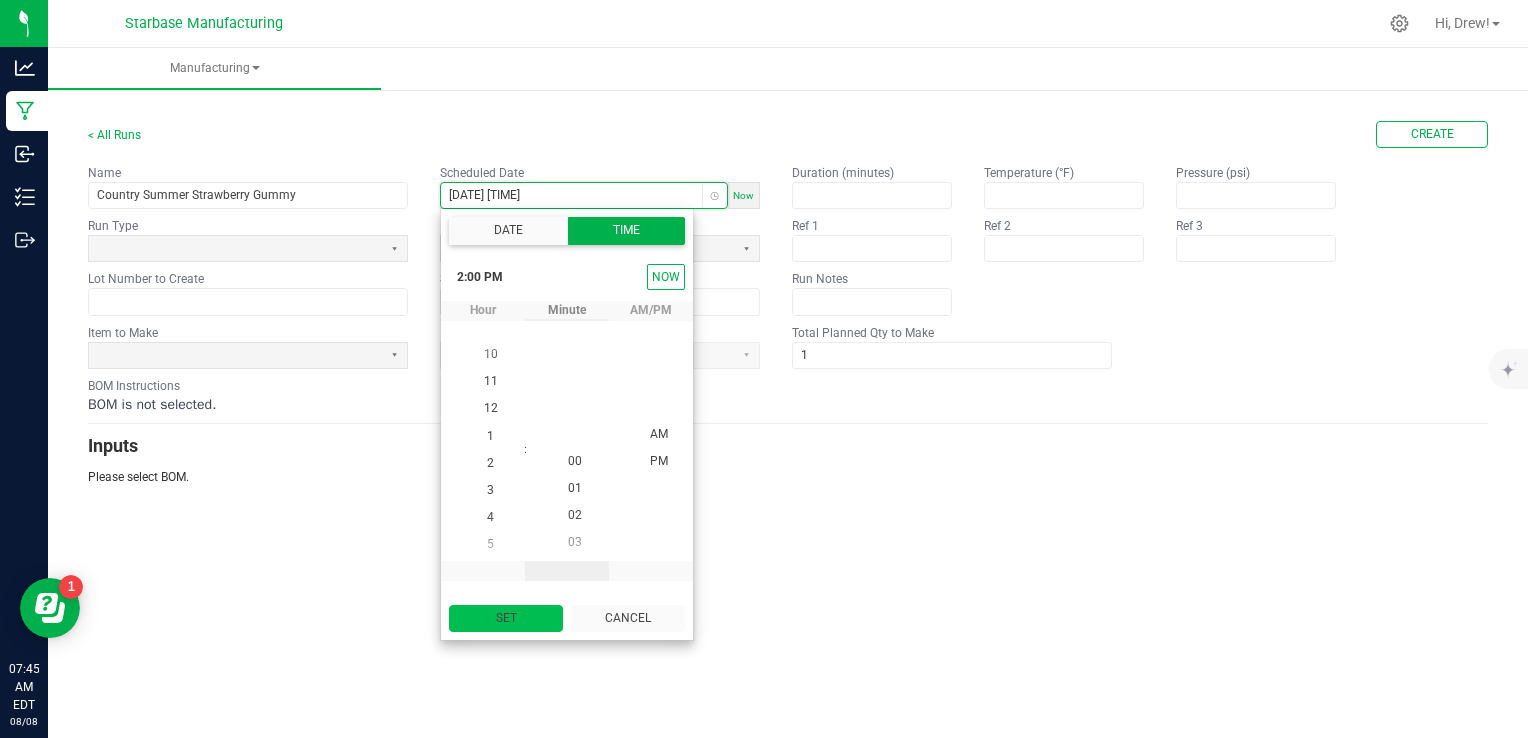 click on "Set" at bounding box center (506, 618) 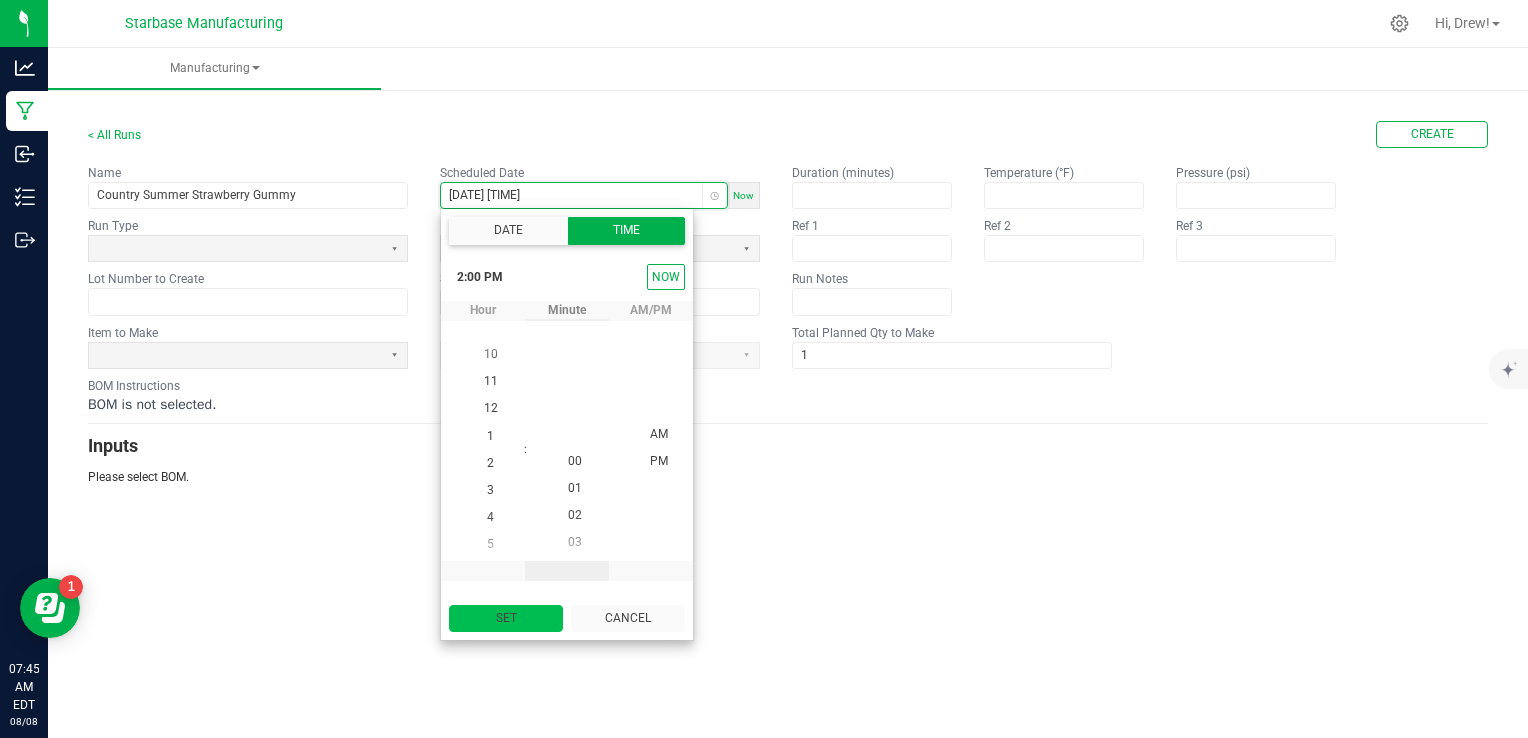 type on "08/07/2025 2:00 PM" 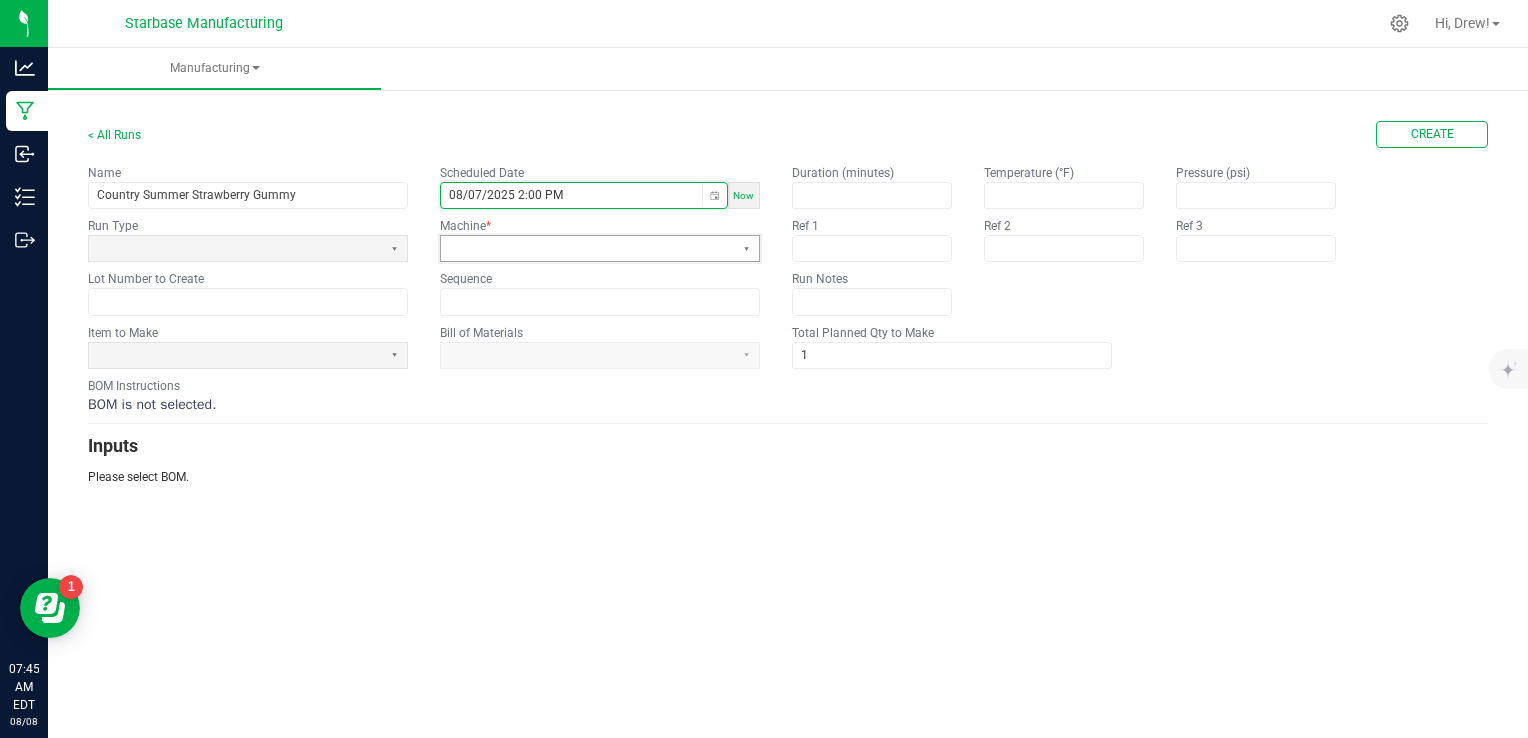 click at bounding box center (587, 248) 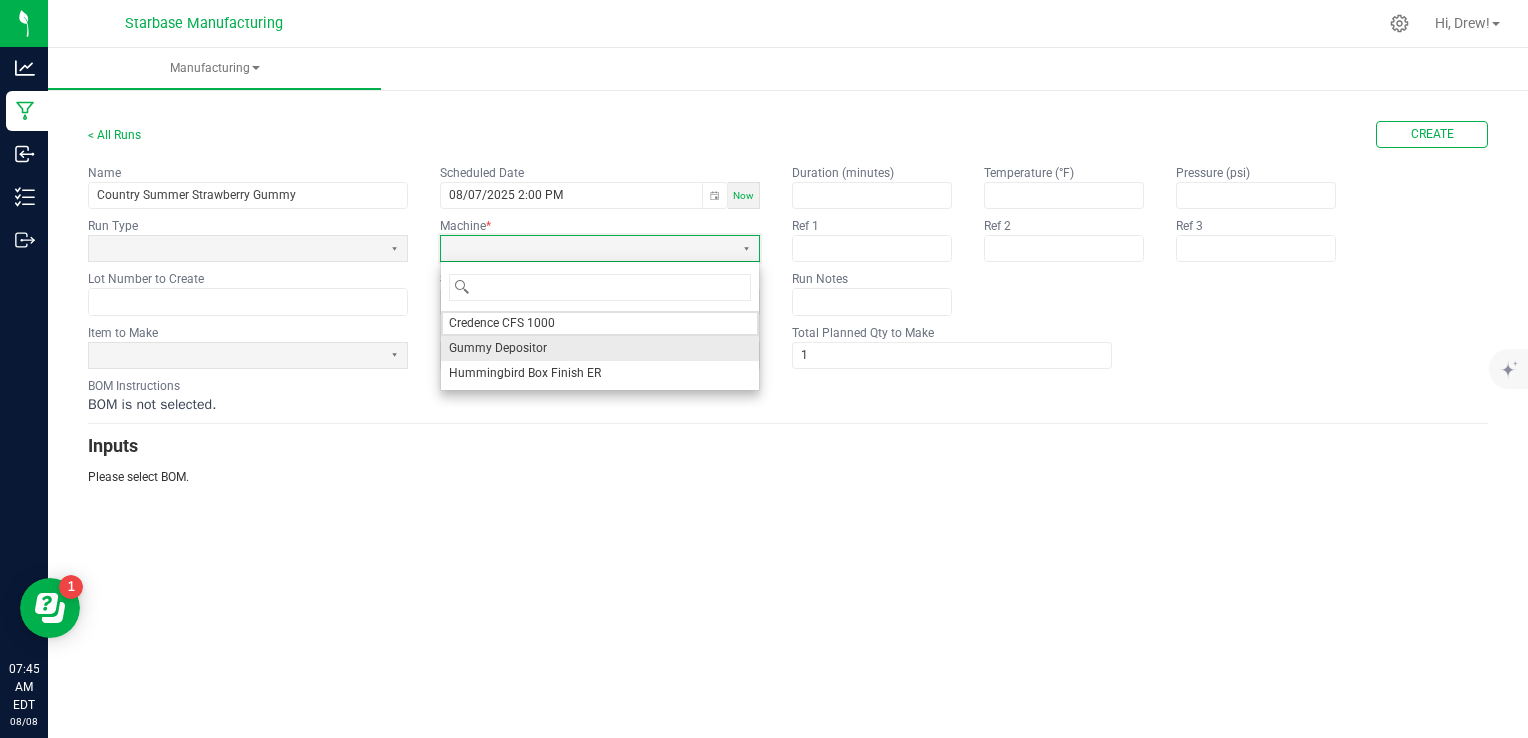 click on "Gummy Depositor" at bounding box center [600, 348] 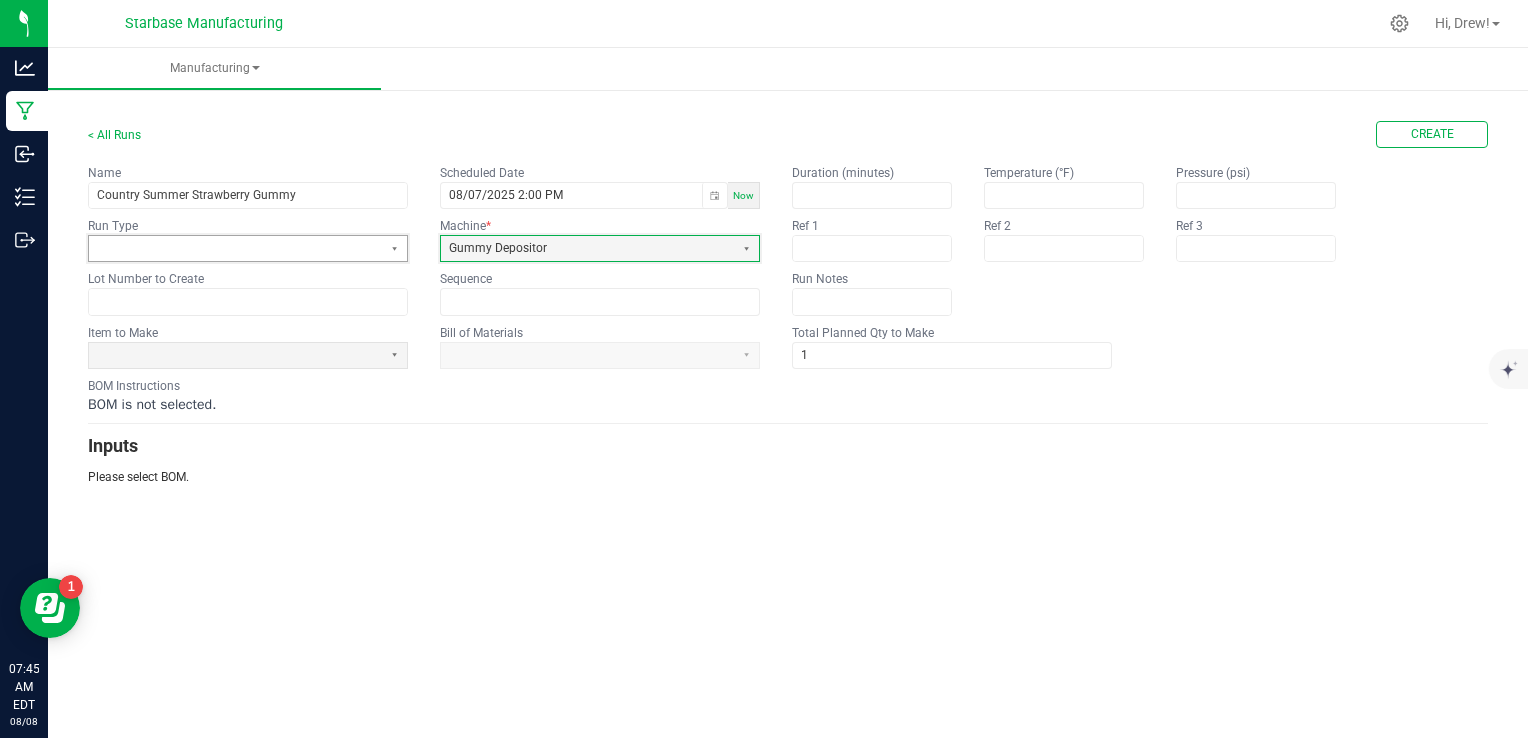 click at bounding box center [235, 248] 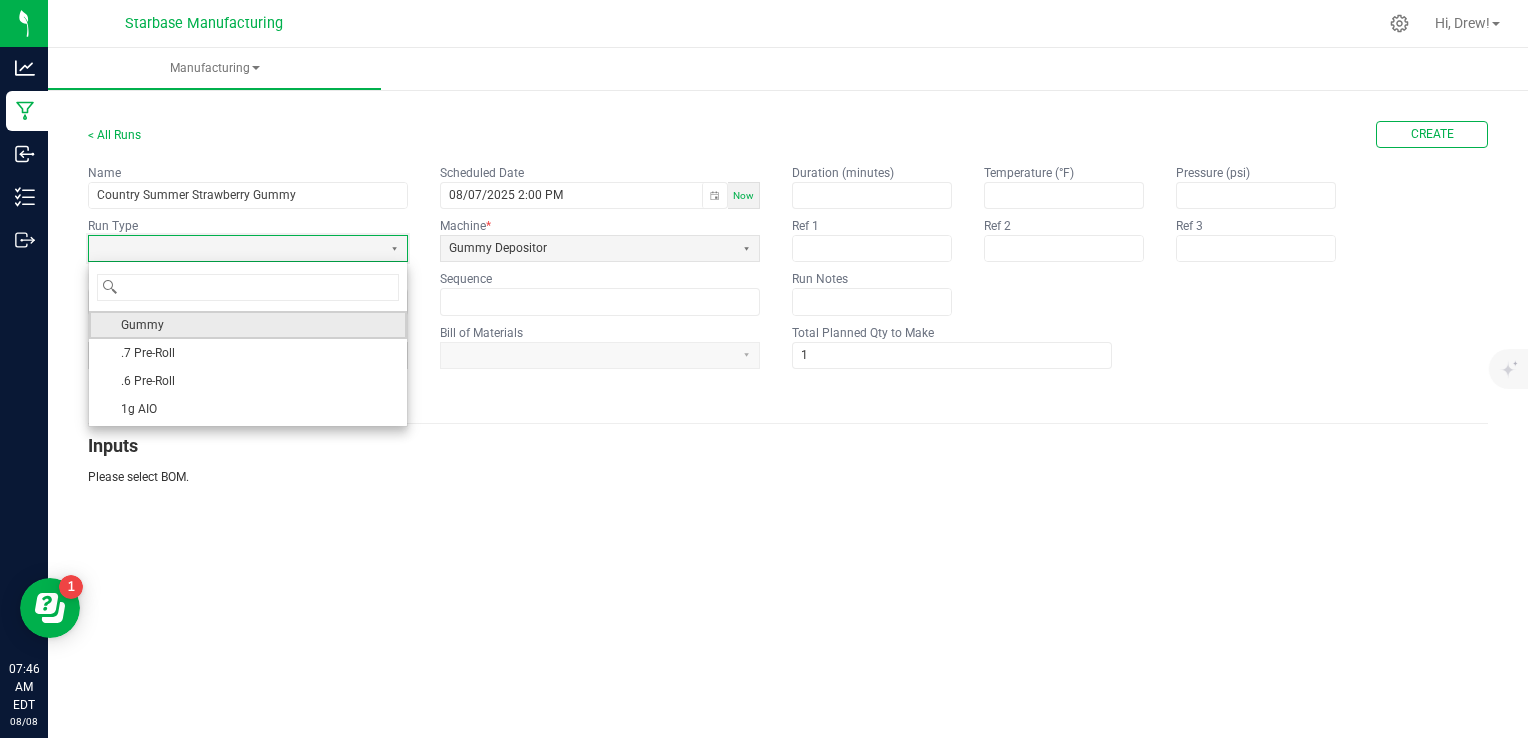 click on "Gummy" at bounding box center (248, 325) 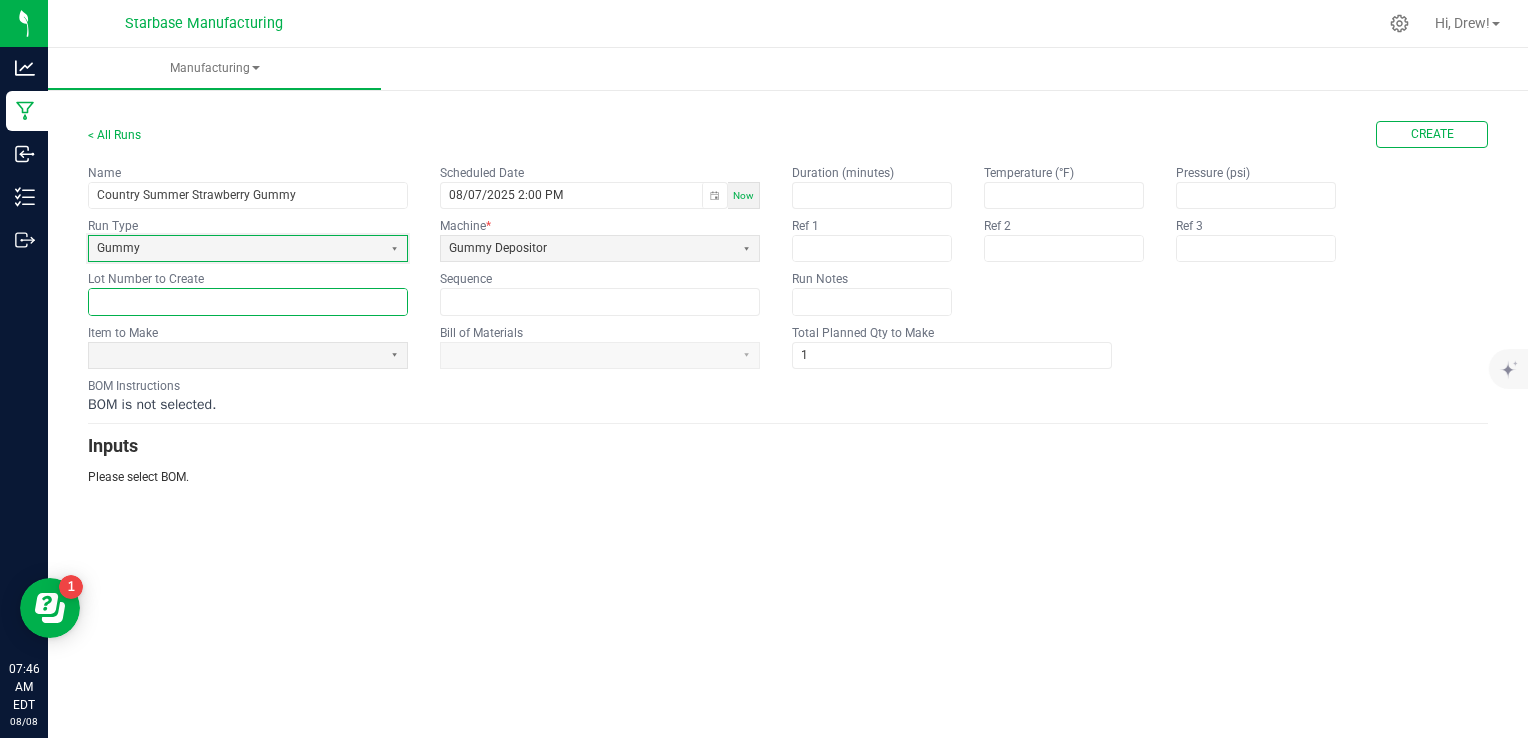 click at bounding box center [248, 301] 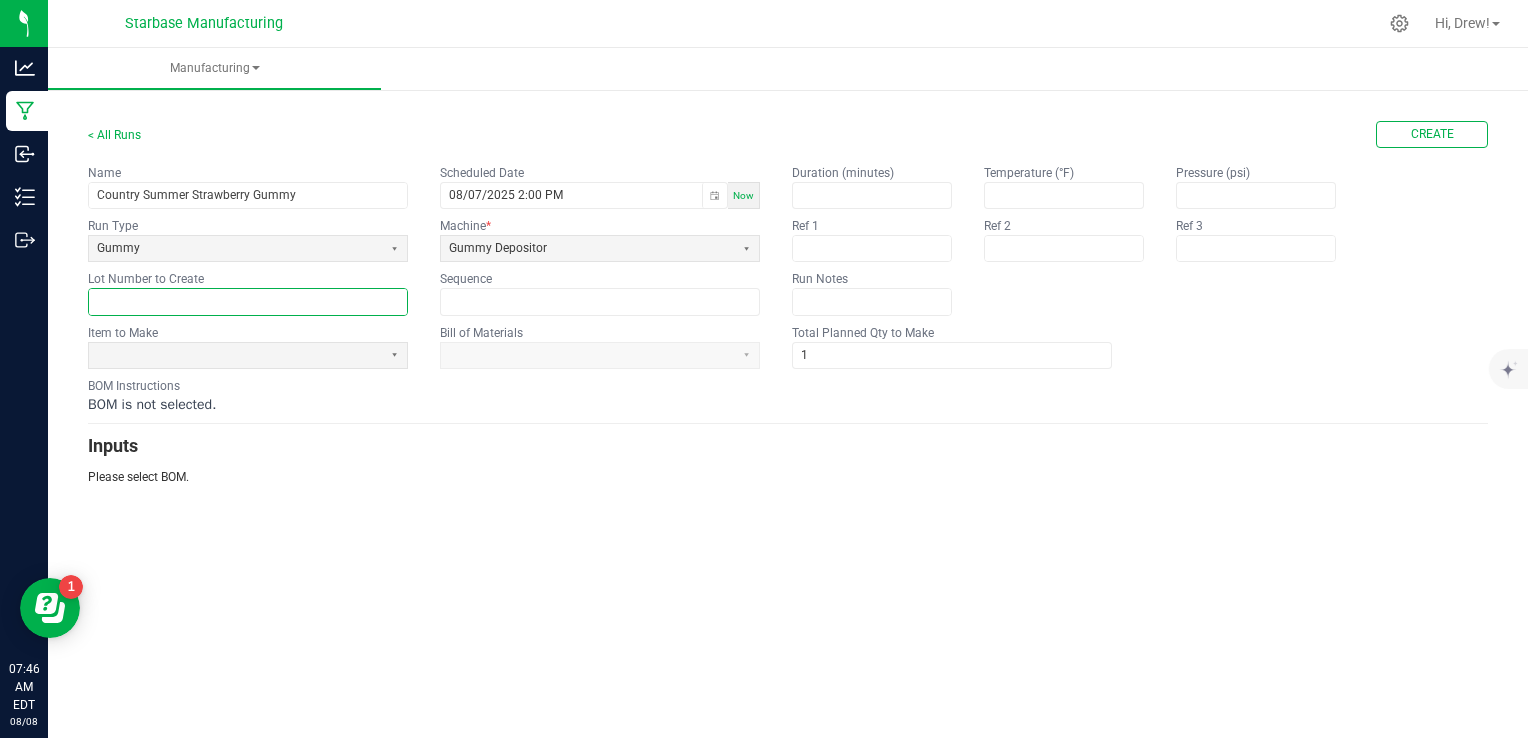click at bounding box center [248, 301] 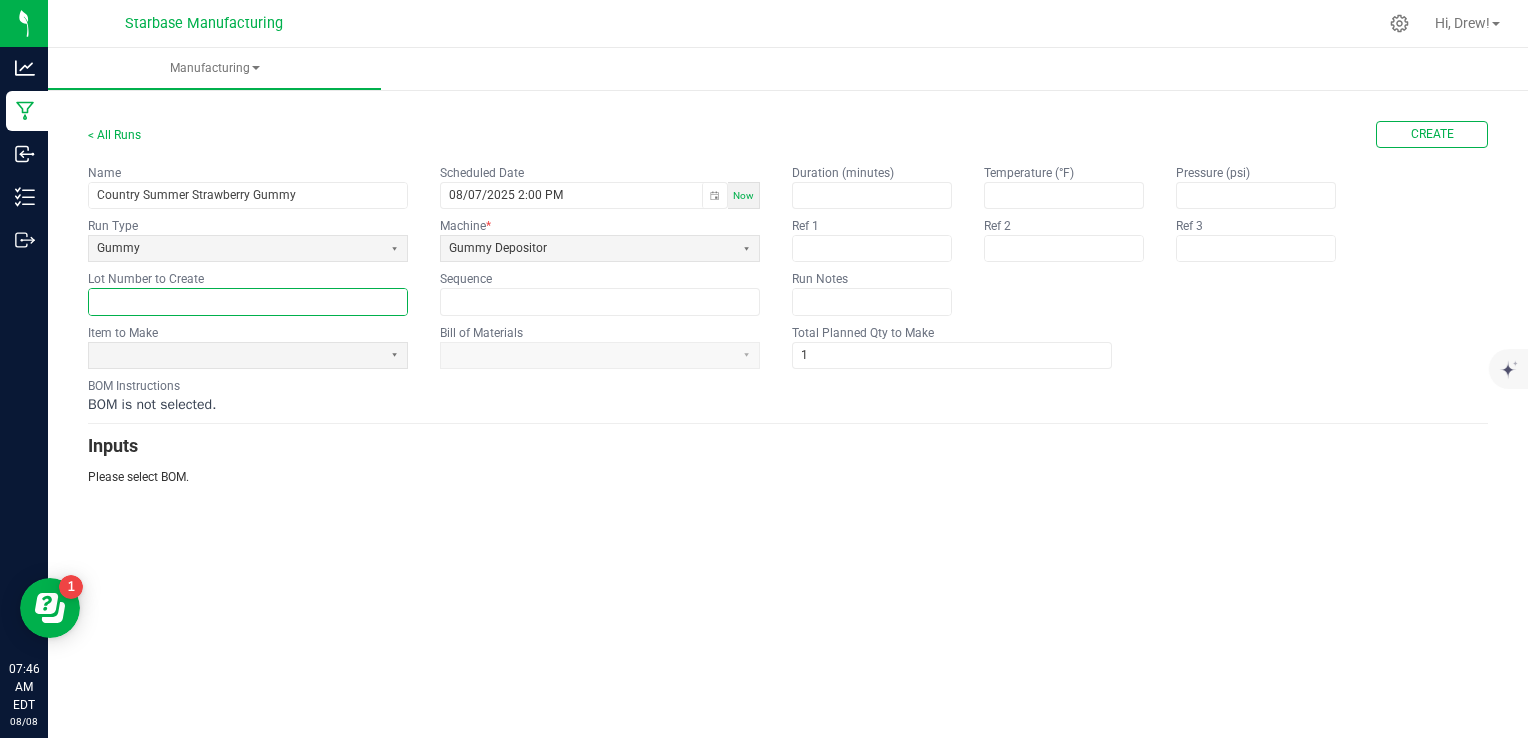 paste on "COUBDG250804BULK" 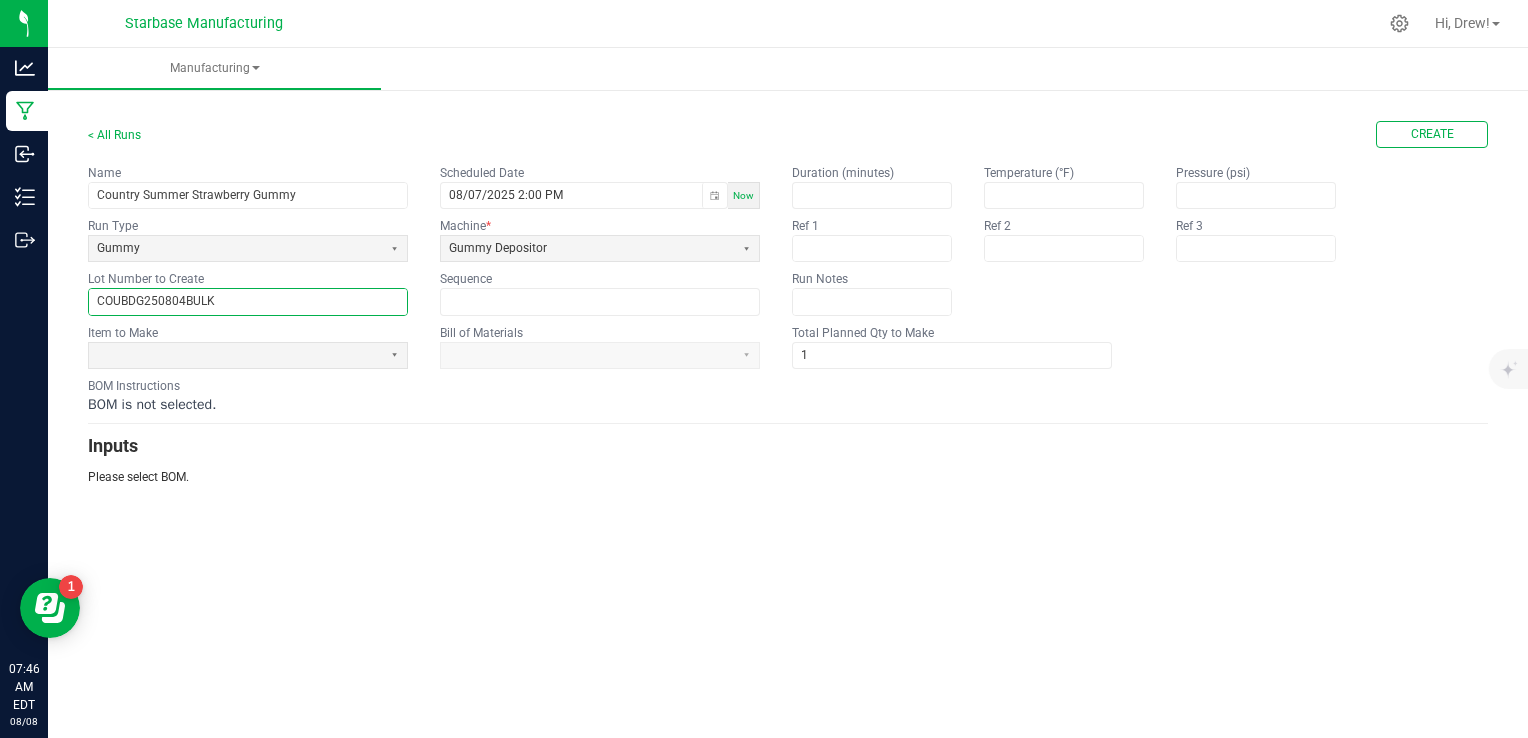 click on "COUBDG250804BULK" at bounding box center [248, 301] 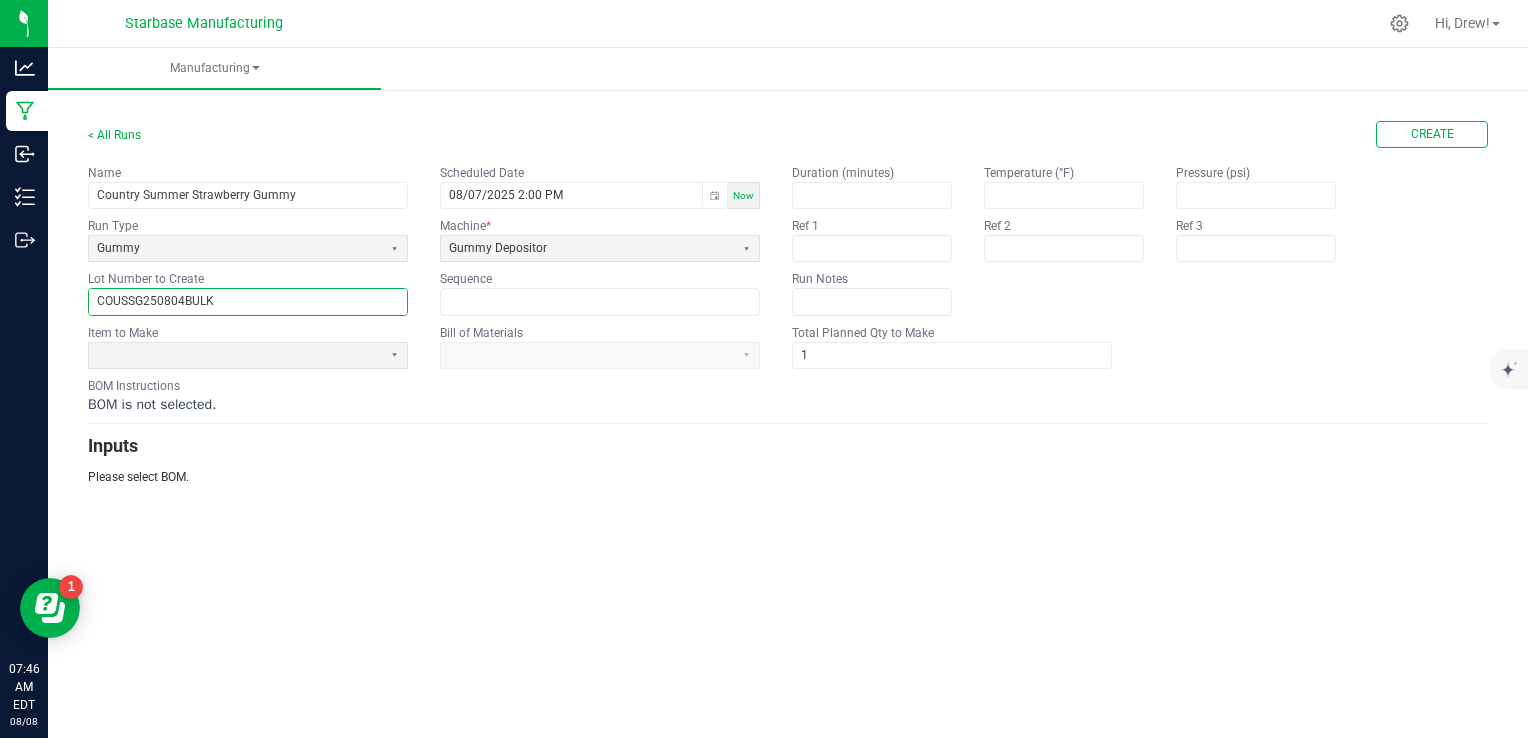 click on "COUSSG250804BULK" at bounding box center [248, 301] 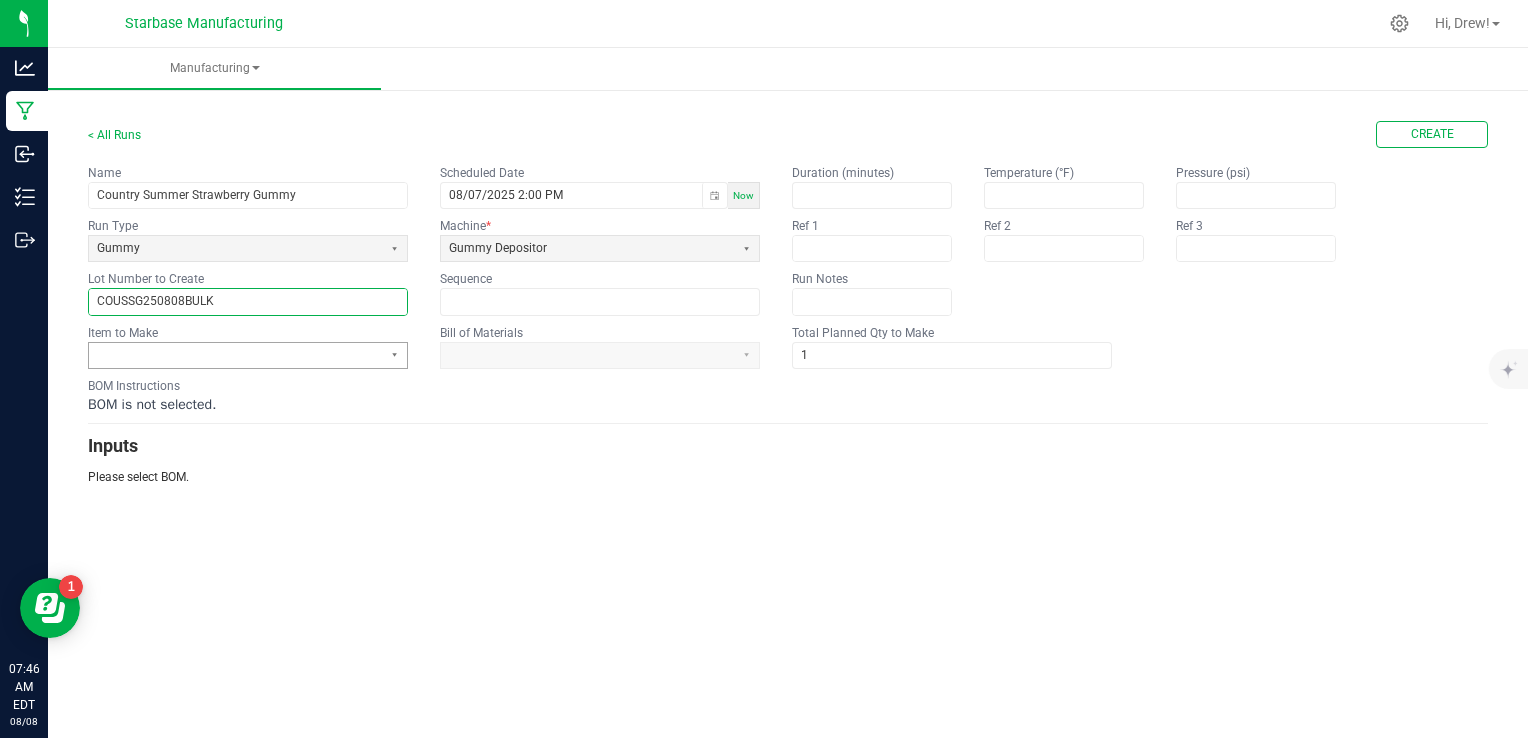 type on "COUSSG250808BULK" 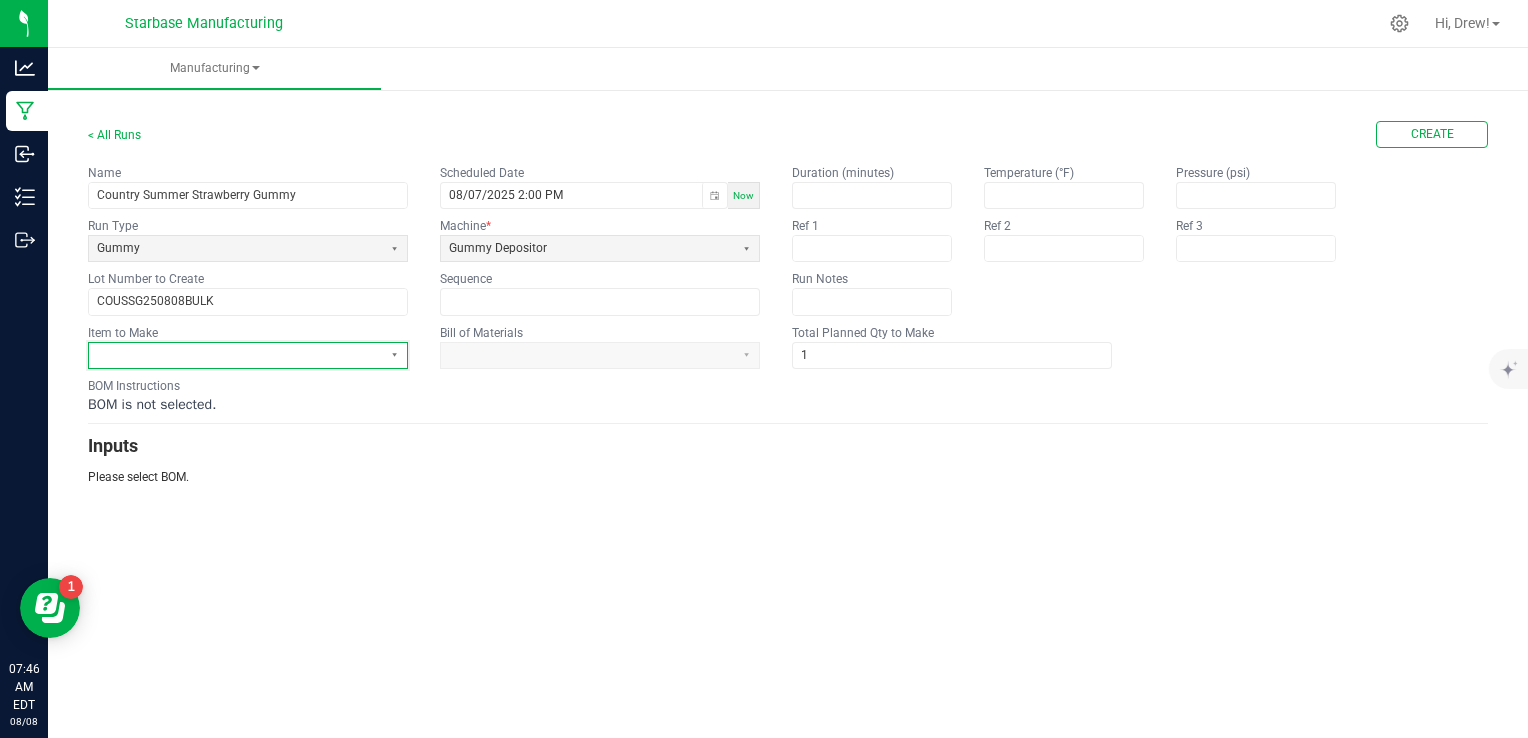 click at bounding box center (235, 355) 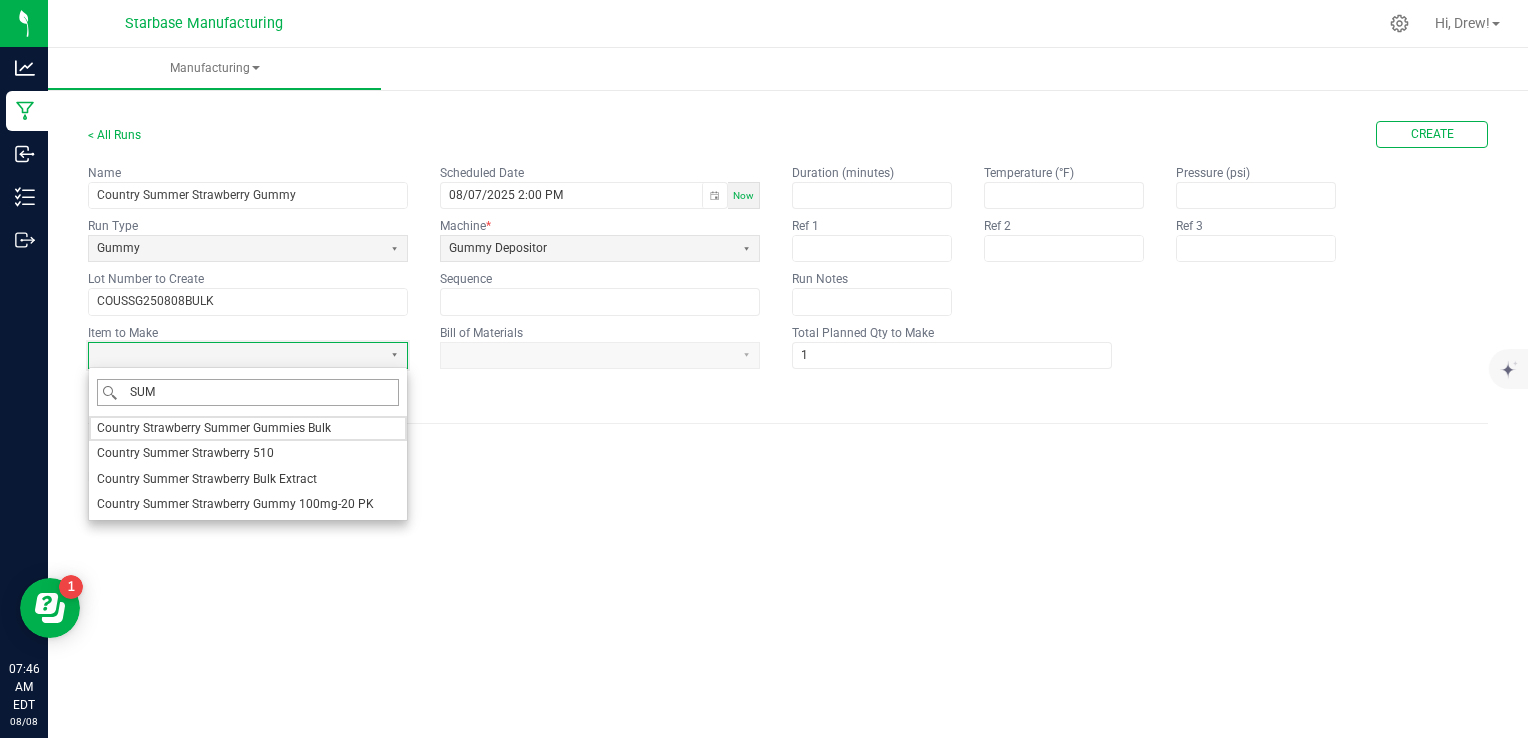 type on "SUMM" 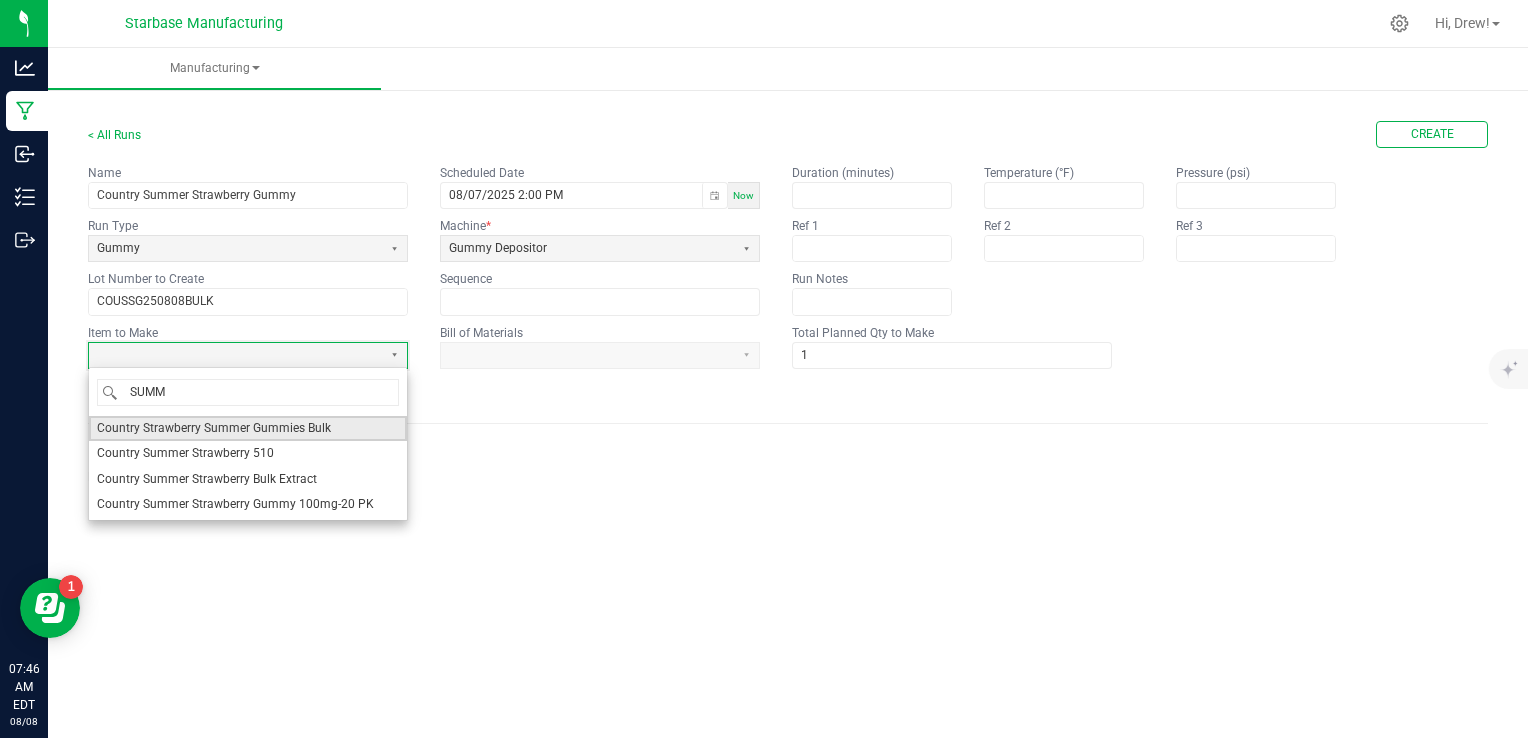 click on "Country Strawberry Summer Gummies Bulk" at bounding box center [214, 428] 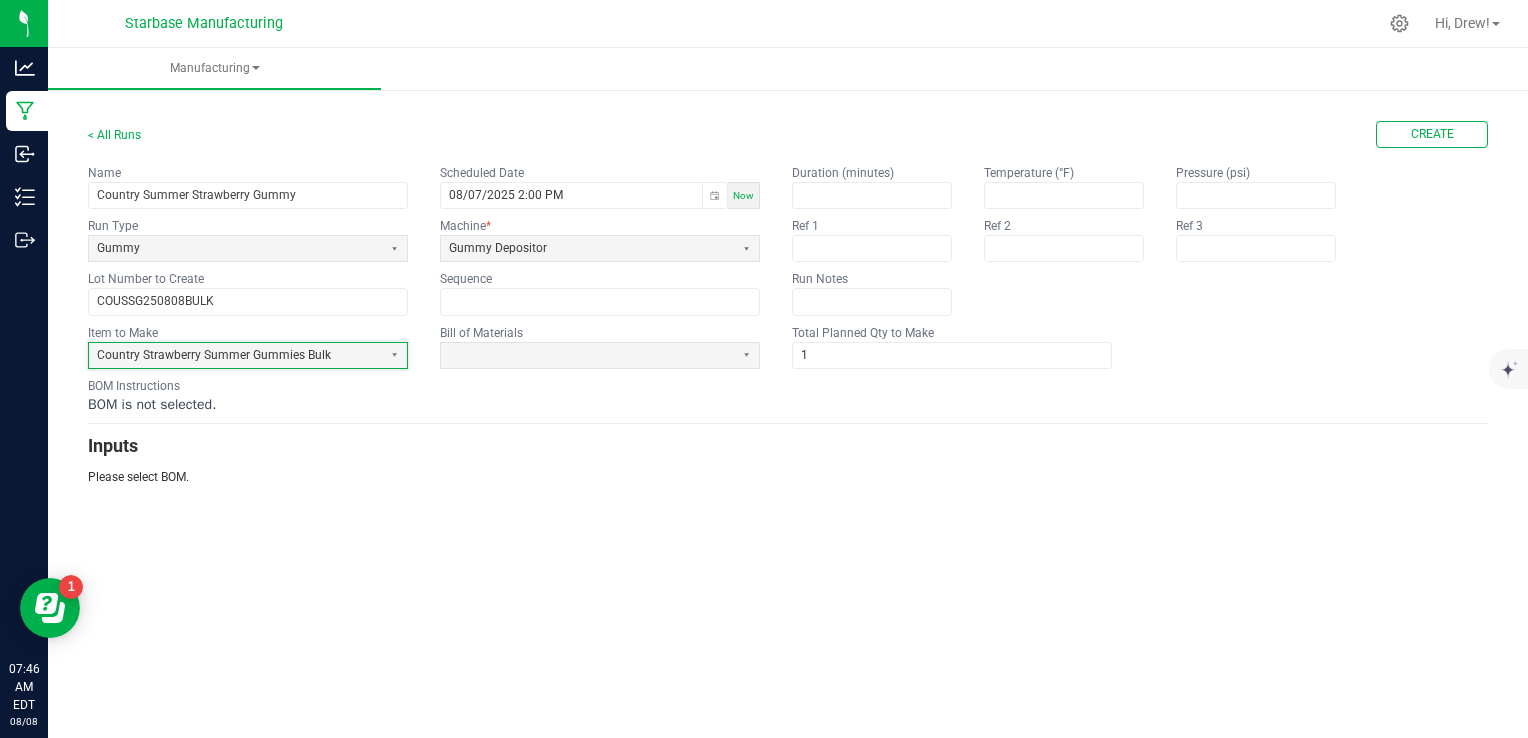 click on "All Runs   Create     Name  Country Summer Strawberry Gummy    Scheduled Date  [DATE] [TIME] Now    Run Type  Gummy     Machine  * Gummy Depositor    Lot Number to Create  COUSSG250808BULK    Sequence     Duration (minutes)     Temperature (°F)   Pressure (psi)    Ref 1     Ref 2   Ref 3    Run Notes   Item to Make Country Strawberry Summer Gummies Bulk  Bill of Materials  Total Planned Qty to Make 1   BOM Instructions BOM is not selected. Inputs  Please select BOM." at bounding box center (788, 303) 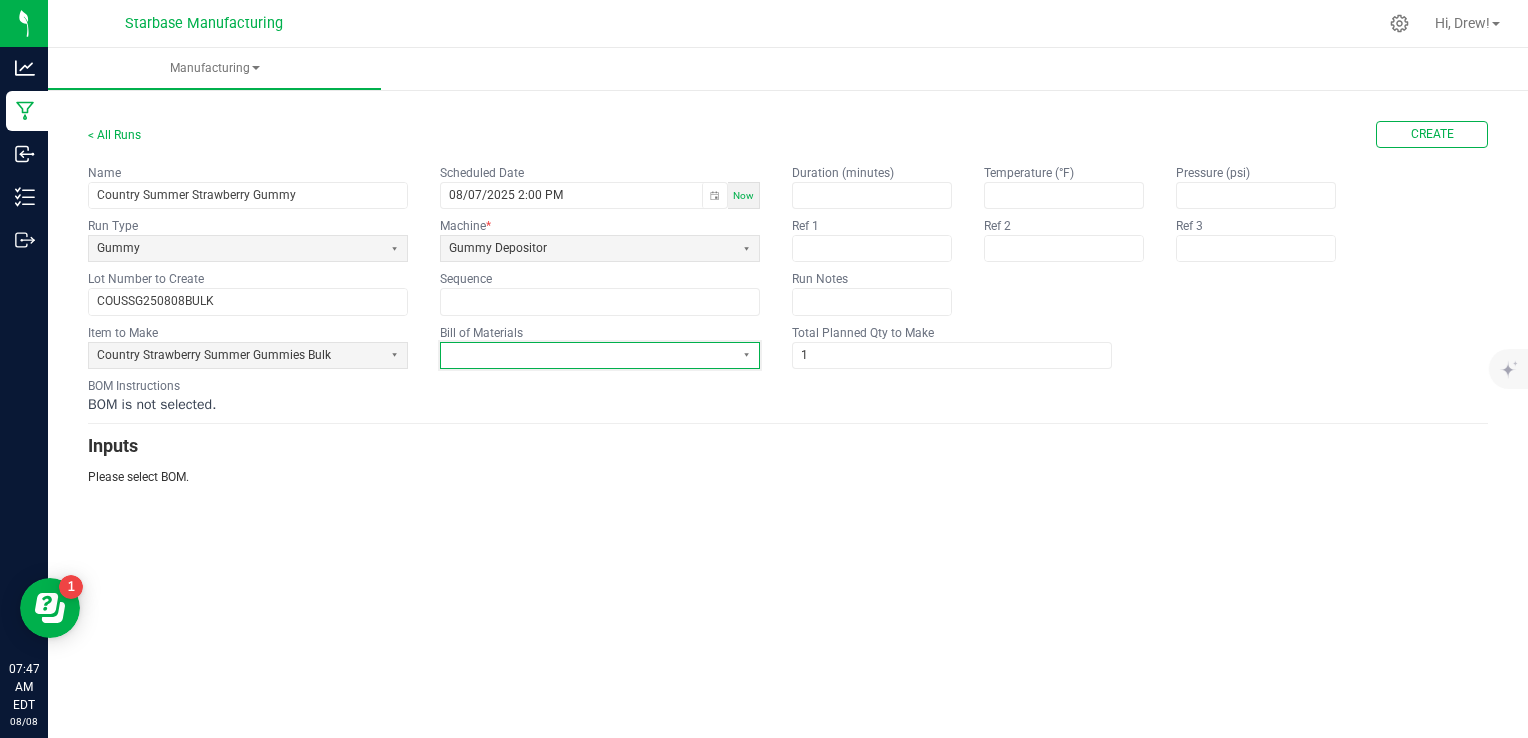 click at bounding box center [587, 355] 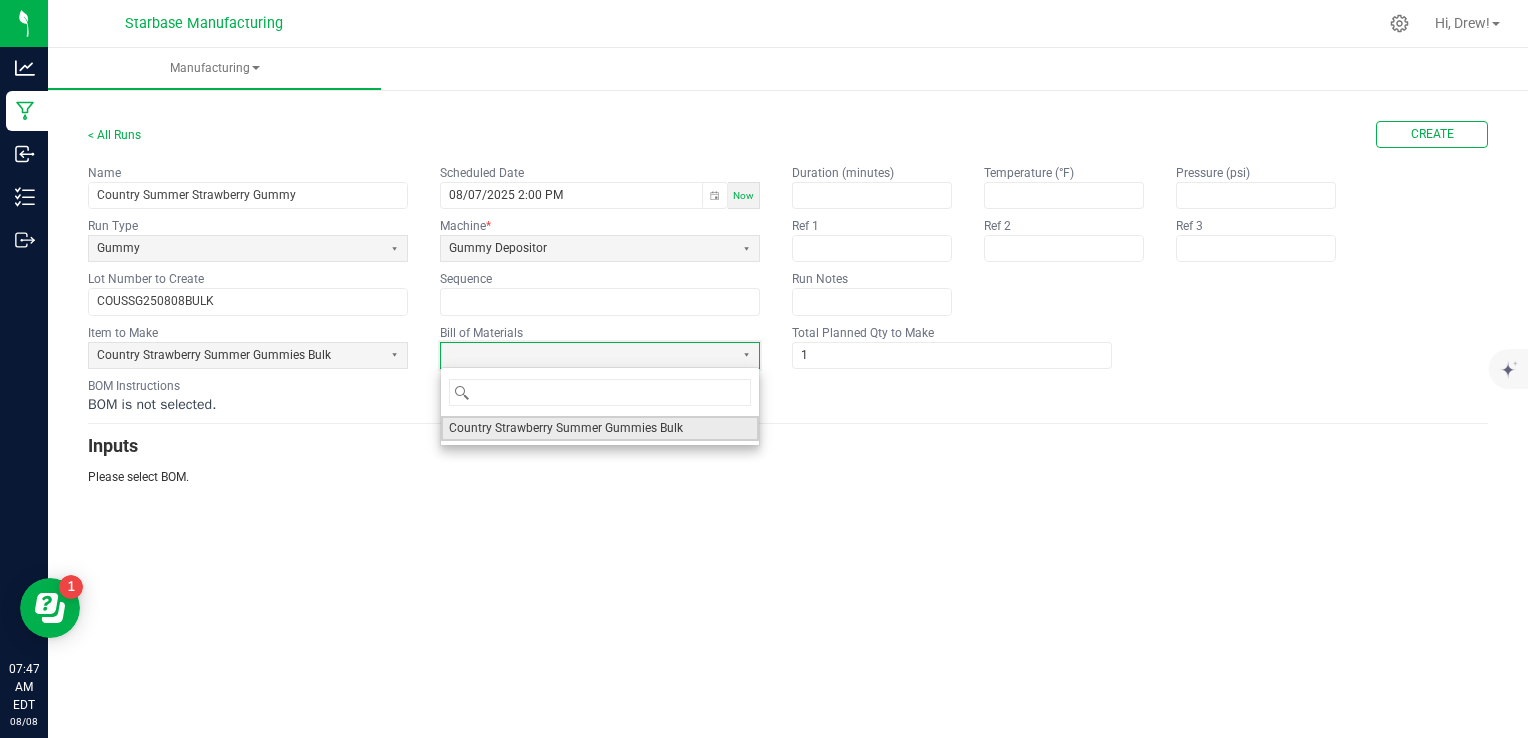 click on "Country Strawberry Summer Gummies Bulk" at bounding box center [566, 428] 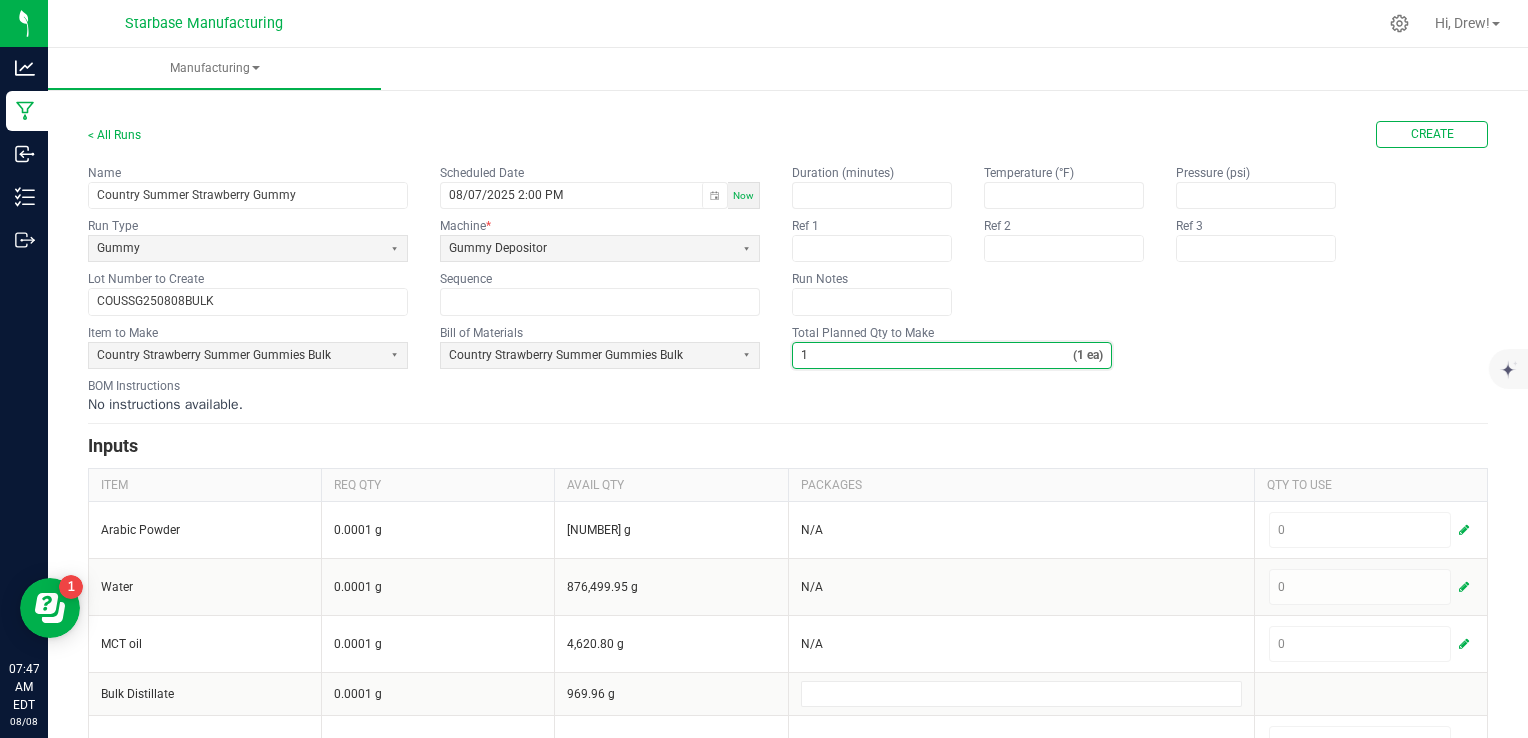click on "1" at bounding box center [933, 355] 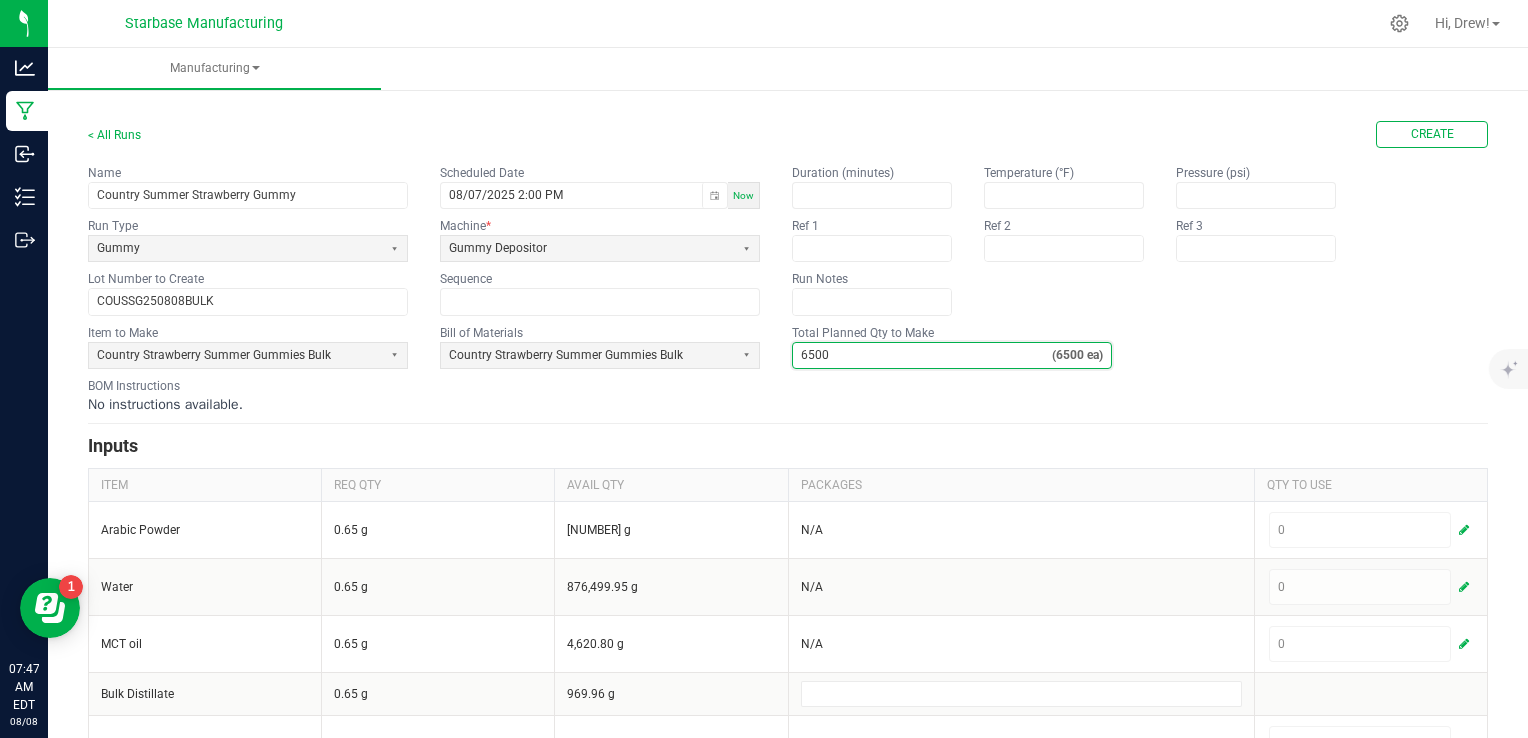 type on "6,500" 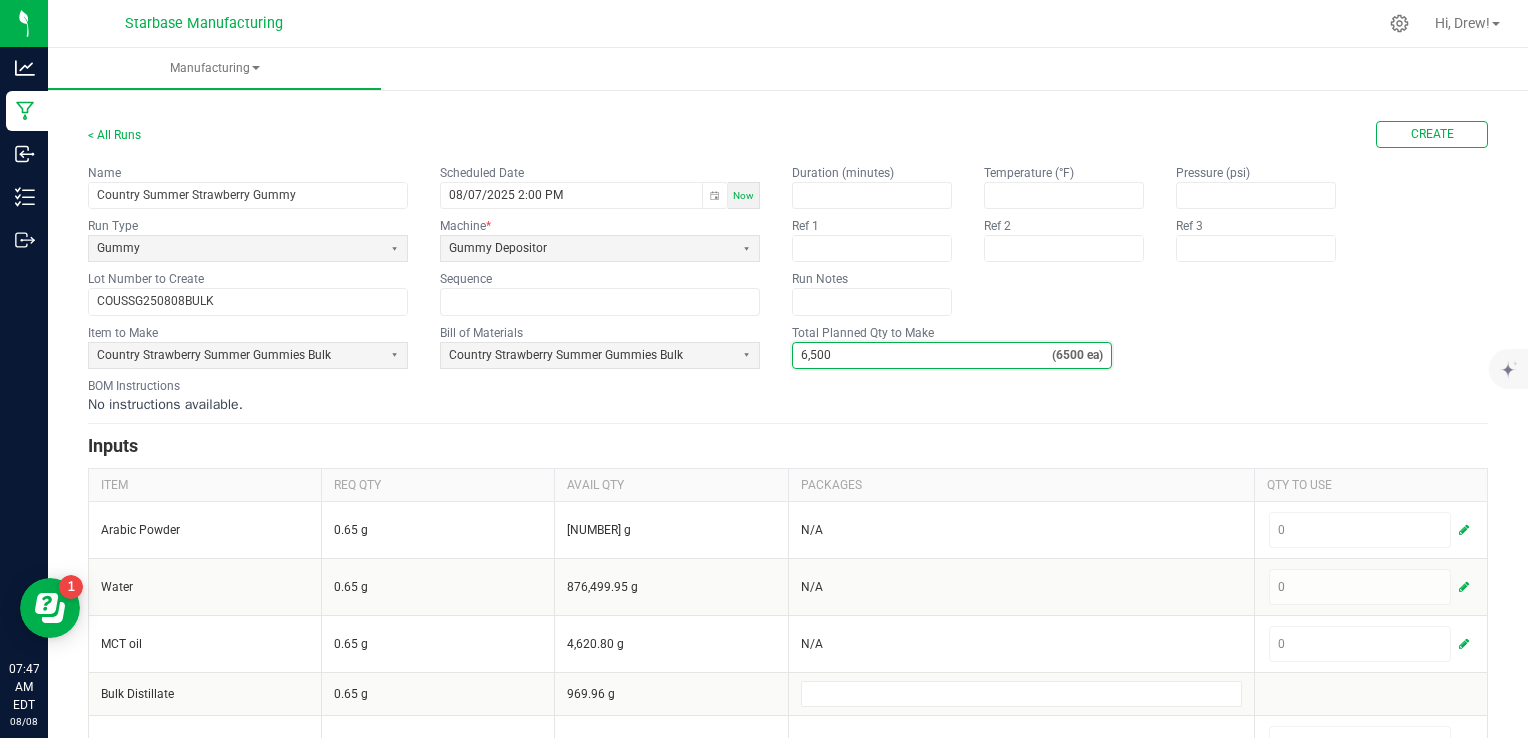 click on "Duration (minutes)     Temperature (°F)   Pressure (psi)    Ref 1     Ref 2   Ref 3    Run Notes" at bounding box center (1080, 239) 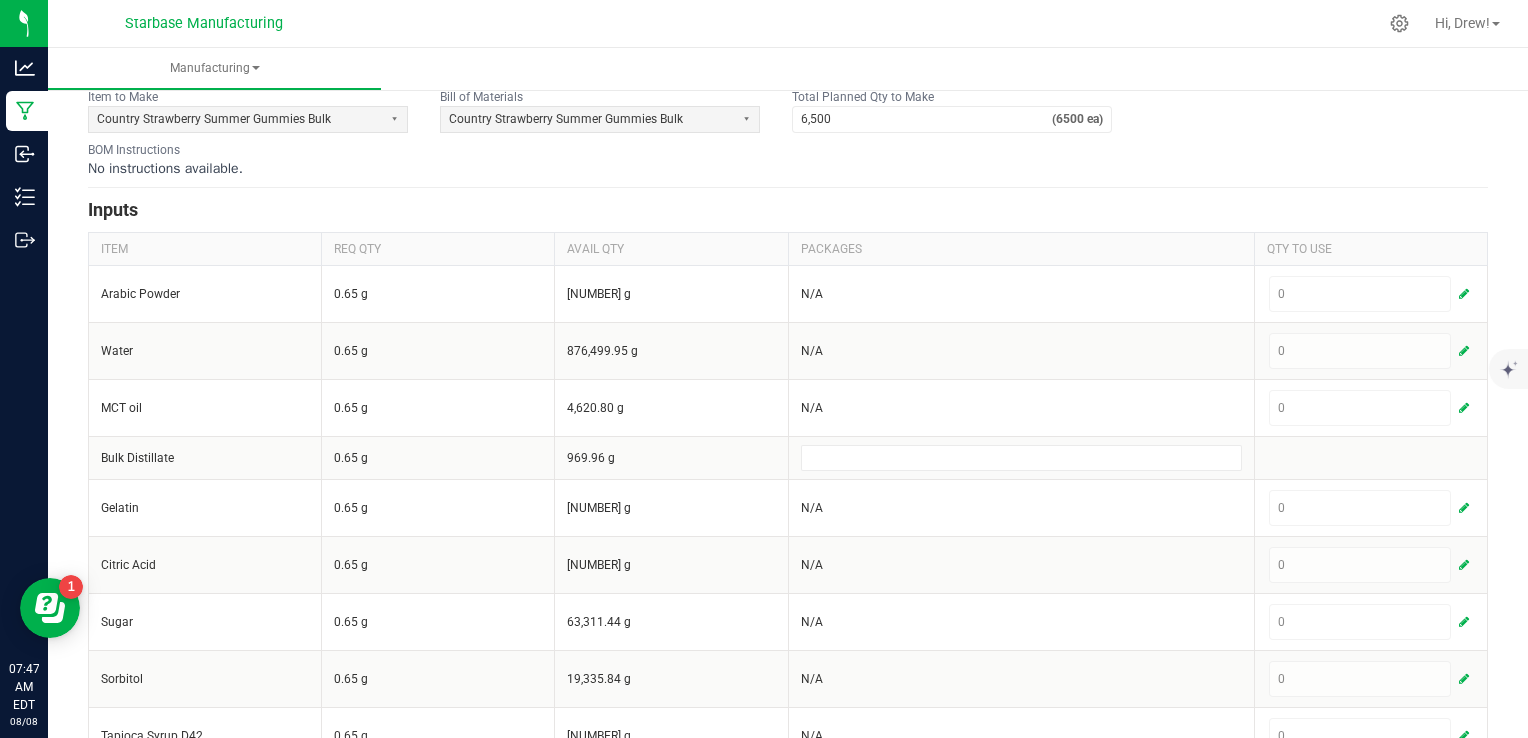 scroll, scrollTop: 238, scrollLeft: 0, axis: vertical 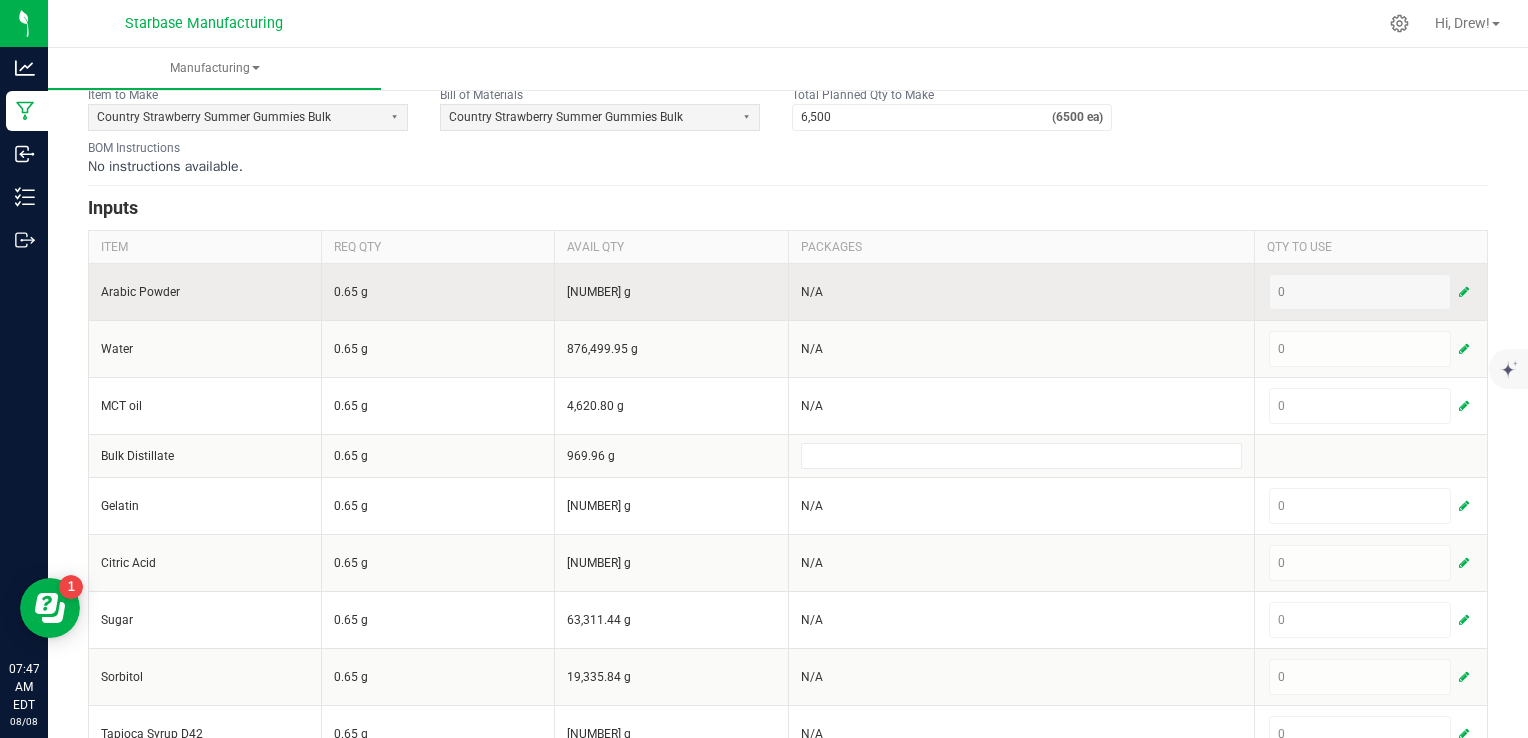 click at bounding box center (1464, 292) 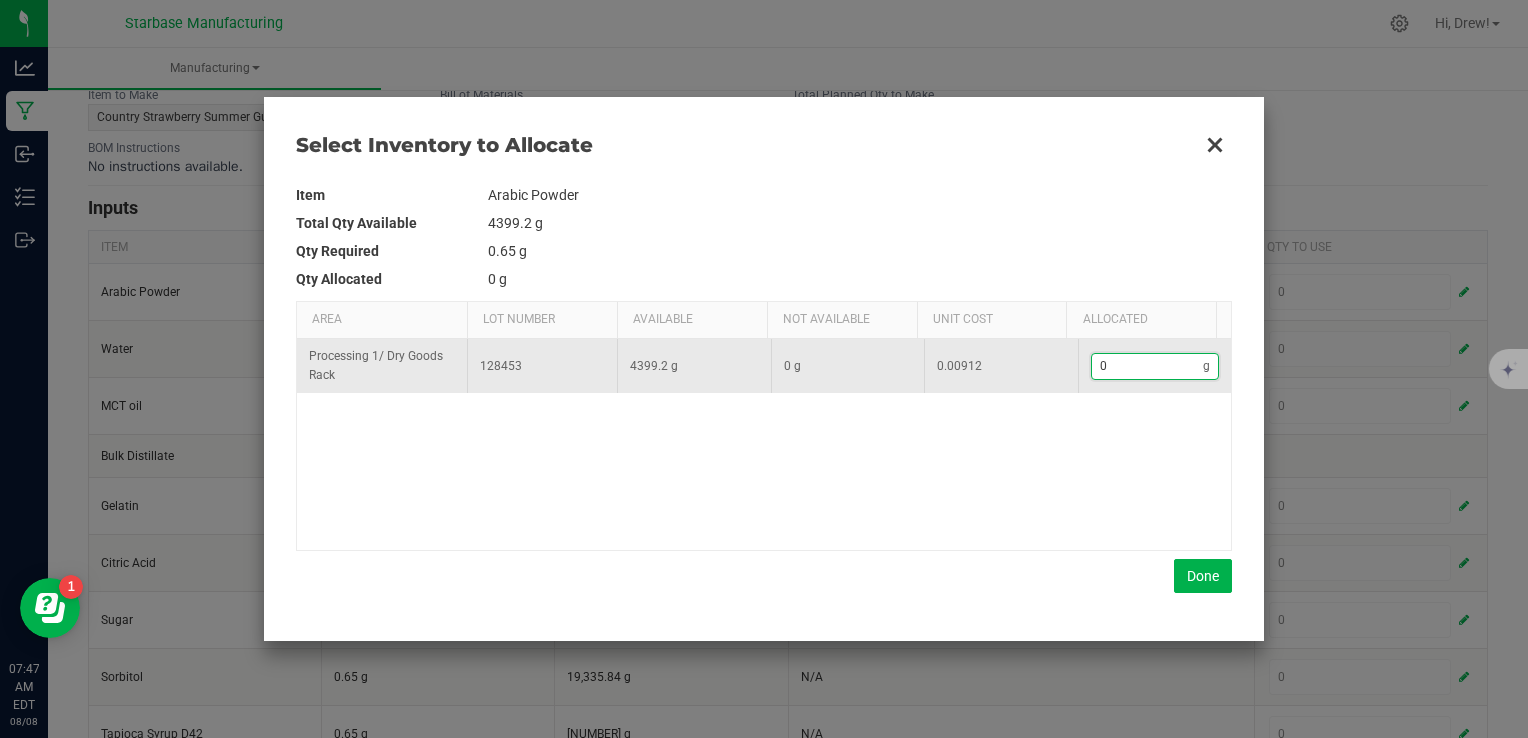 click on "0" at bounding box center [1148, 366] 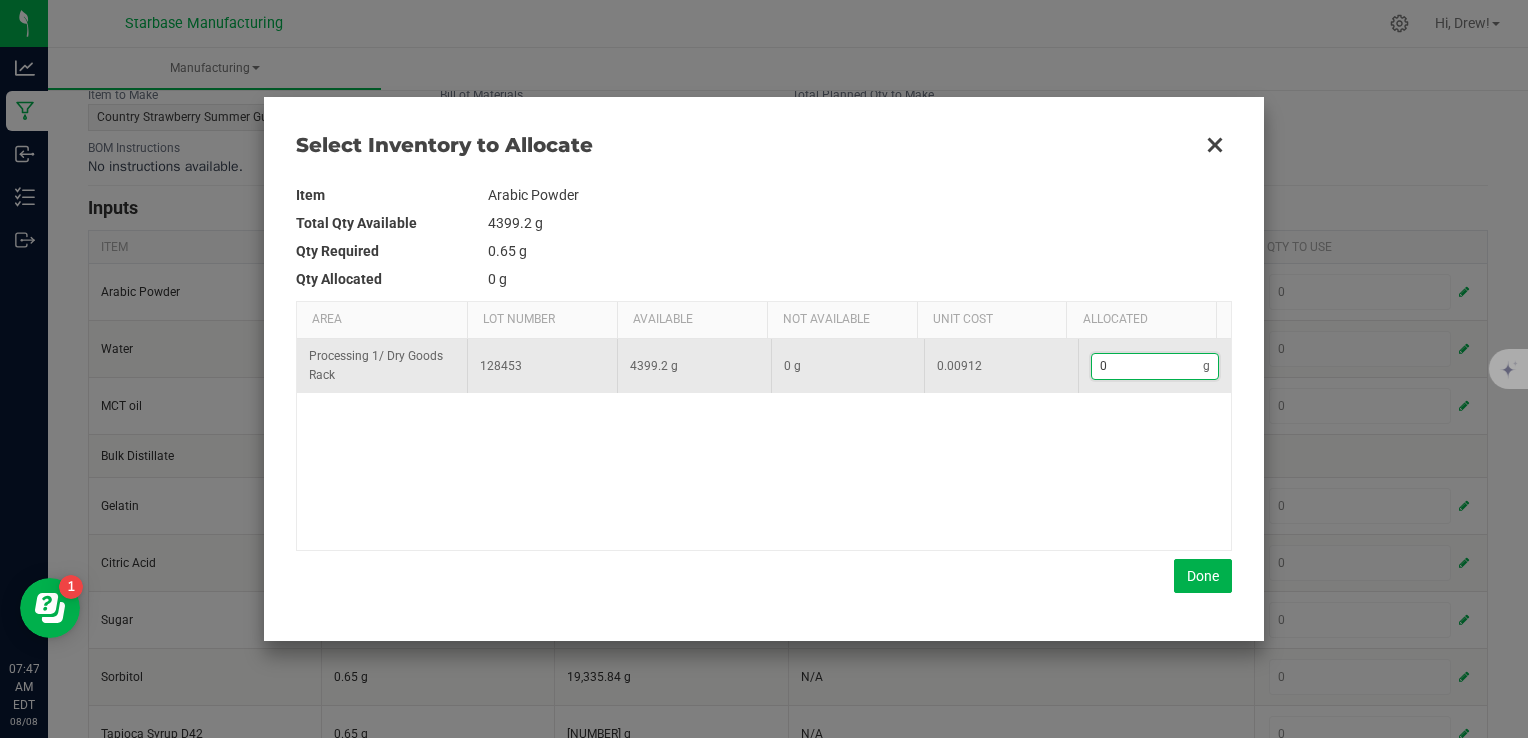 type on "5" 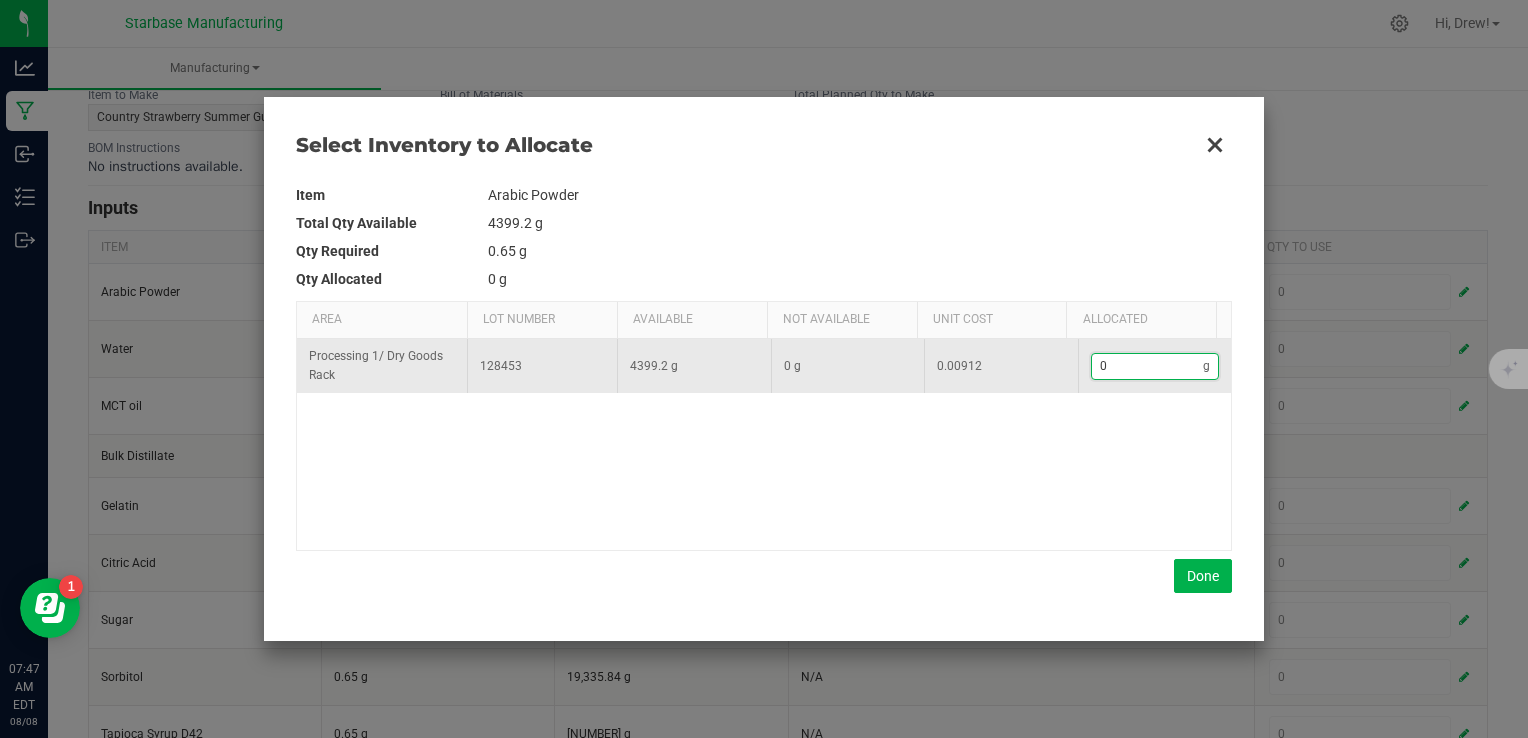 type on "5" 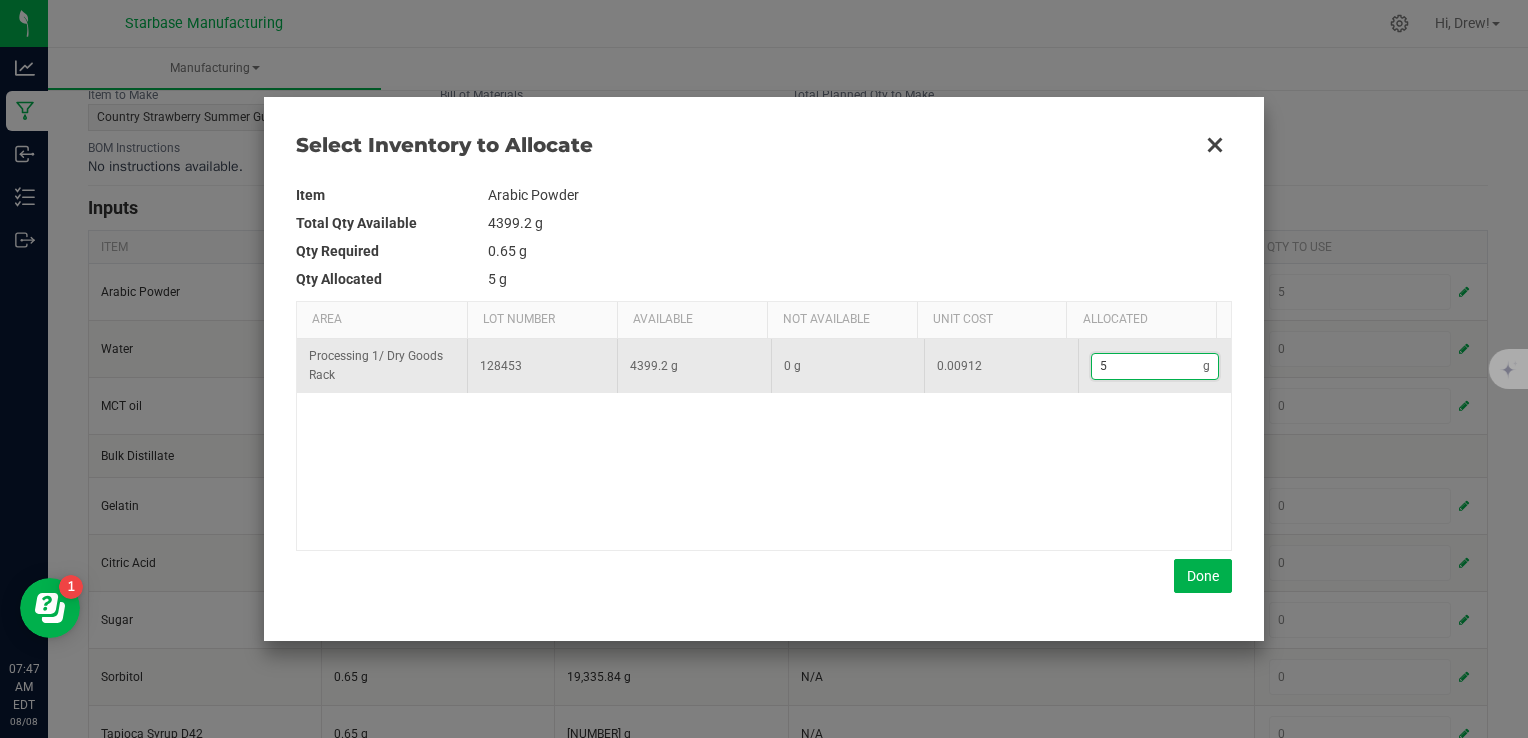 type on "53" 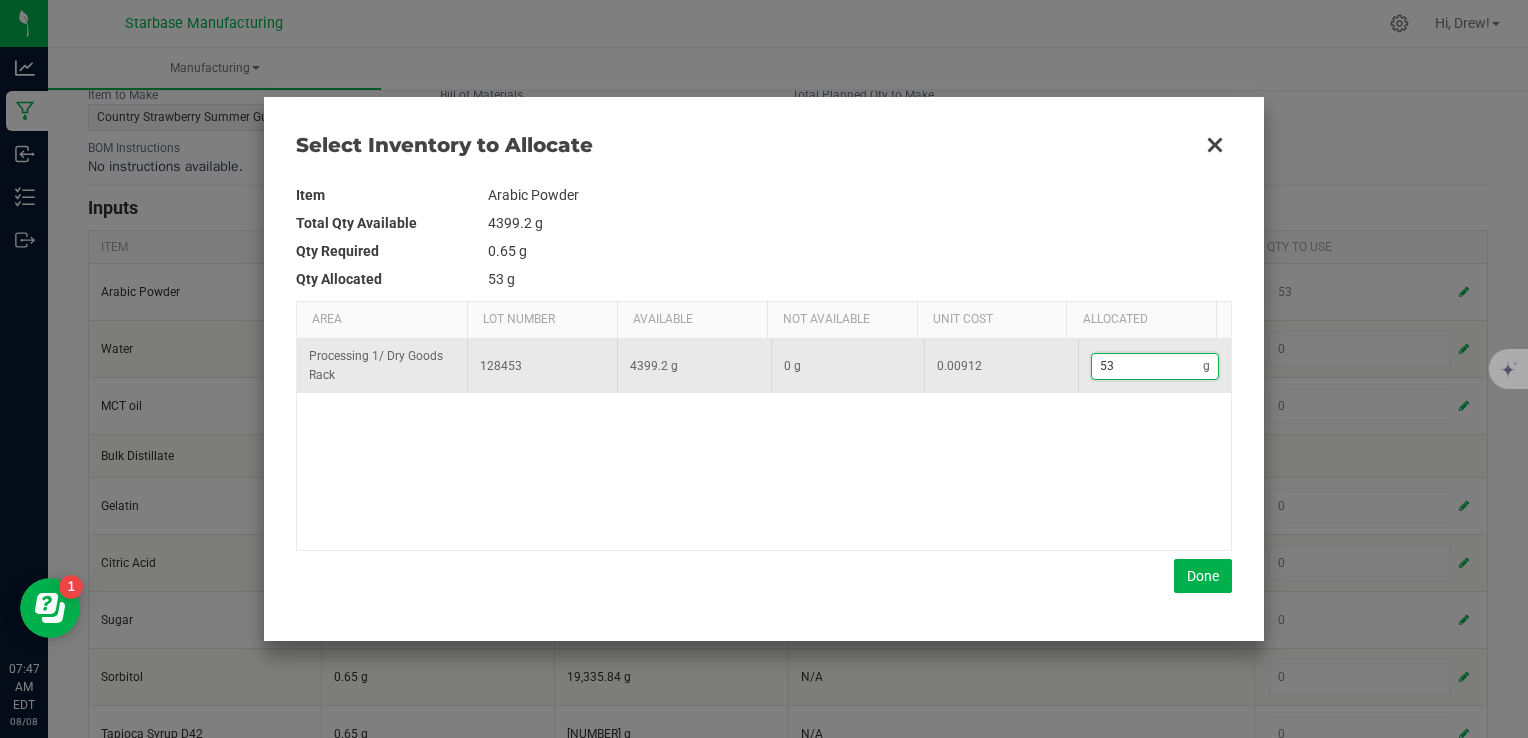type on "53." 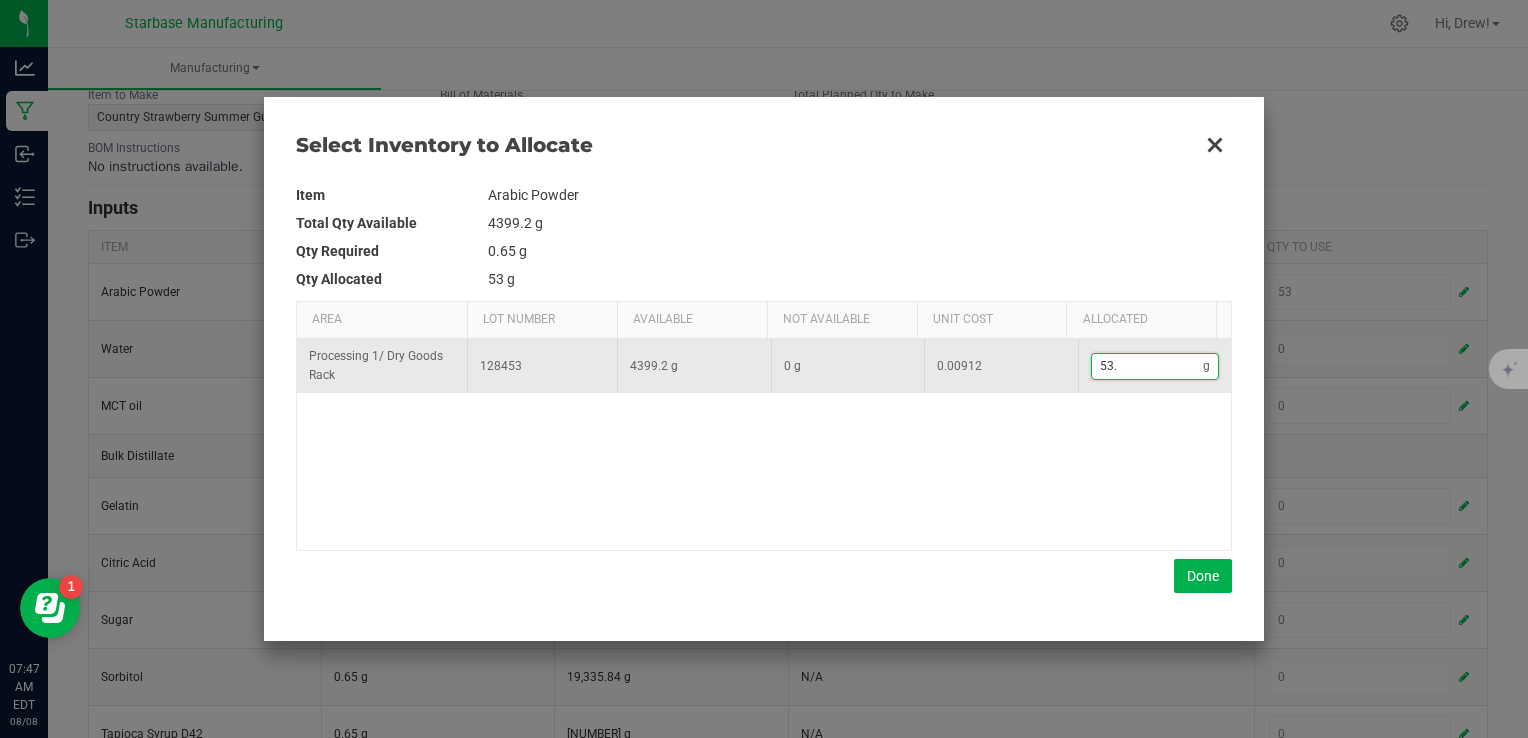 type on "53.7" 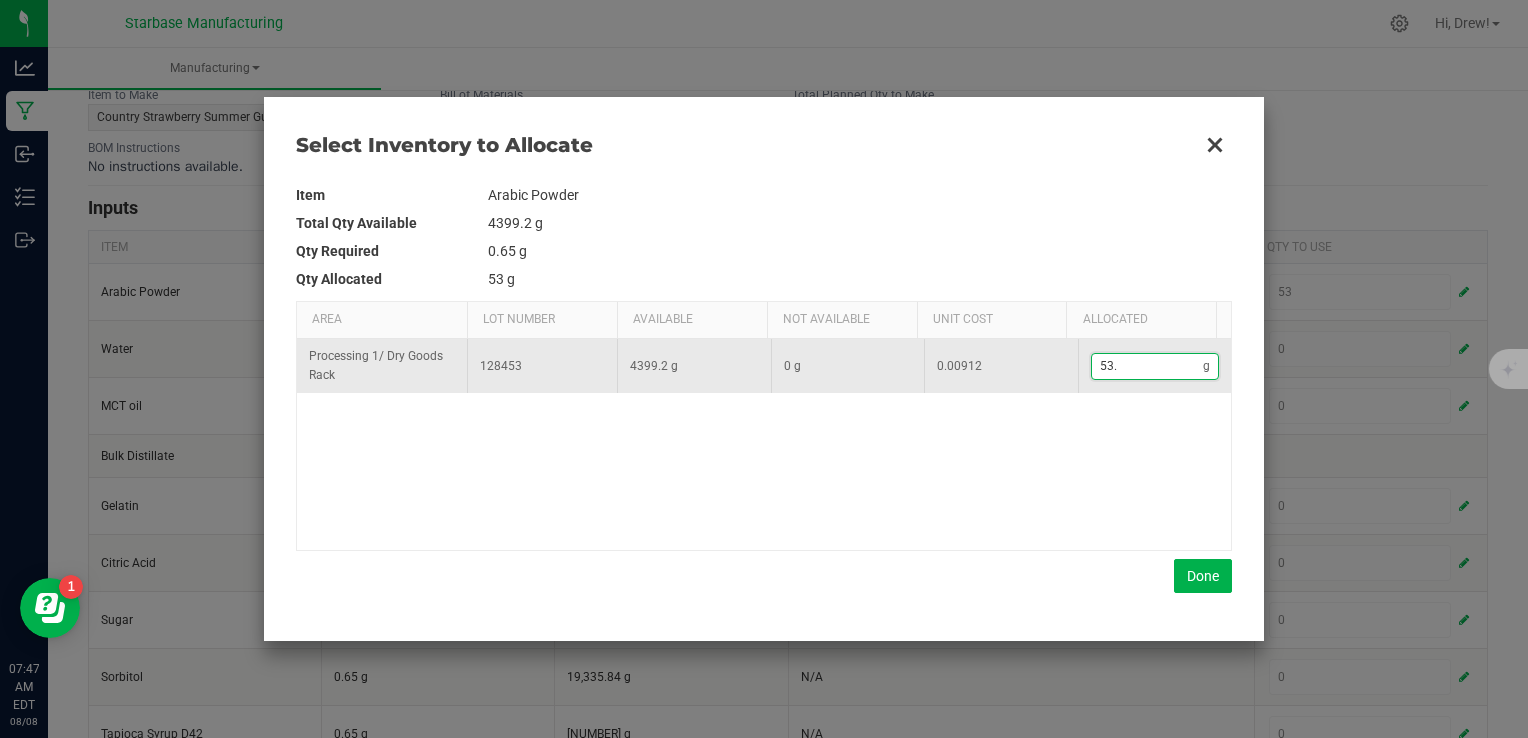 type on "53.7" 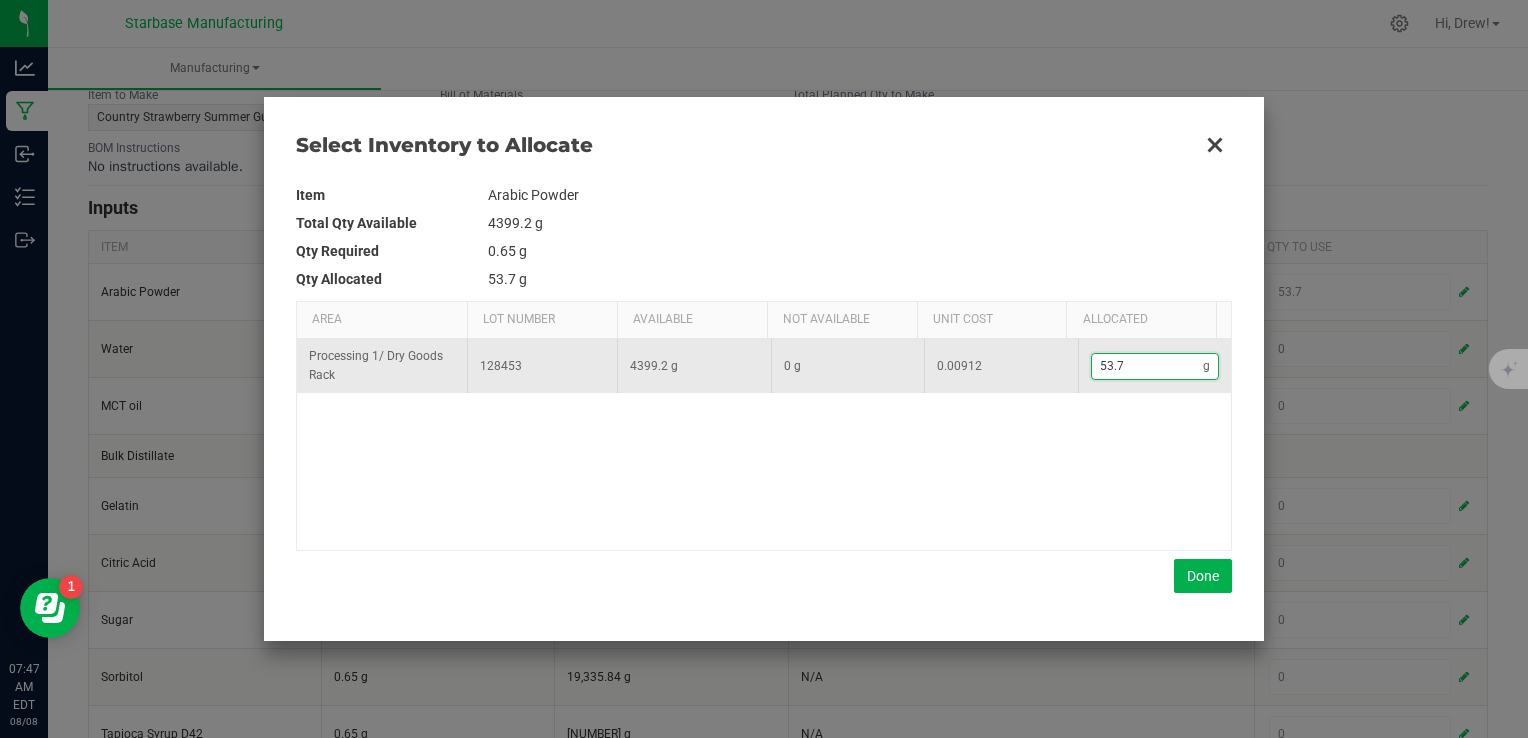 type on "53.75" 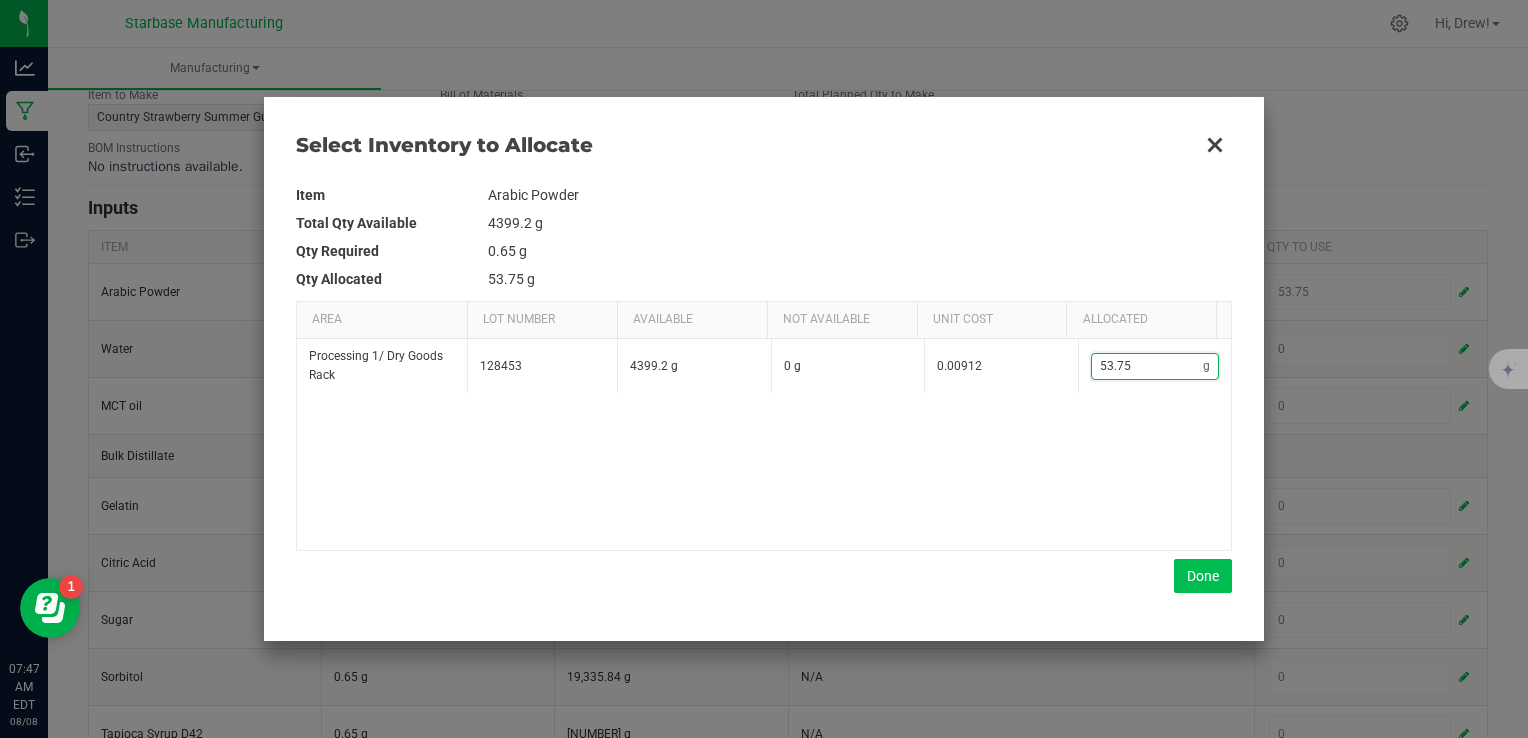 type on "53.75" 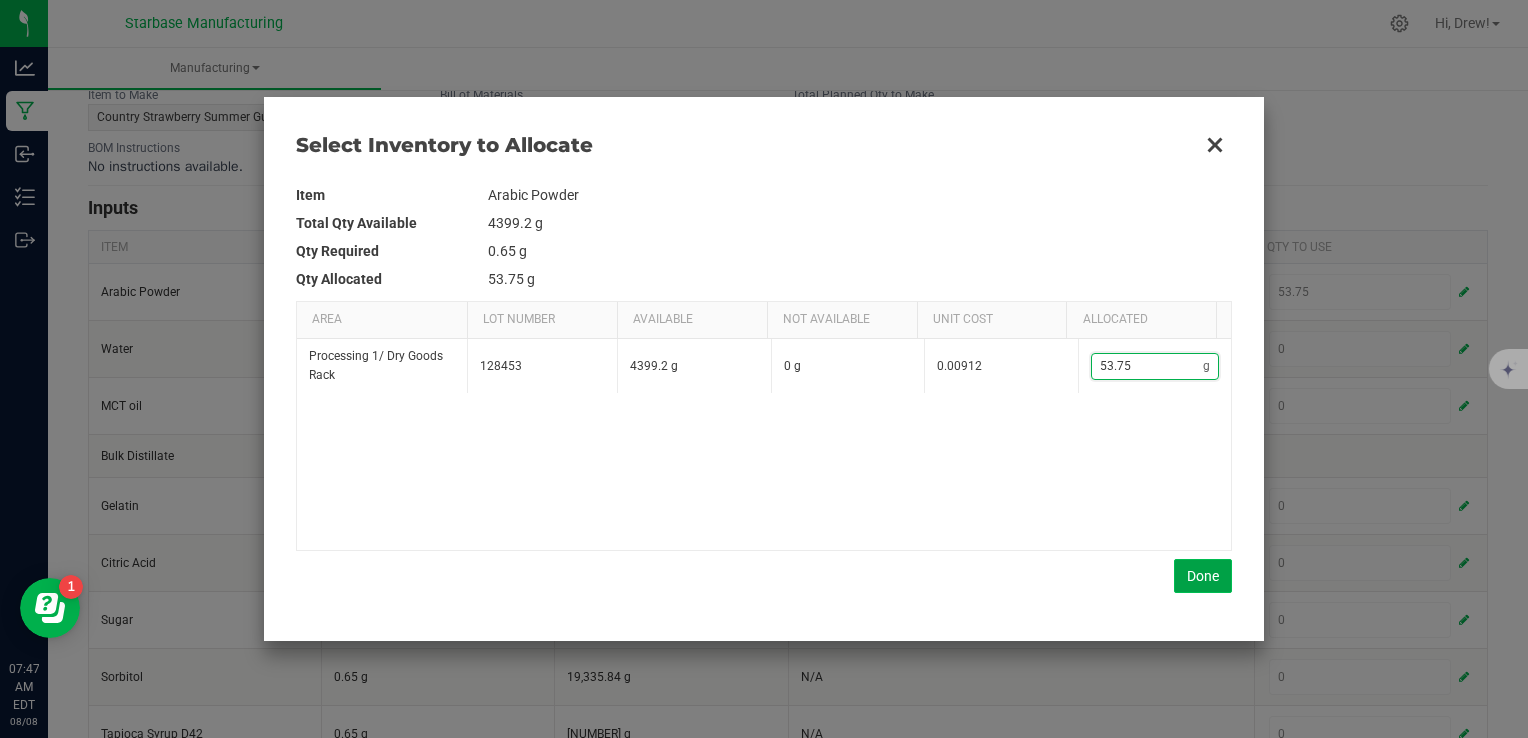 click on "Done" at bounding box center [1203, 576] 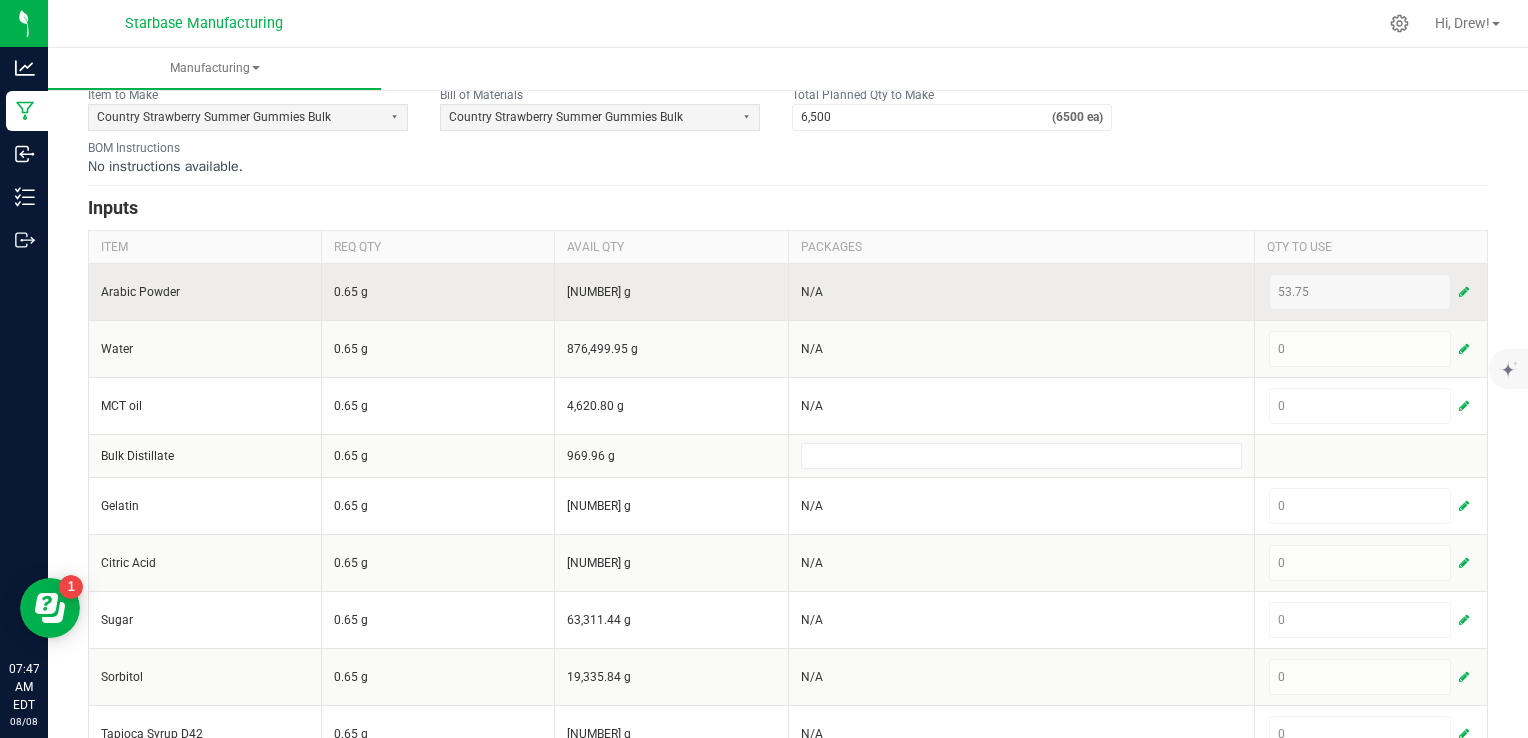 click at bounding box center (1464, 292) 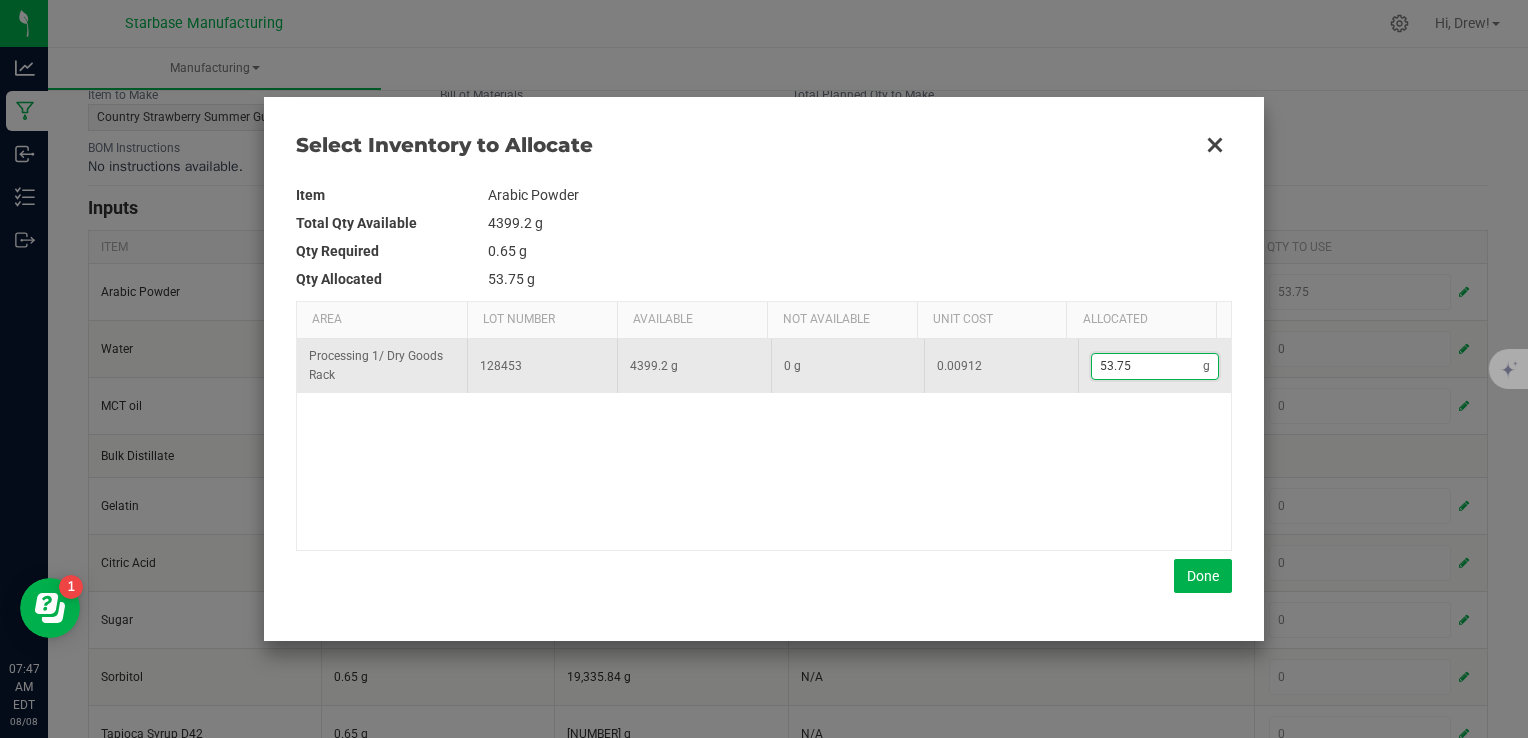 click on "53.75" at bounding box center [1148, 366] 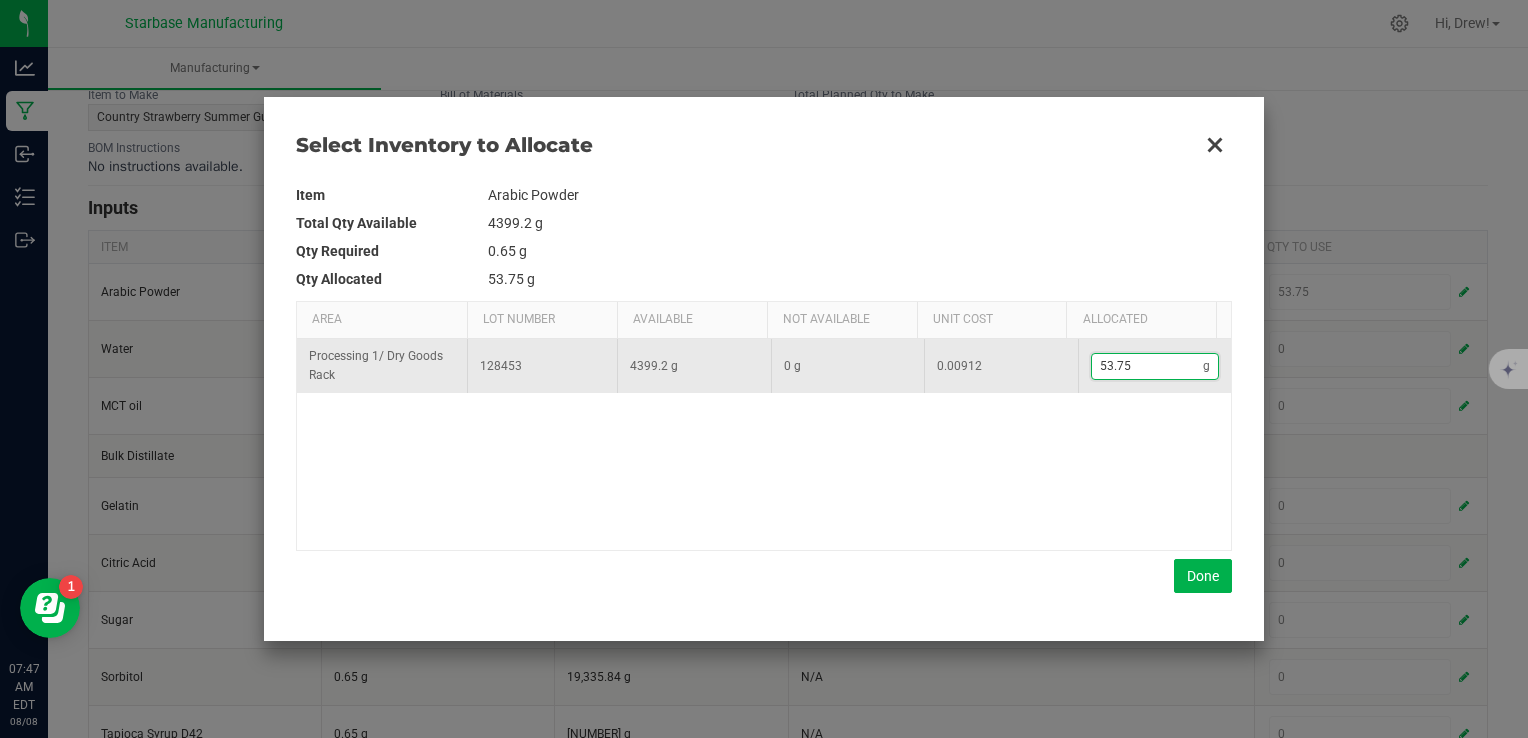 type on "53.75" 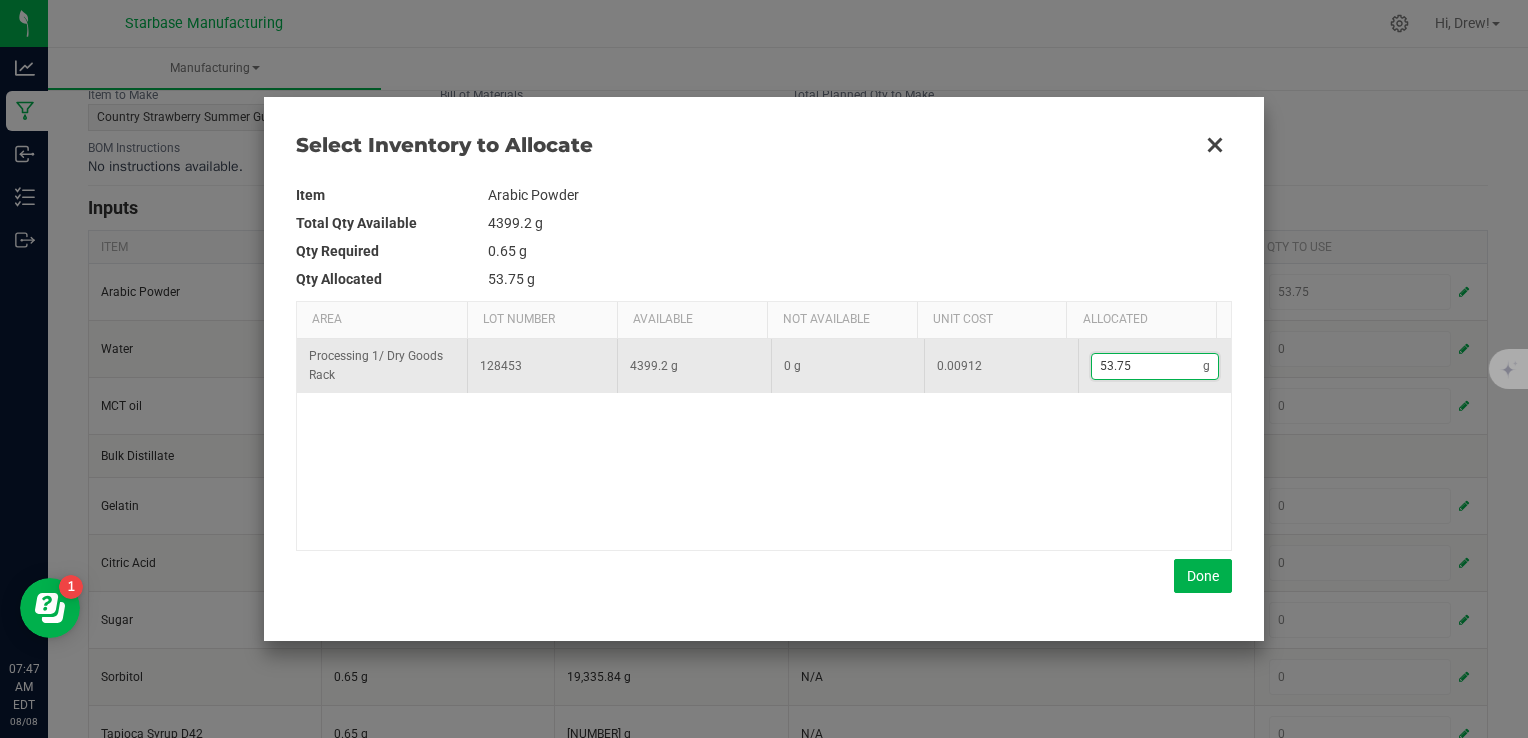 type on "53.7" 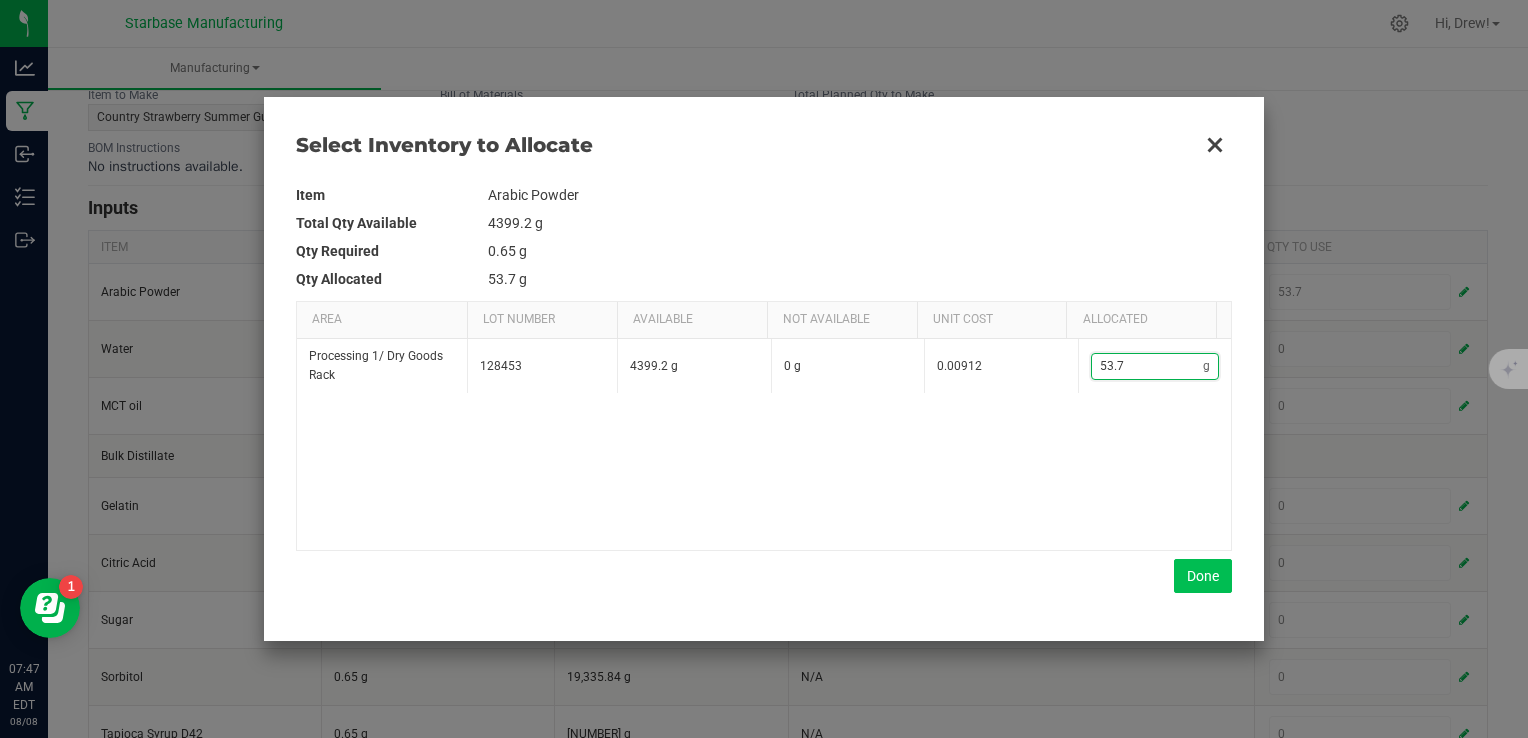 type on "53.7" 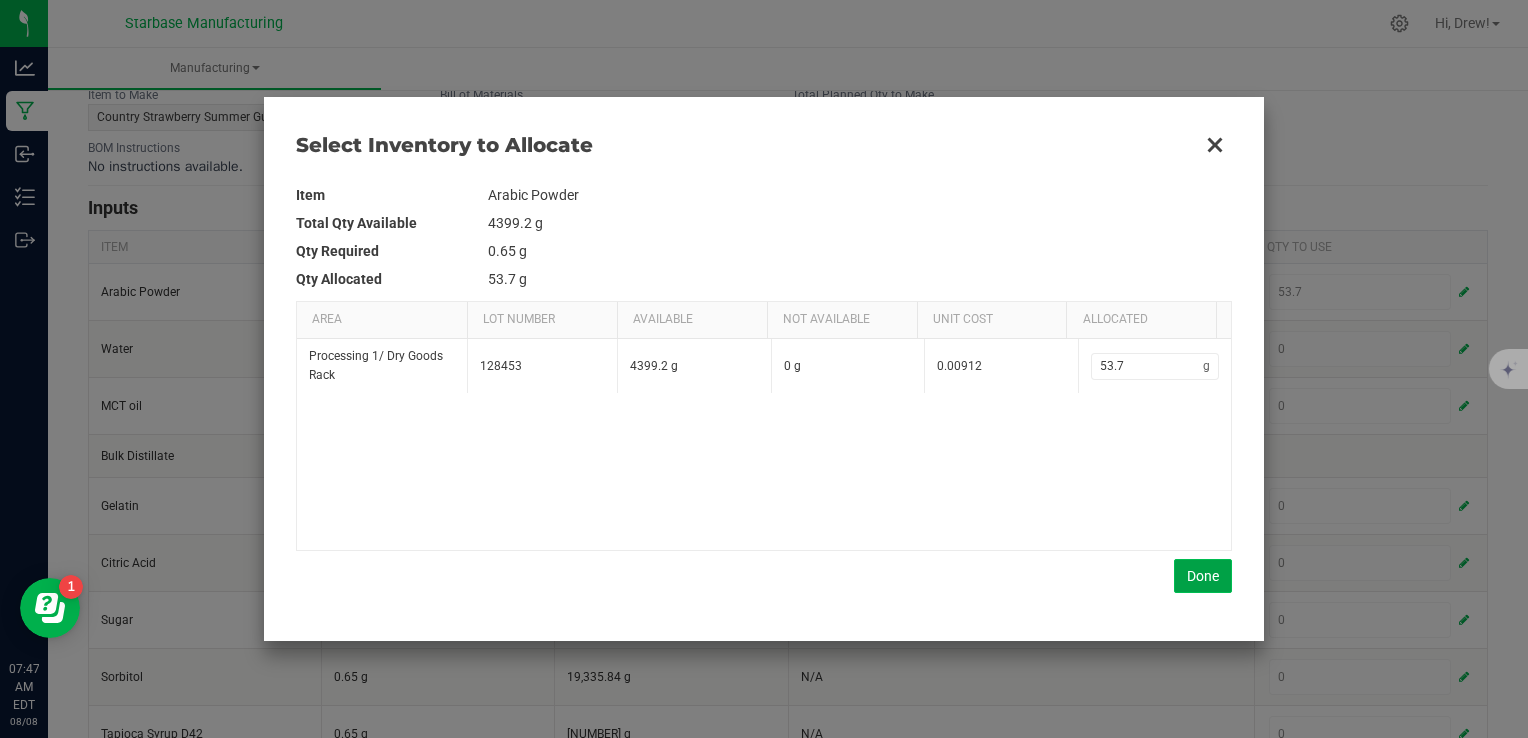 click on "Done" at bounding box center (1203, 576) 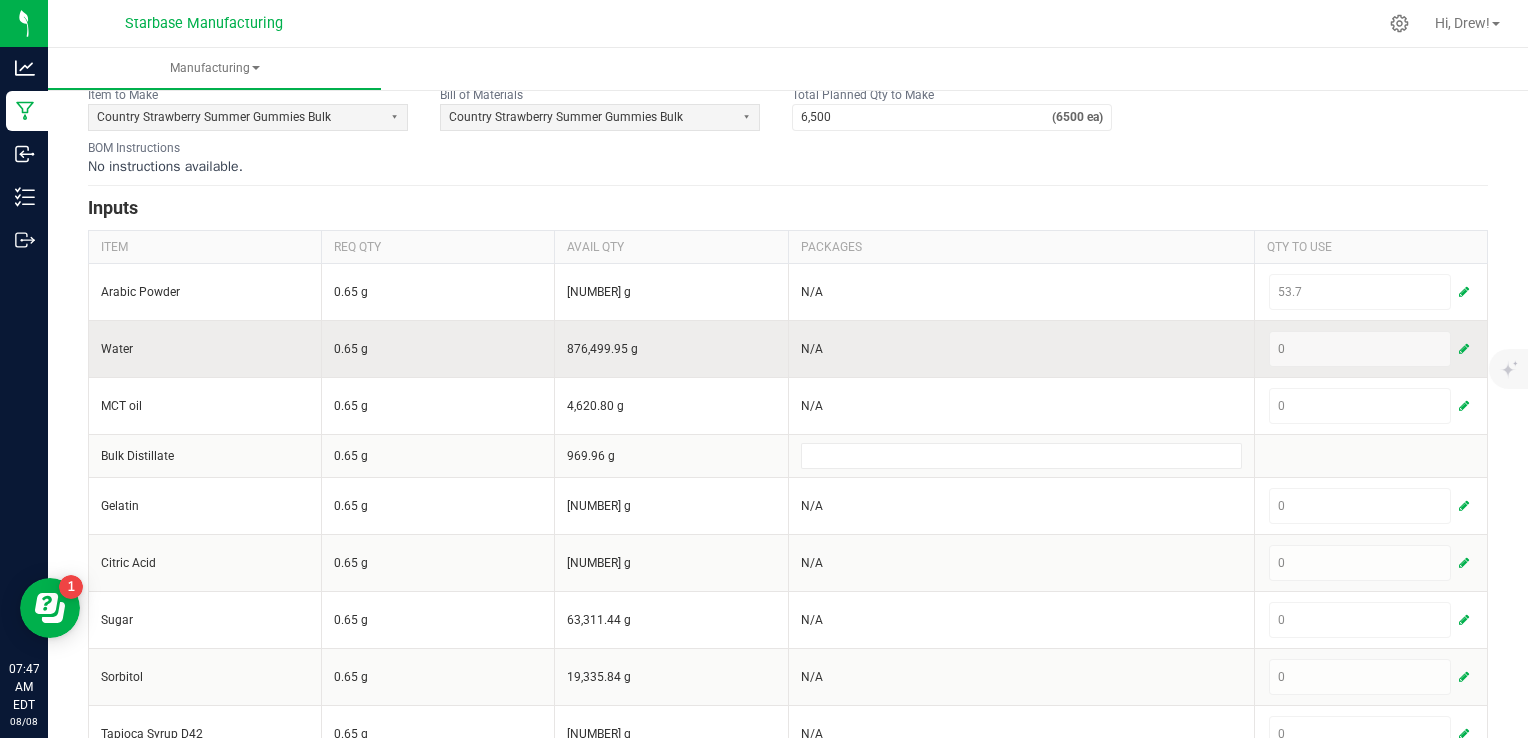 click at bounding box center (1464, 349) 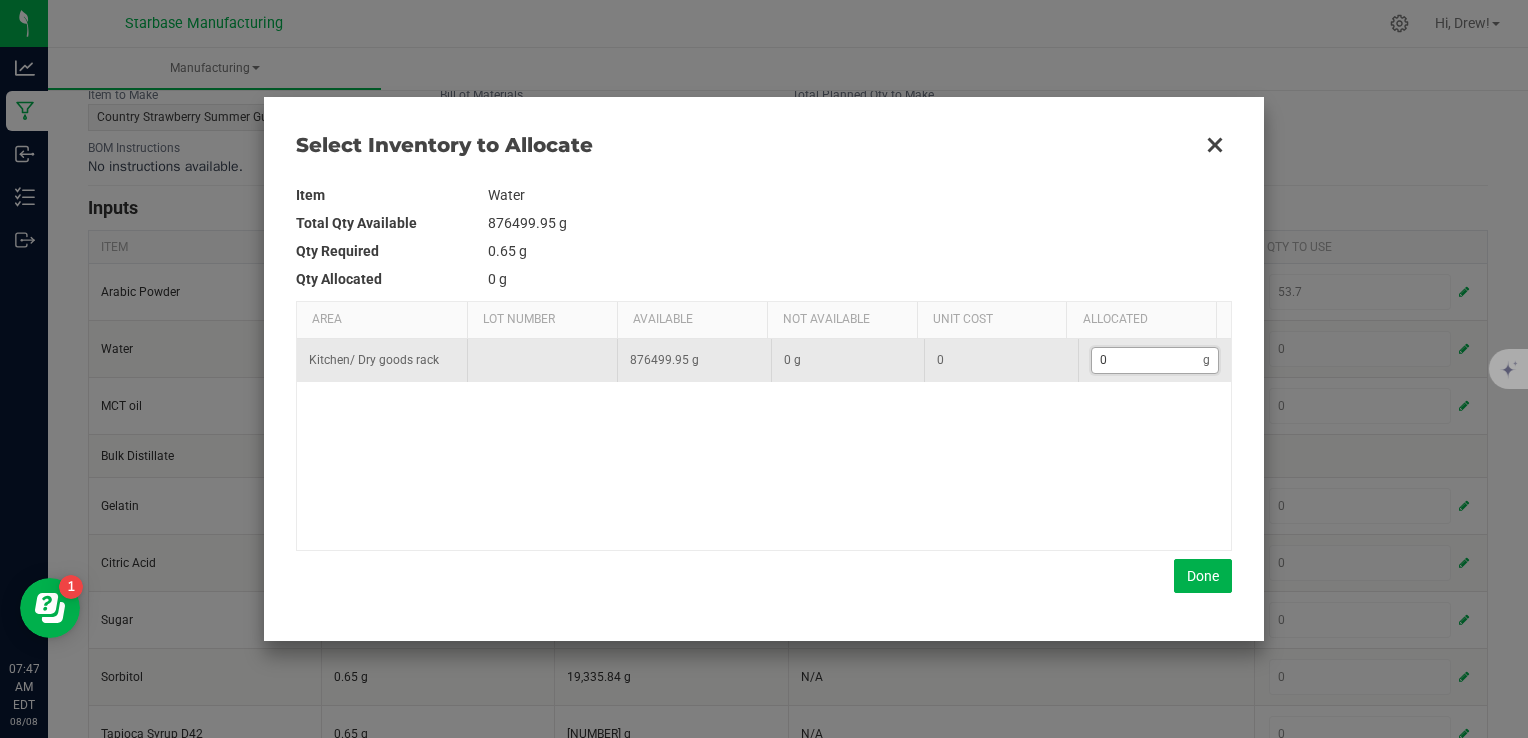 click on "0" at bounding box center [1148, 360] 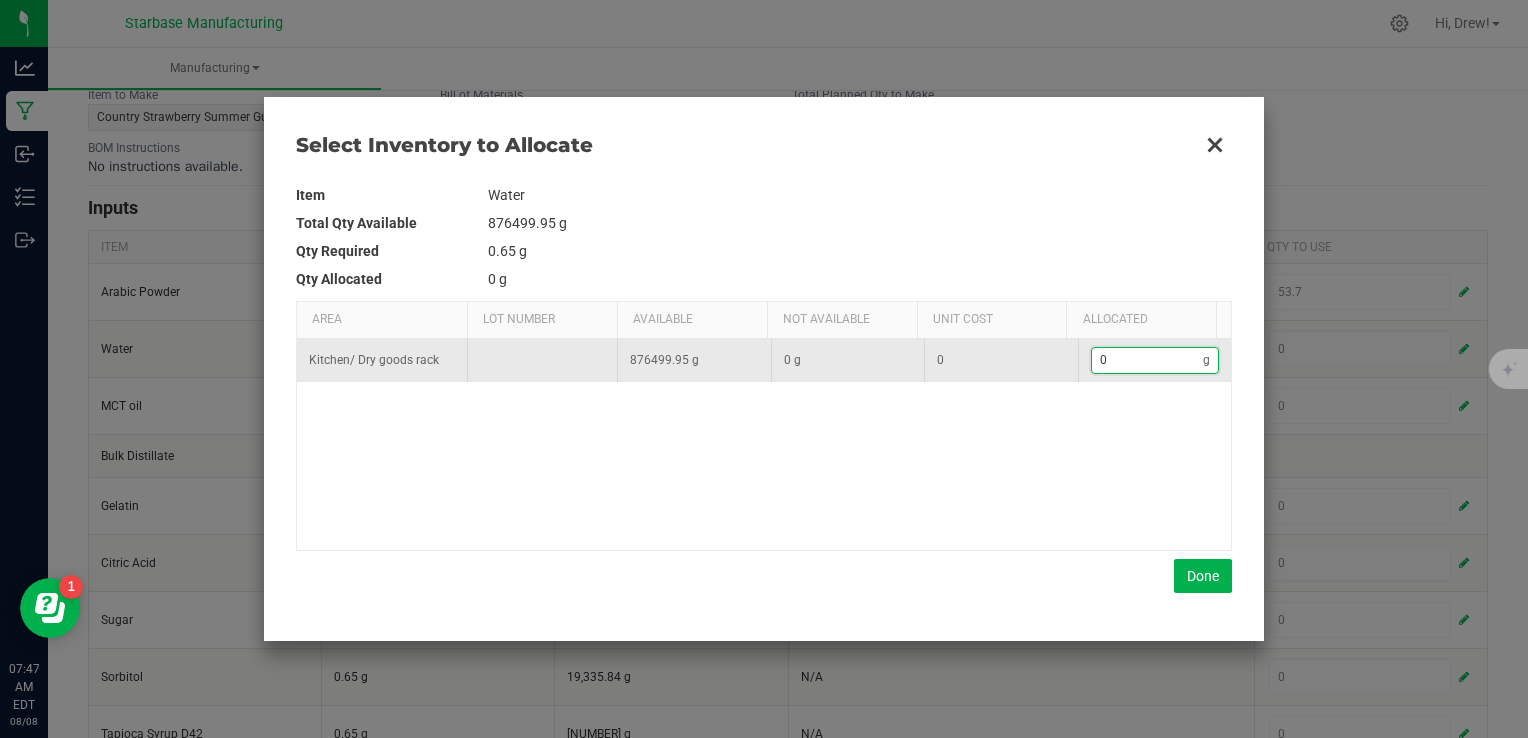 type on "3" 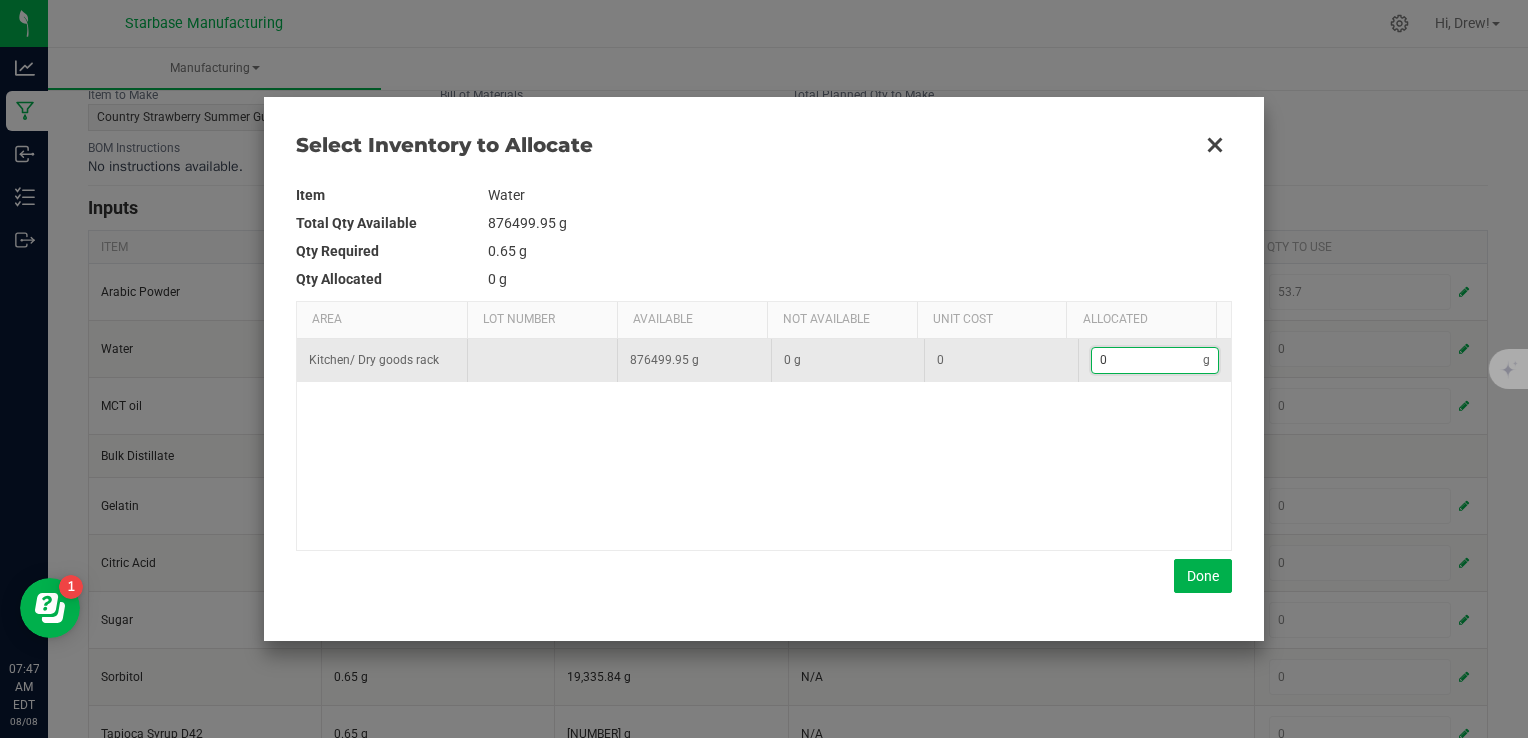 type on "3" 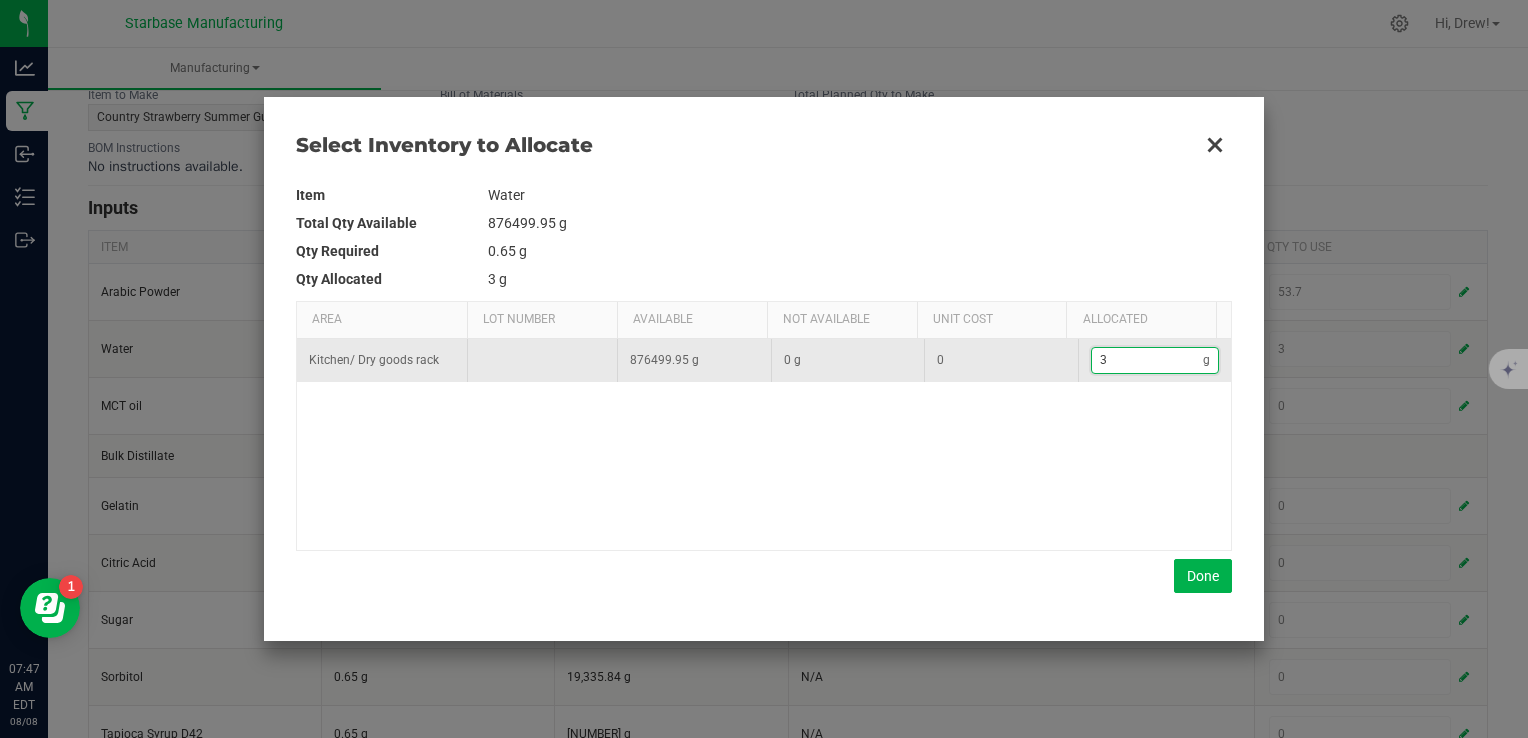 type on "32" 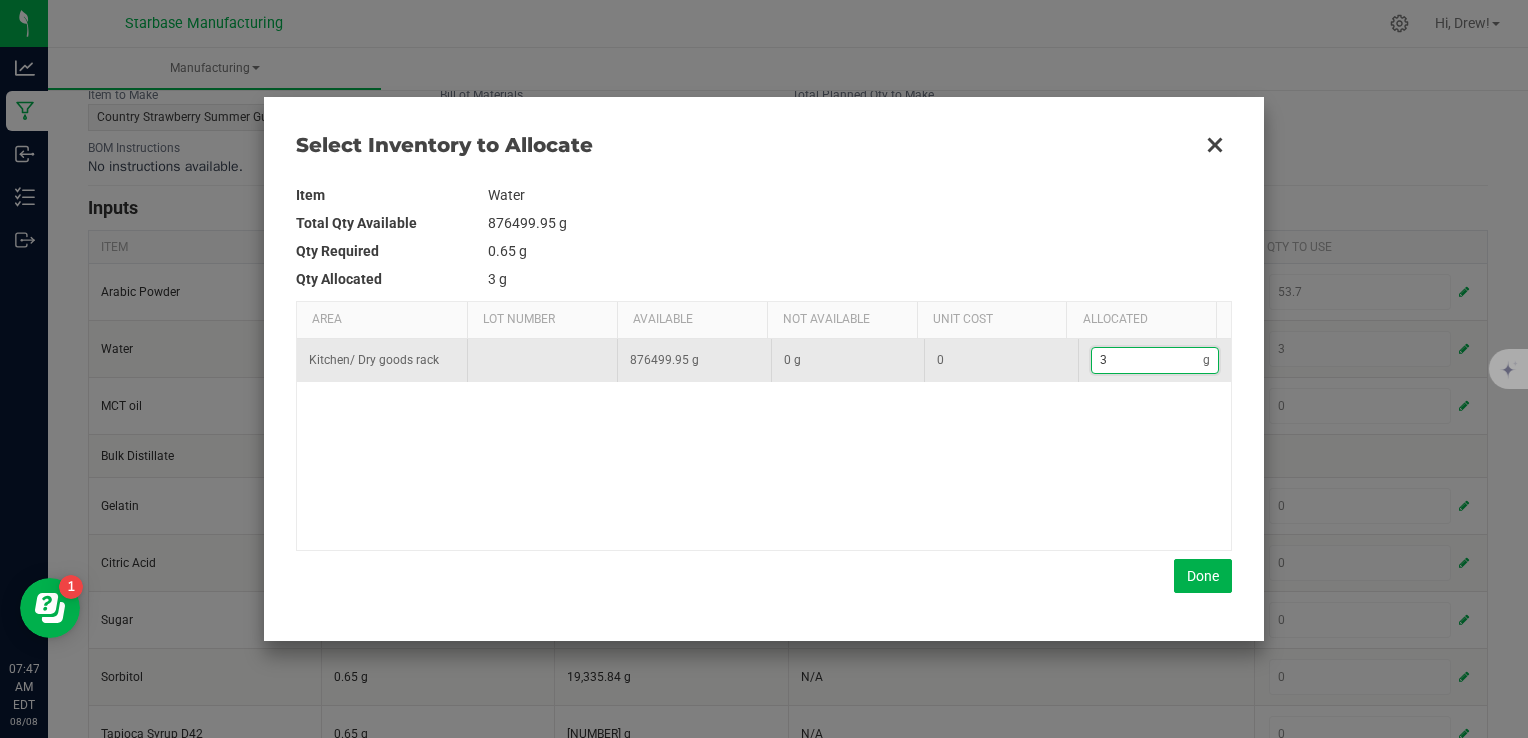 type on "32" 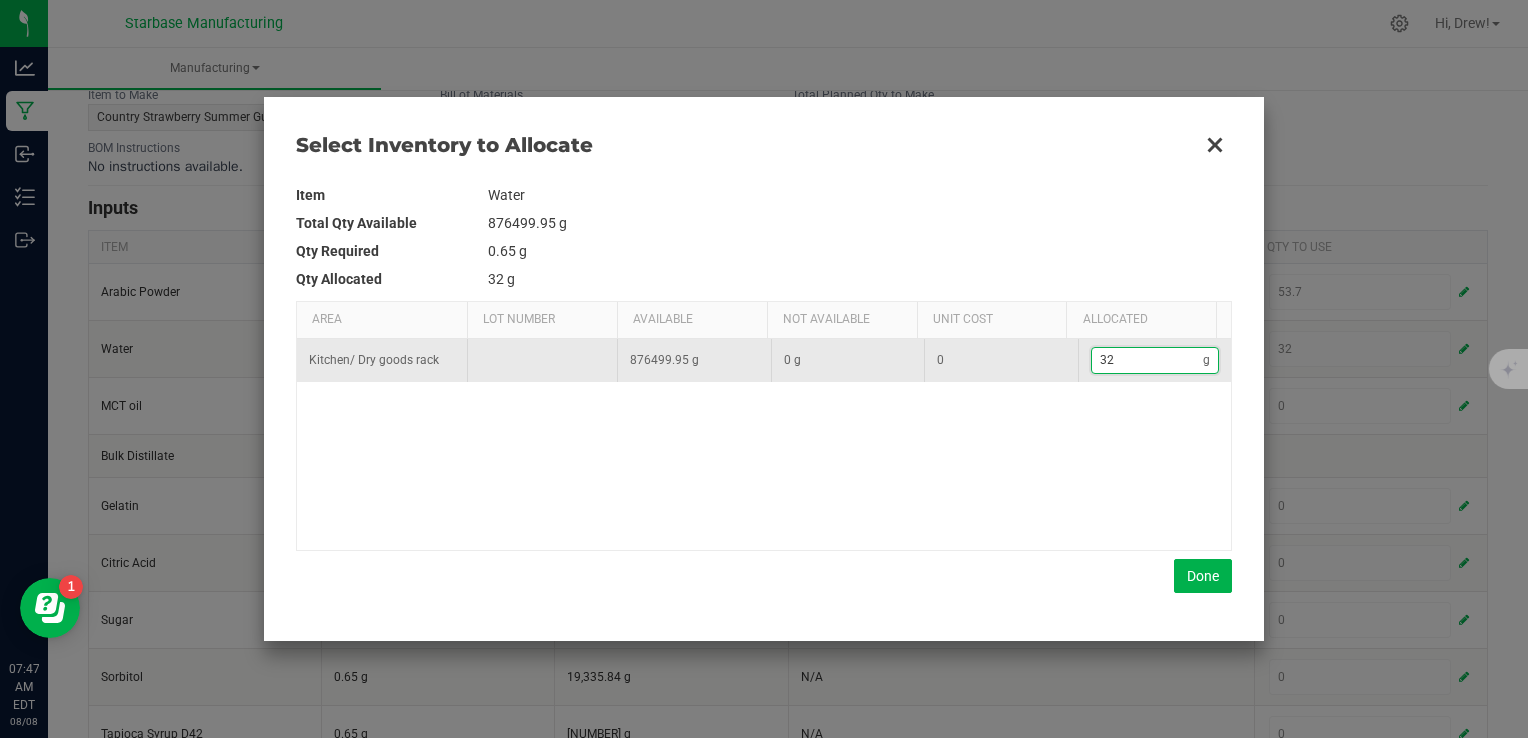 type on "328" 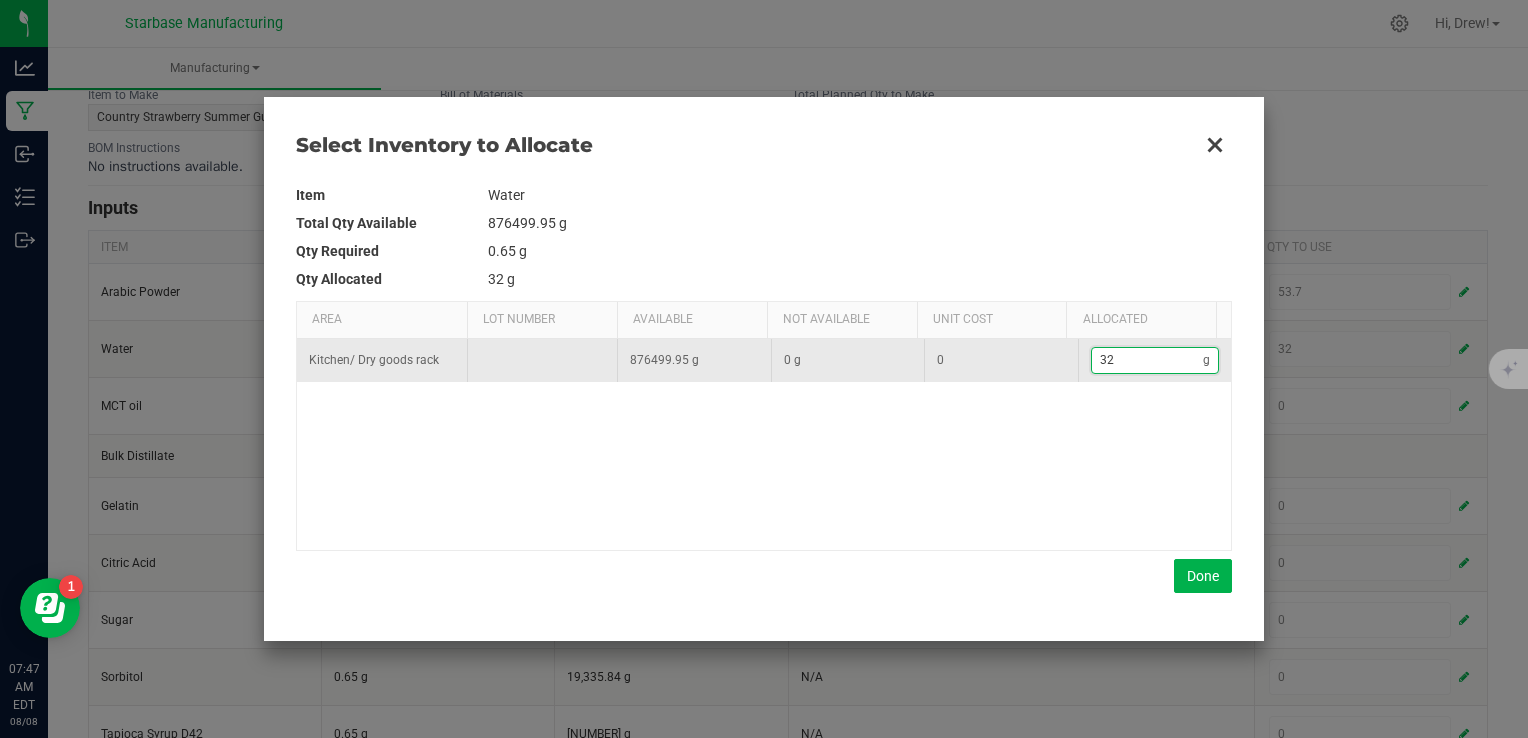 type on "328" 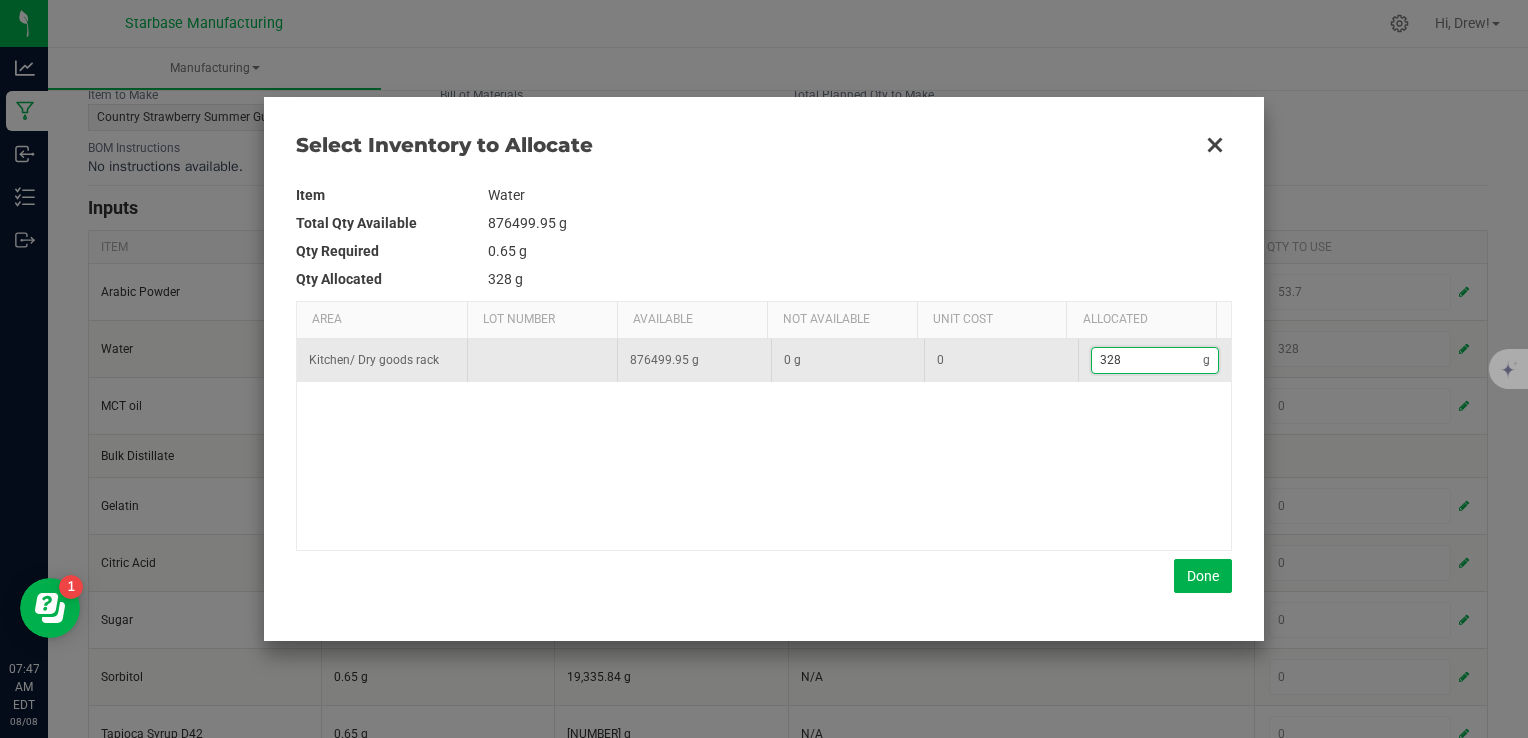 type on "3,280" 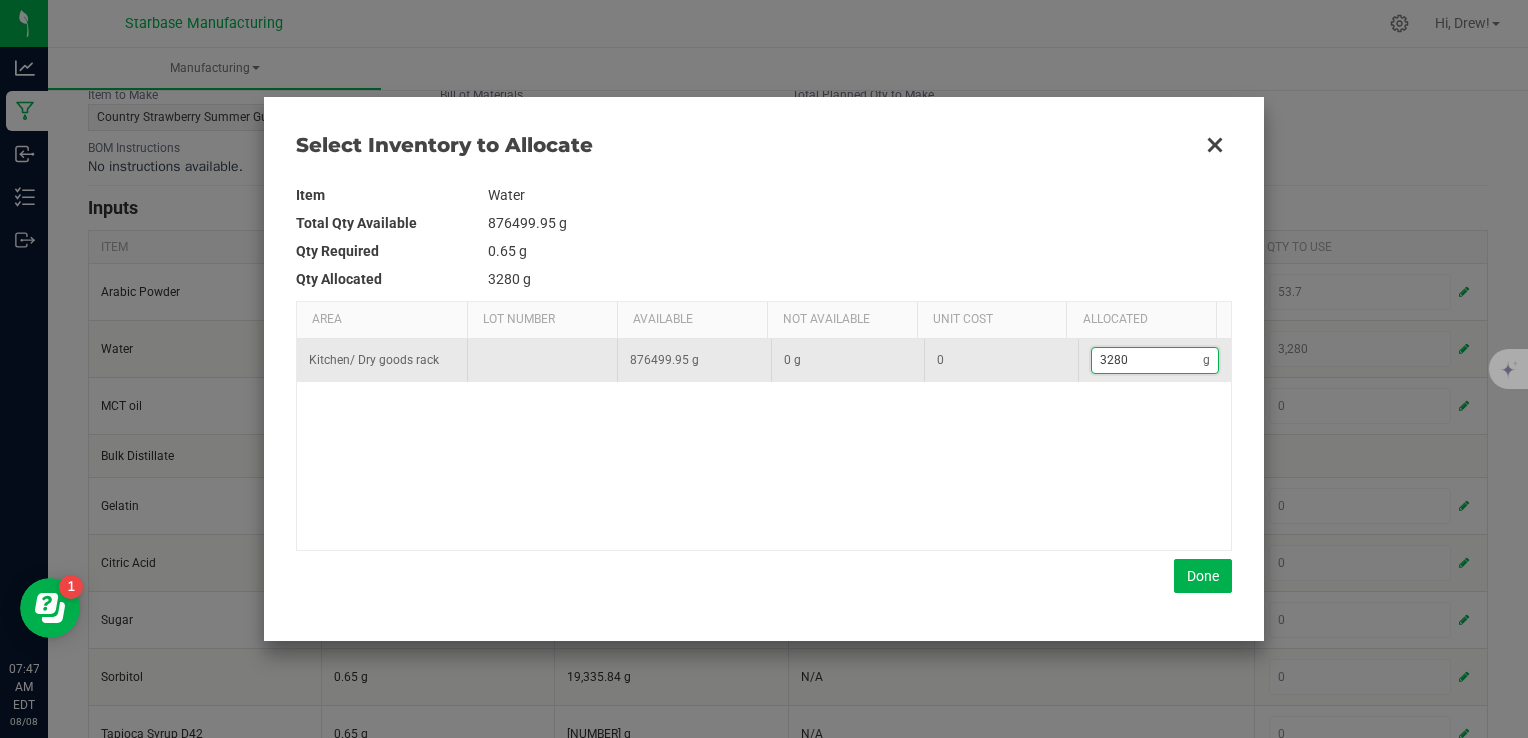 type on "3280." 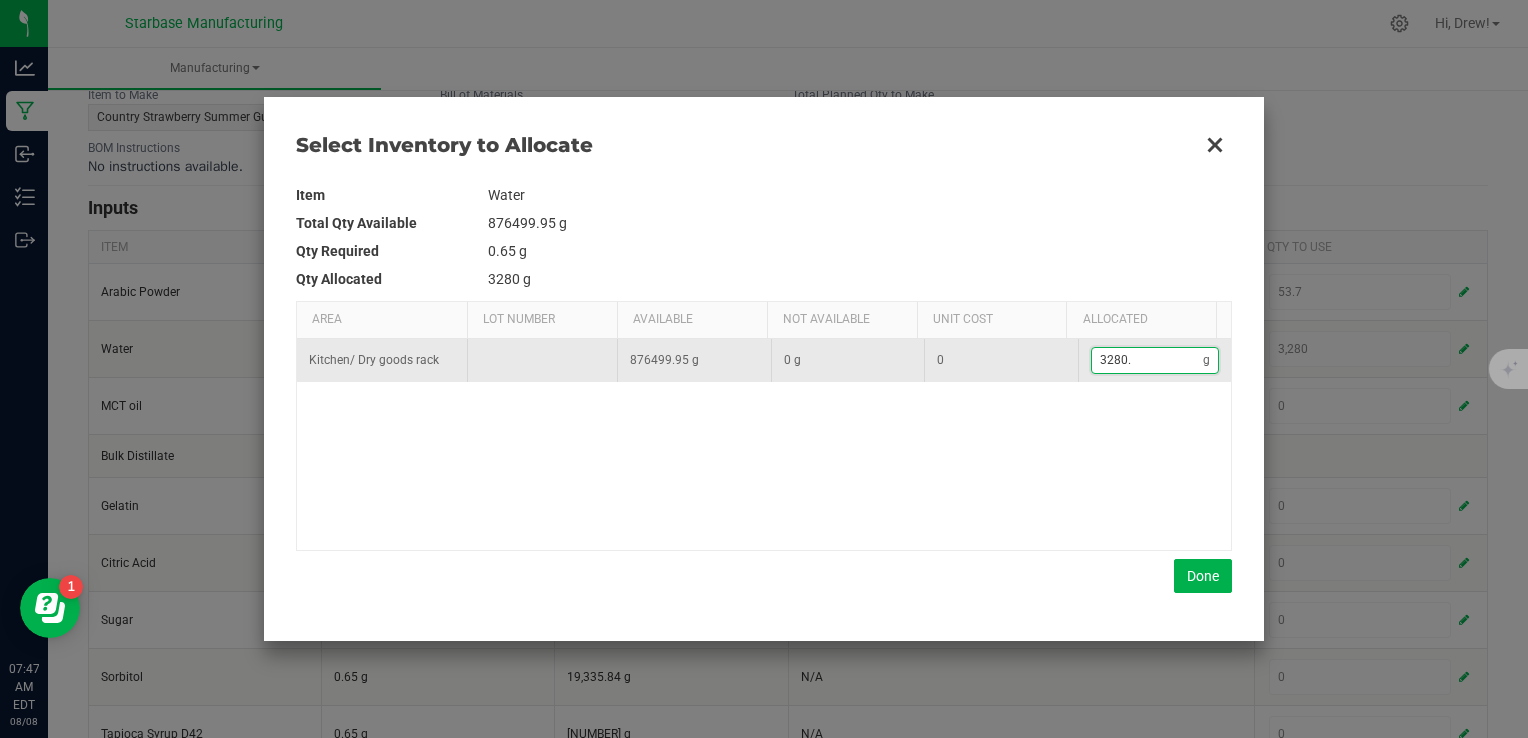 type on "3,280.8" 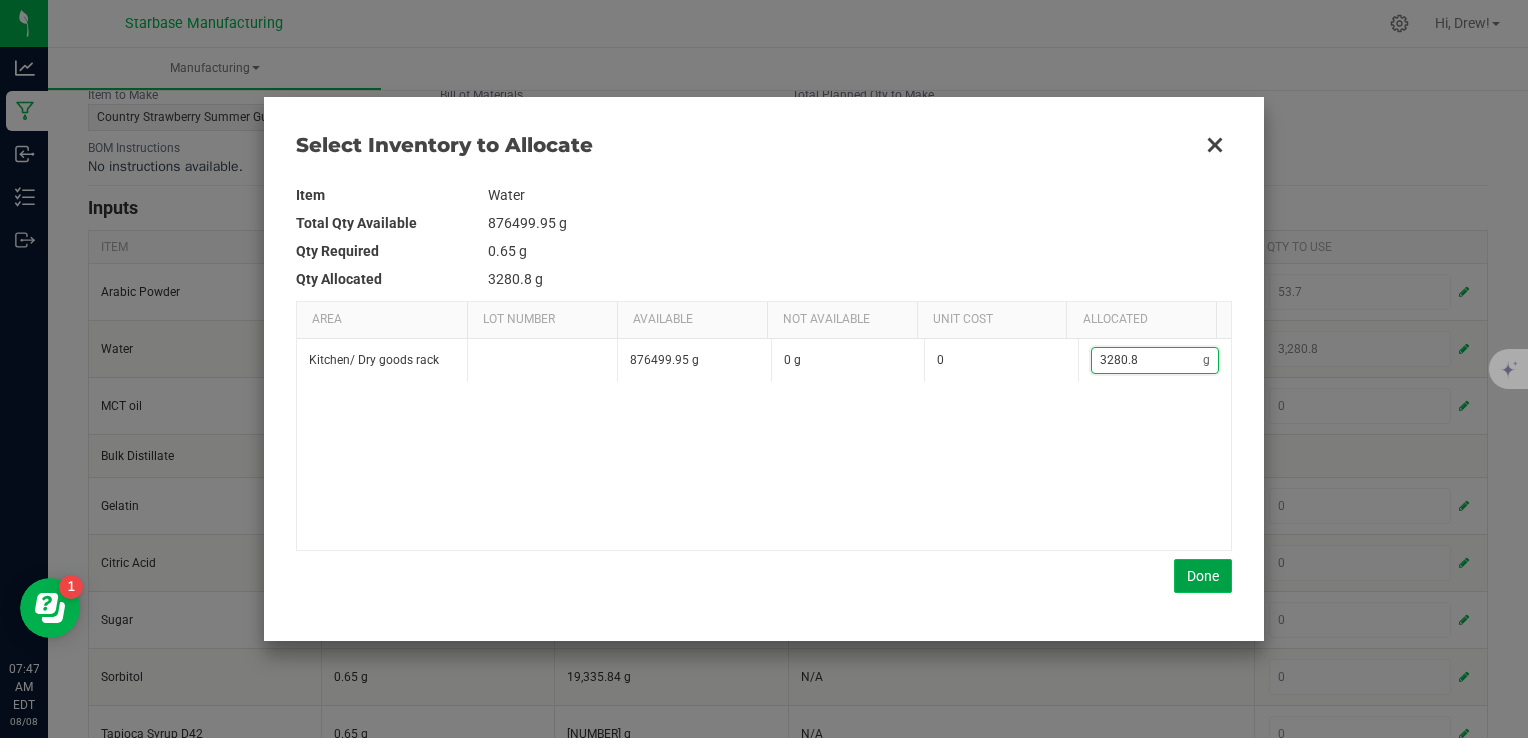 type on "3,280.8" 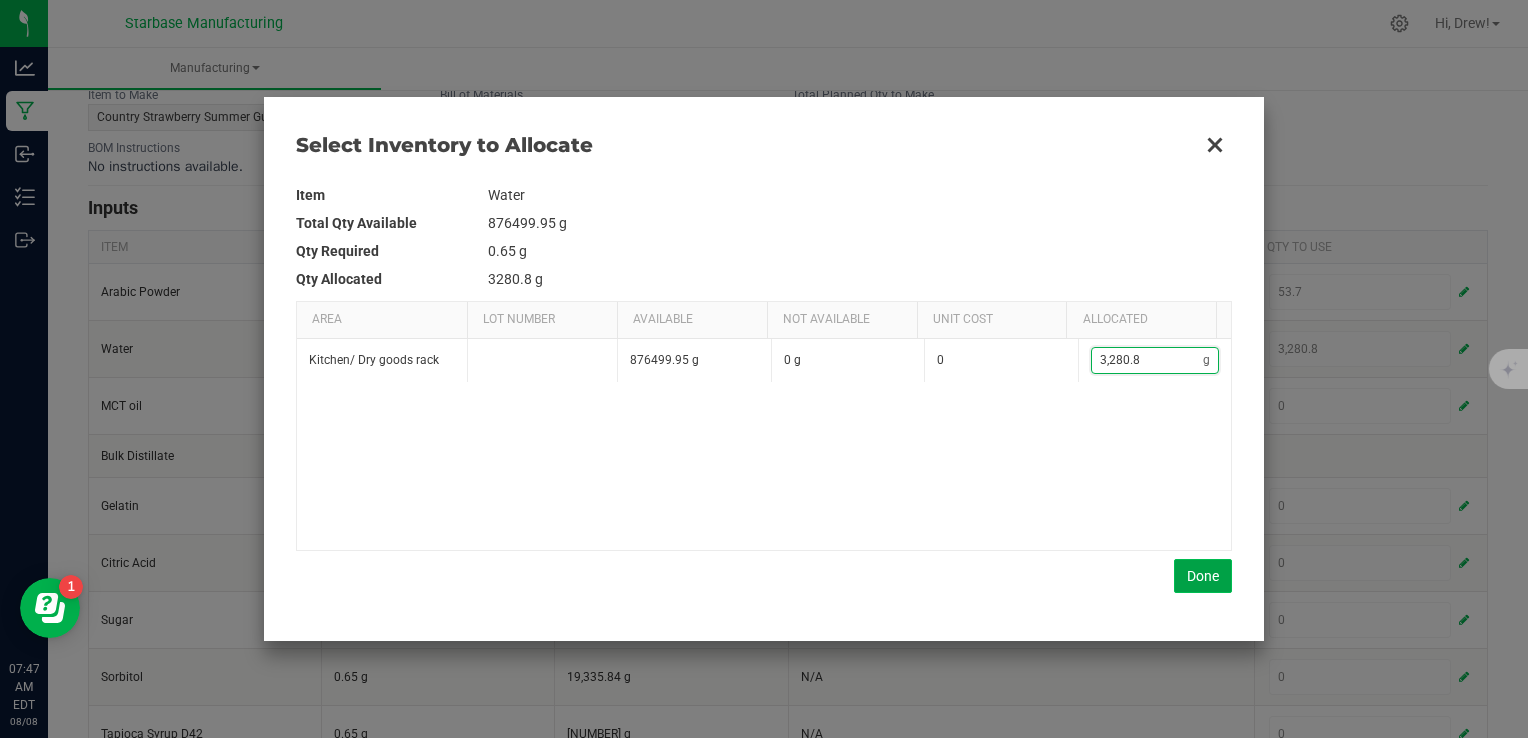 click on "Done" at bounding box center [1203, 576] 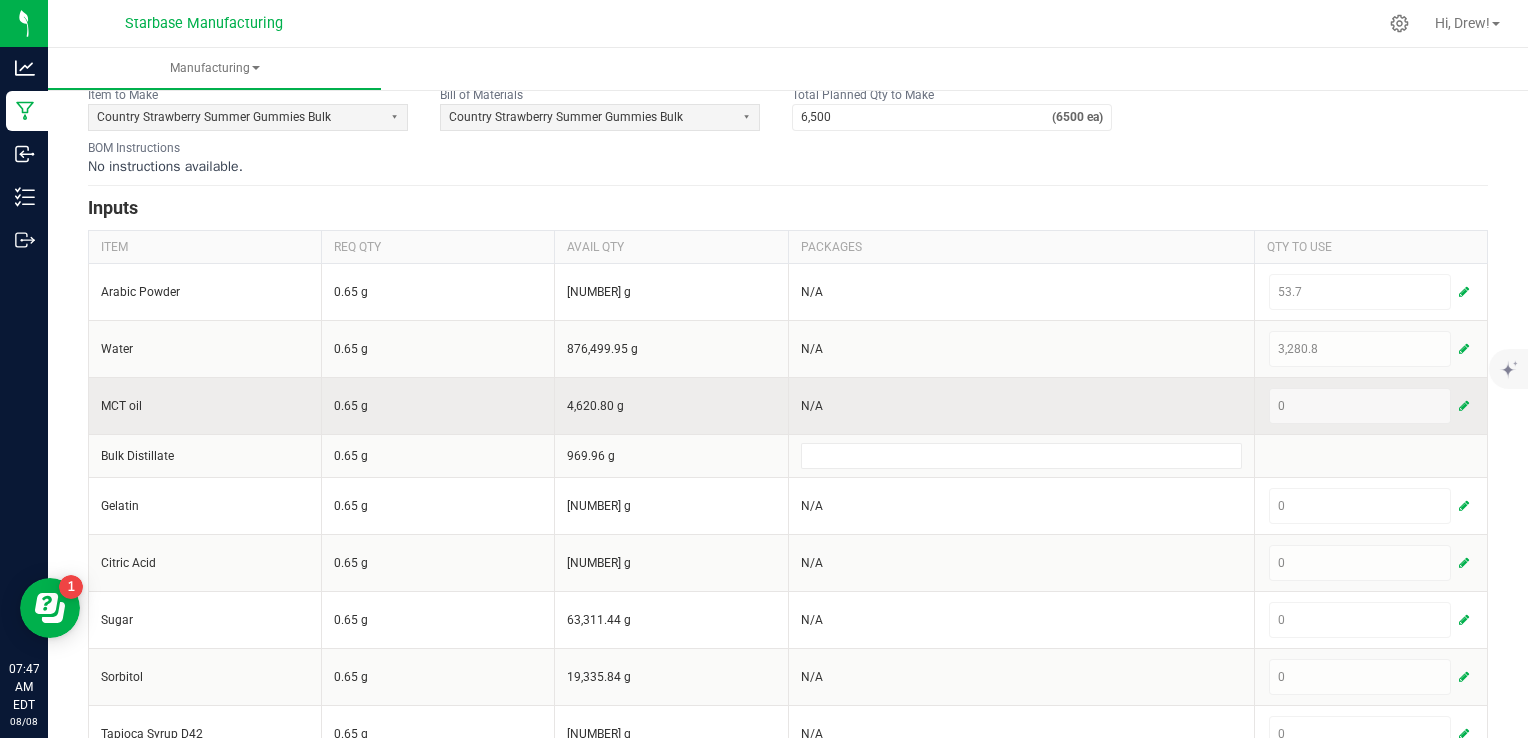 click at bounding box center (1464, 406) 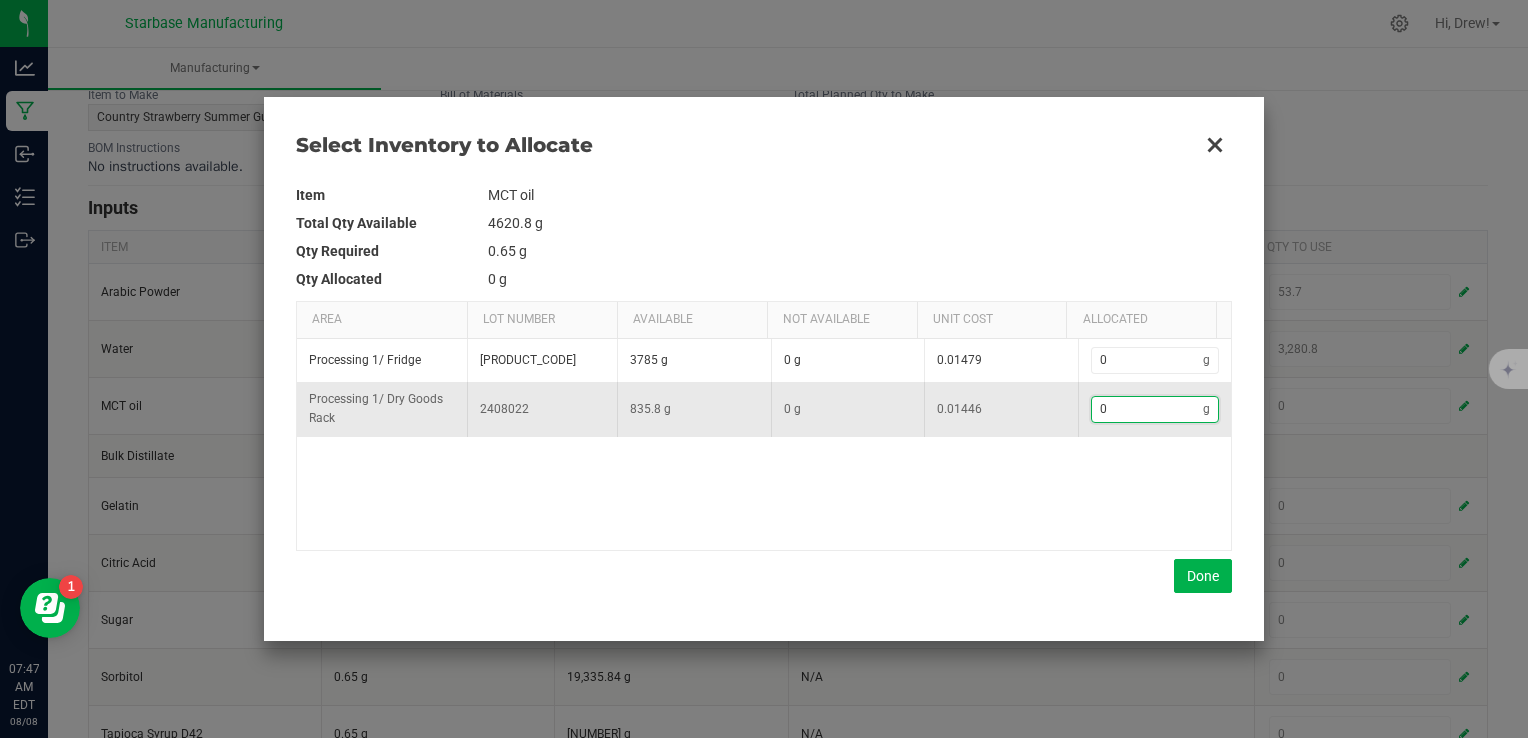 click on "0" at bounding box center [1148, 409] 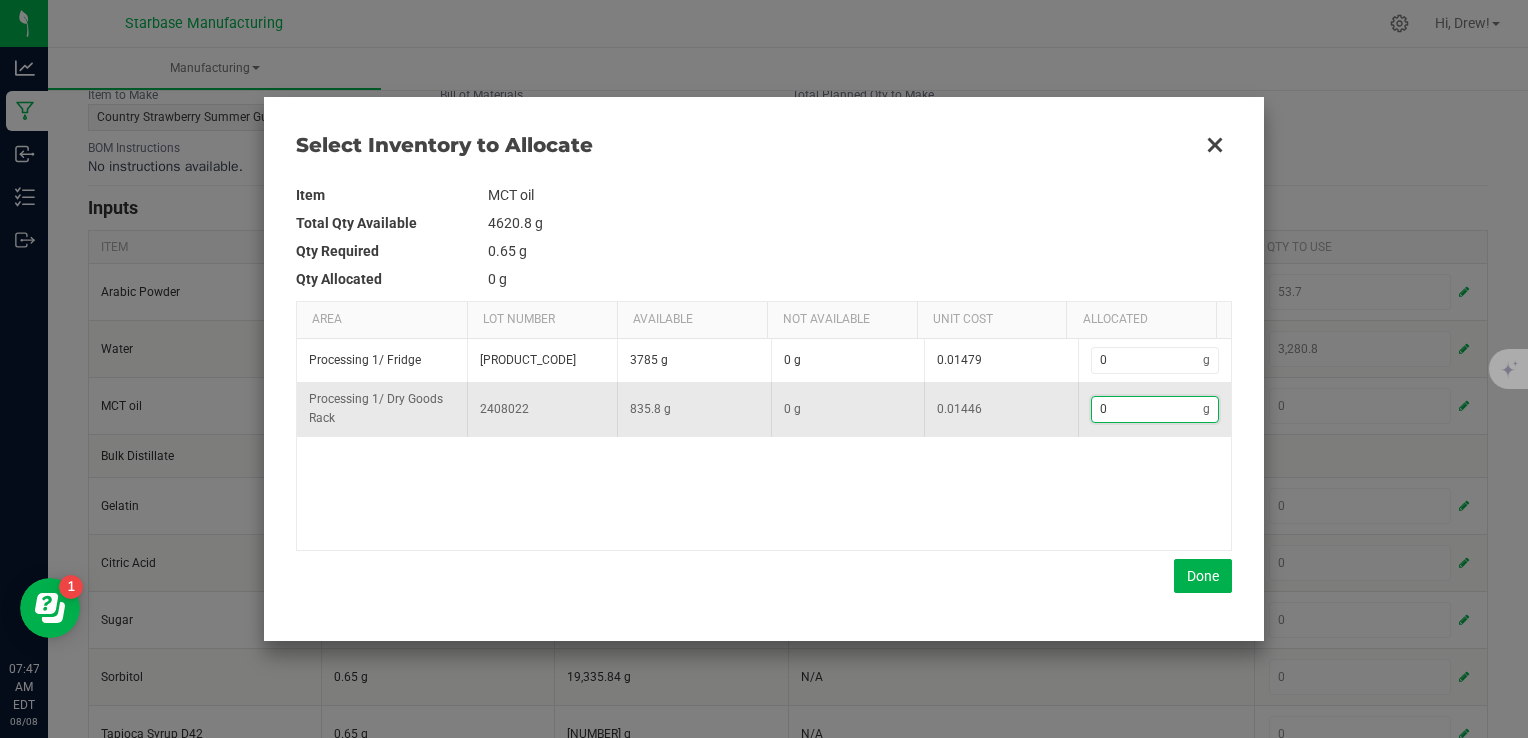 type on "8" 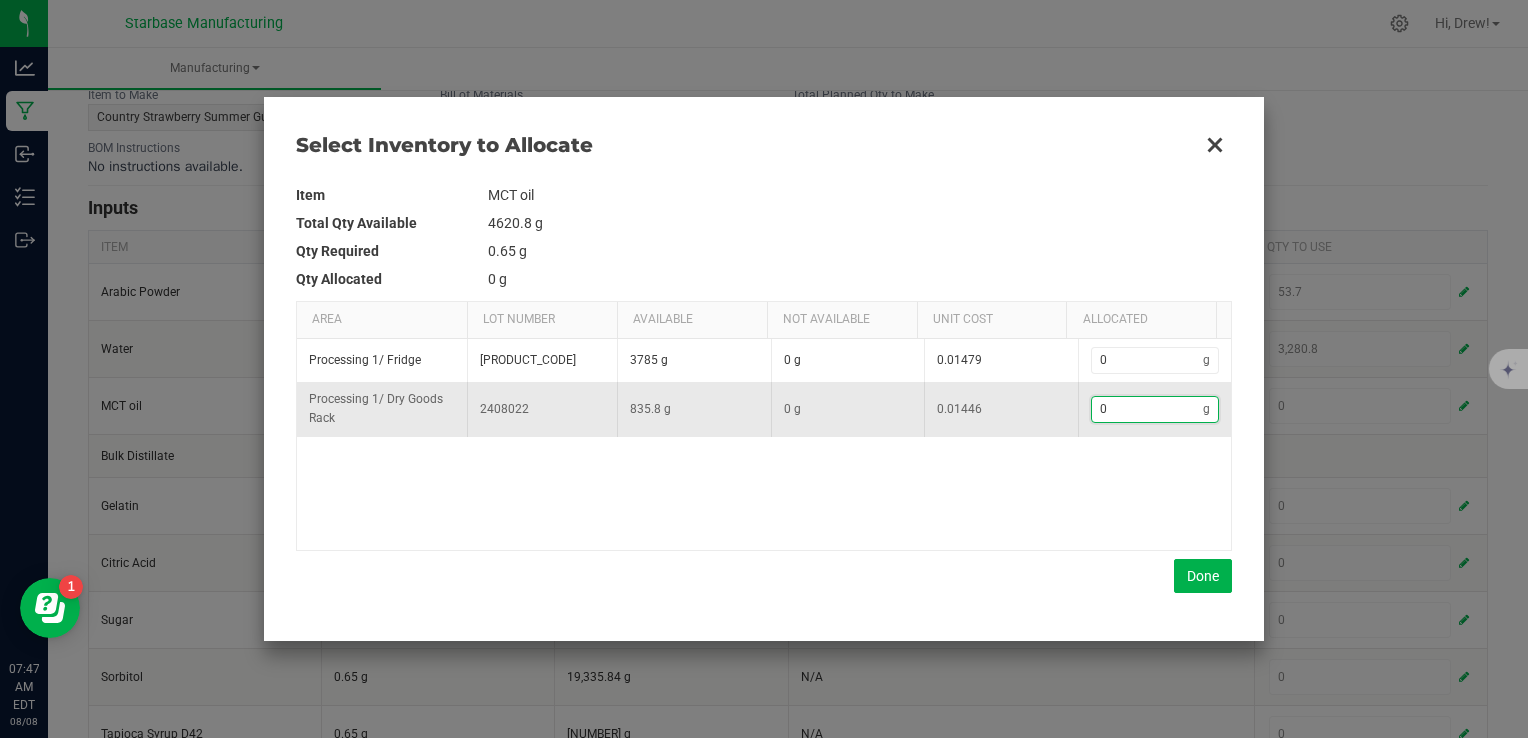 type on "8" 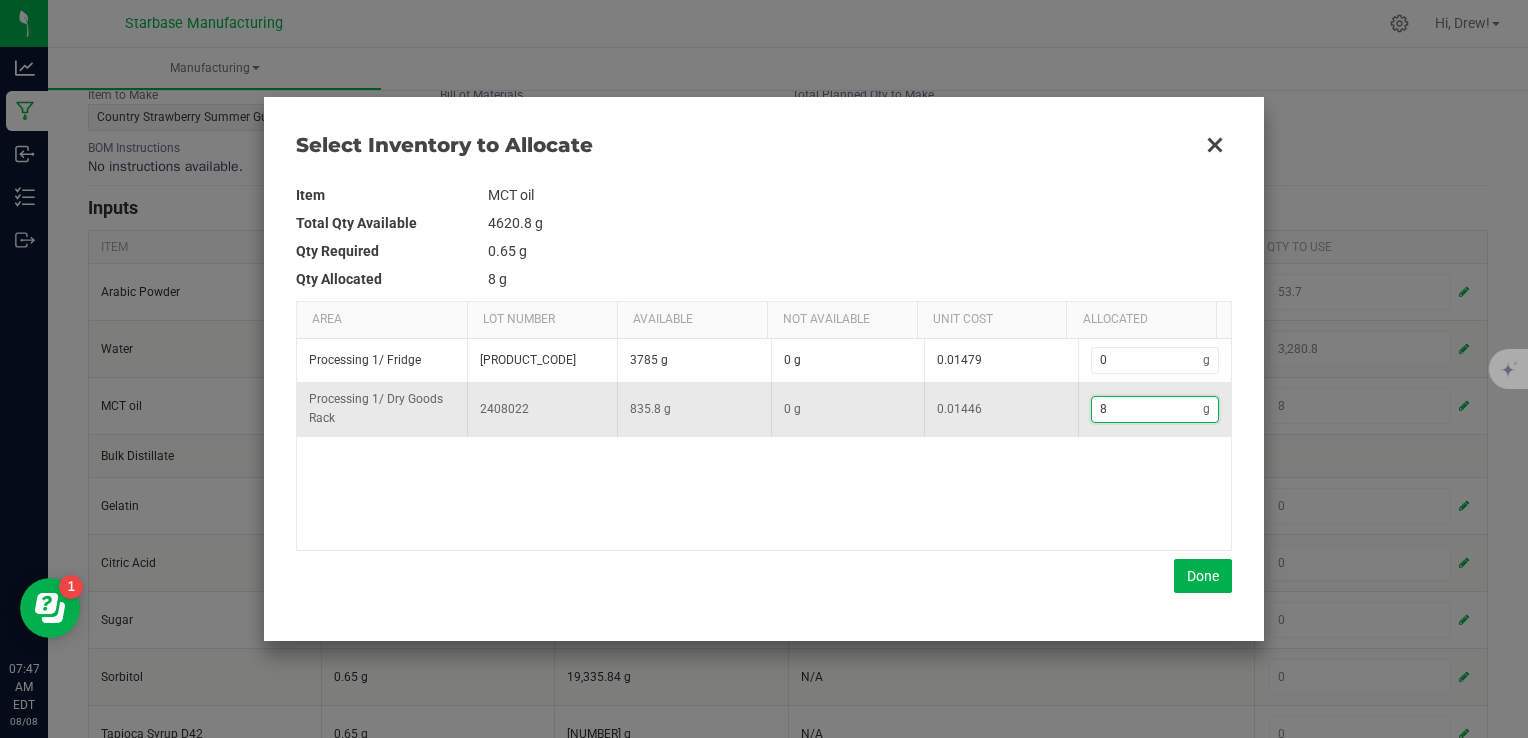 type on "87" 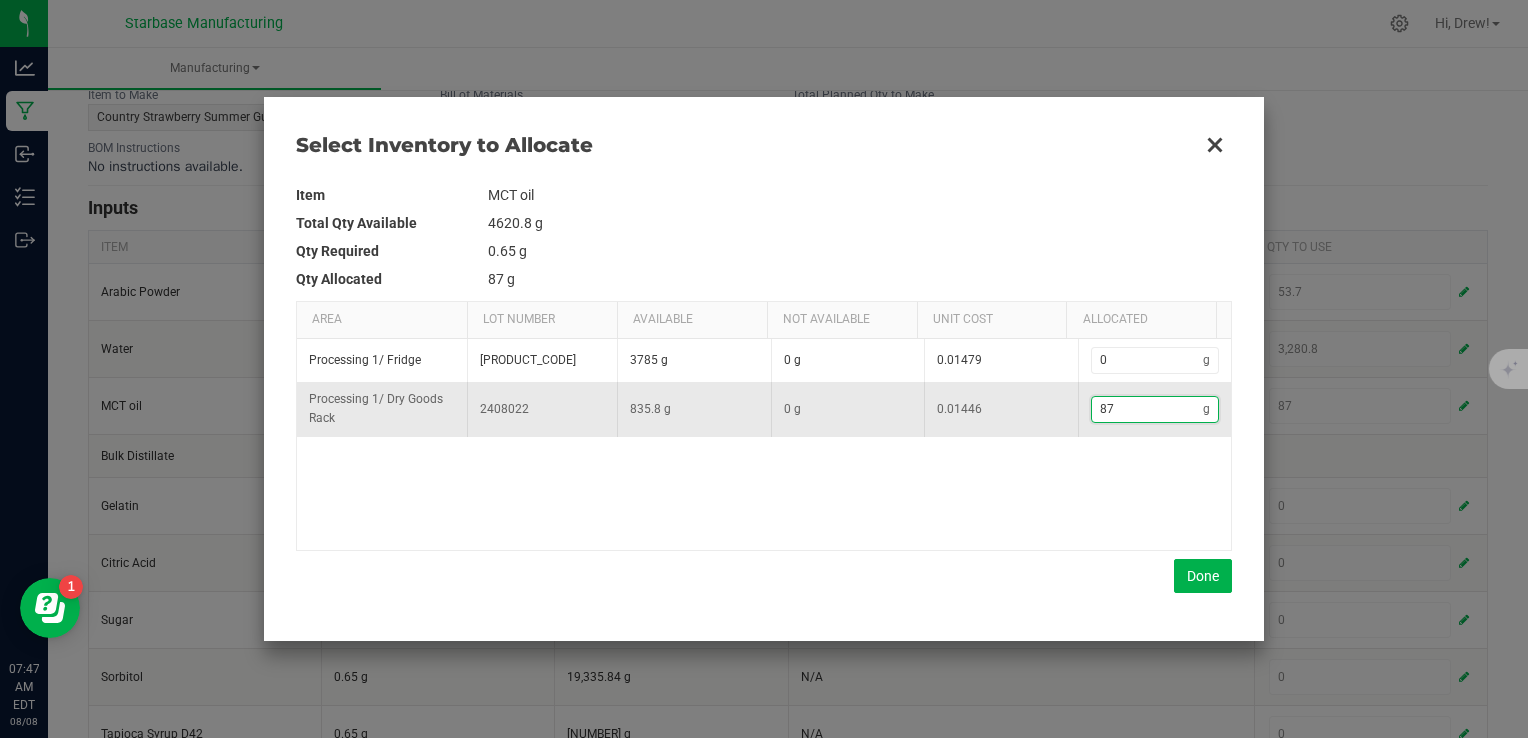 type on "87." 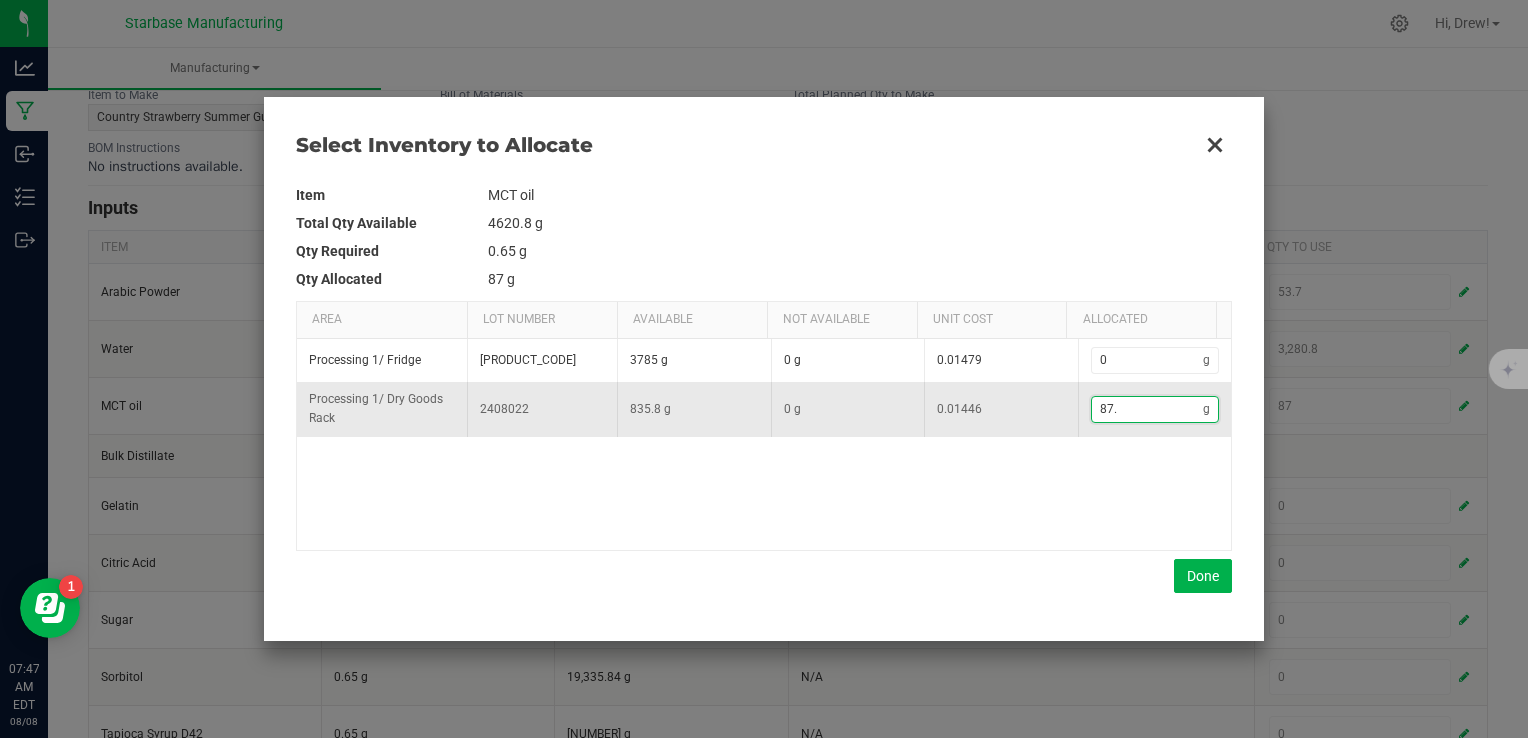 type on "87.6" 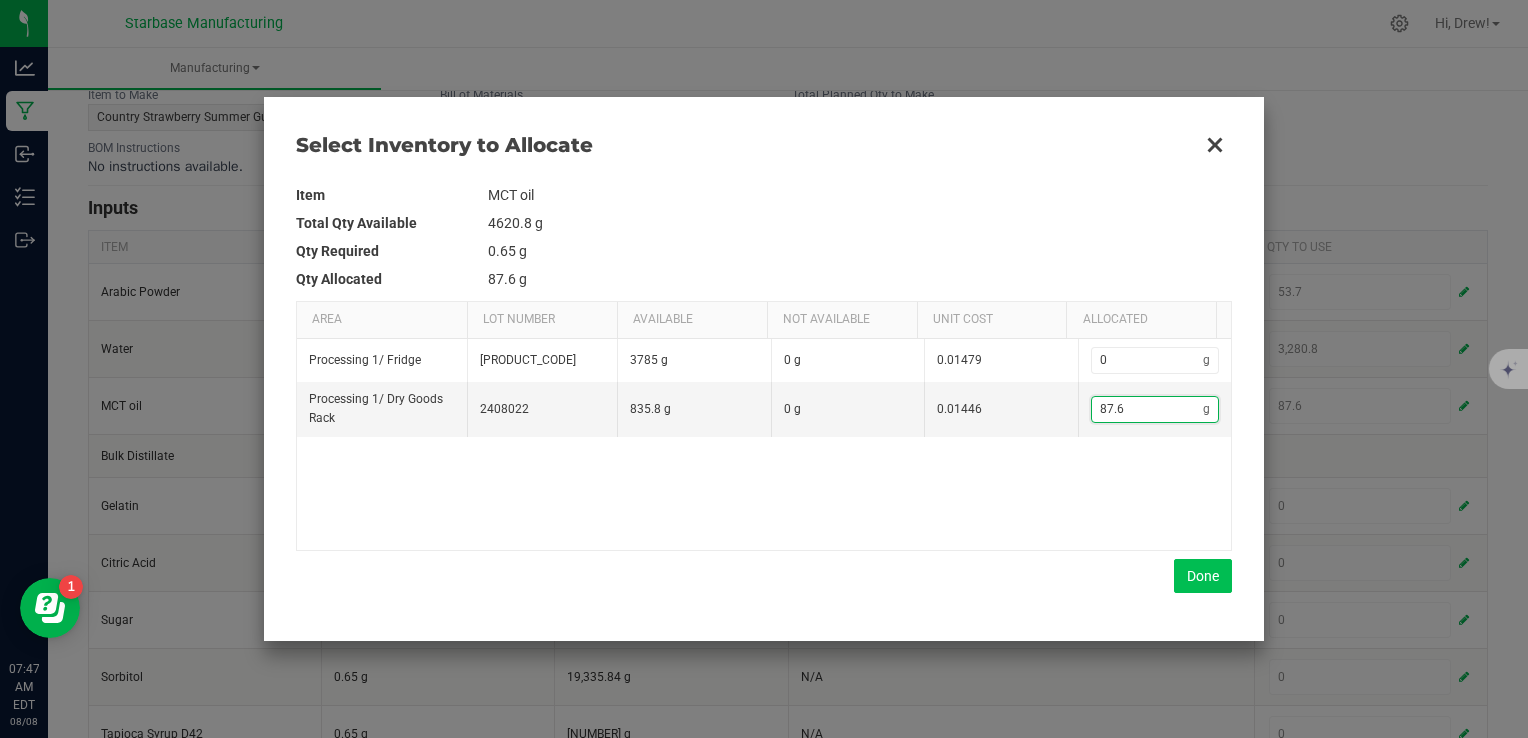 type on "87.6" 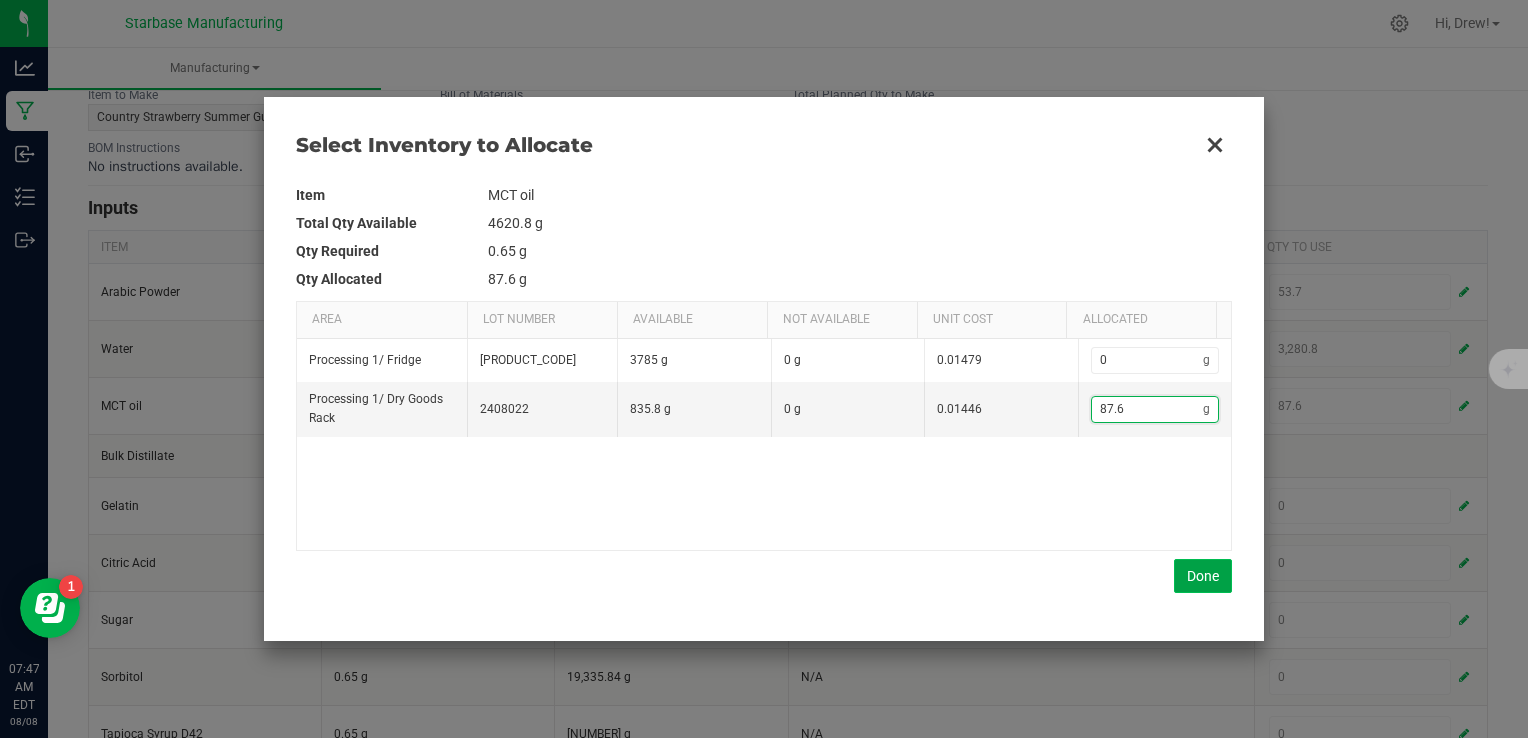 click on "Done" at bounding box center (1203, 576) 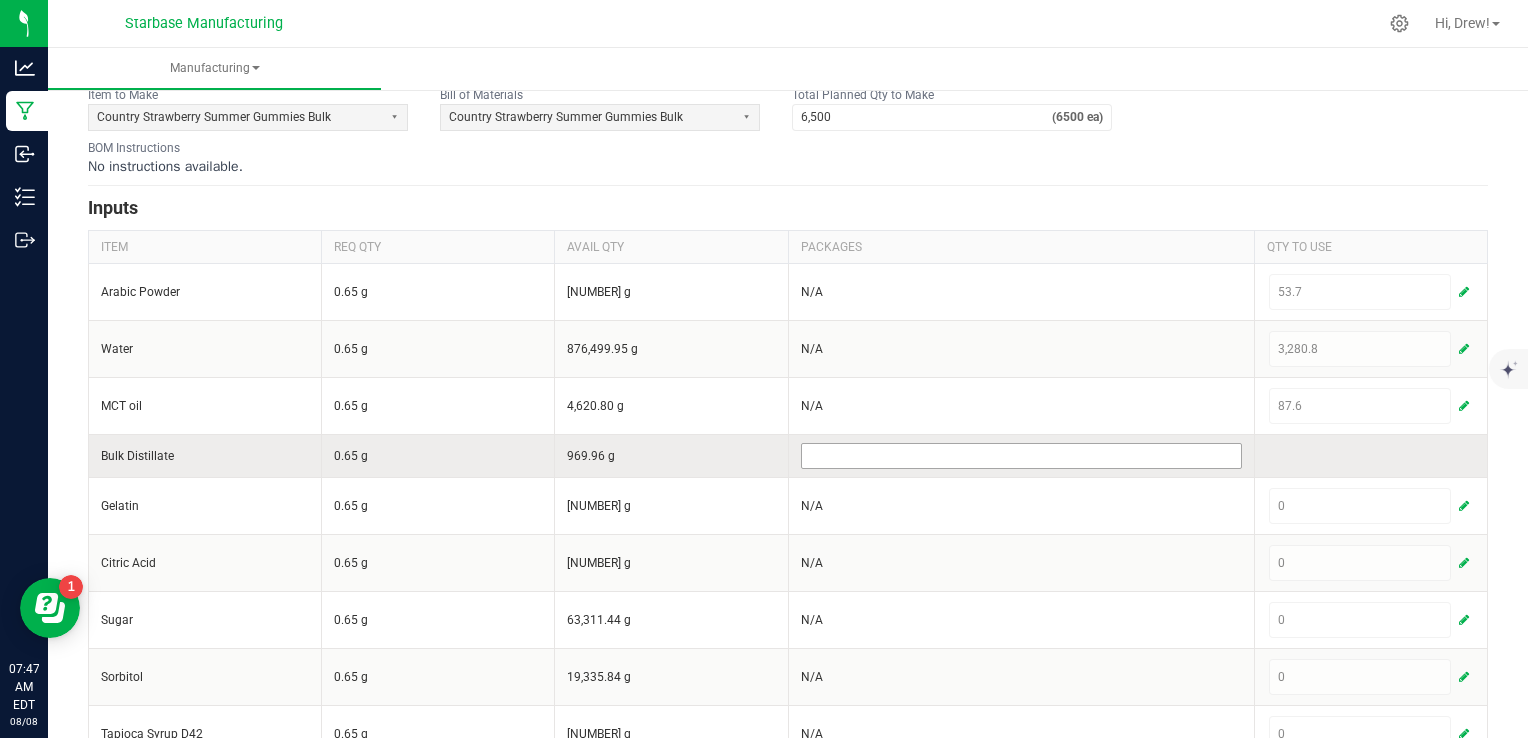 click at bounding box center [1021, 456] 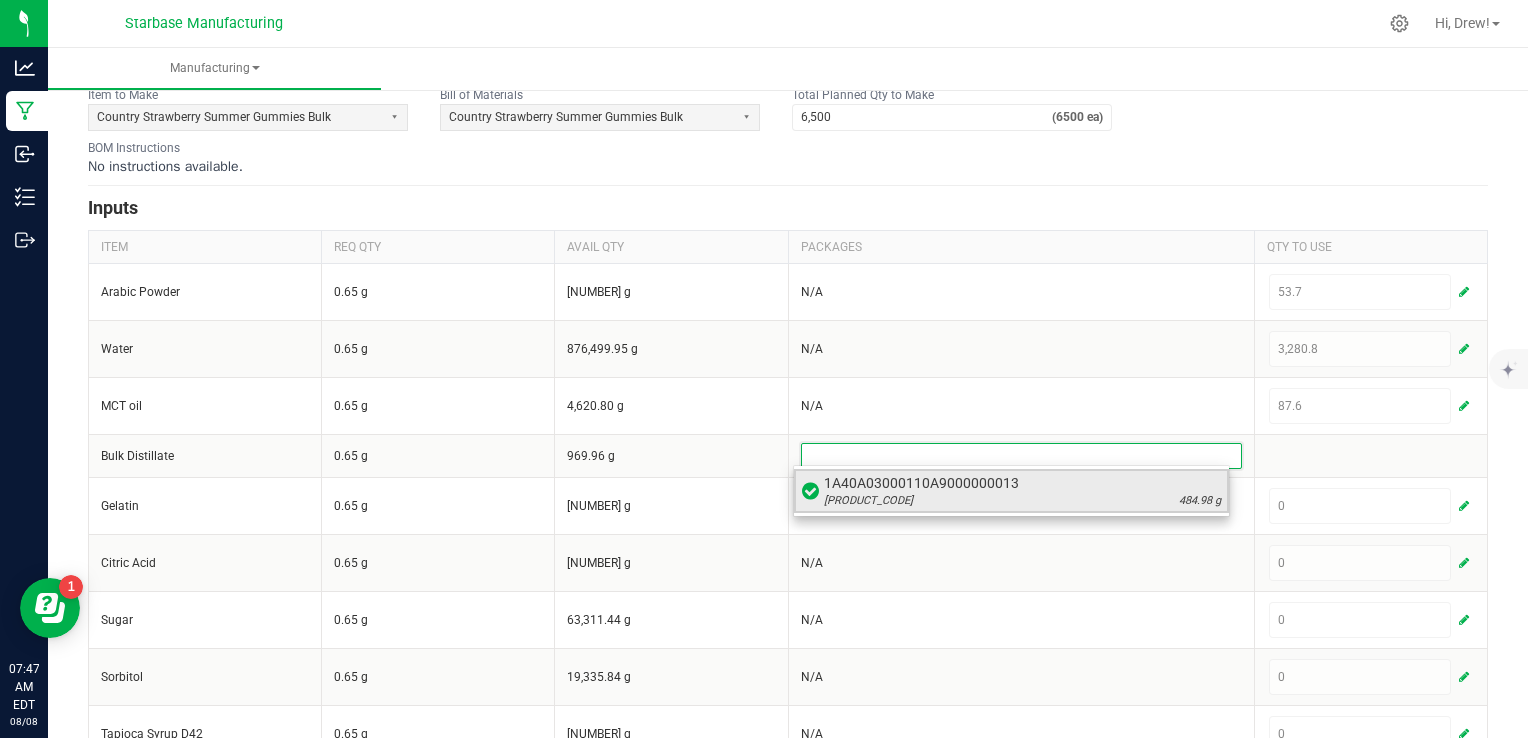 click on "[PRODUCT_CODE]   [NUMBER] g" at bounding box center (1022, 501) 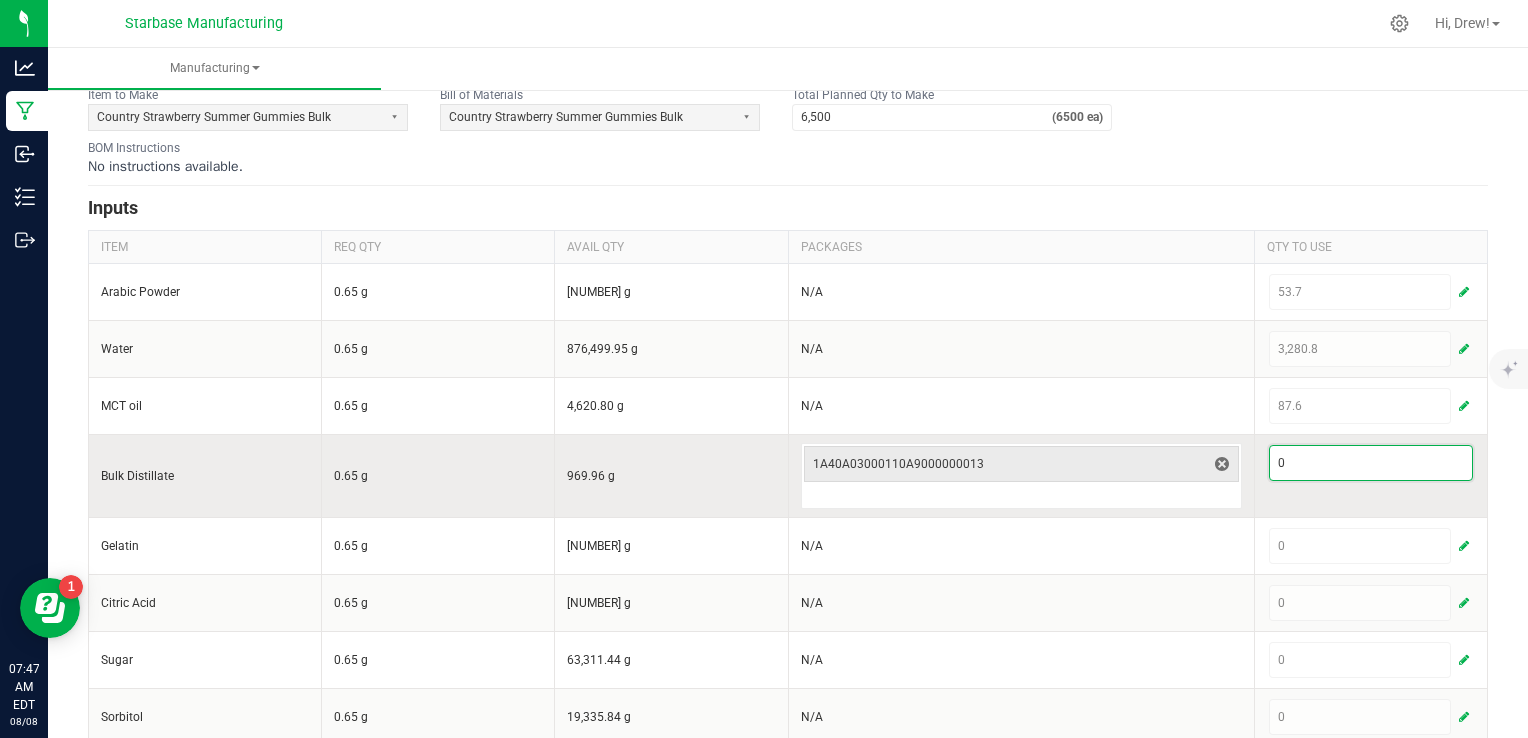 click on "0" at bounding box center [1371, 463] 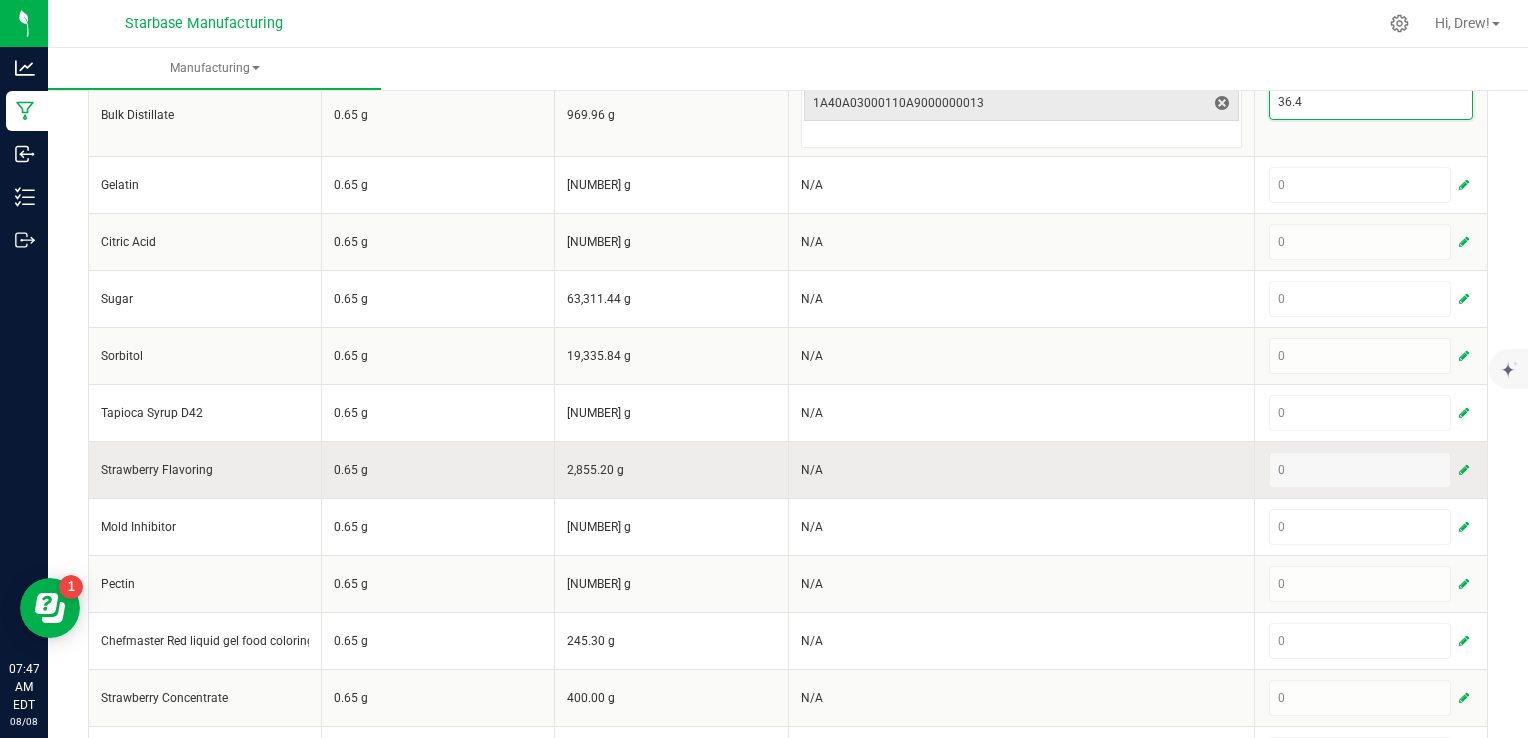 scroll, scrollTop: 600, scrollLeft: 0, axis: vertical 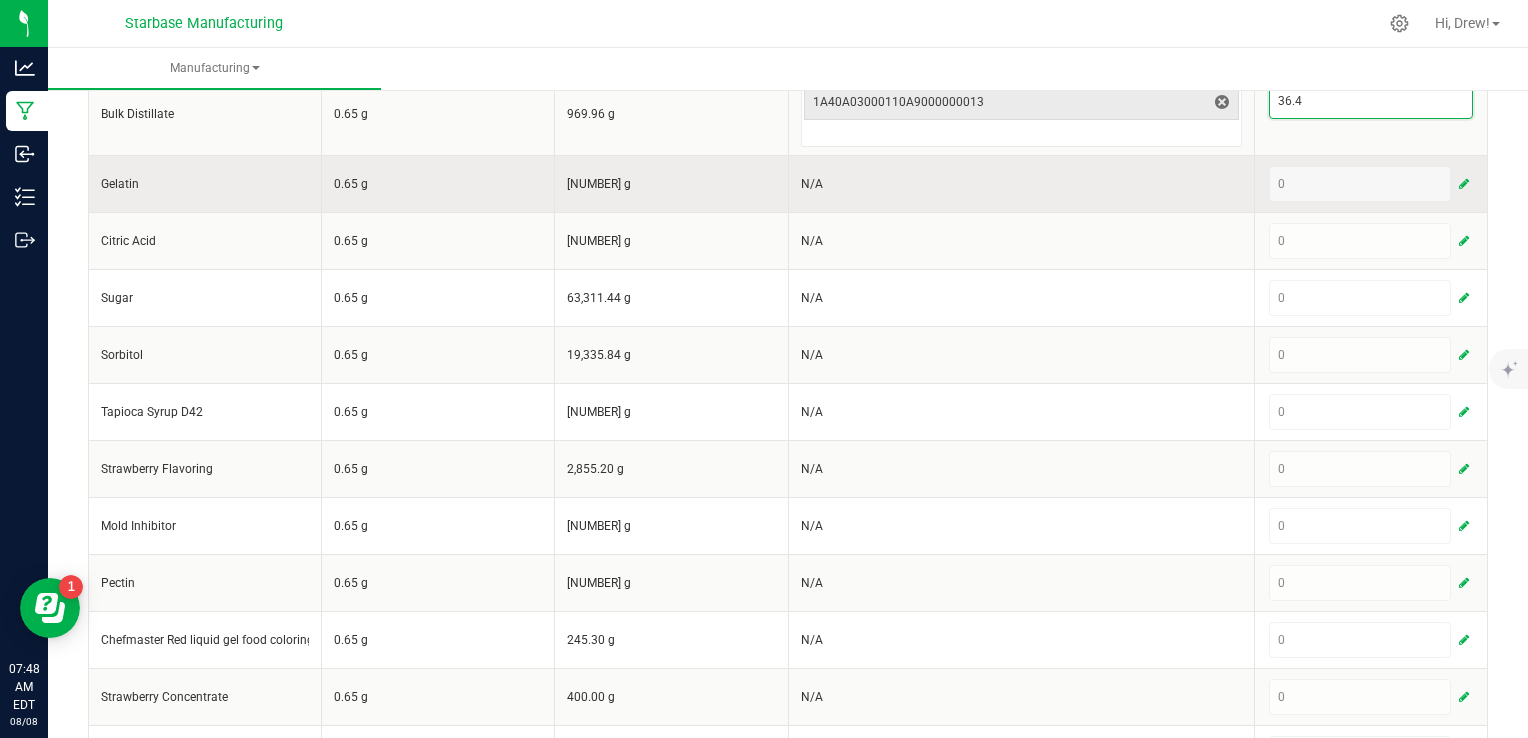 type on "36.4" 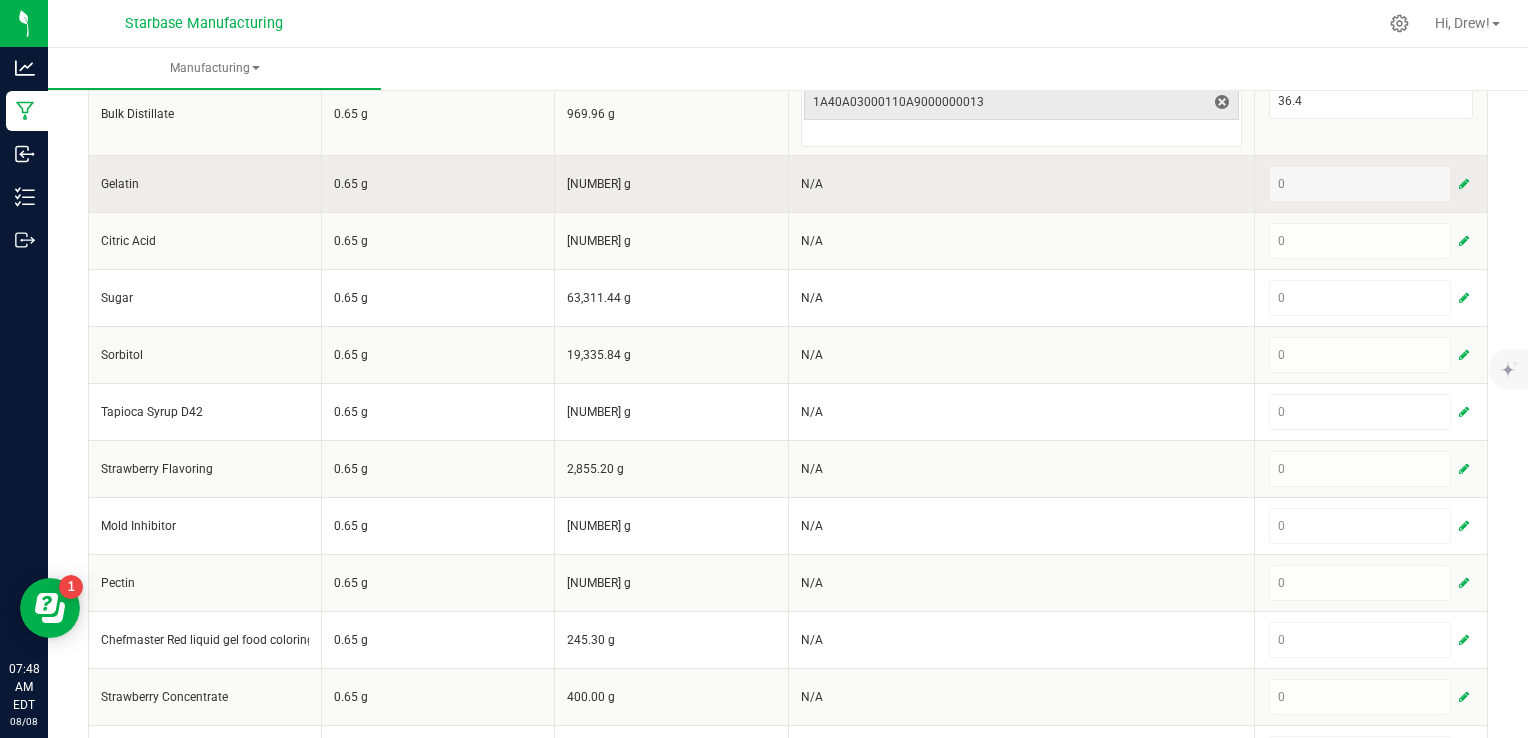 click at bounding box center (1464, 184) 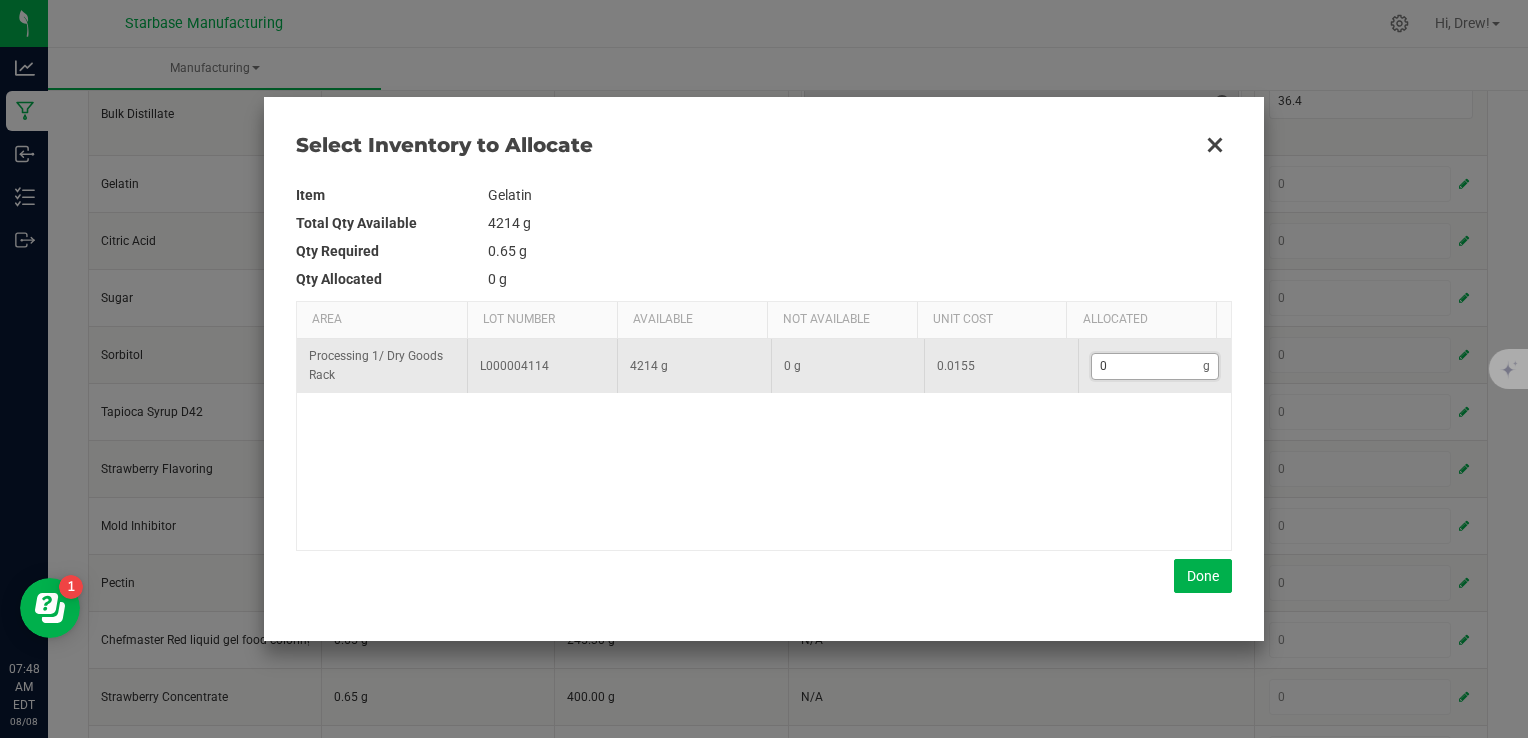 click on "0" at bounding box center (1148, 366) 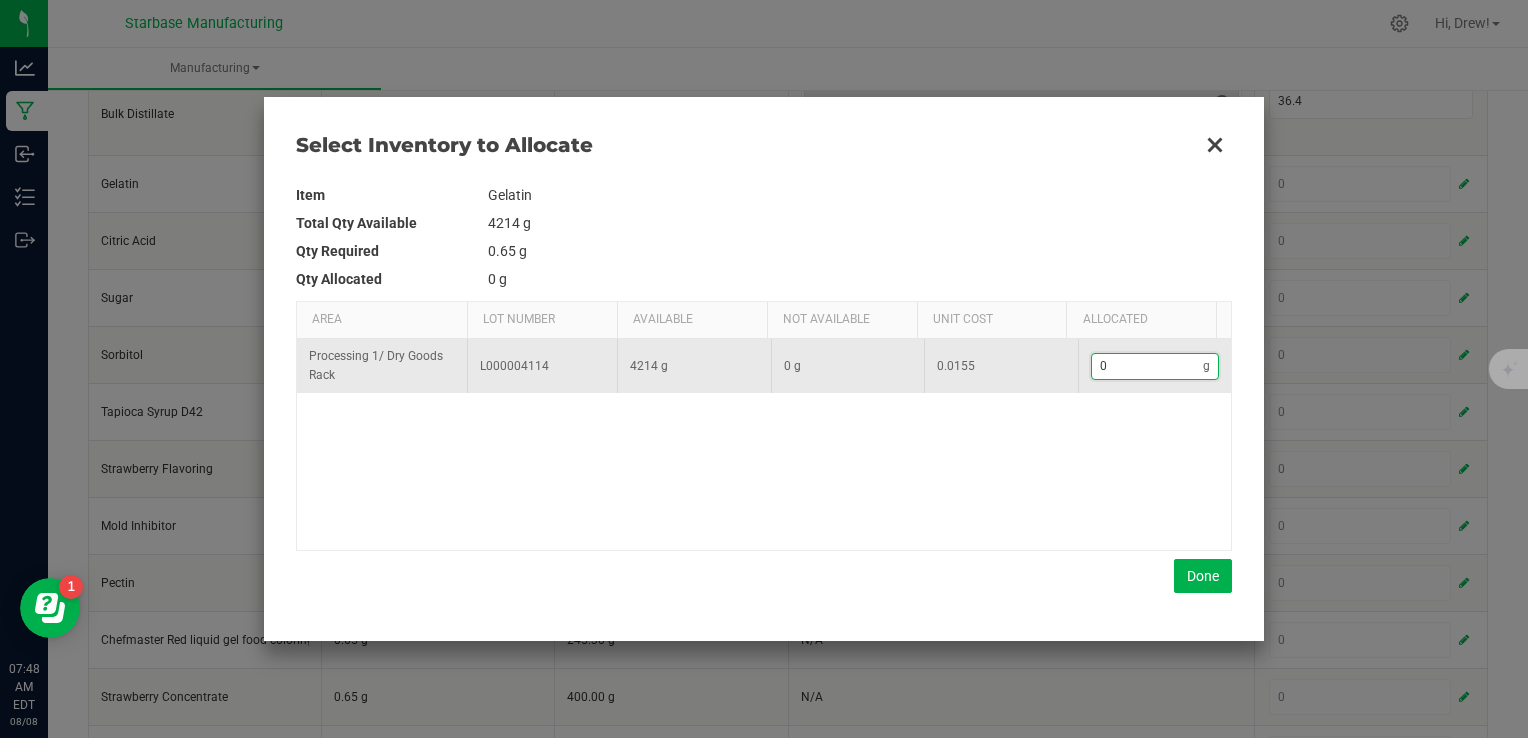 type on "1" 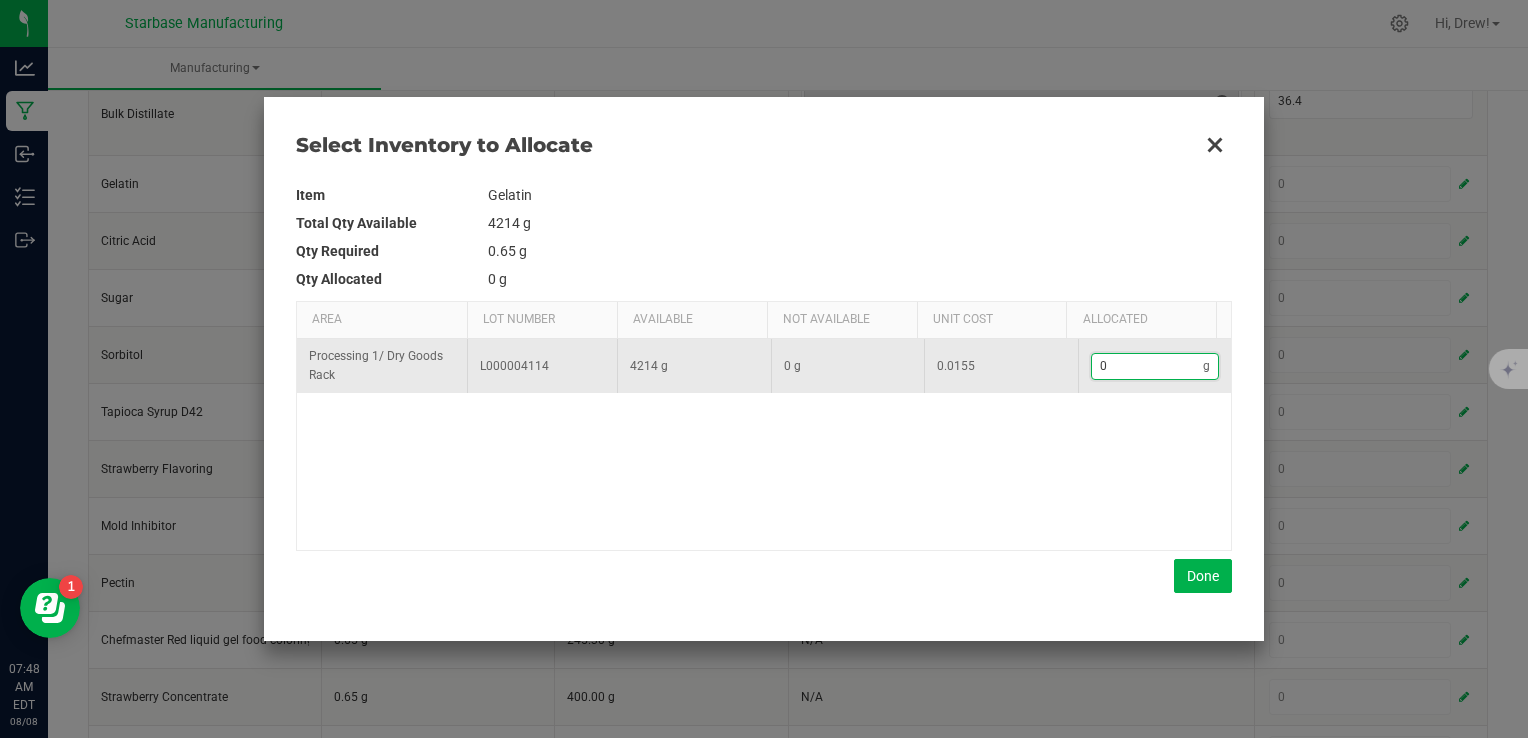 type on "1" 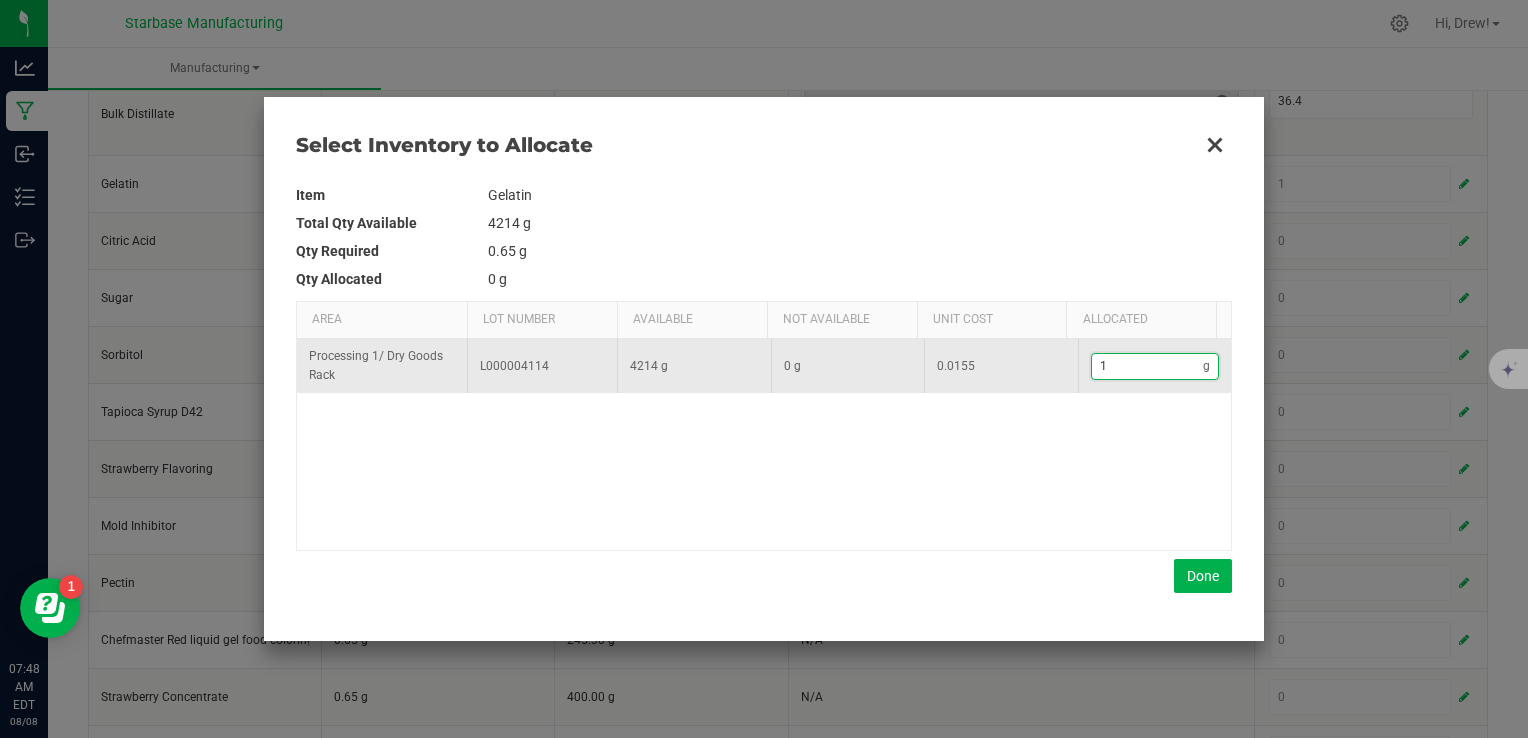 type on "10" 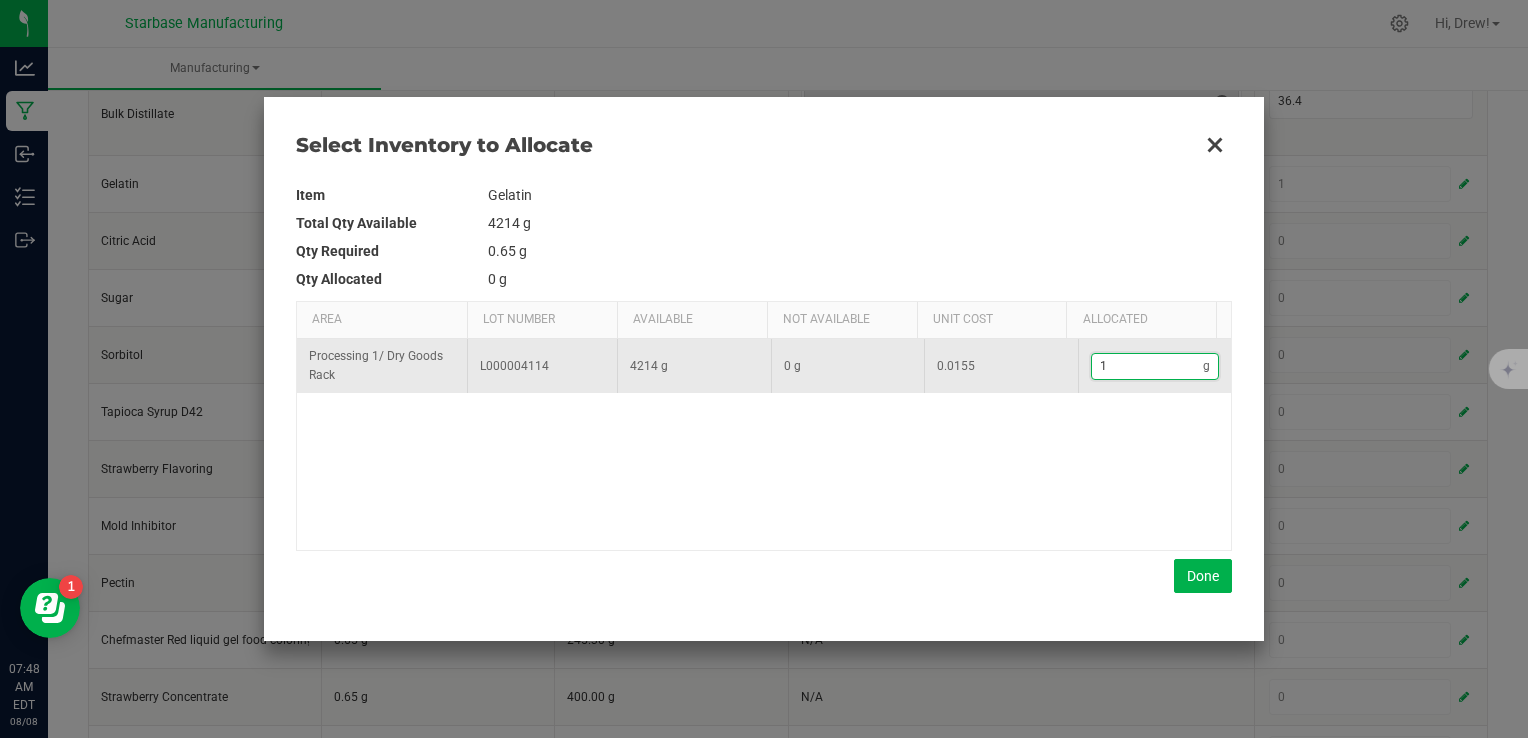 type on "10" 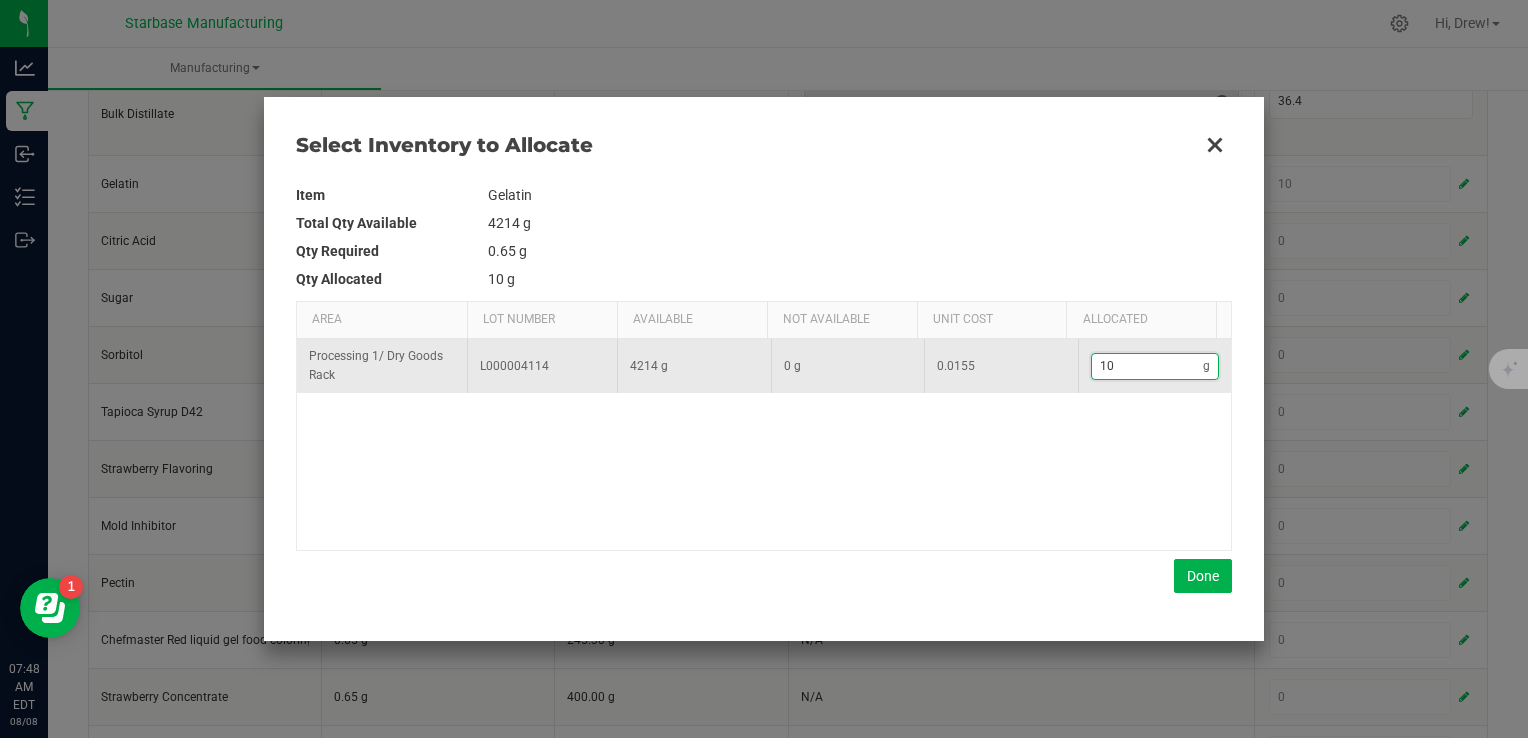 type on "101" 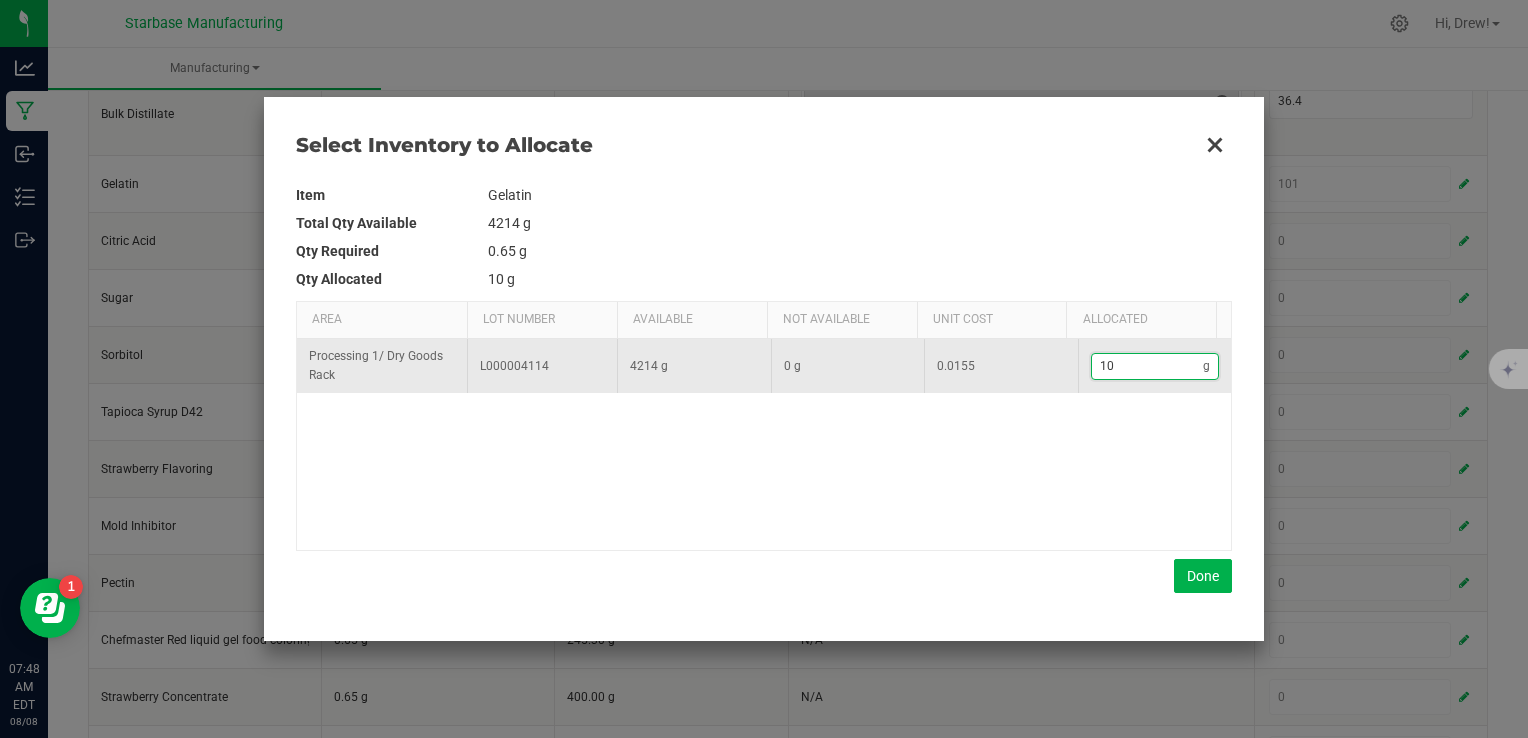 type on "101" 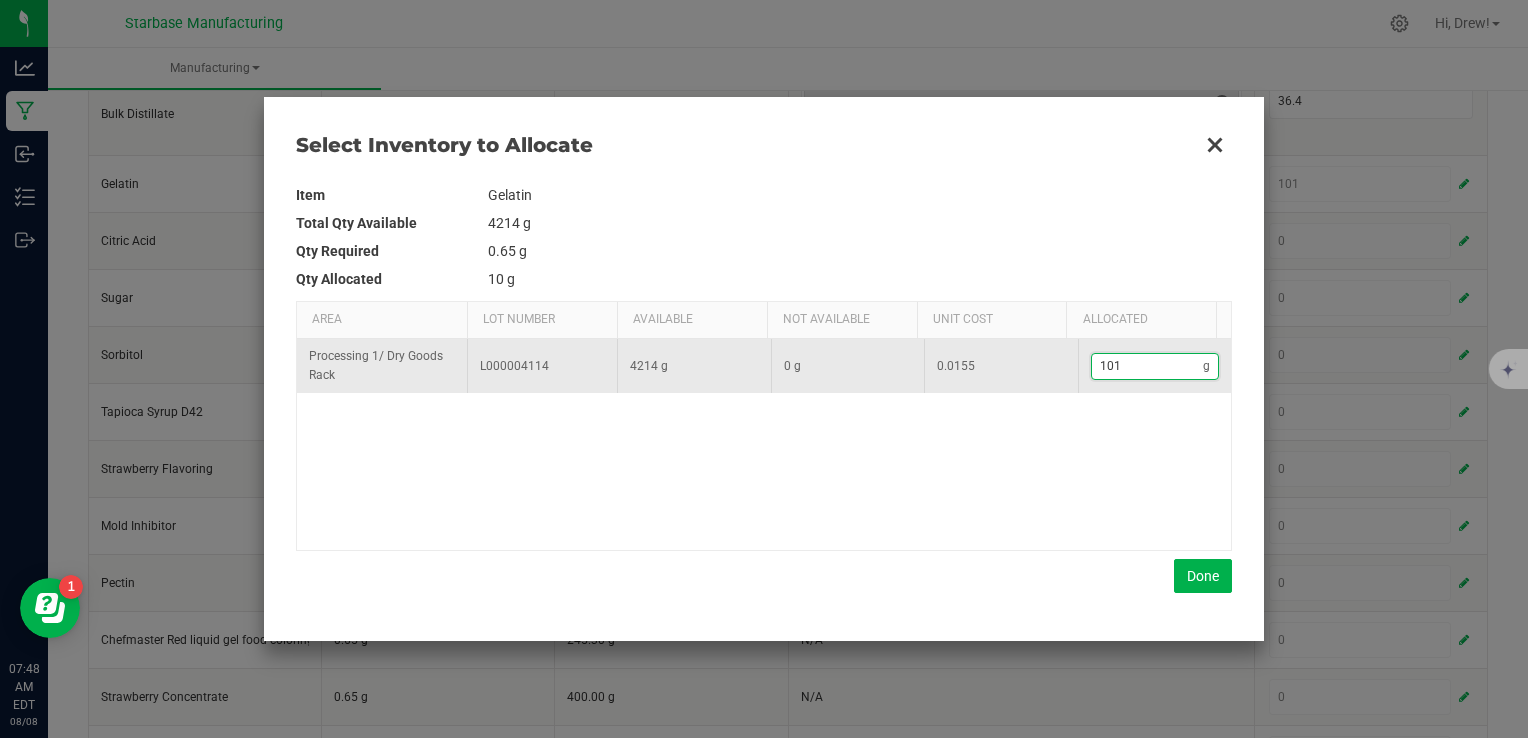 type on "1,012" 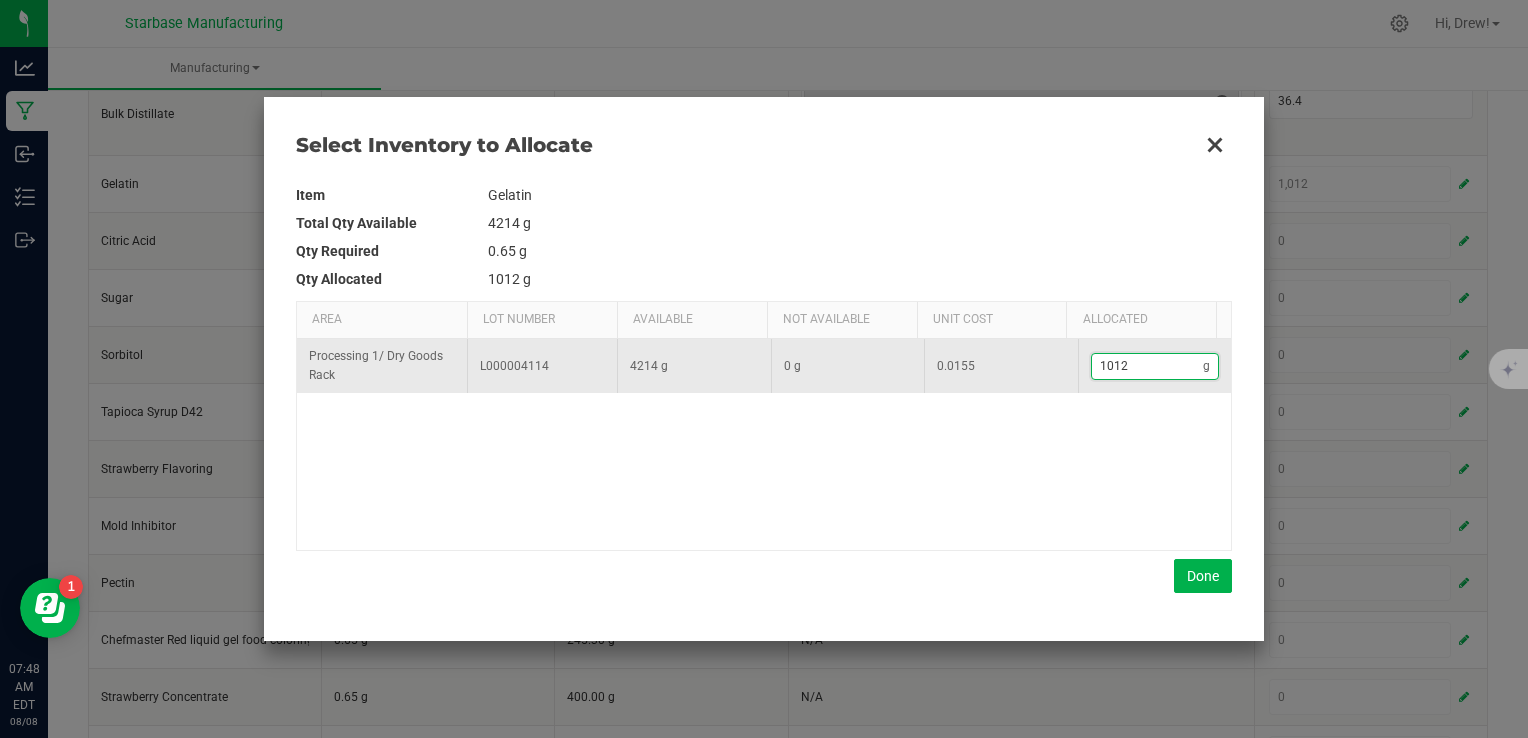type on "1012." 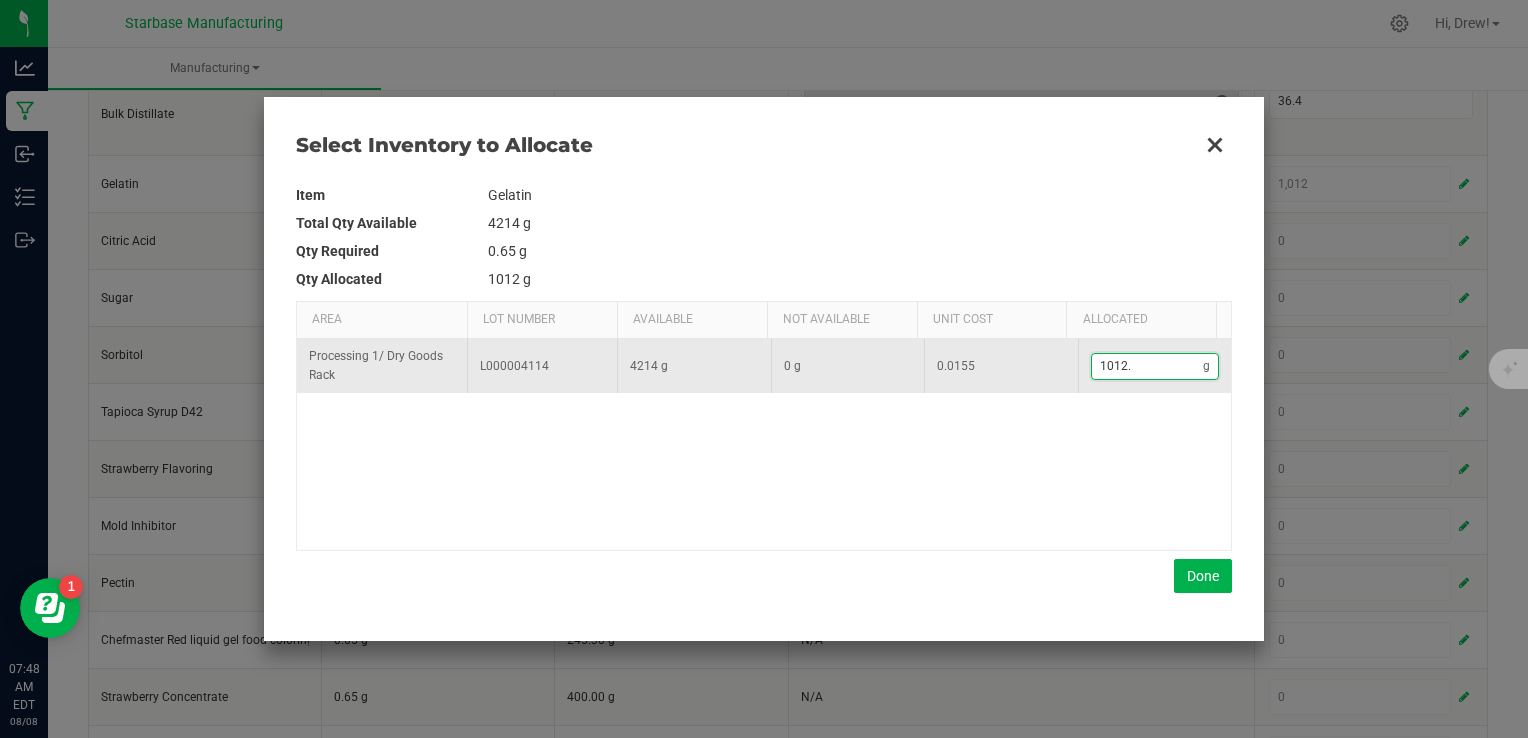 type on "1,012.2" 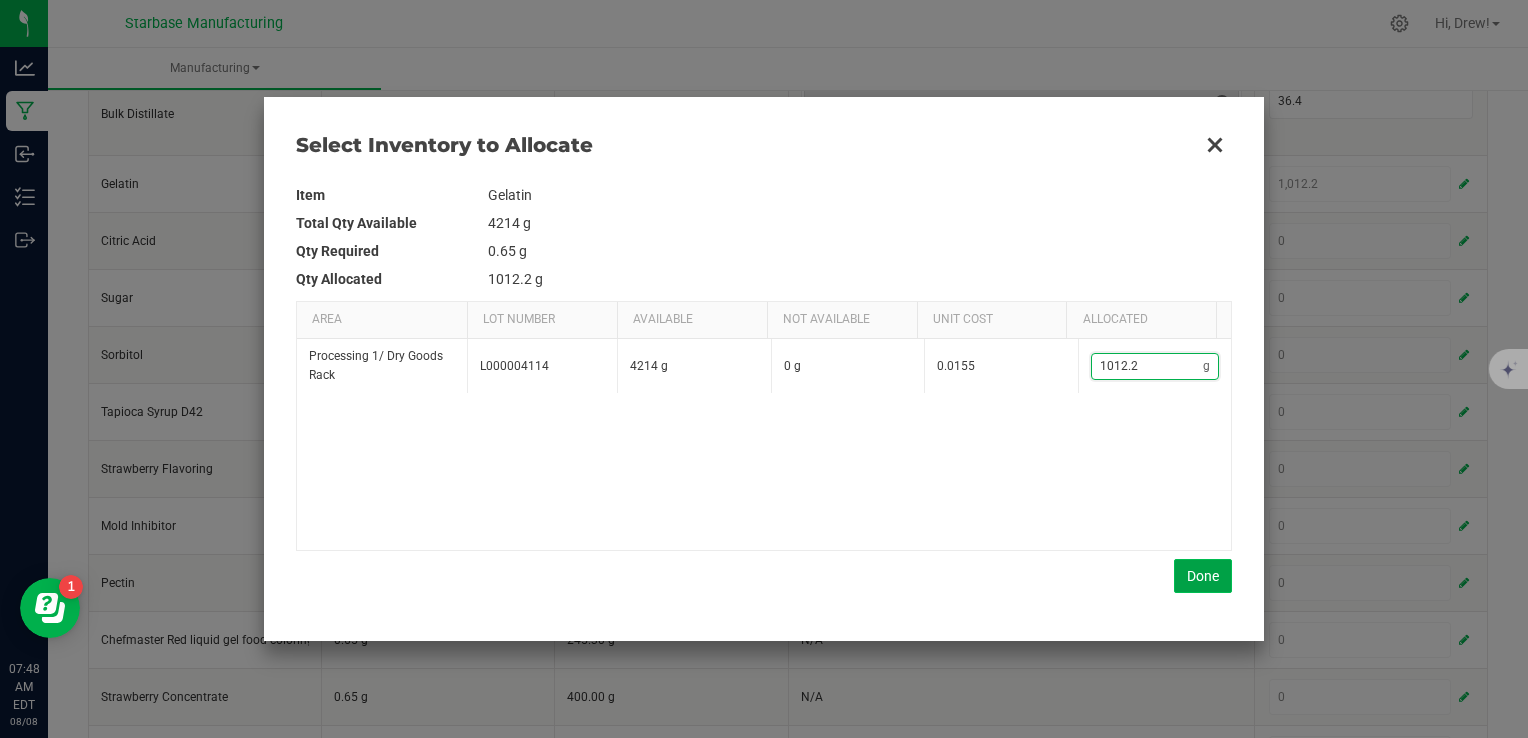 type on "1,012.2" 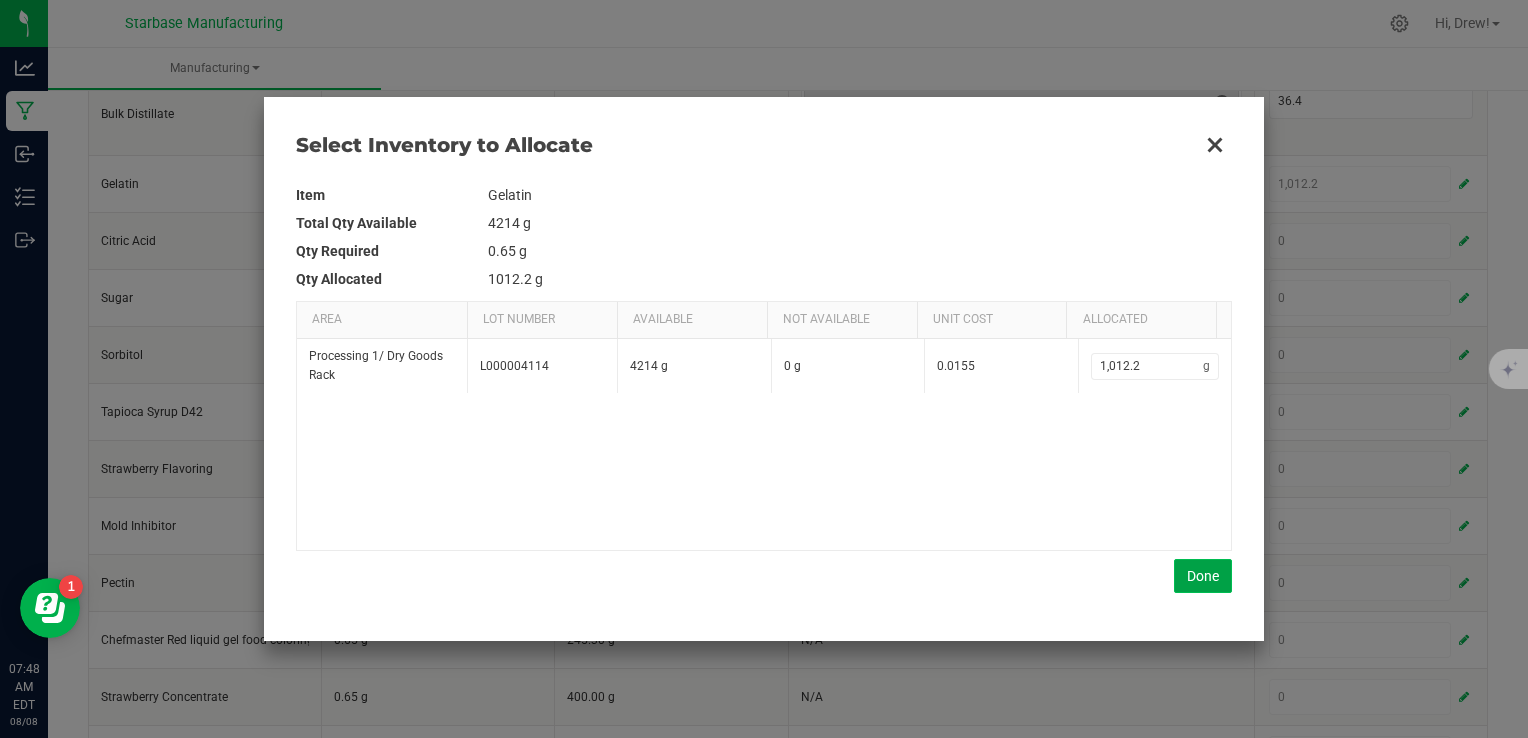 click on "Done" at bounding box center (1203, 576) 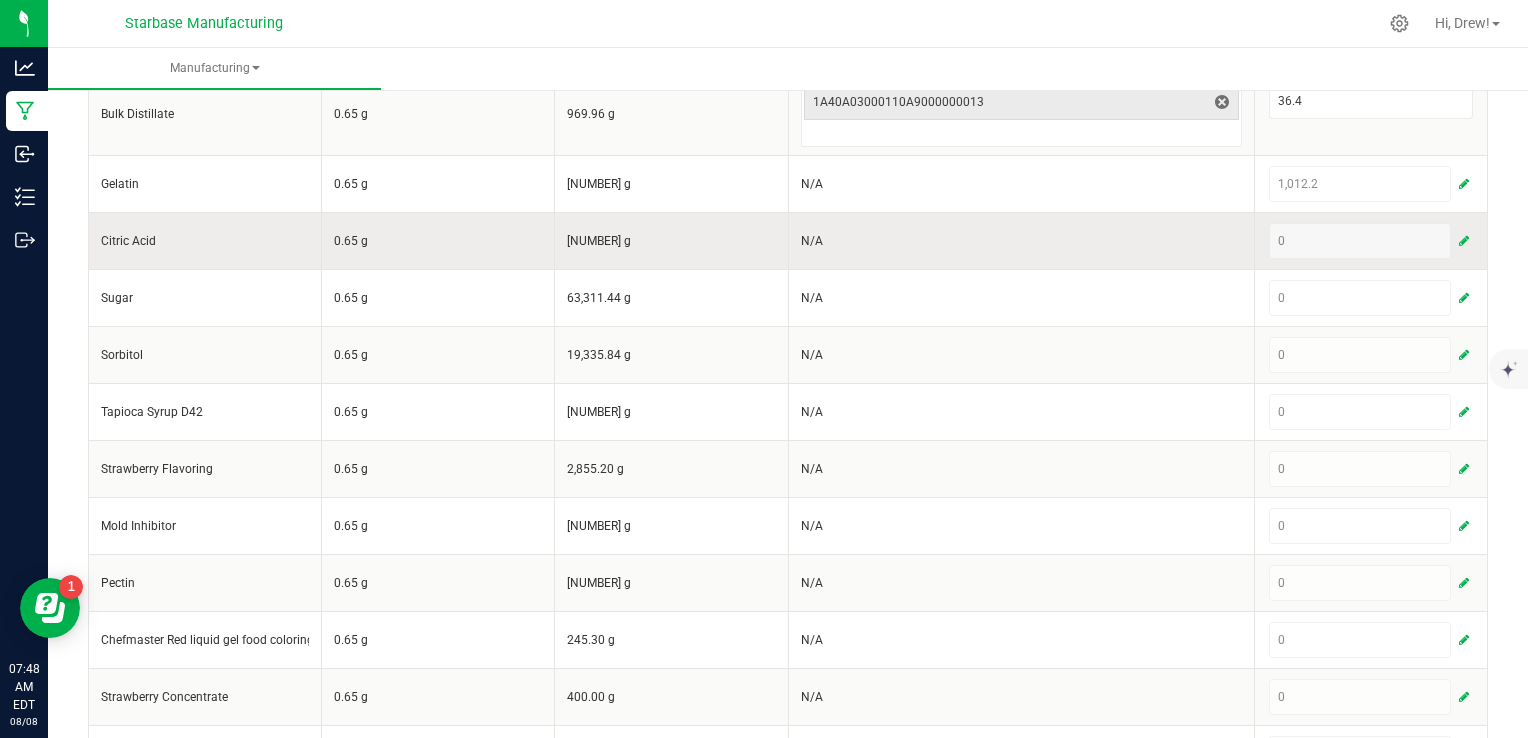 click at bounding box center (1464, 241) 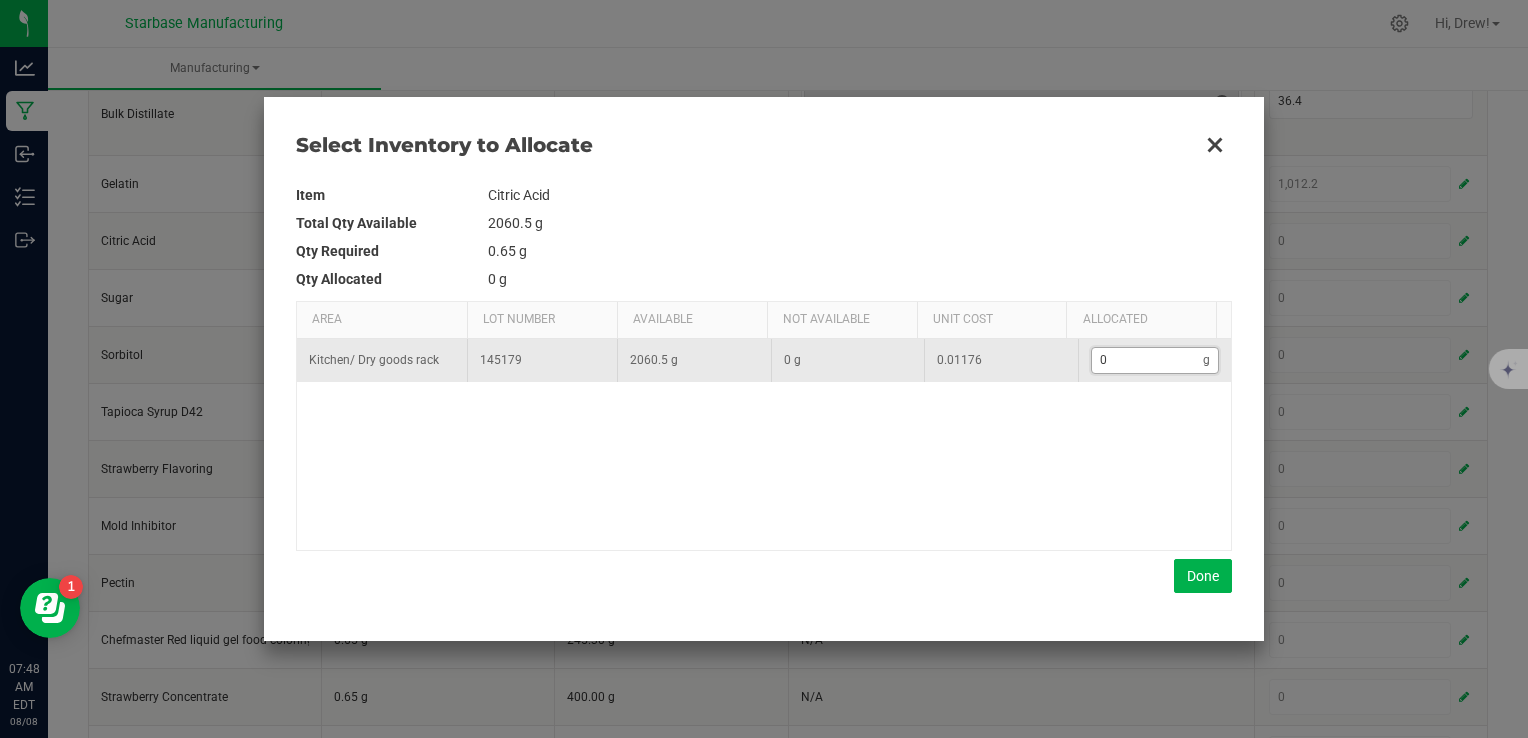 click on "0" at bounding box center [1148, 360] 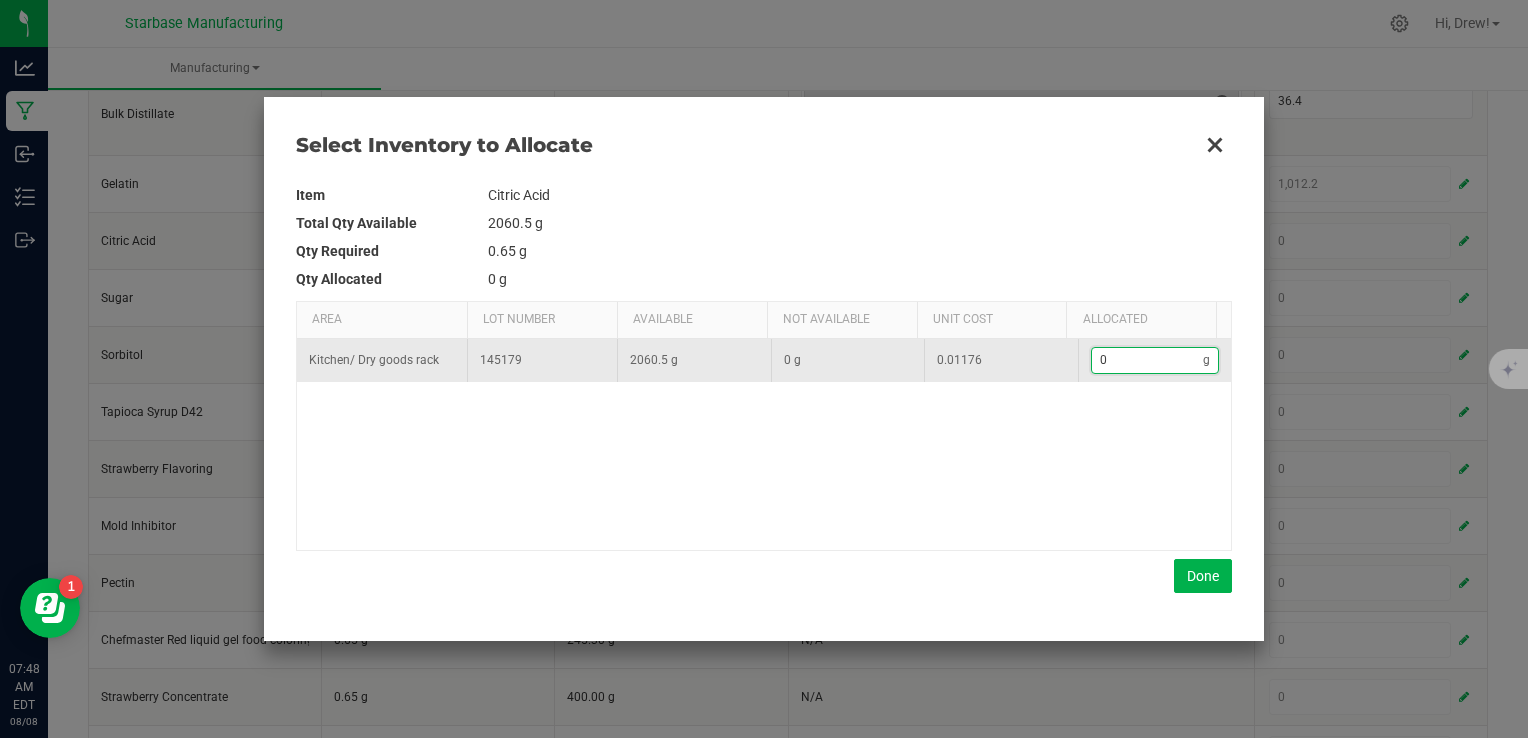 type on "2" 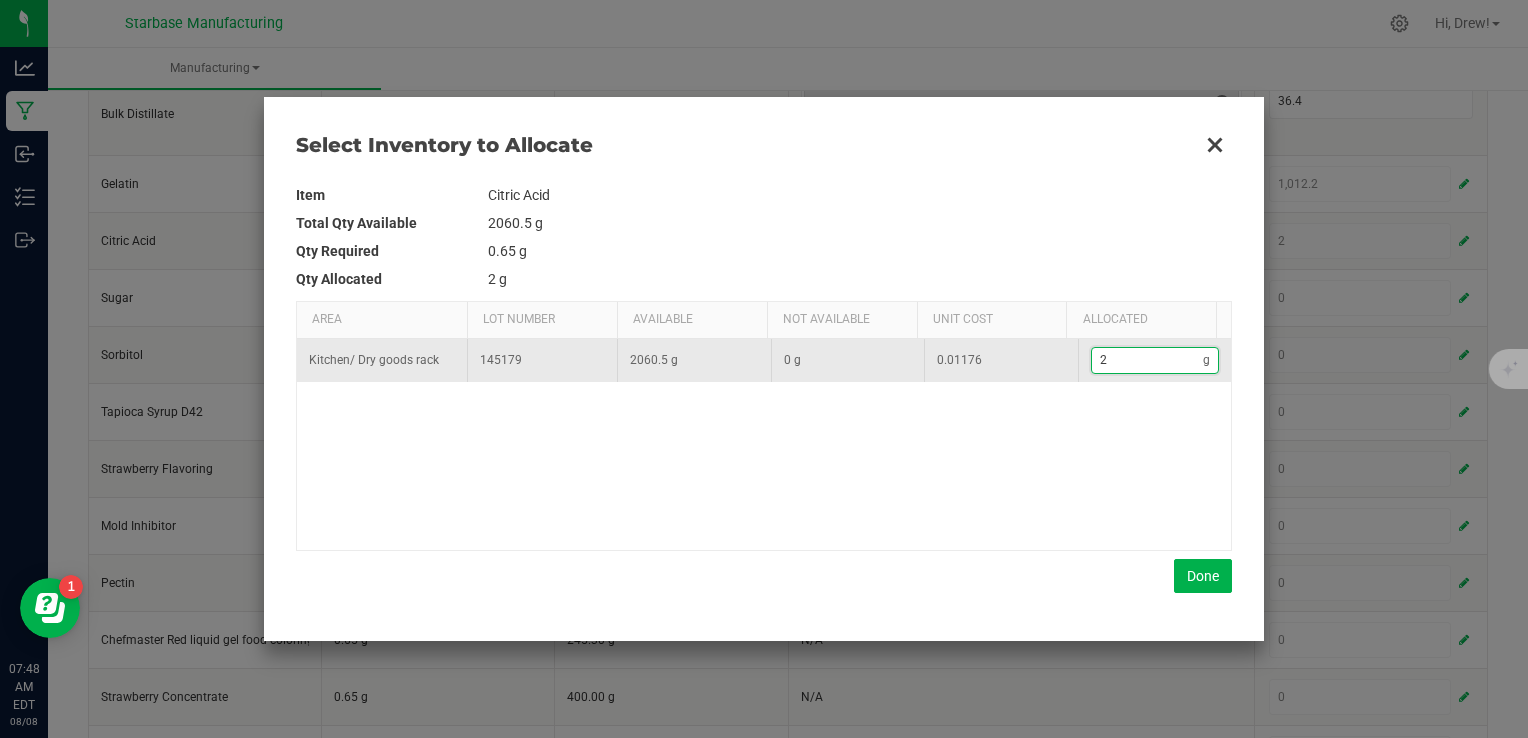 type on "24" 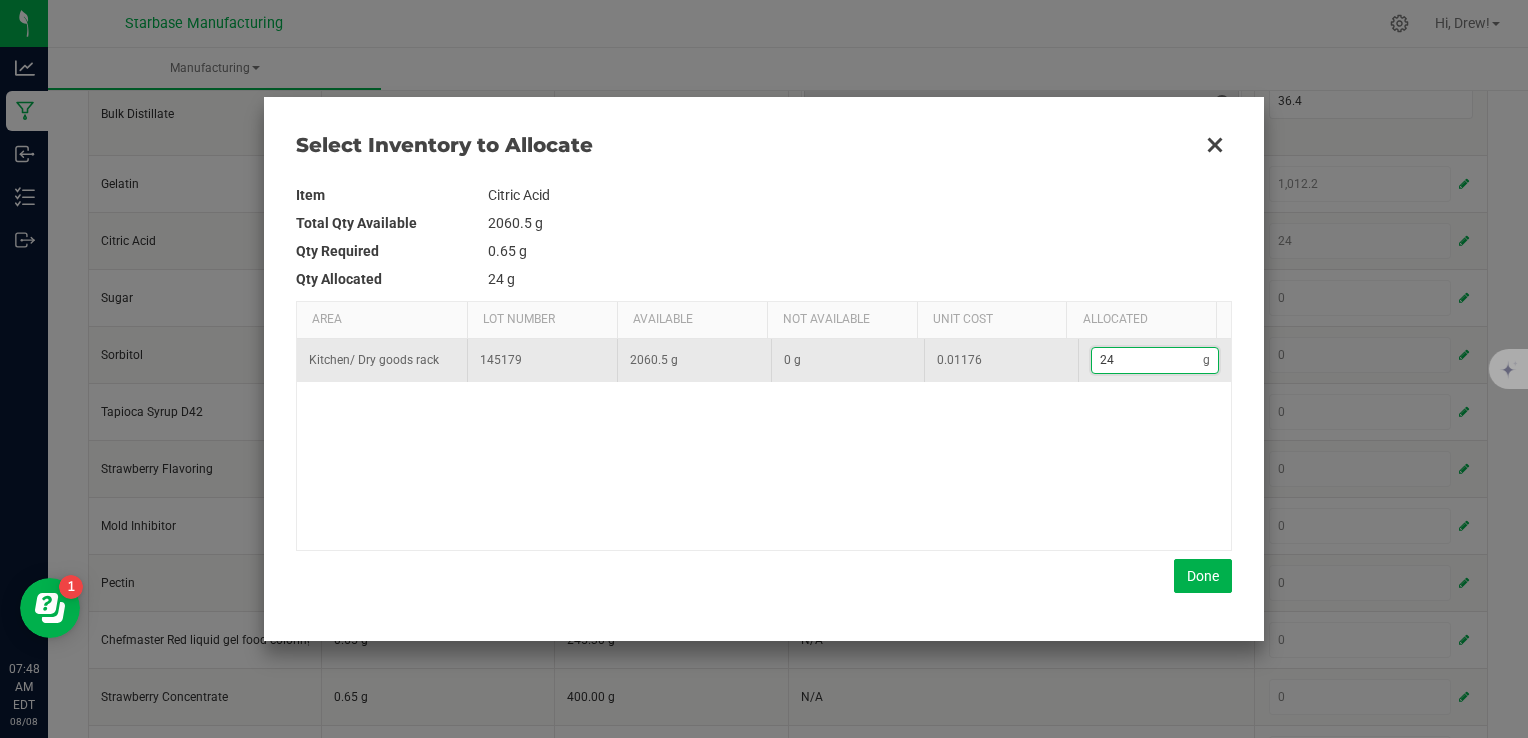 type on "249" 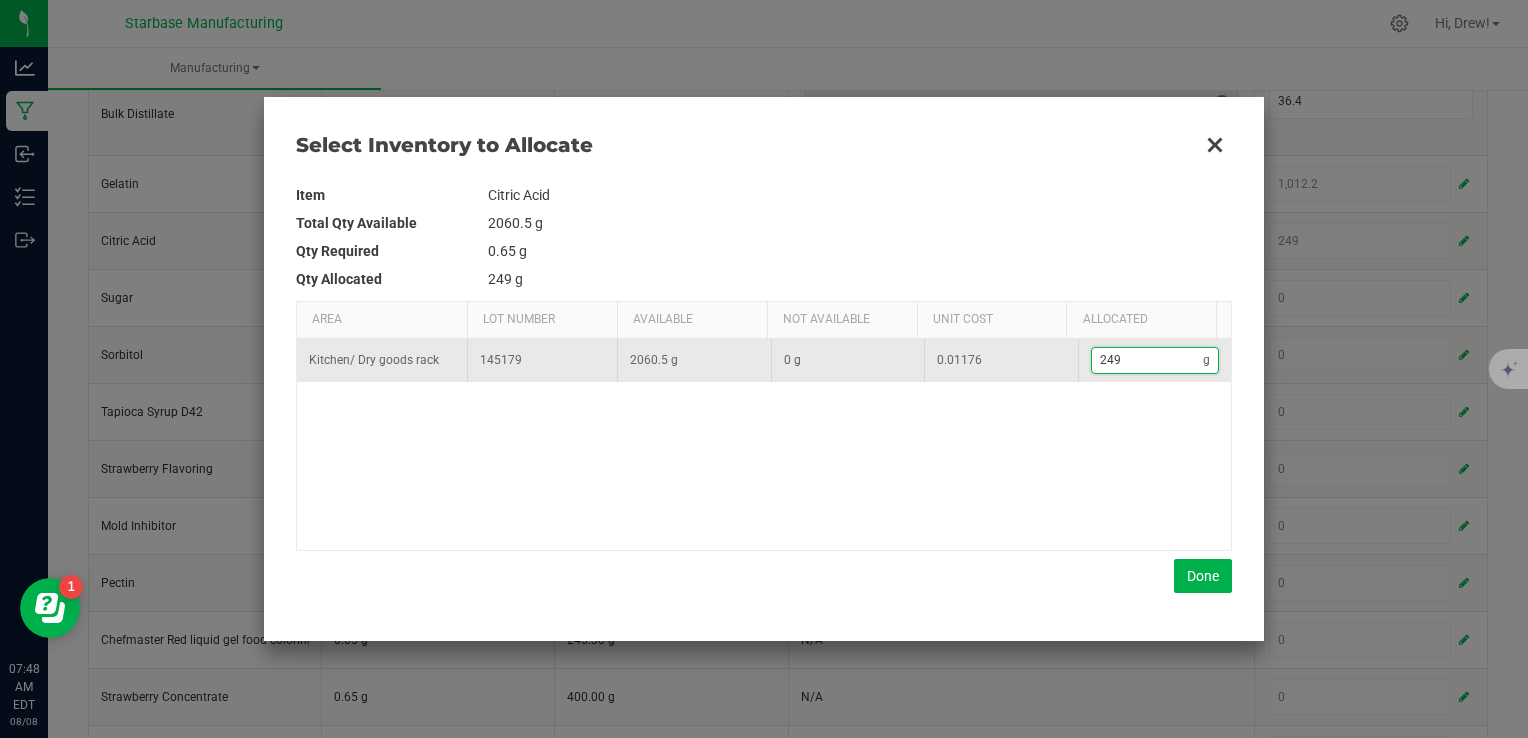type on "249." 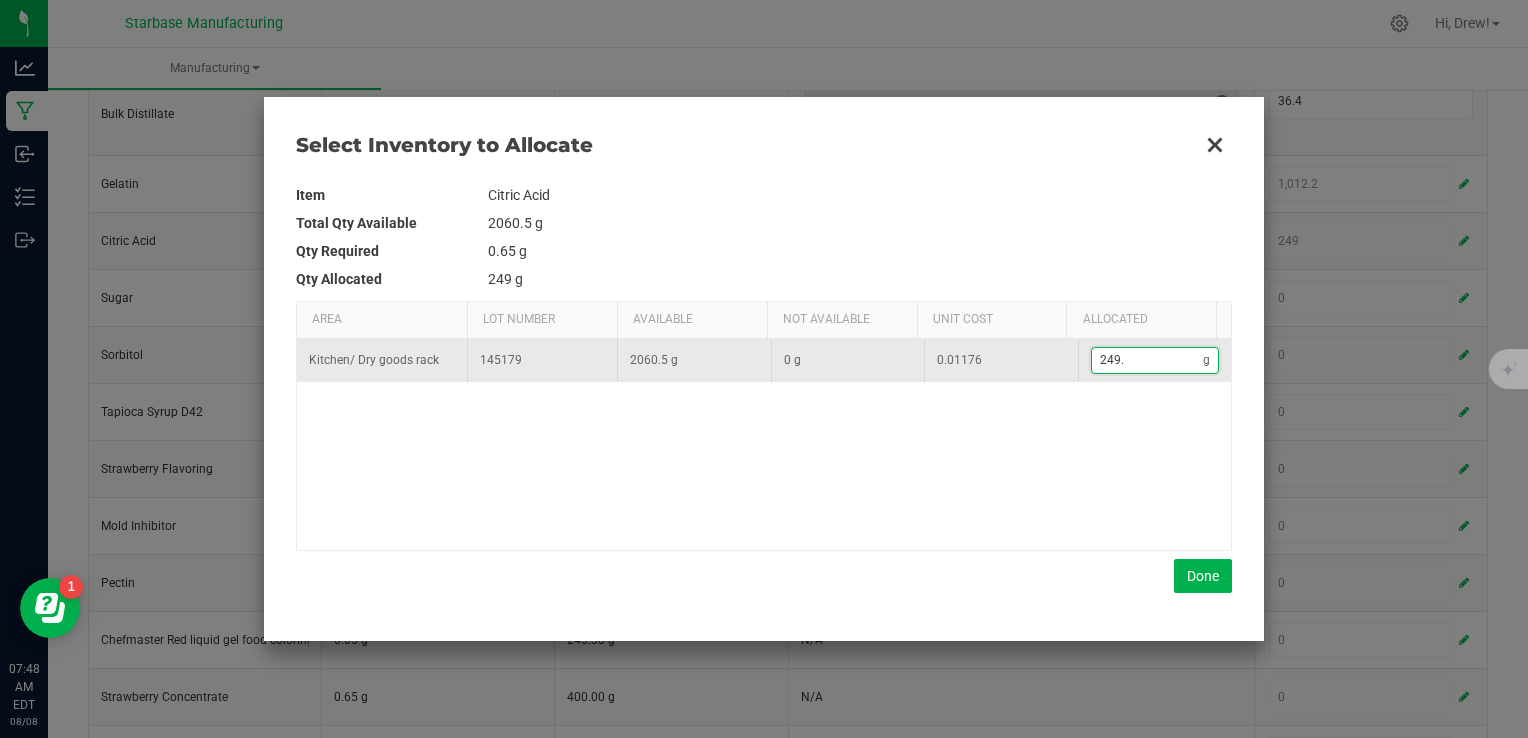 type on "249.1" 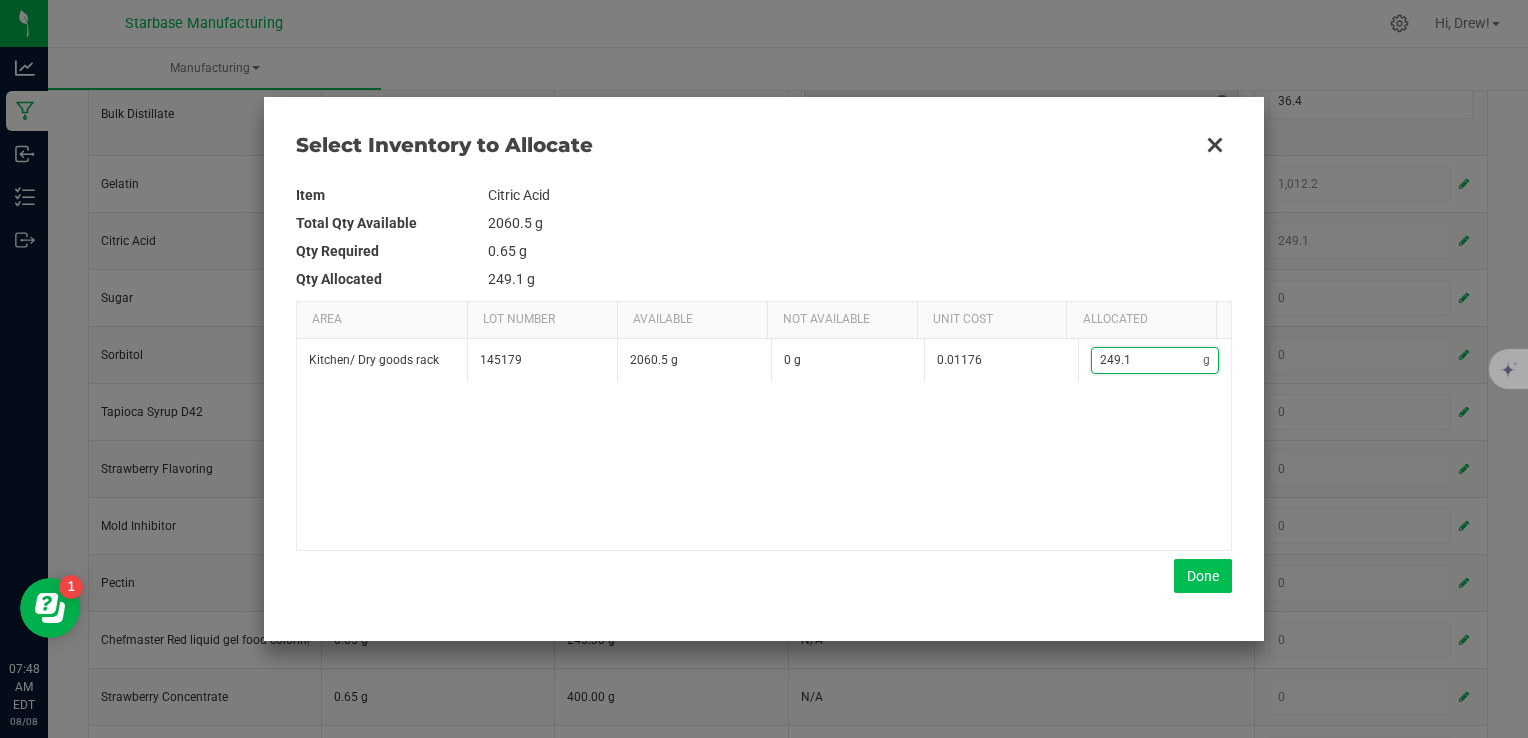 type on "249.1" 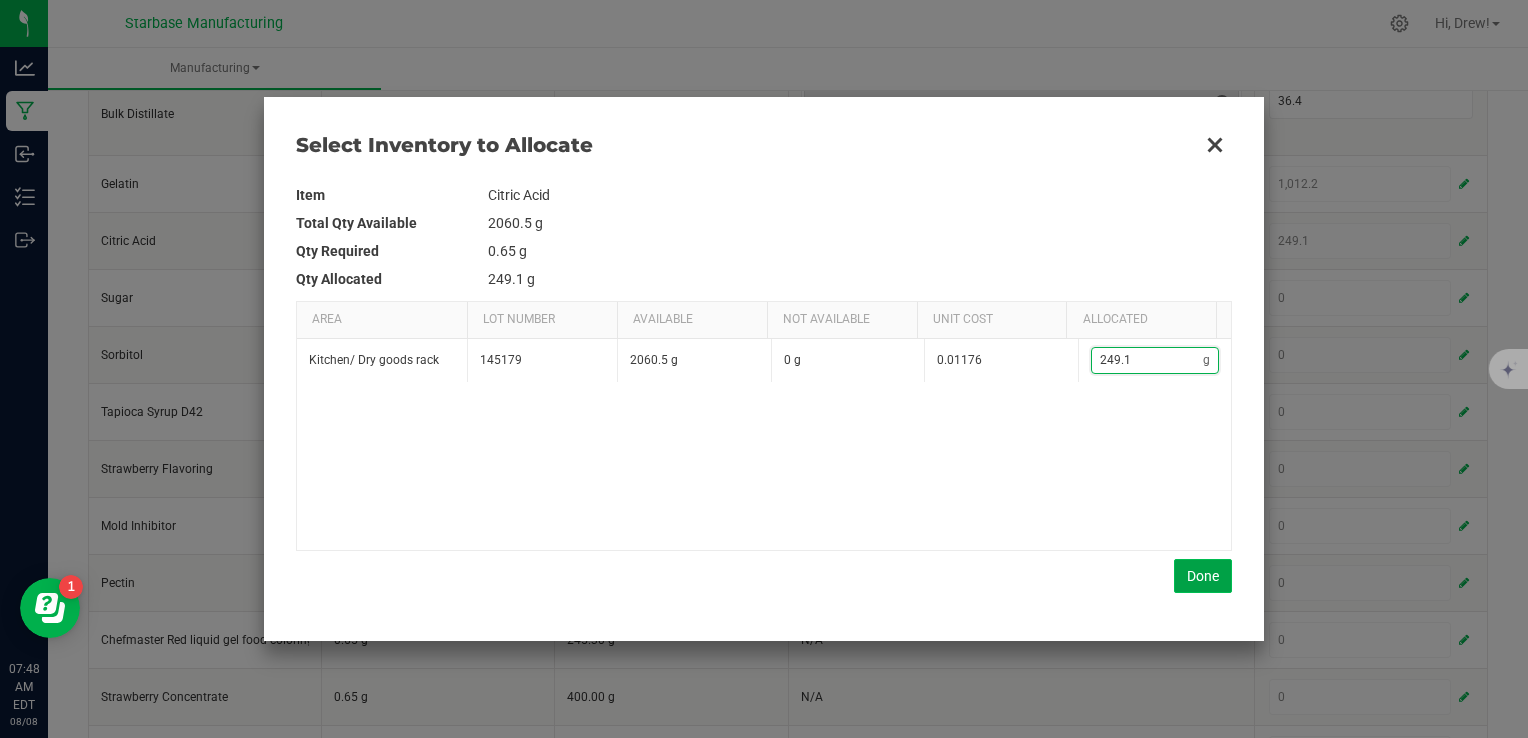 click on "Done" at bounding box center (1203, 576) 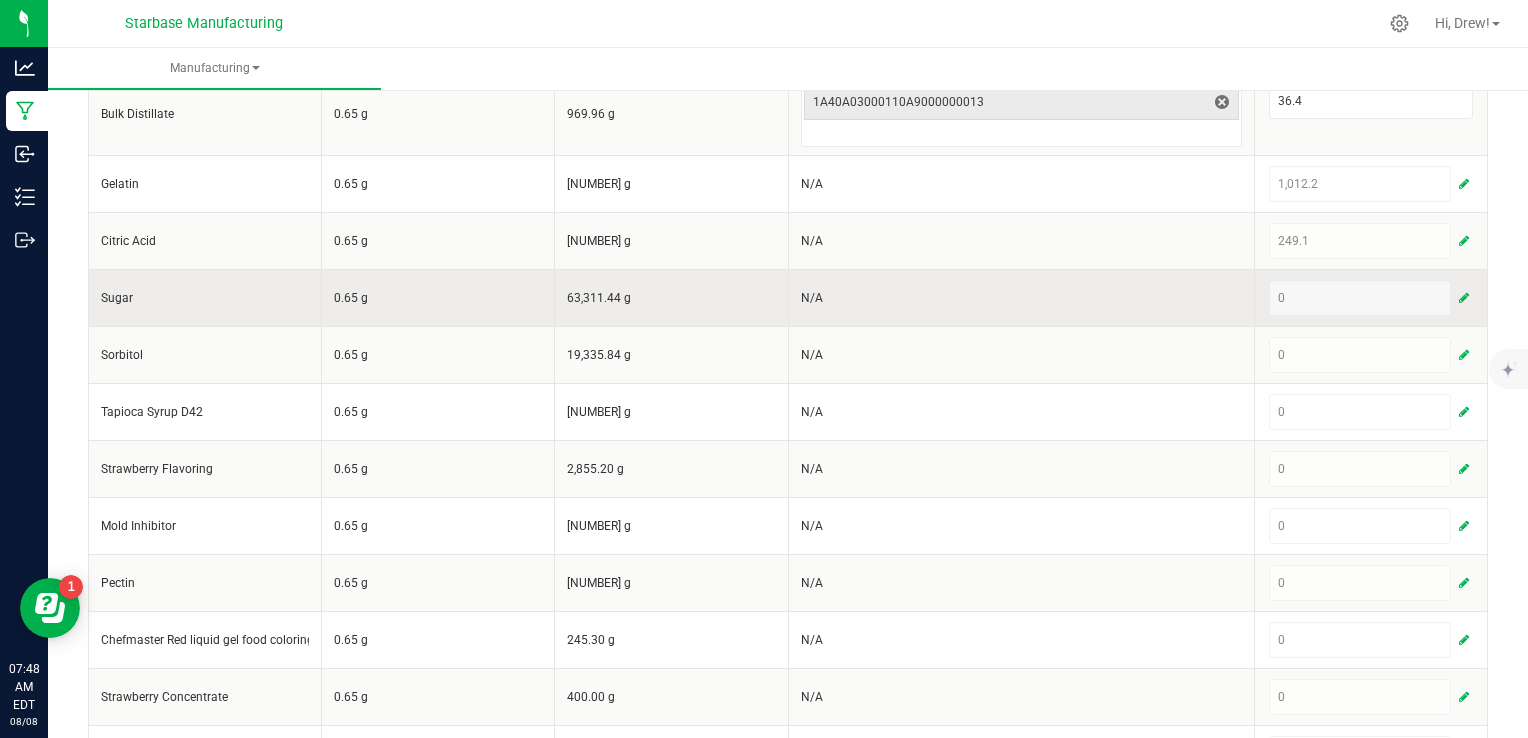 click at bounding box center [1464, 298] 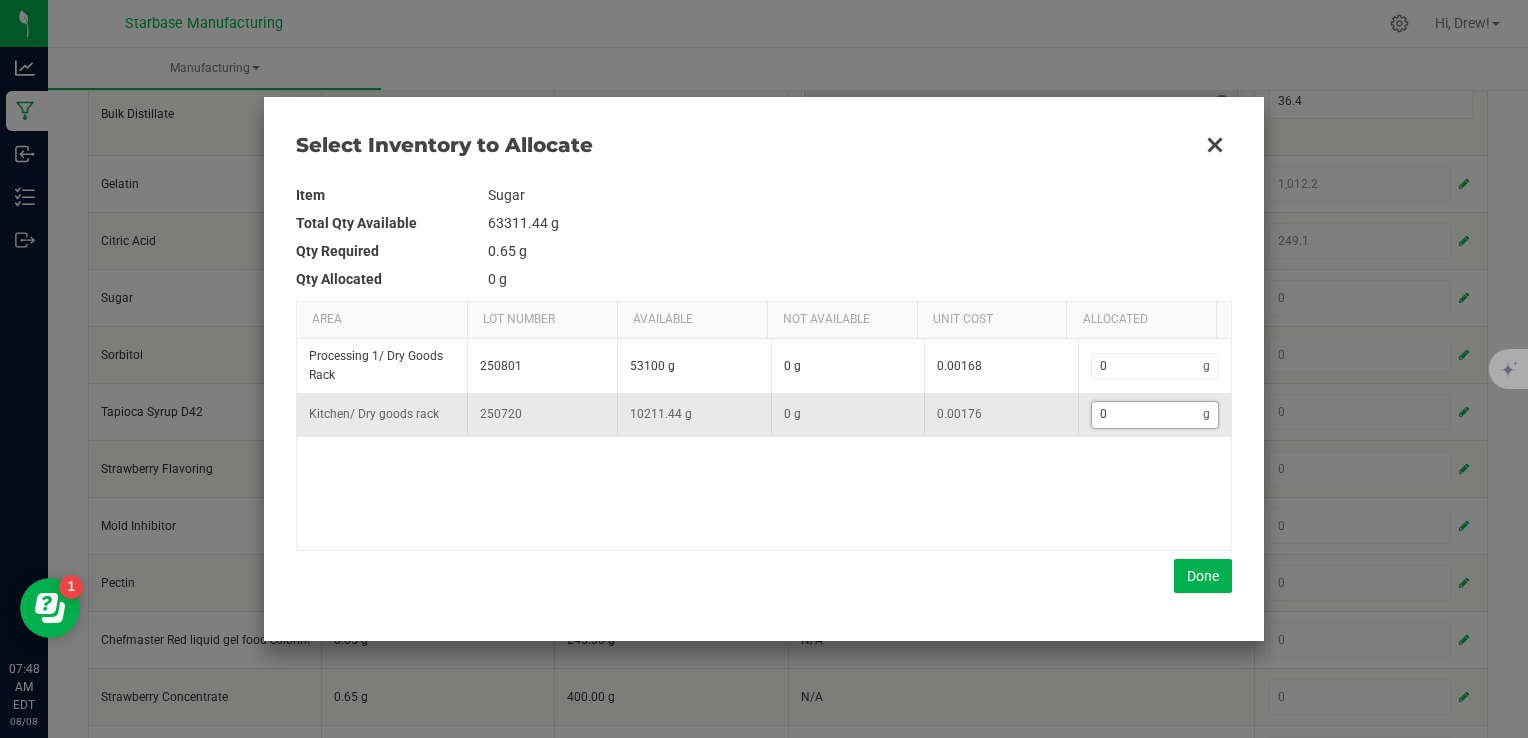 click on "0" at bounding box center (1148, 414) 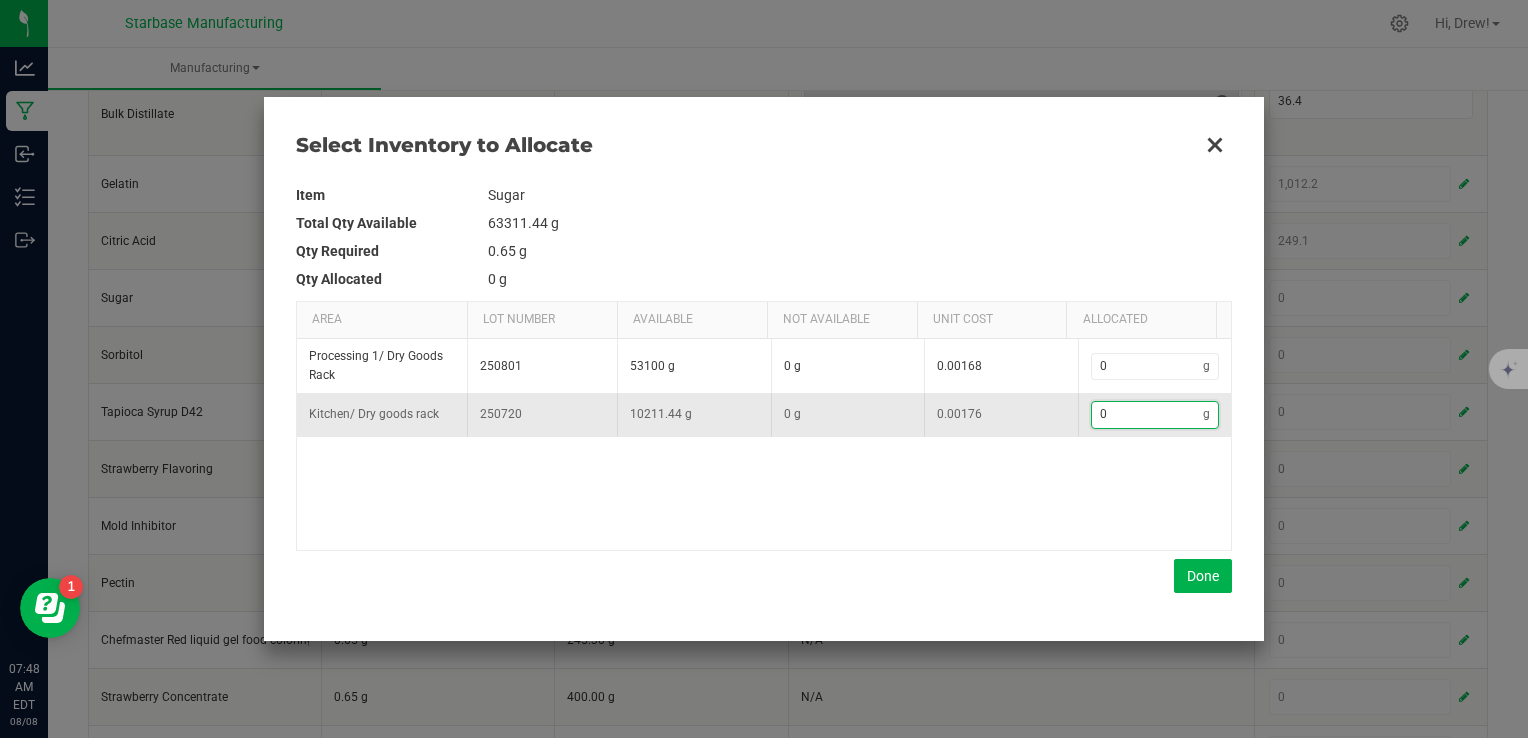type on "4" 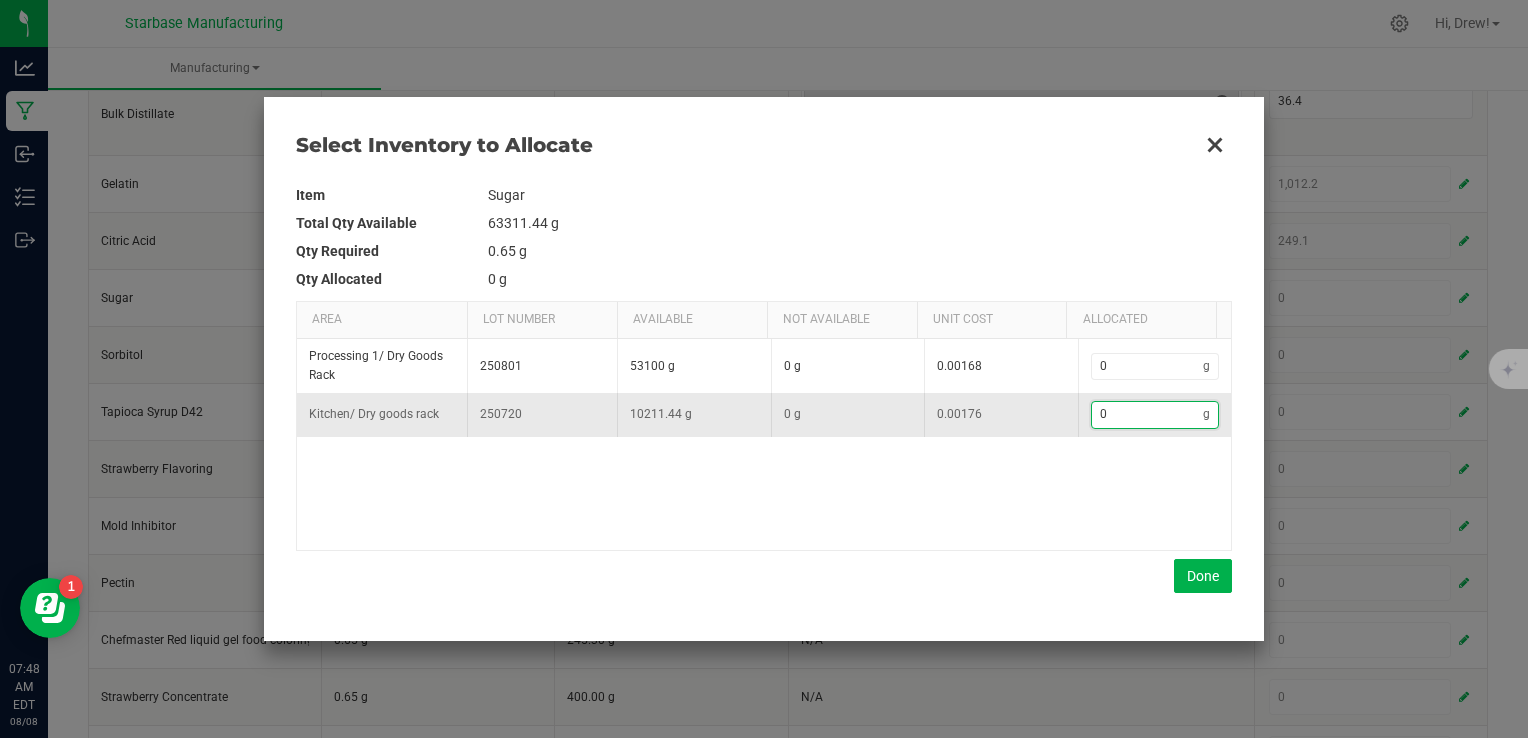 type on "4" 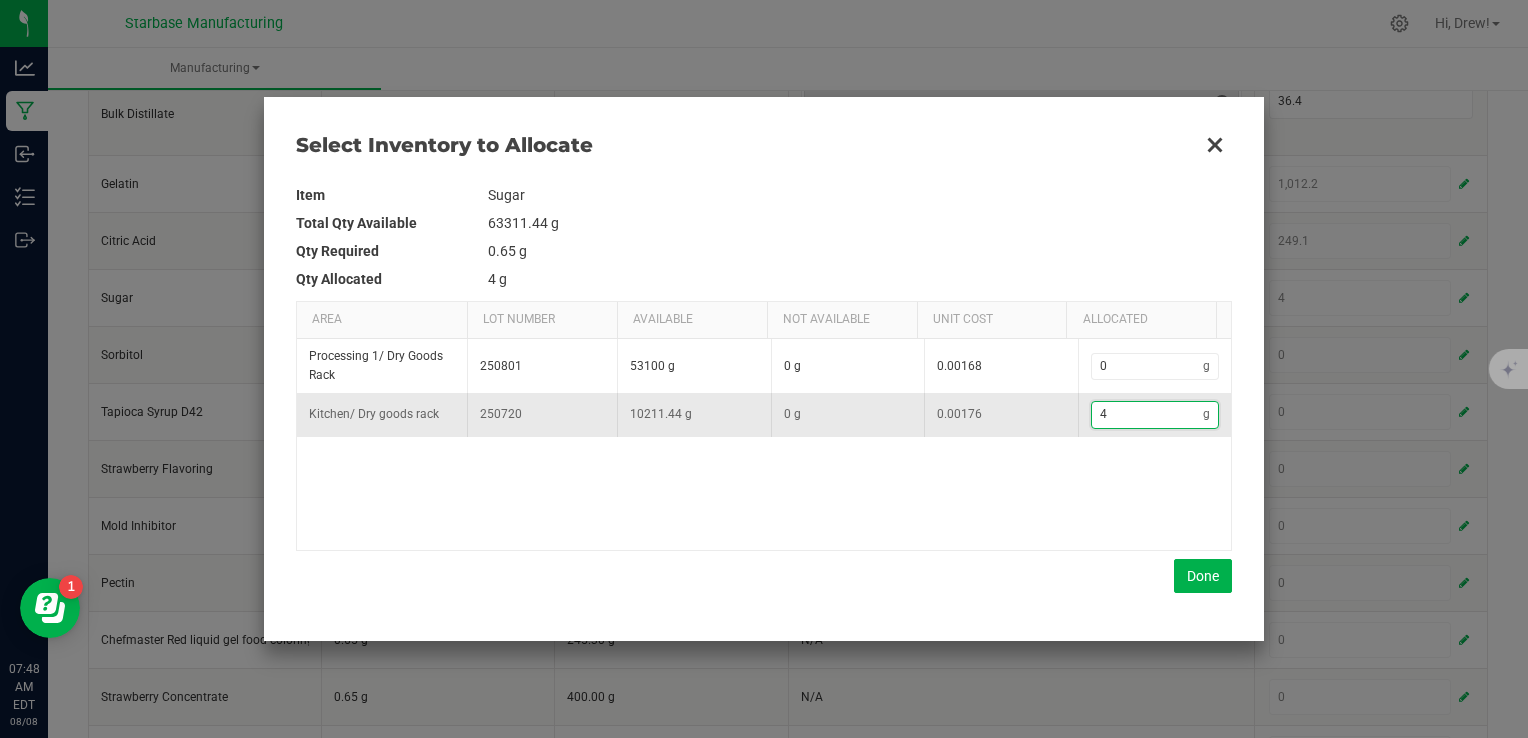 type on "47" 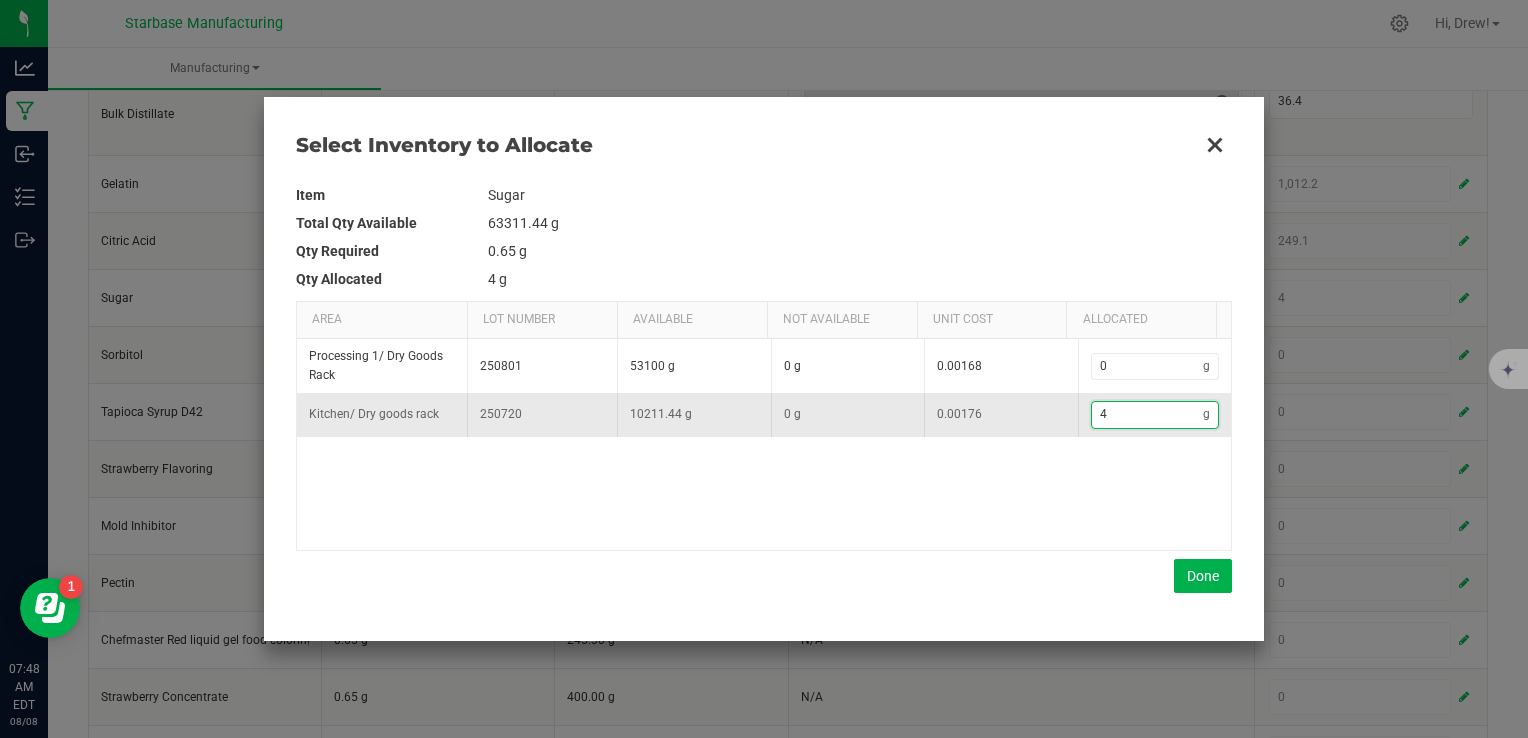 type on "47" 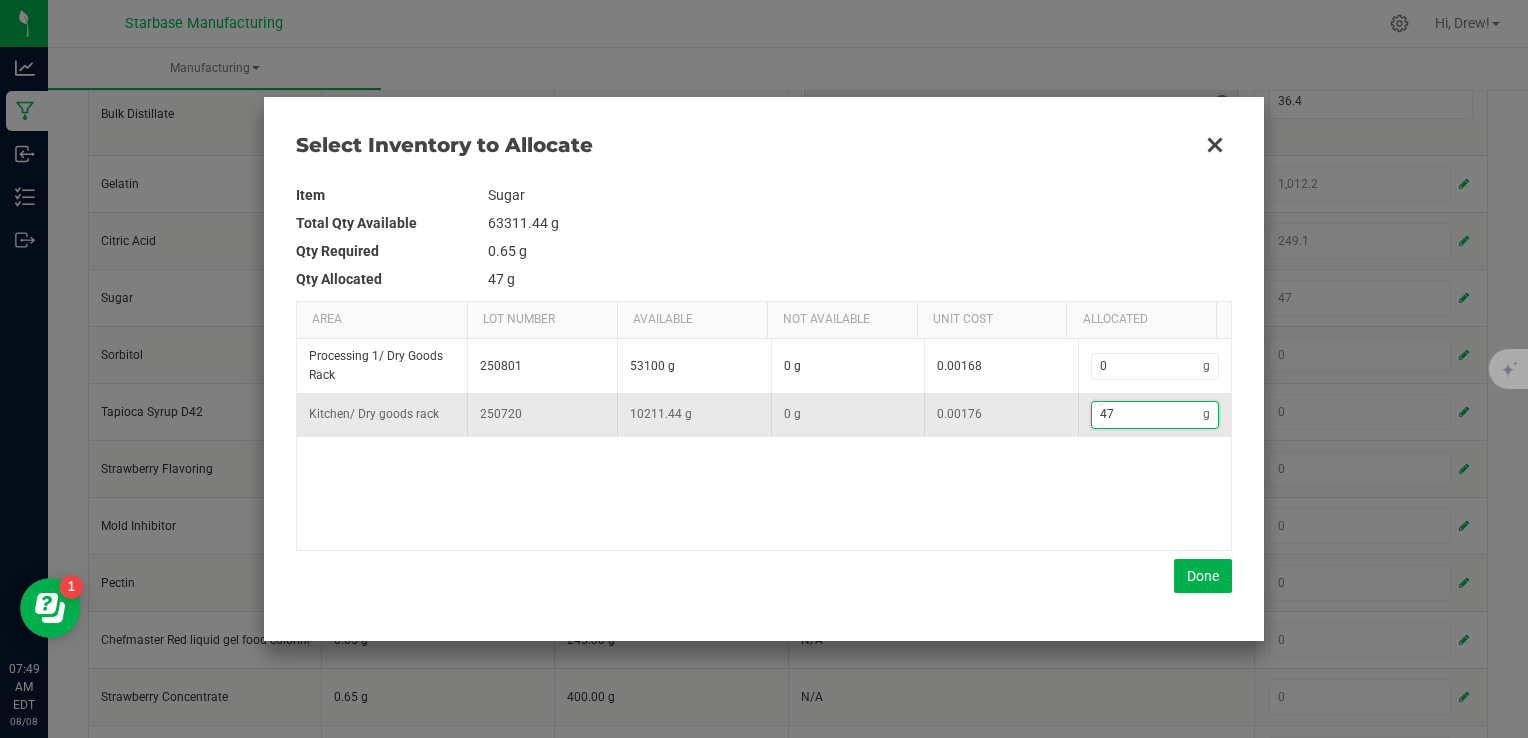 type on "478" 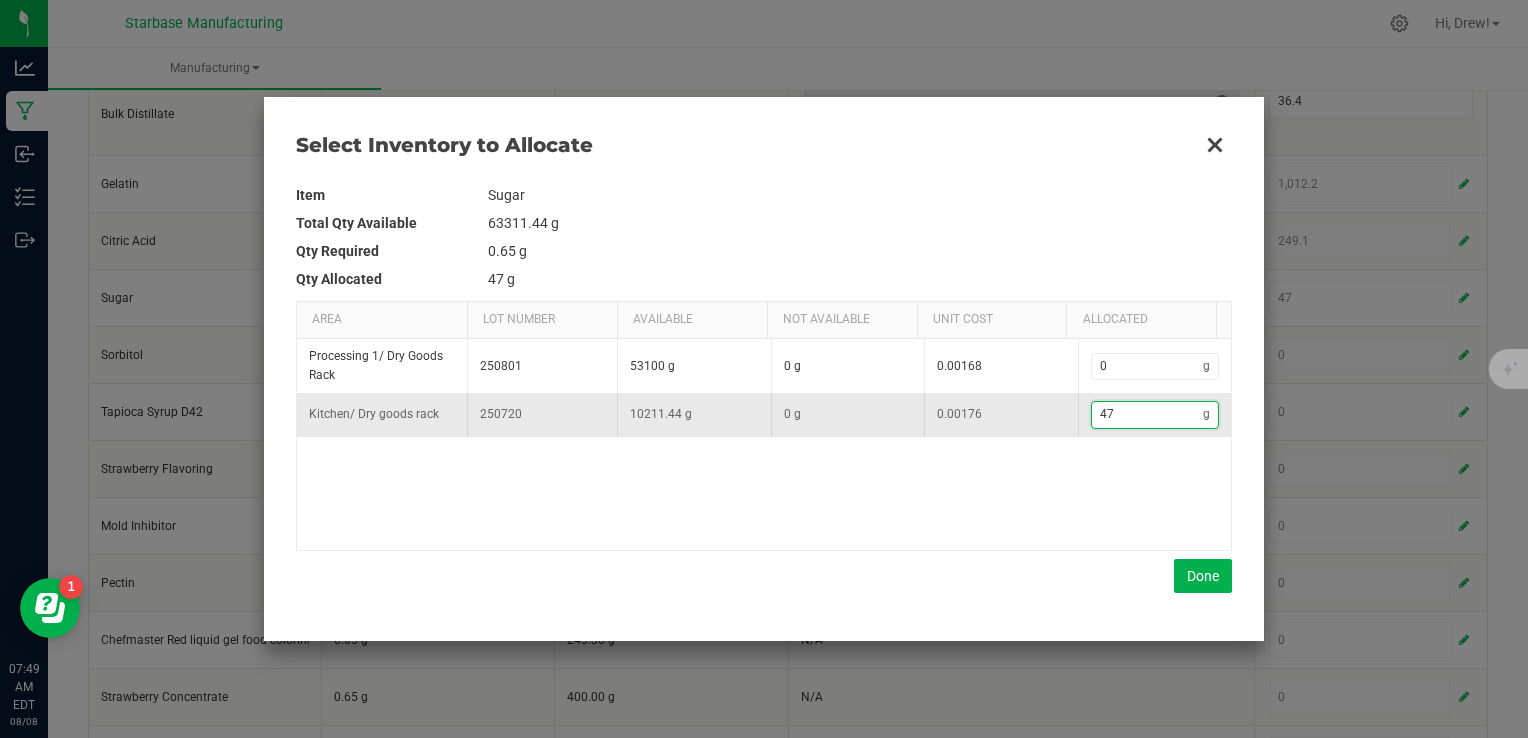 type on "478" 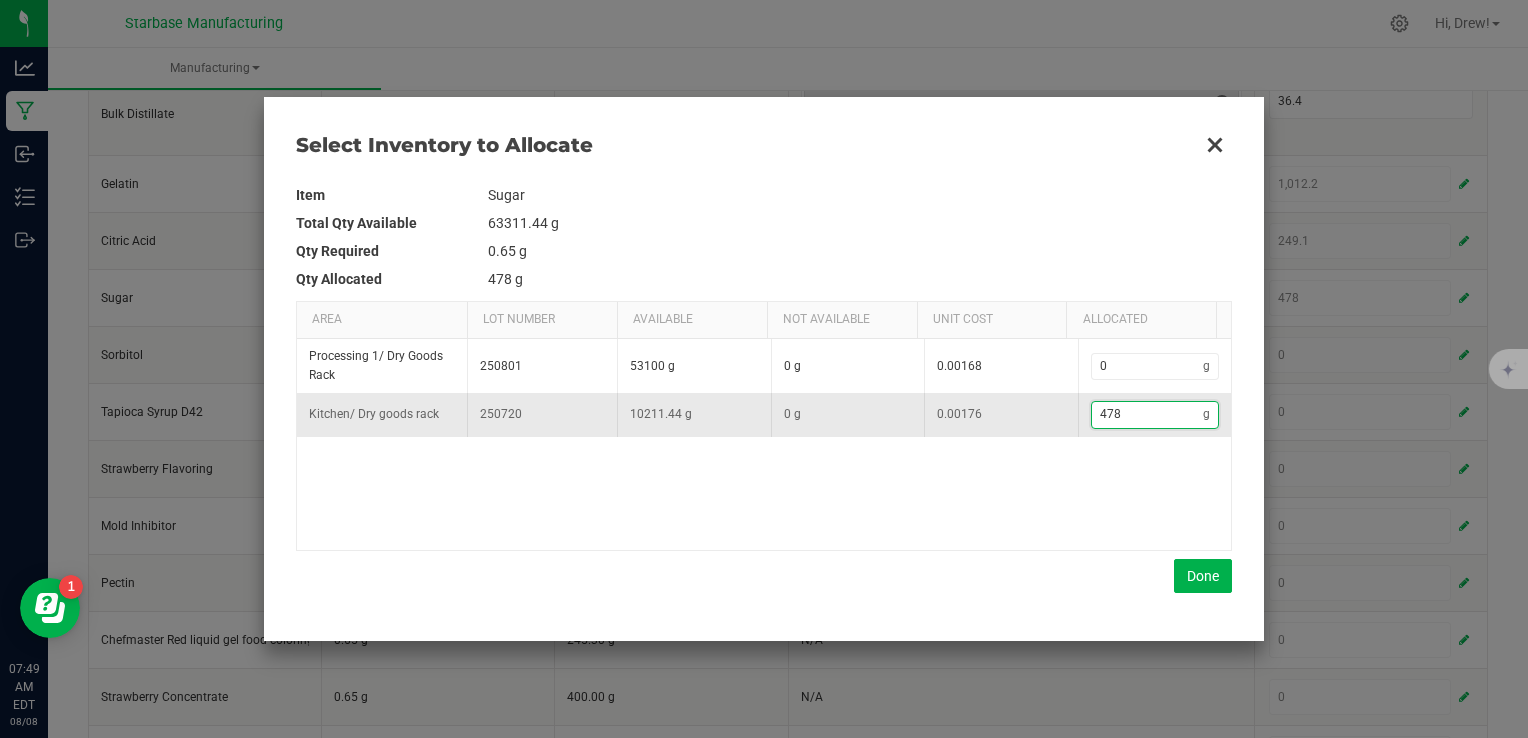 type on "4,780" 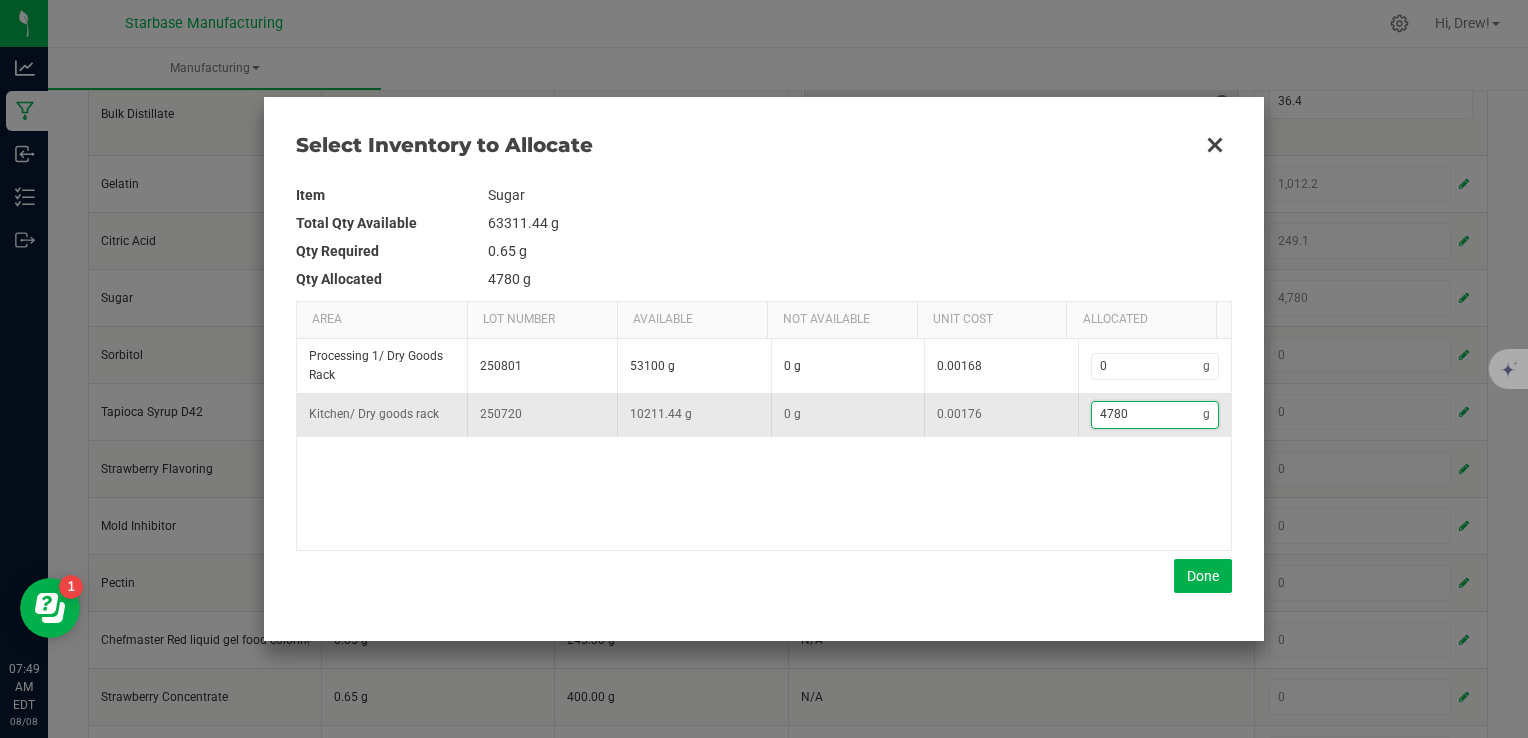 type on "4780." 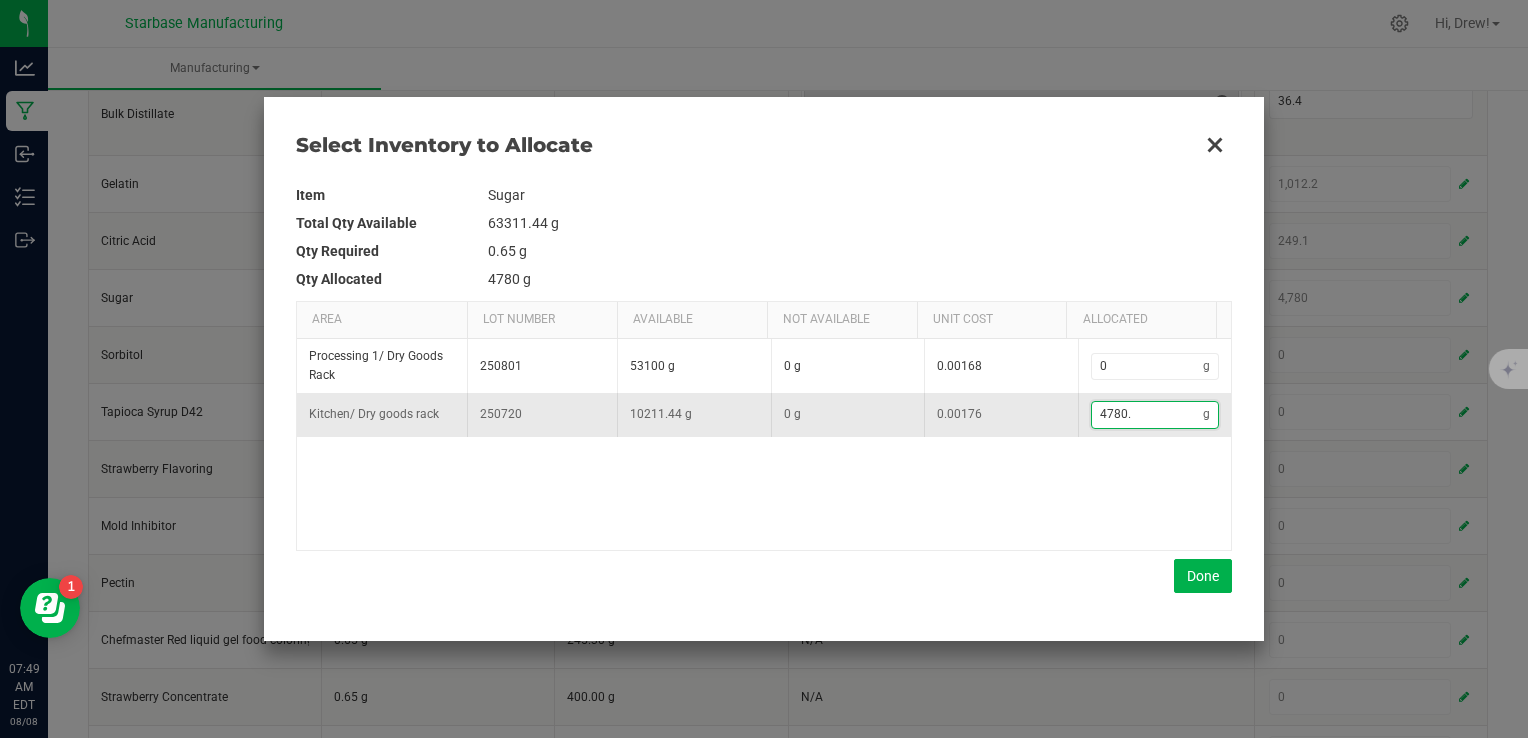 type on "4,780.6" 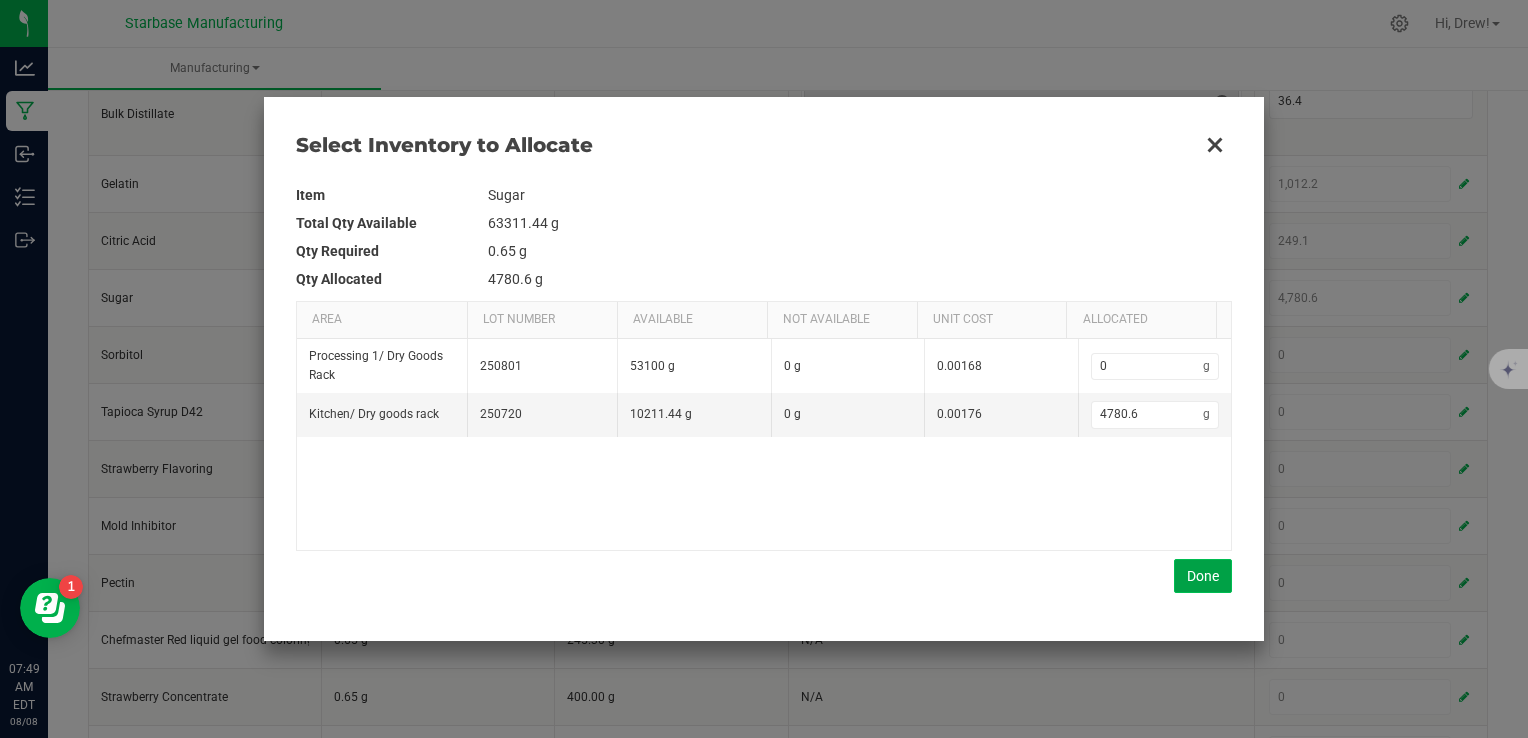 type on "4,780.6" 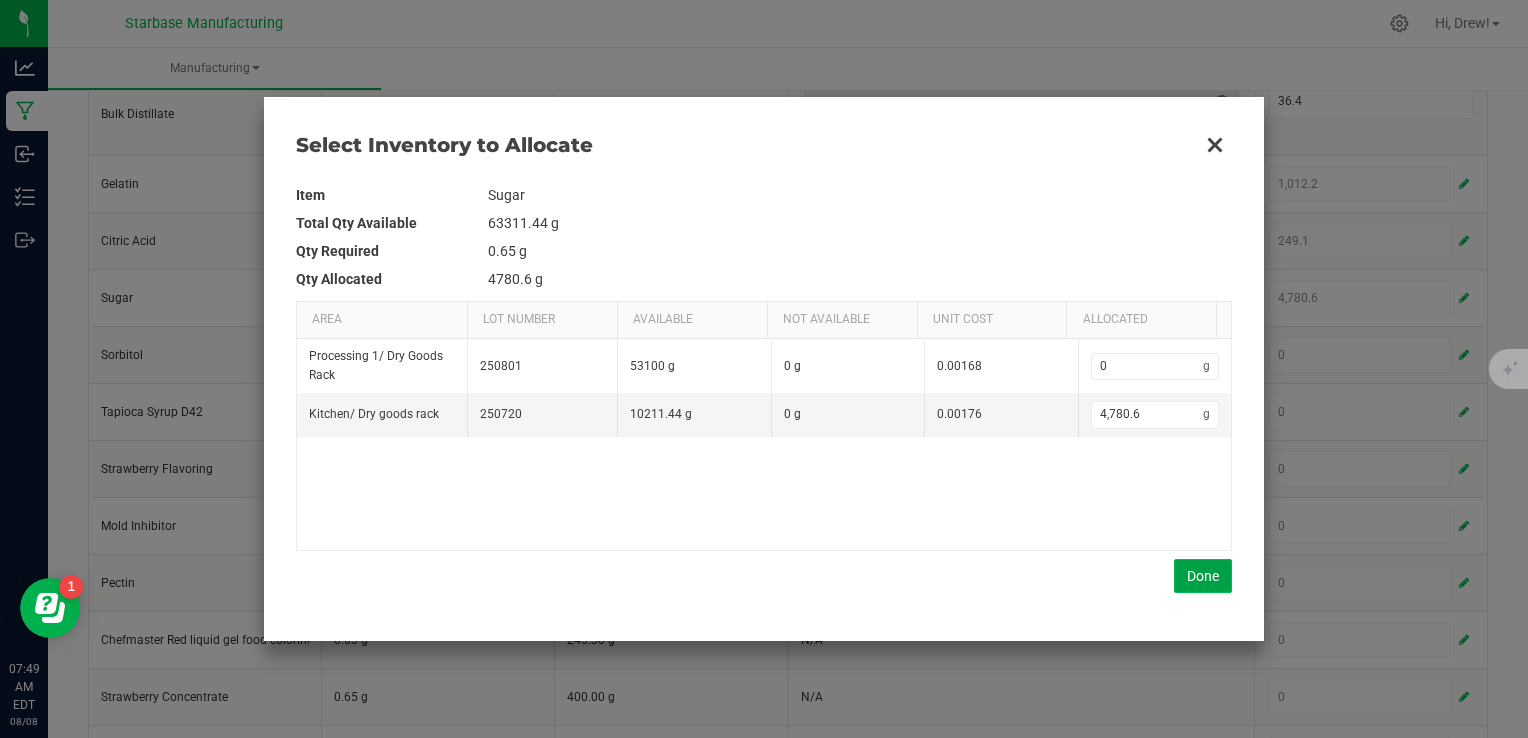 click on "Done" at bounding box center (1203, 576) 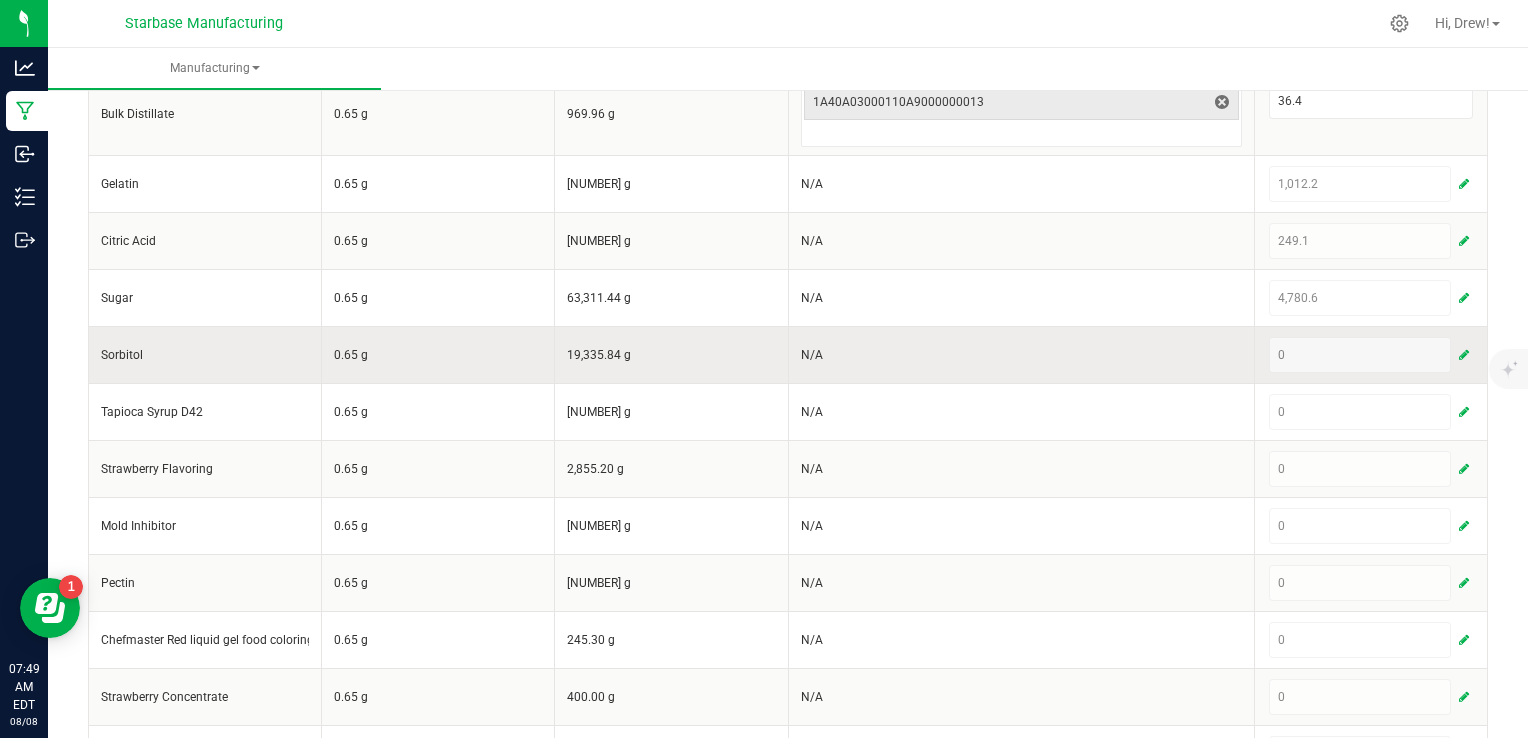click at bounding box center [1464, 355] 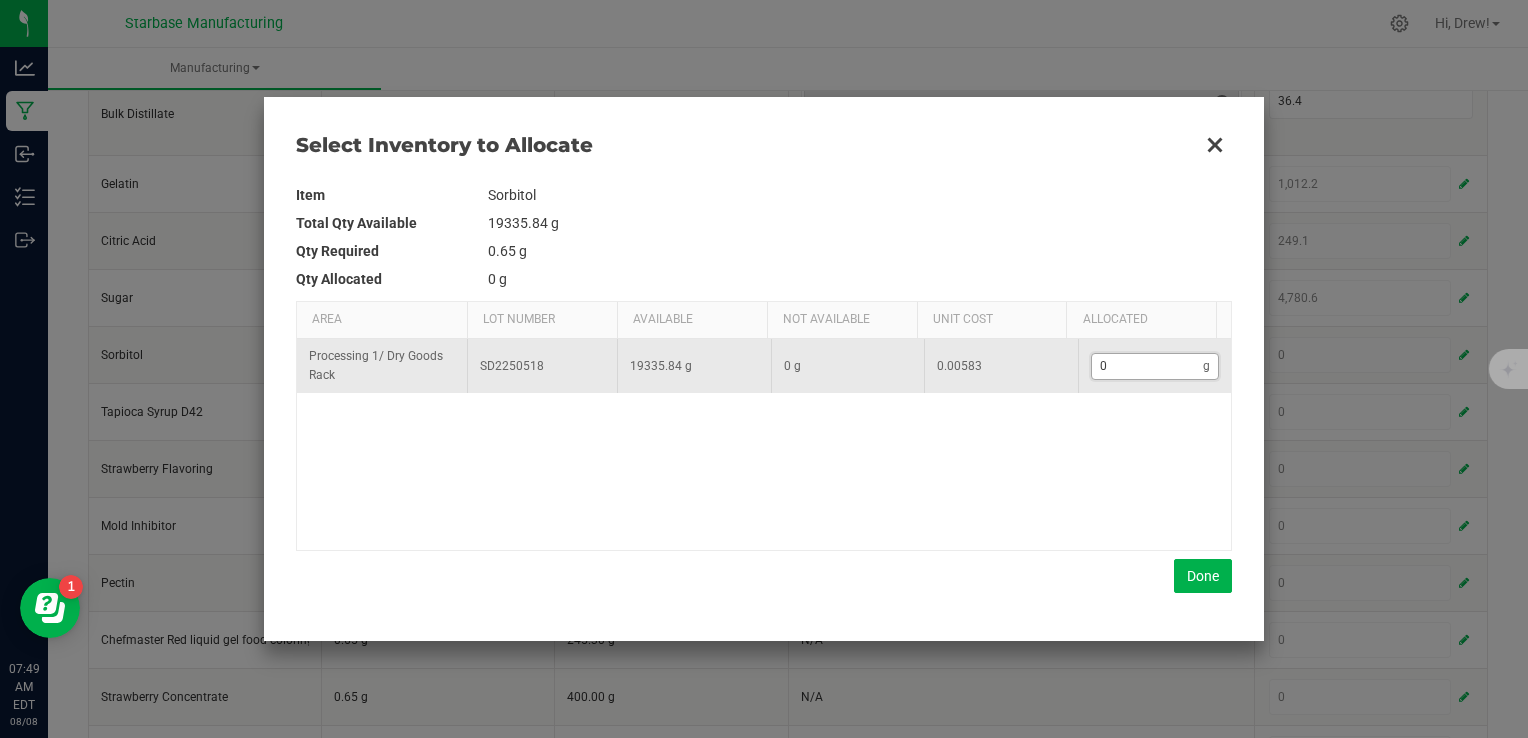 click on "0" at bounding box center [1148, 366] 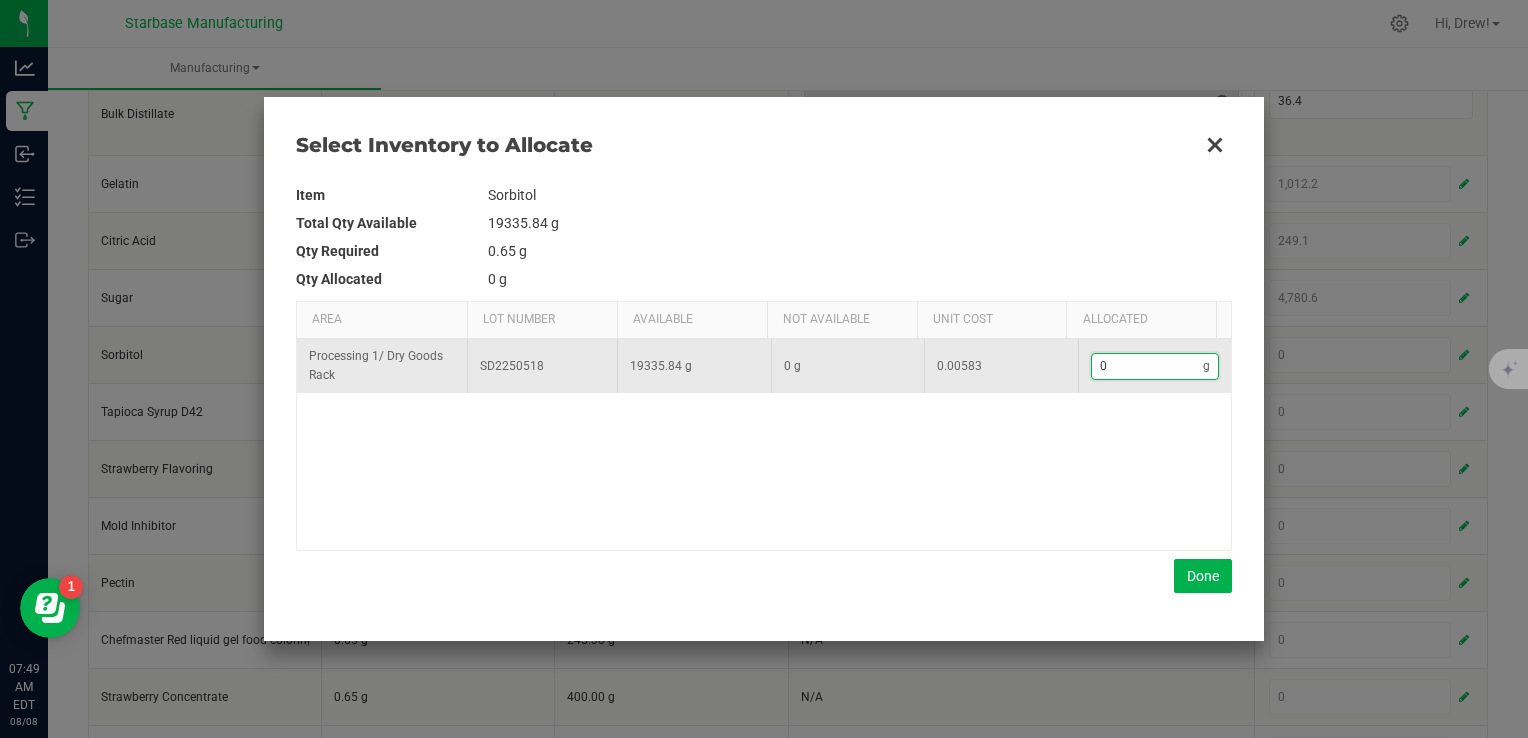 type on "3" 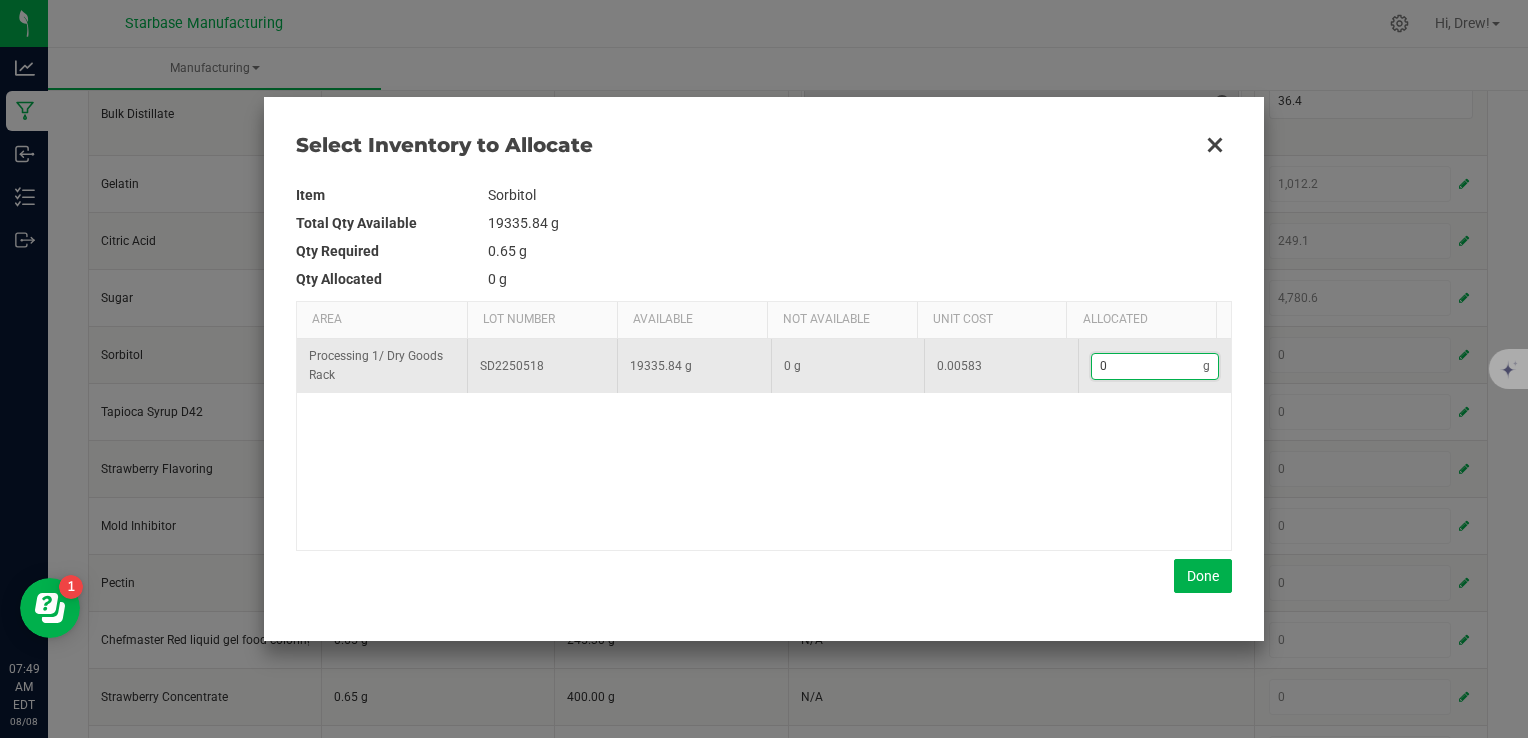 type on "3" 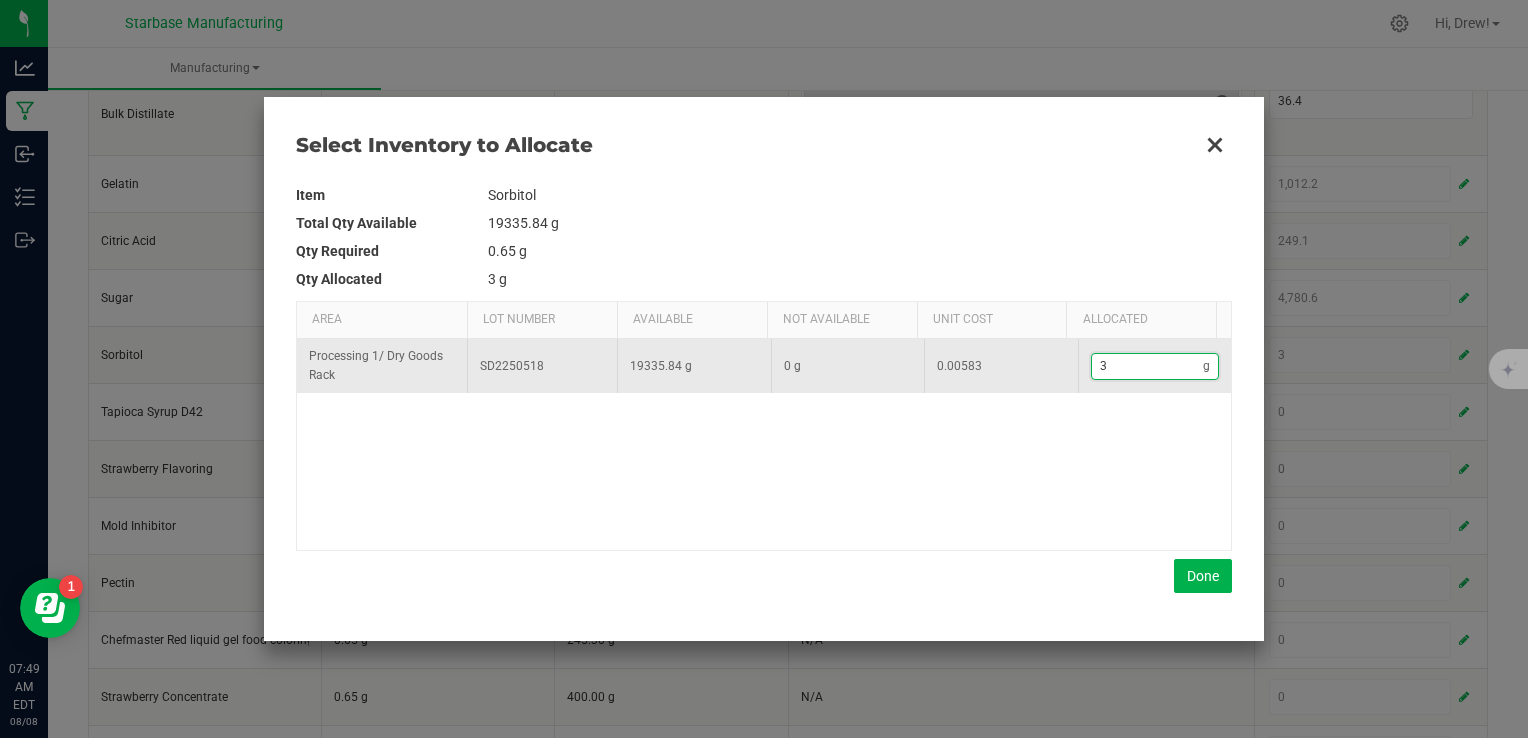 type on "34" 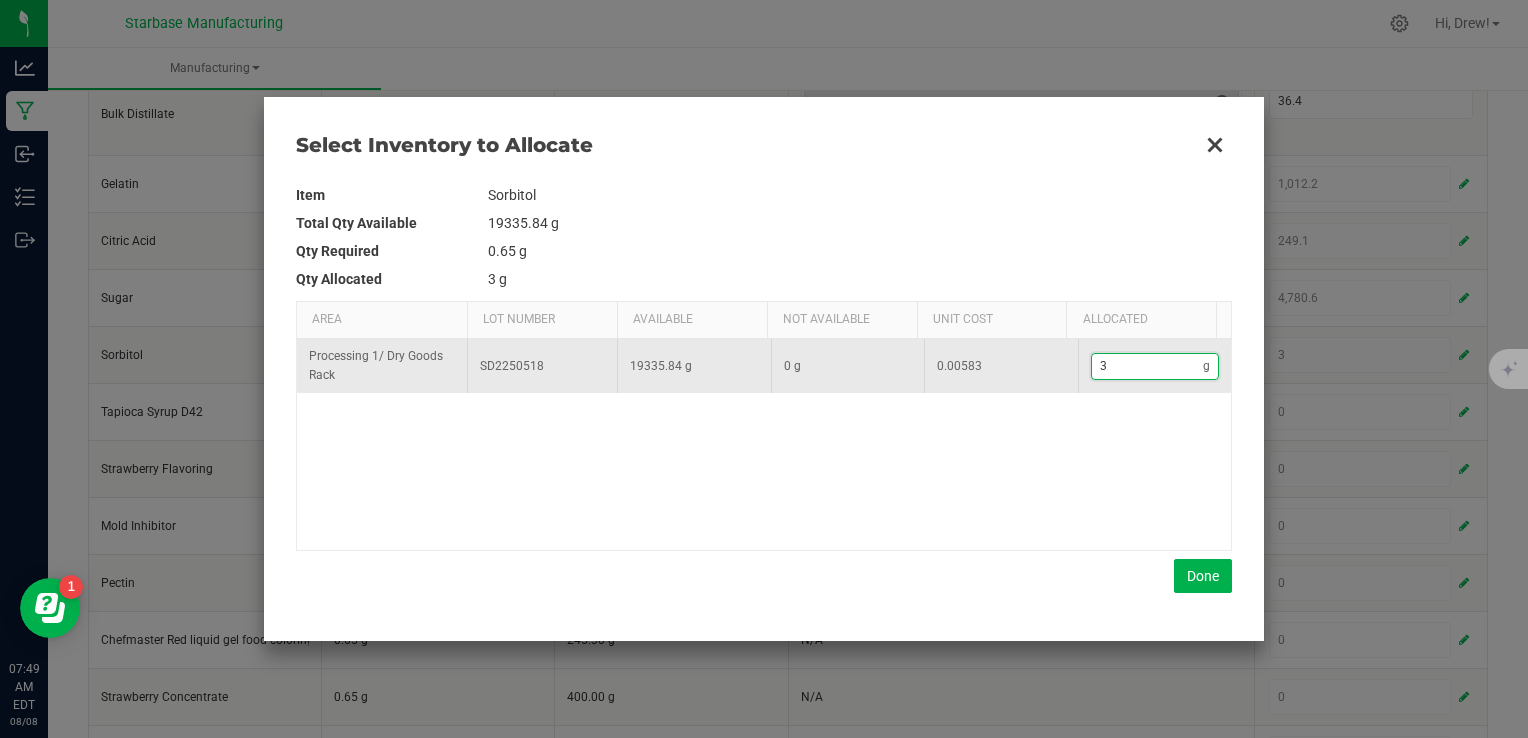 type on "34" 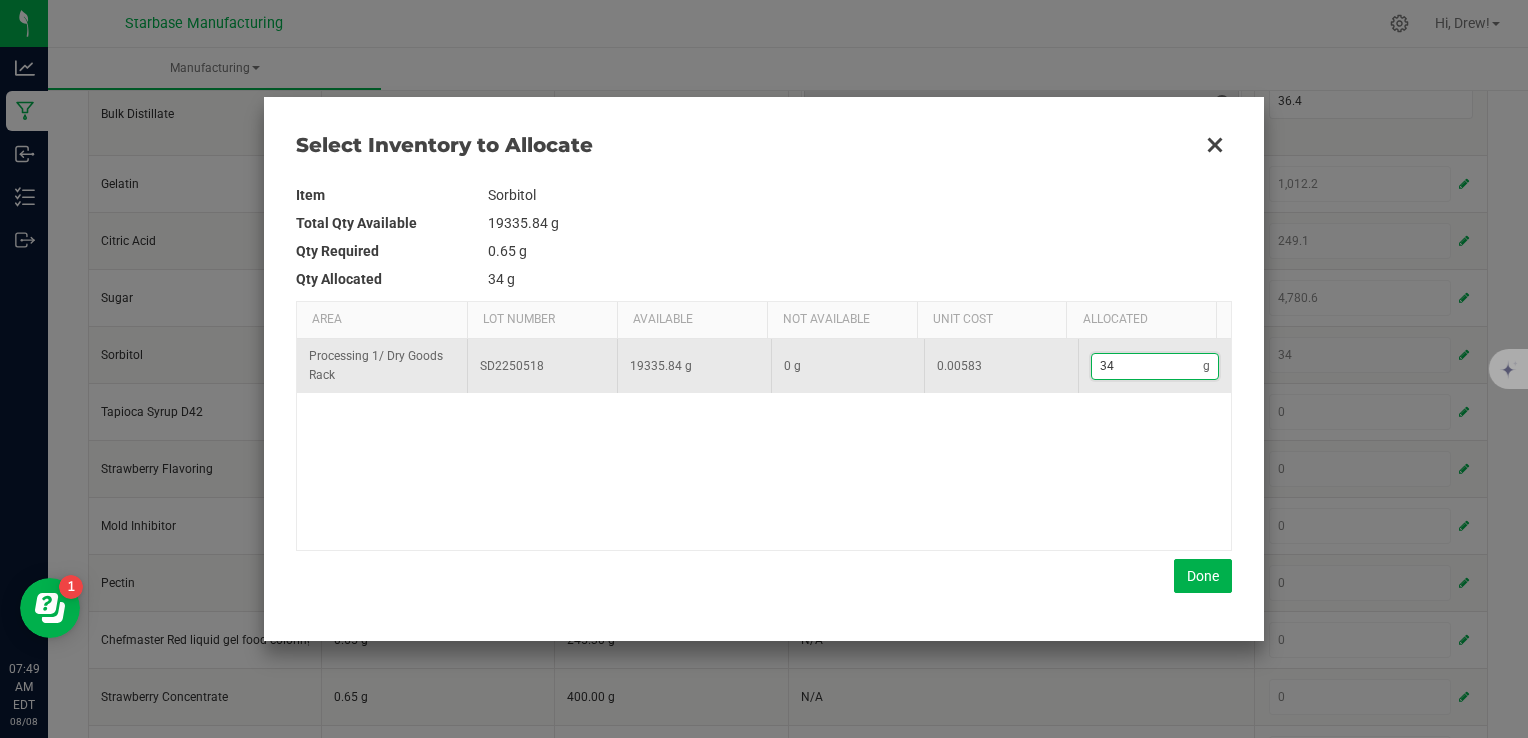type on "340" 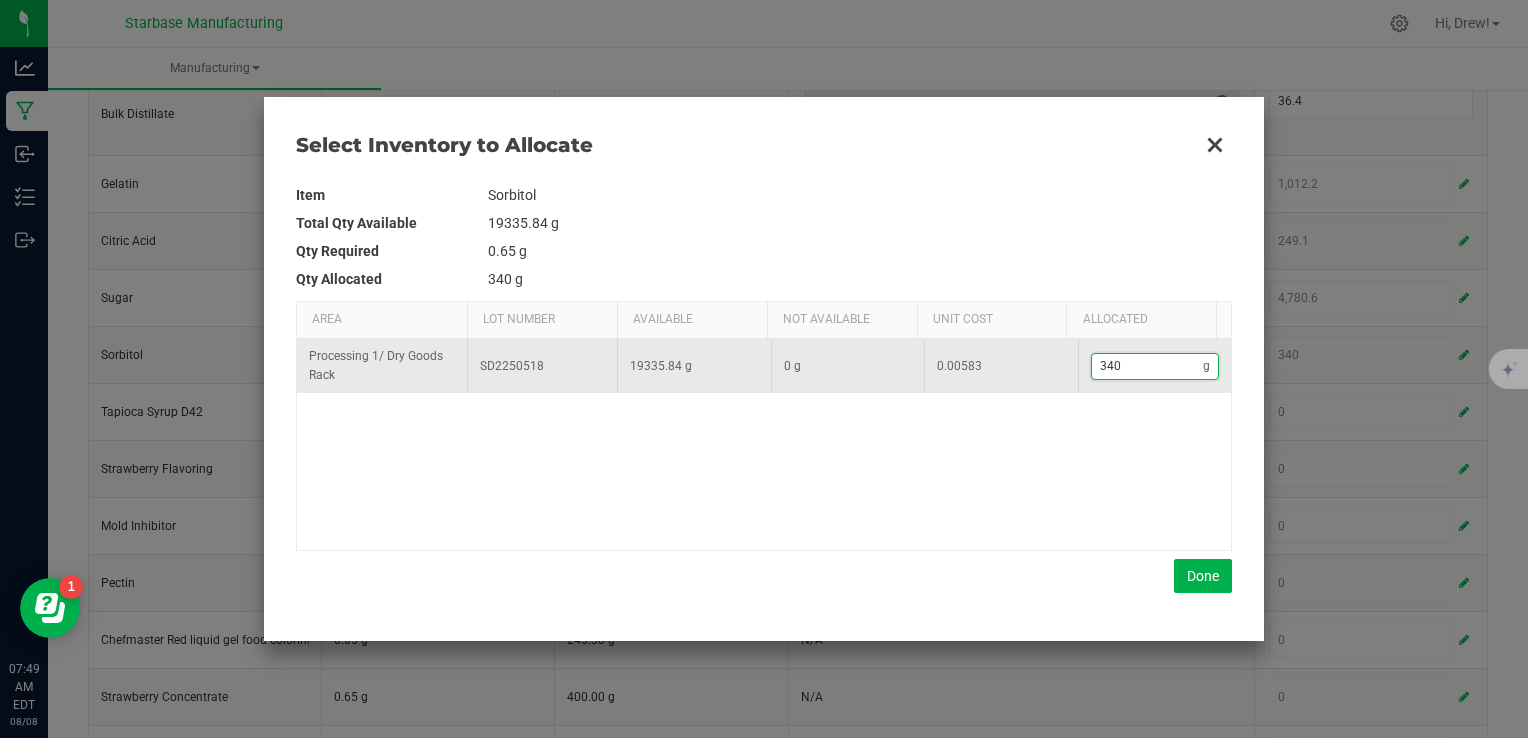 type on "340." 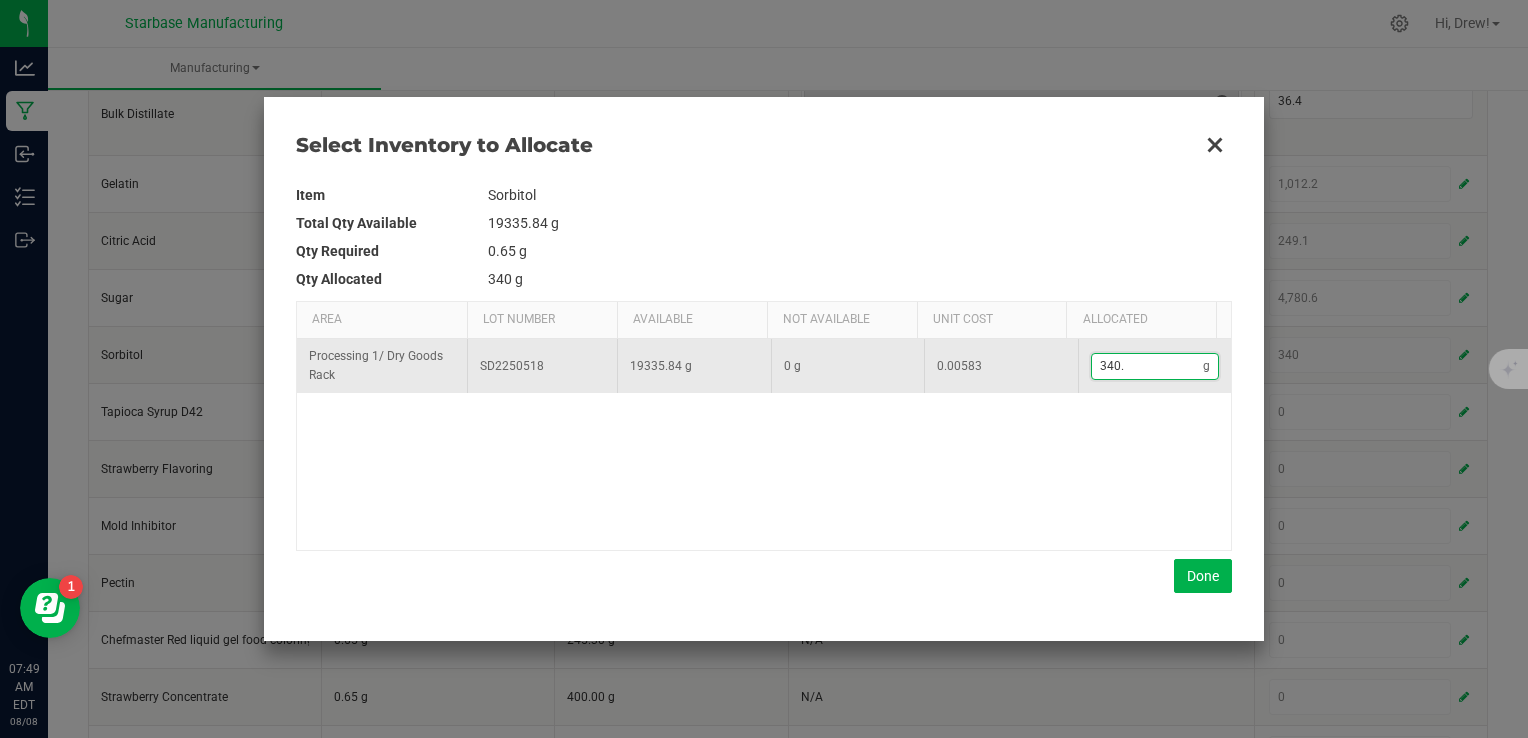 type on "340.5" 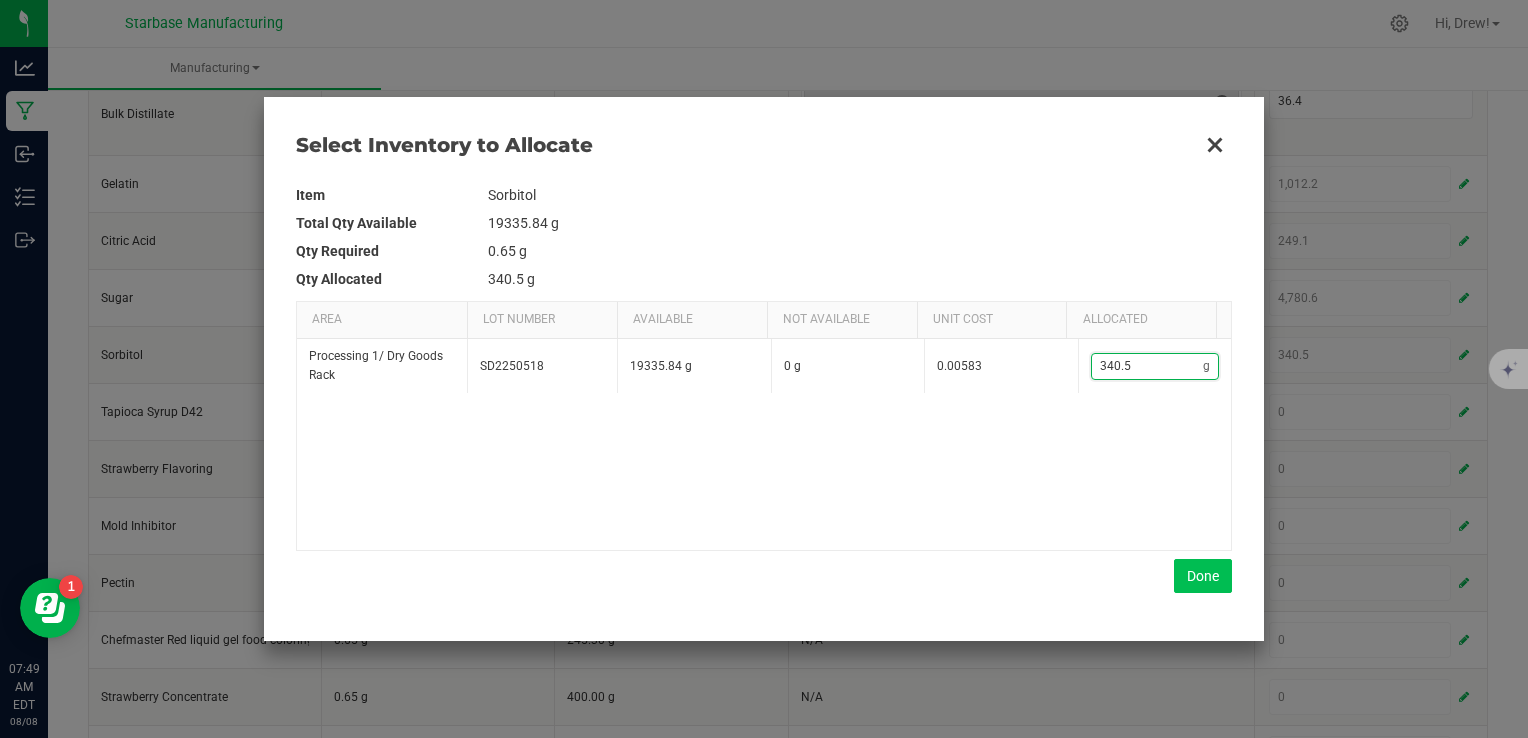 type on "340.5" 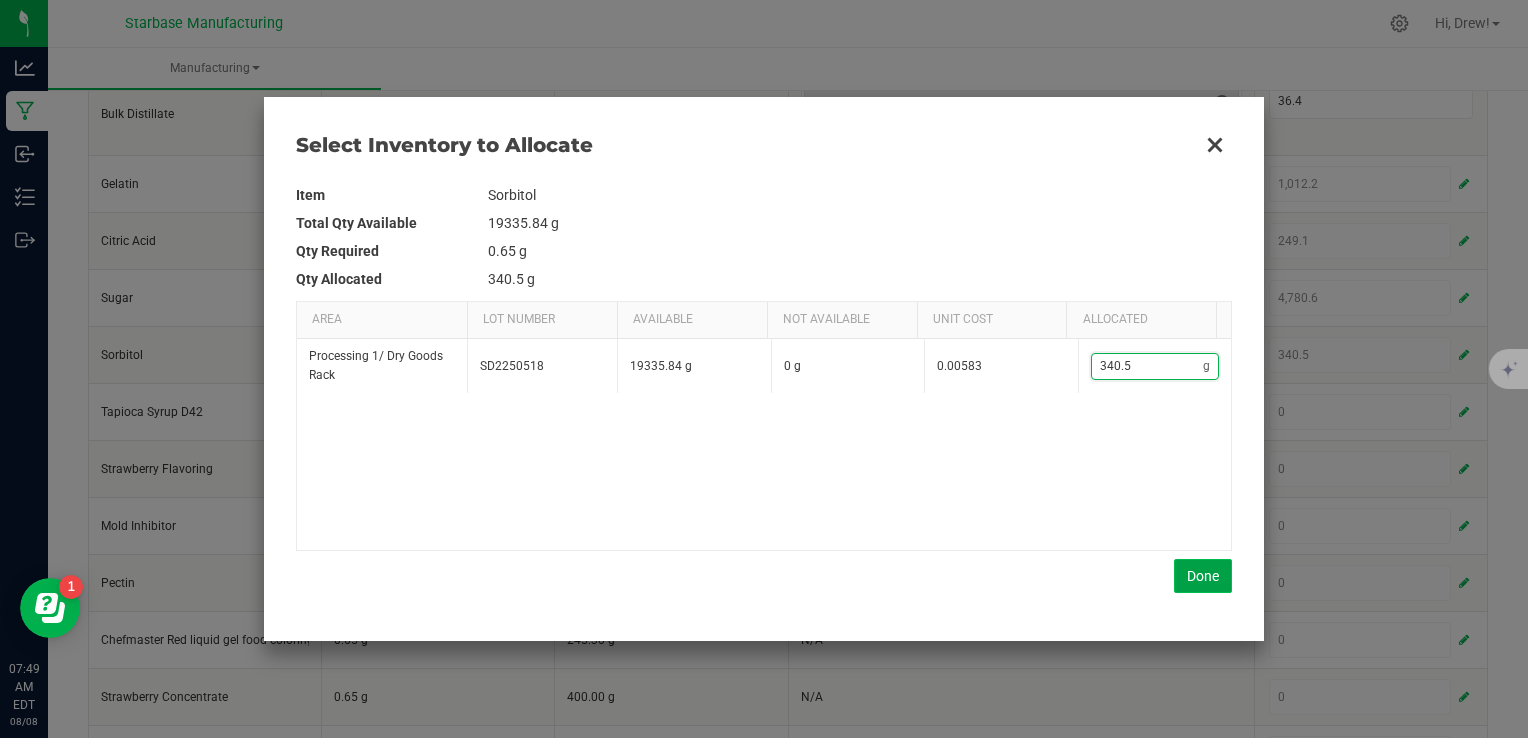 click on "Done" at bounding box center [1203, 576] 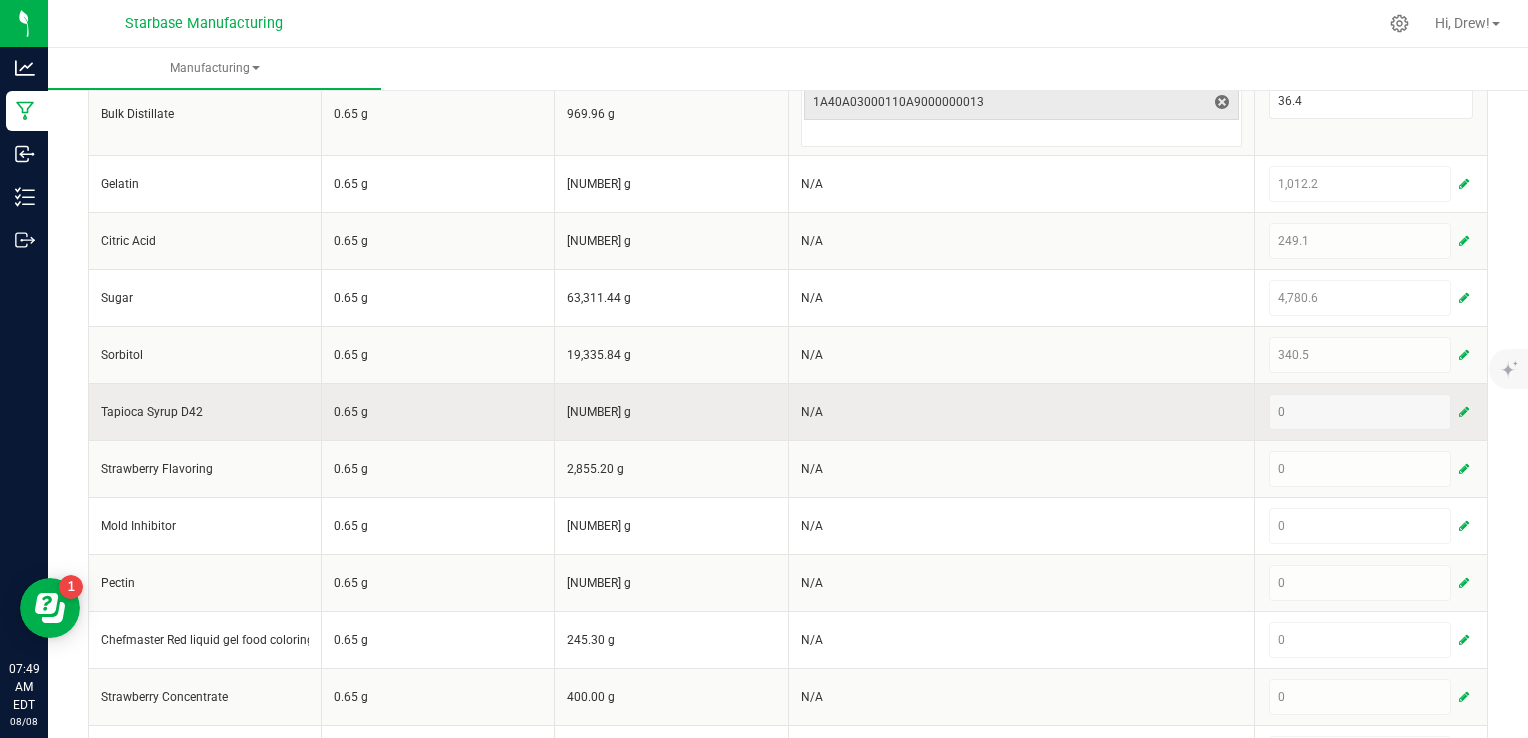 click at bounding box center [1464, 412] 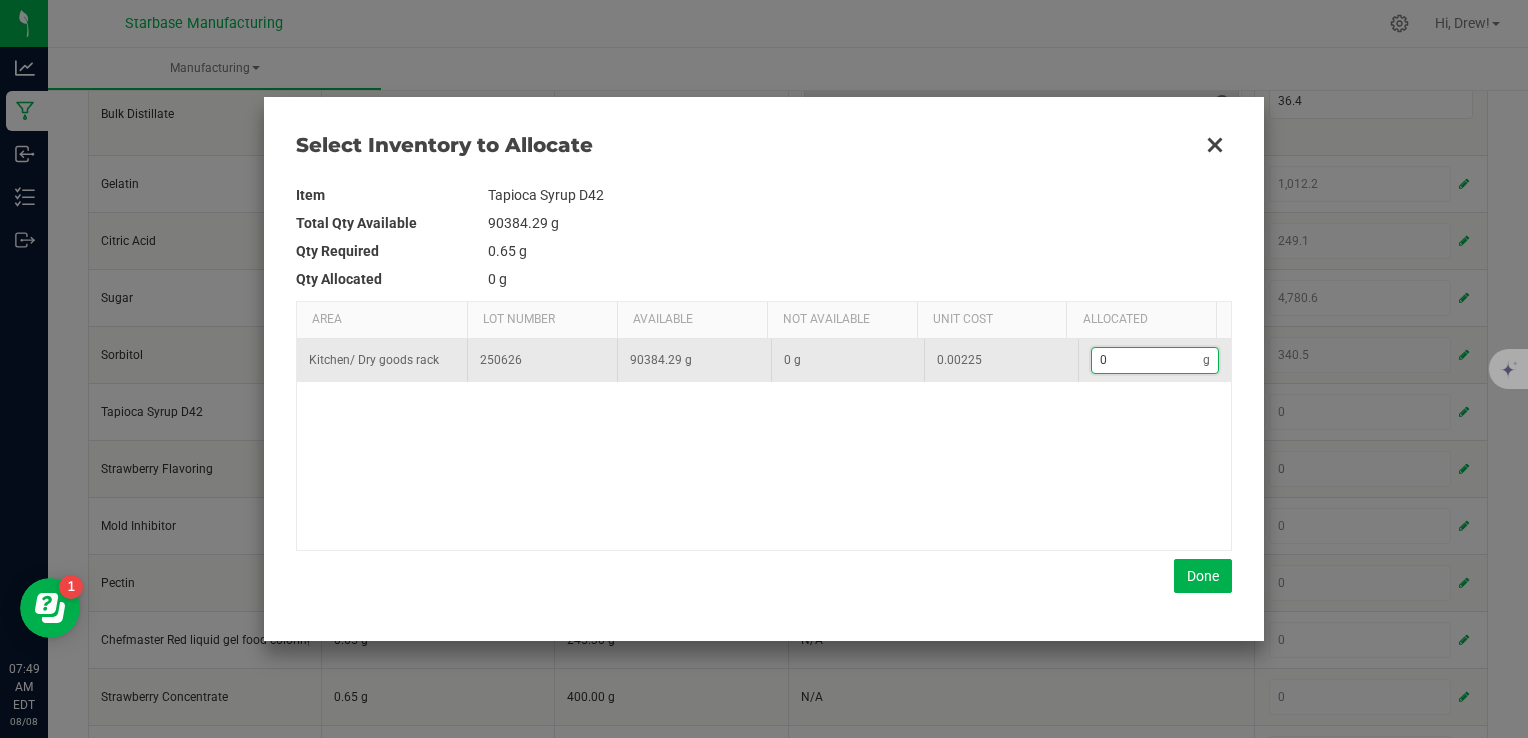 click on "0" at bounding box center [1148, 360] 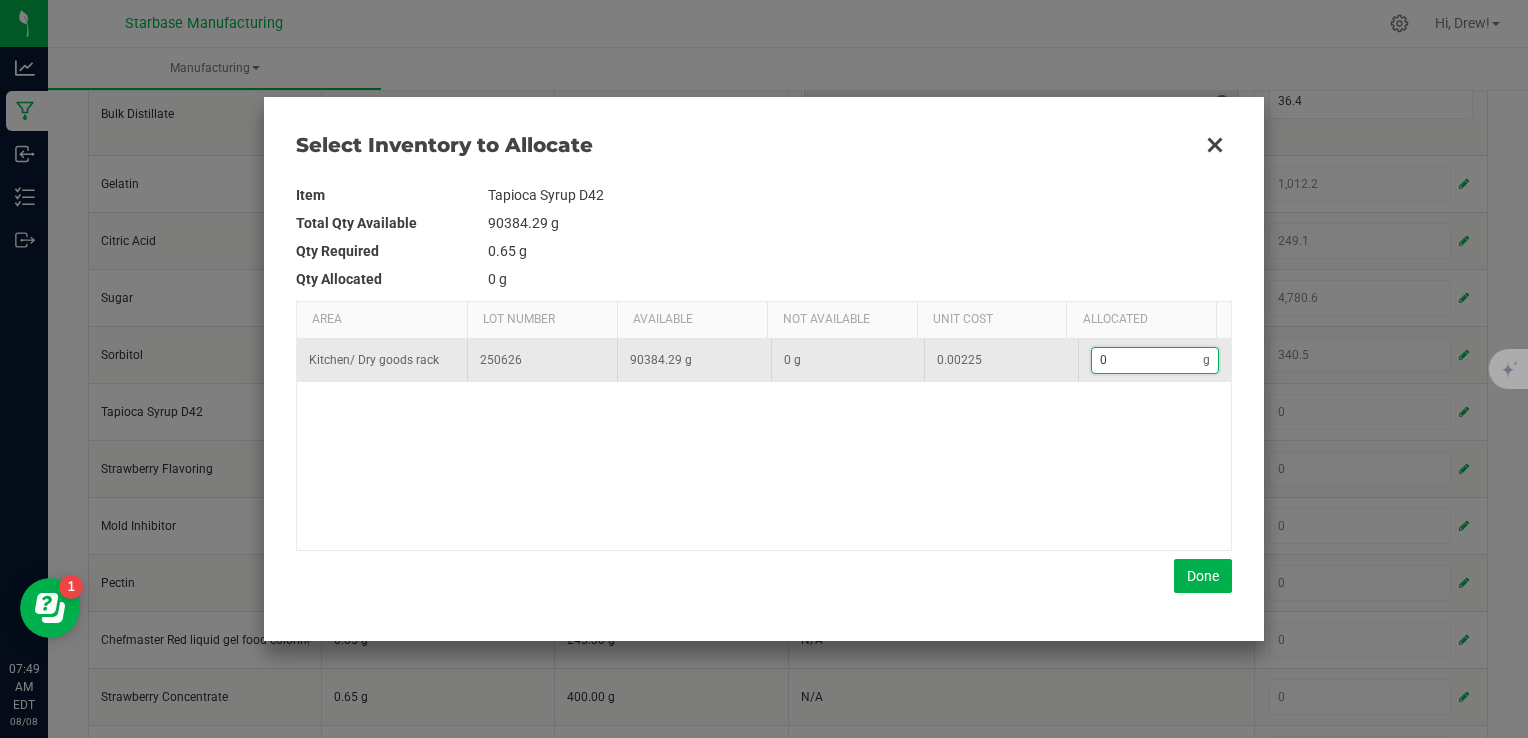 type on "4" 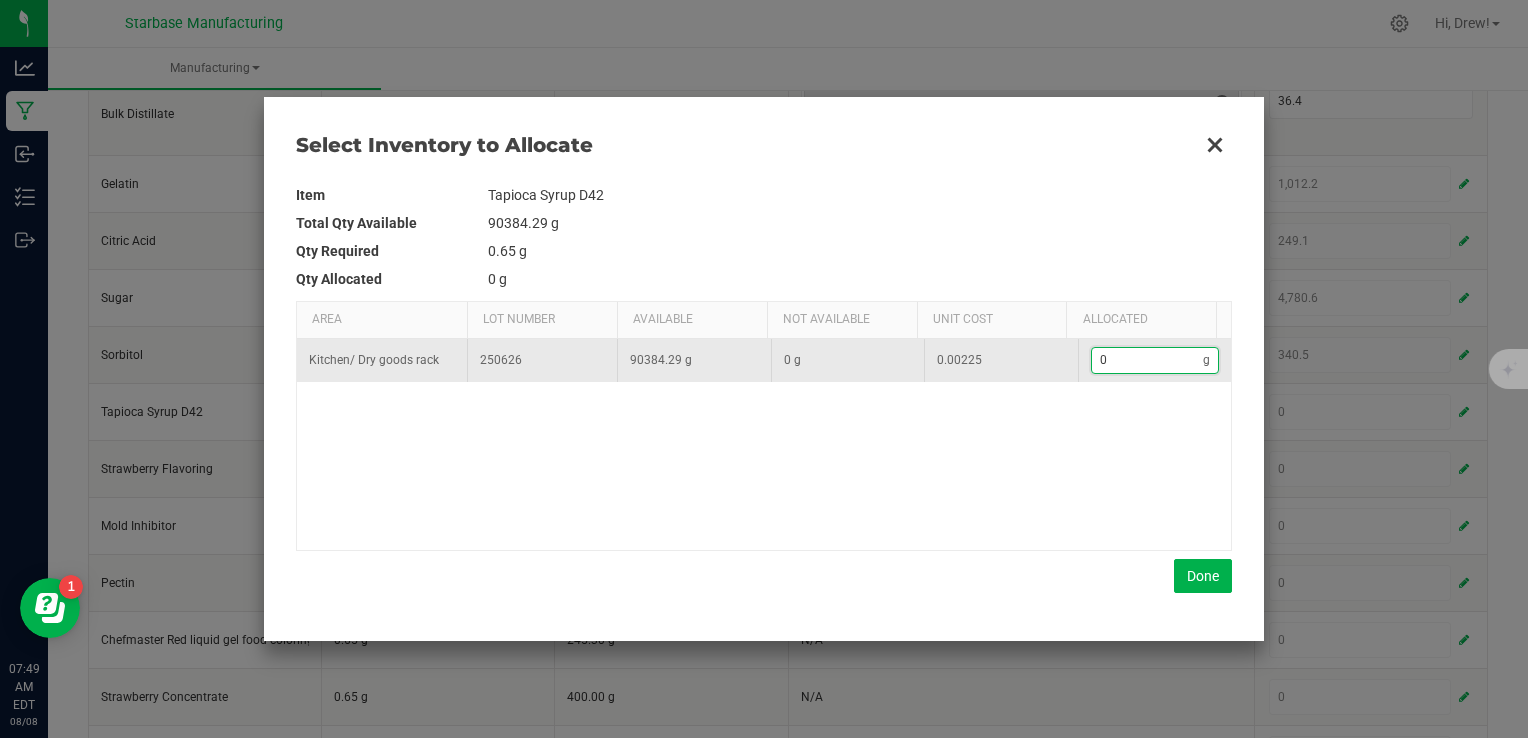 type on "4" 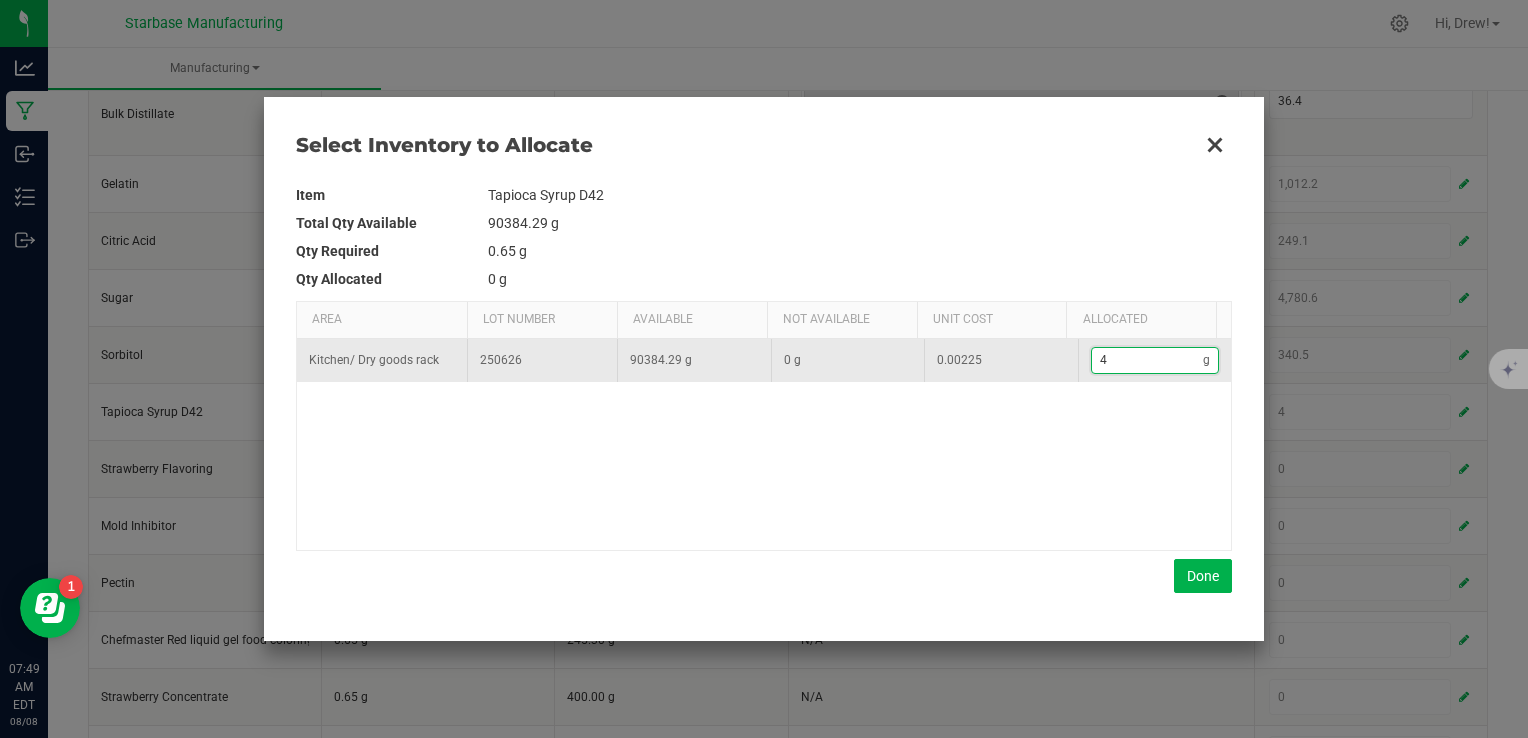 type on "40" 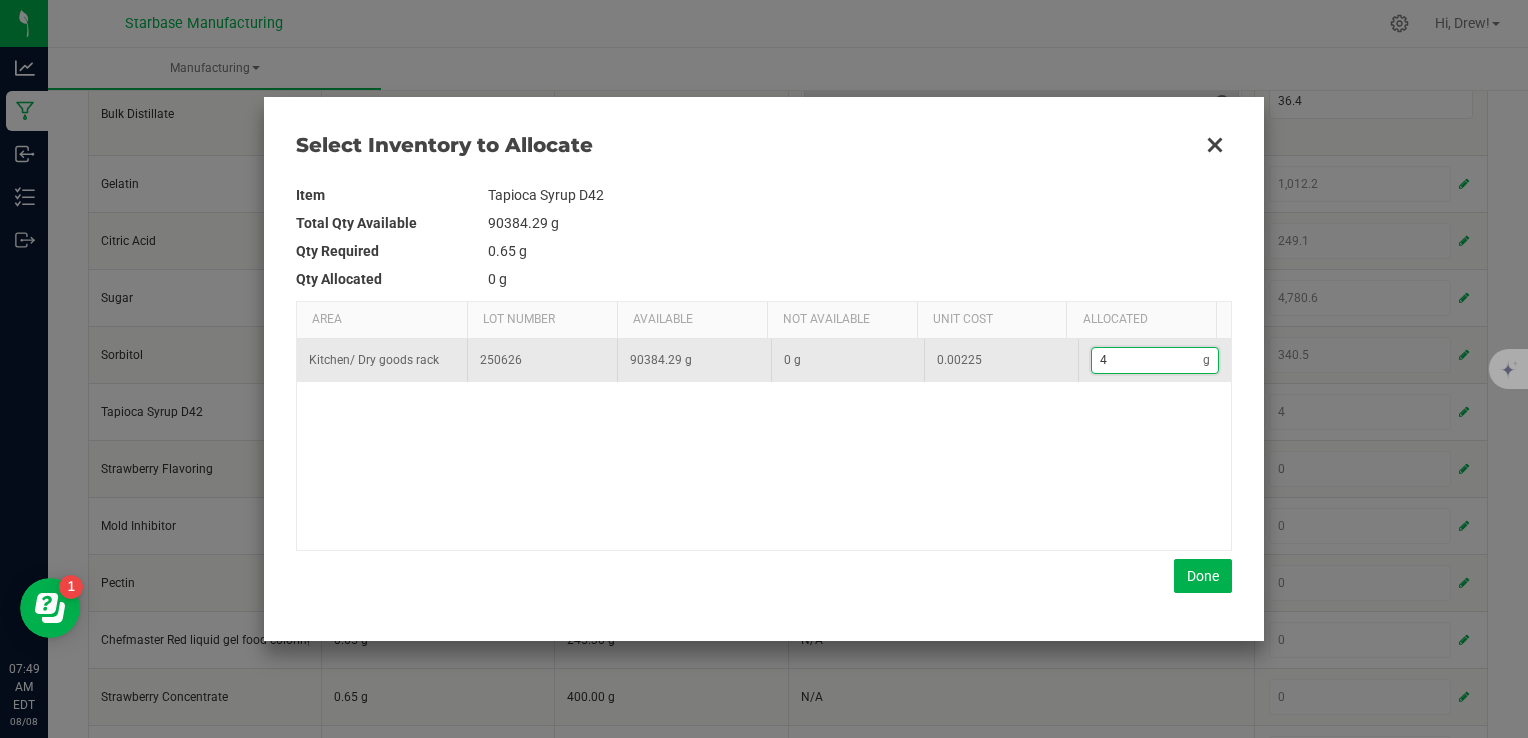 type on "40" 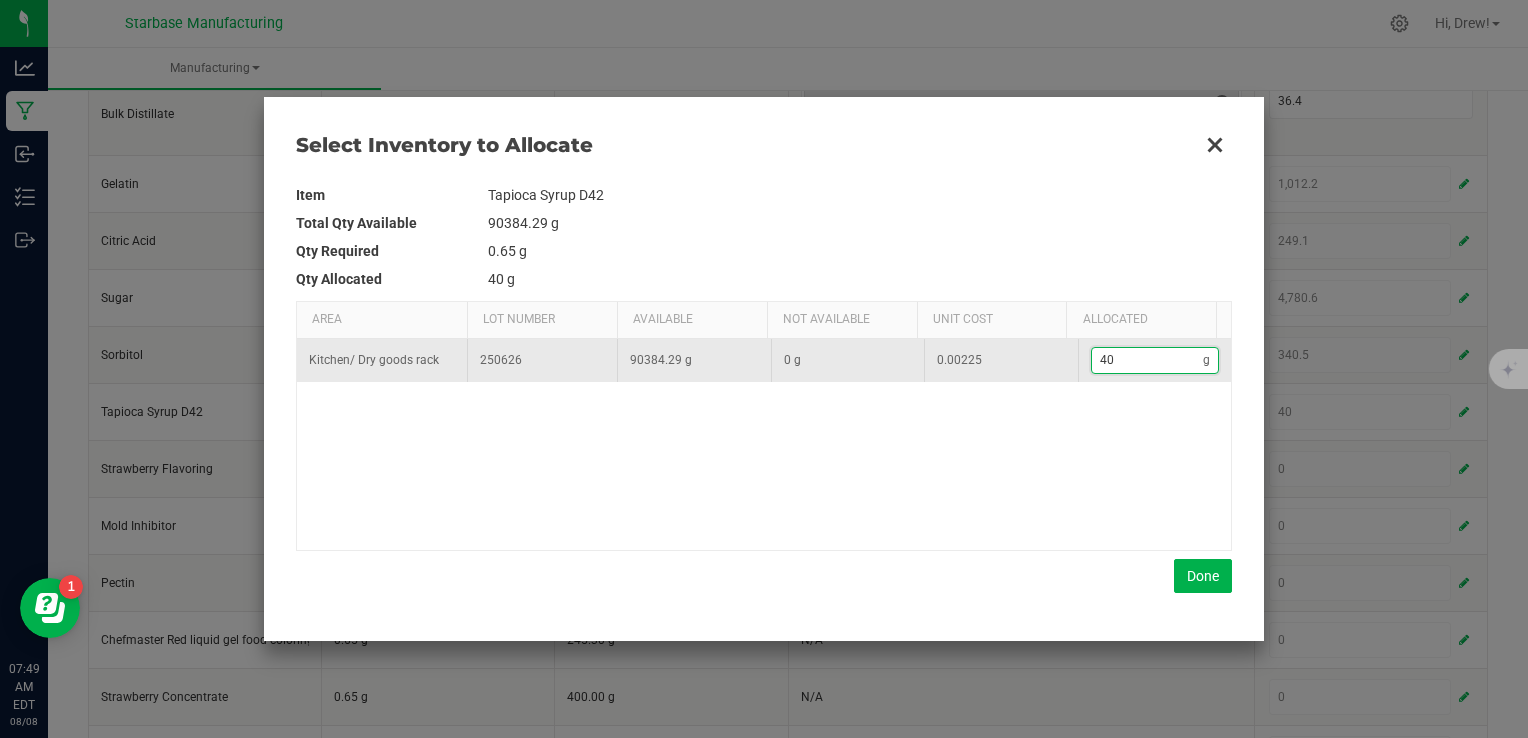 type on "400" 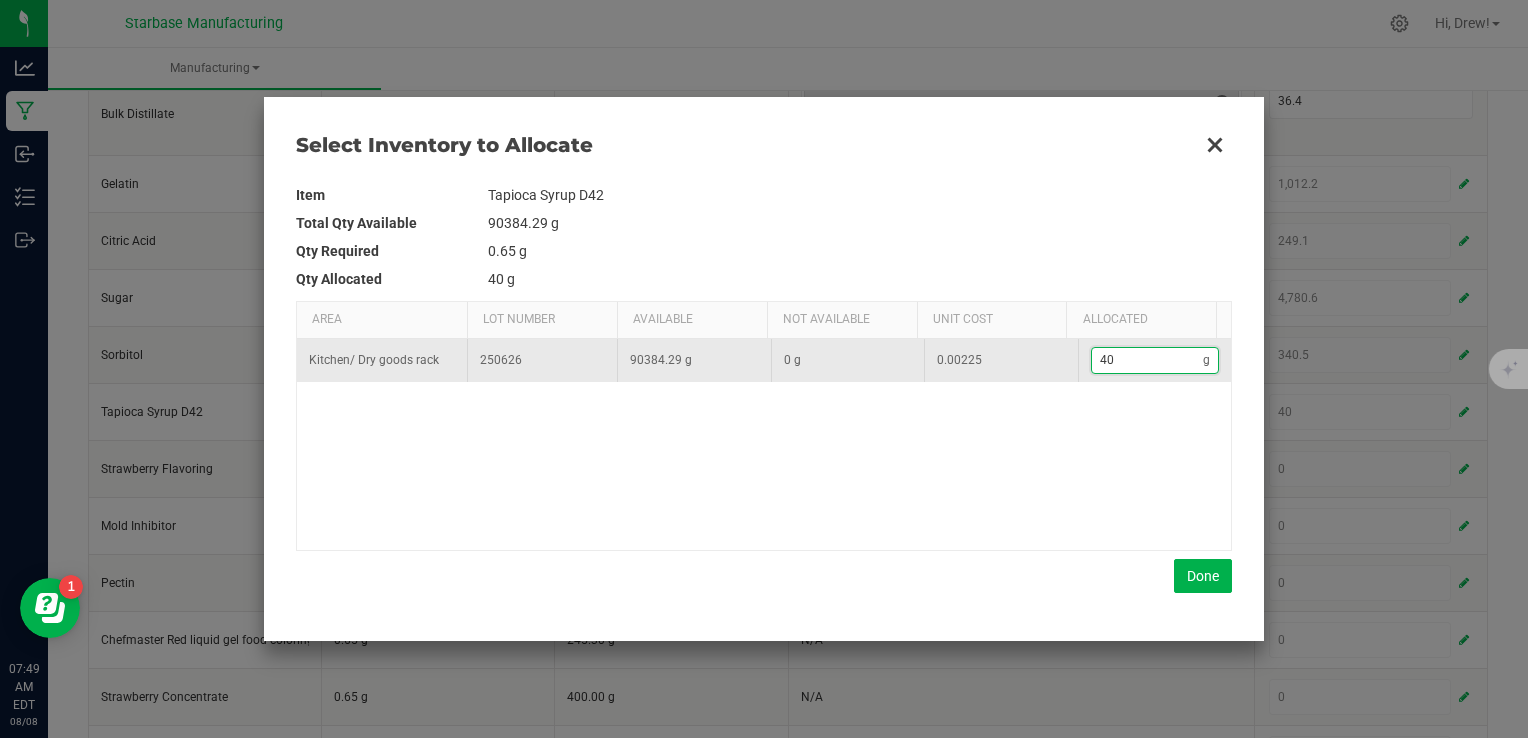 type on "400" 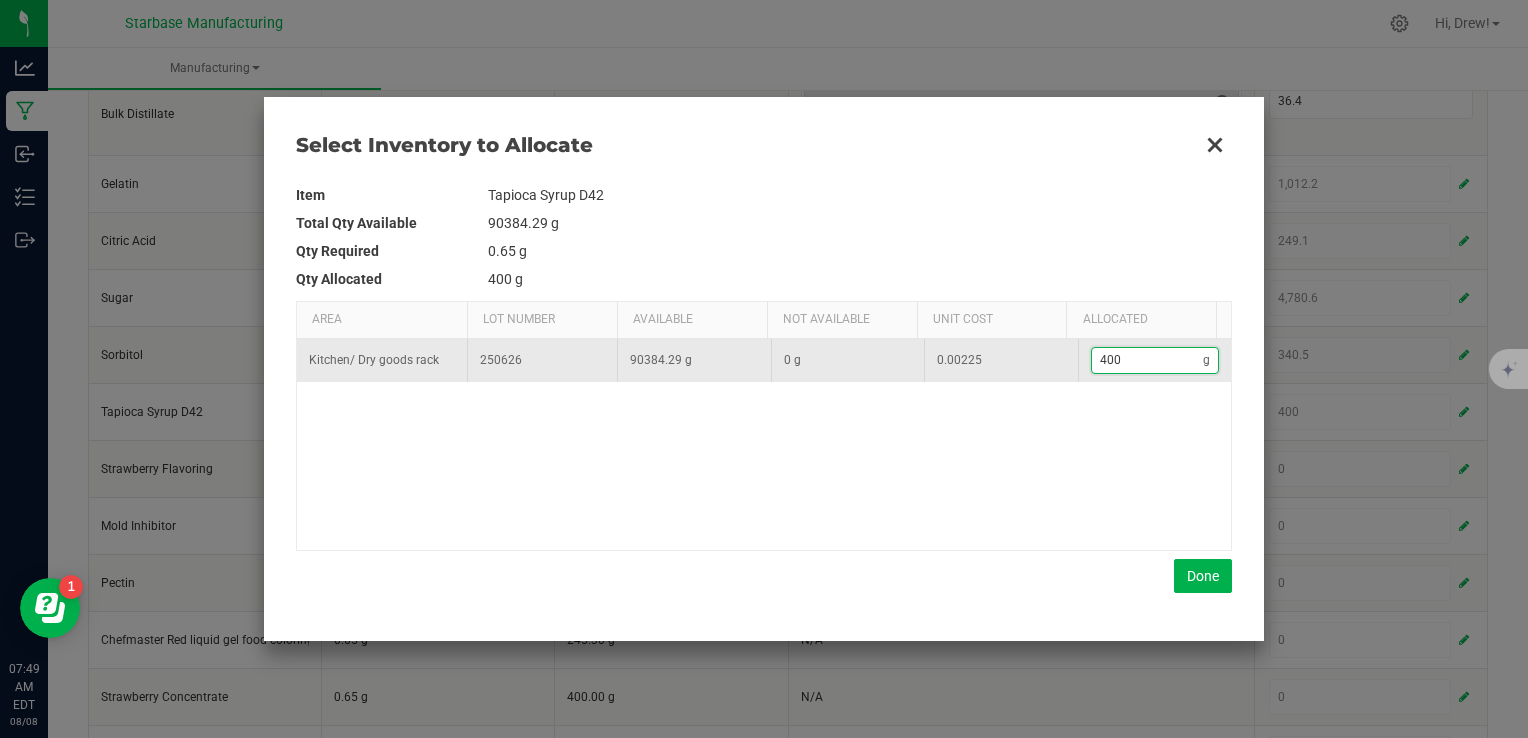 type on "4,003" 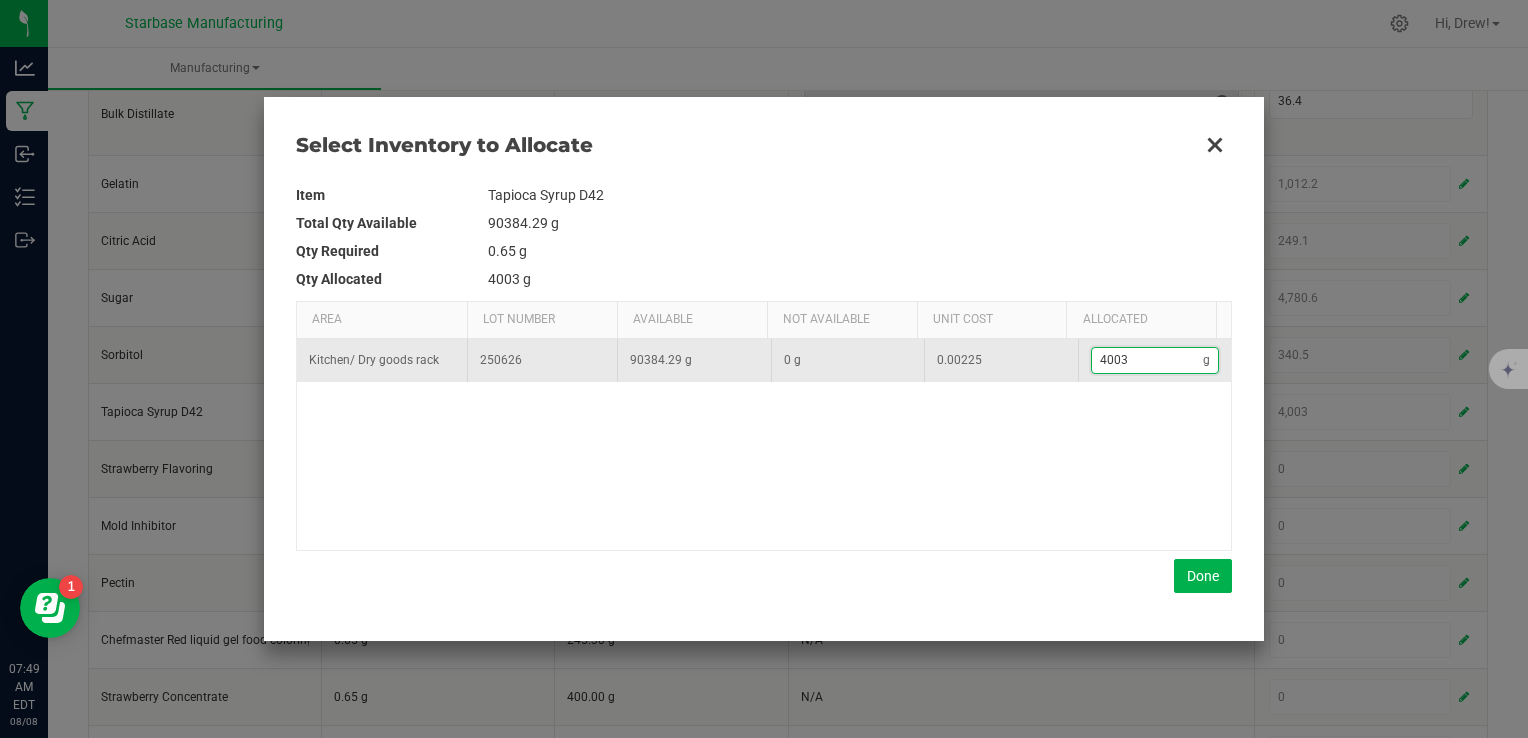 type on "4003." 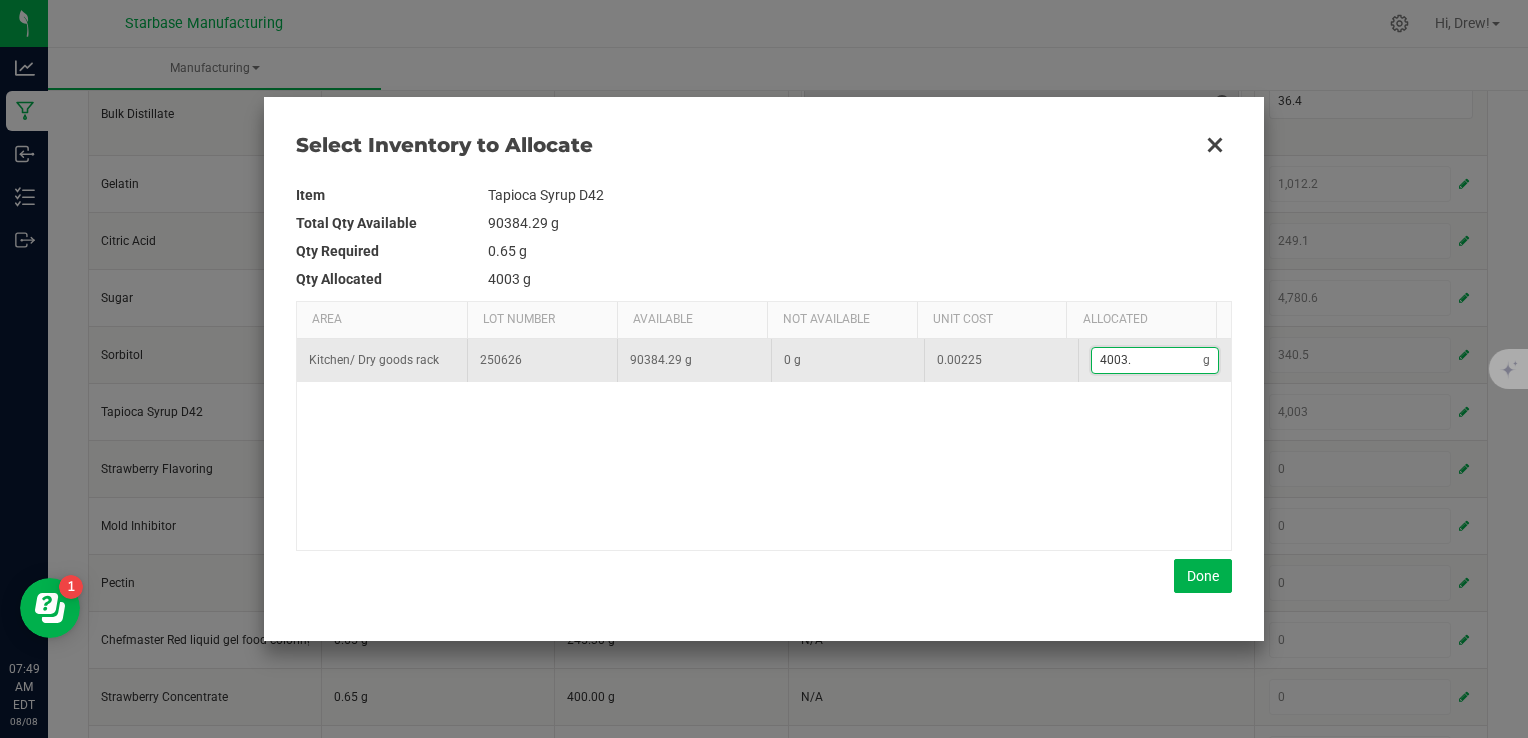 type on "4,003.4" 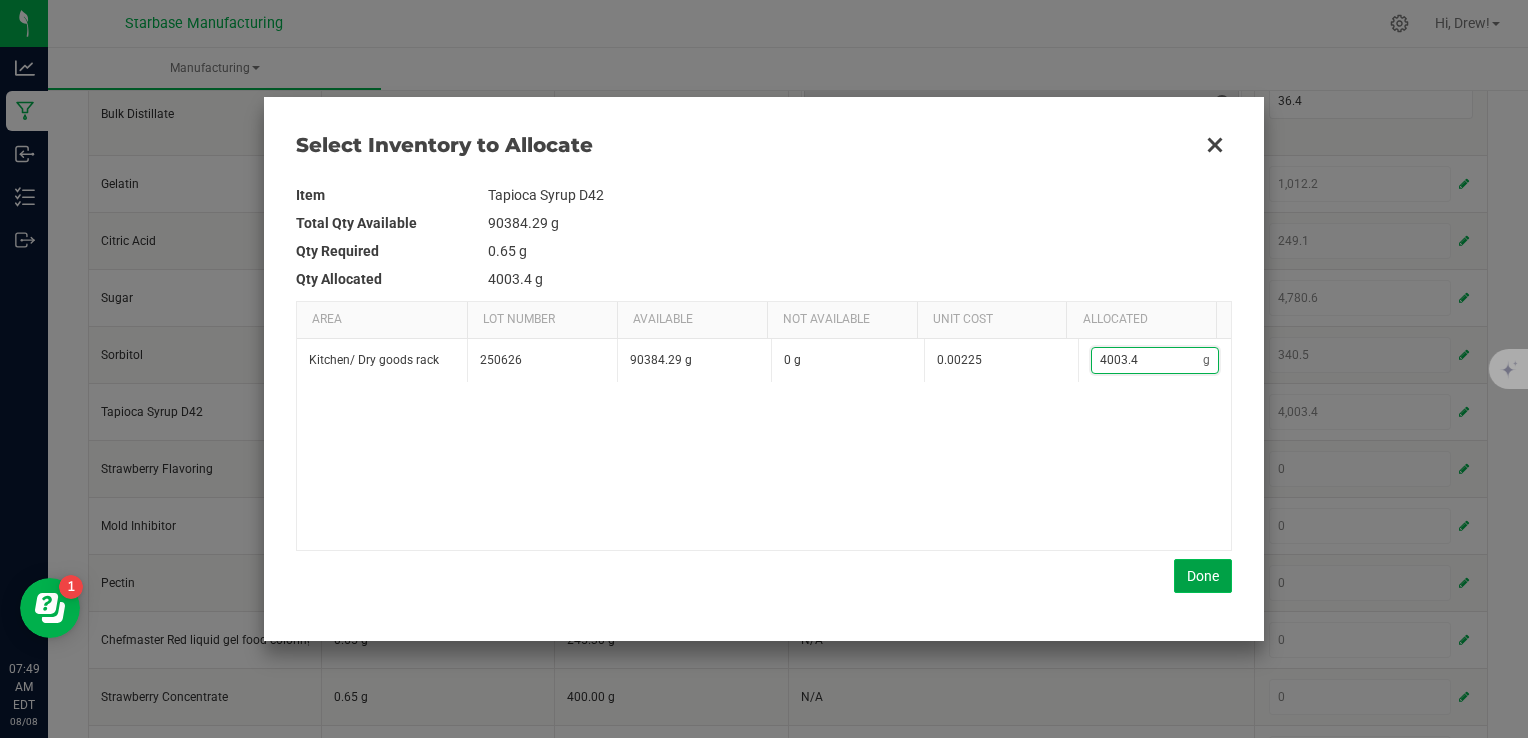 type on "4,003.4" 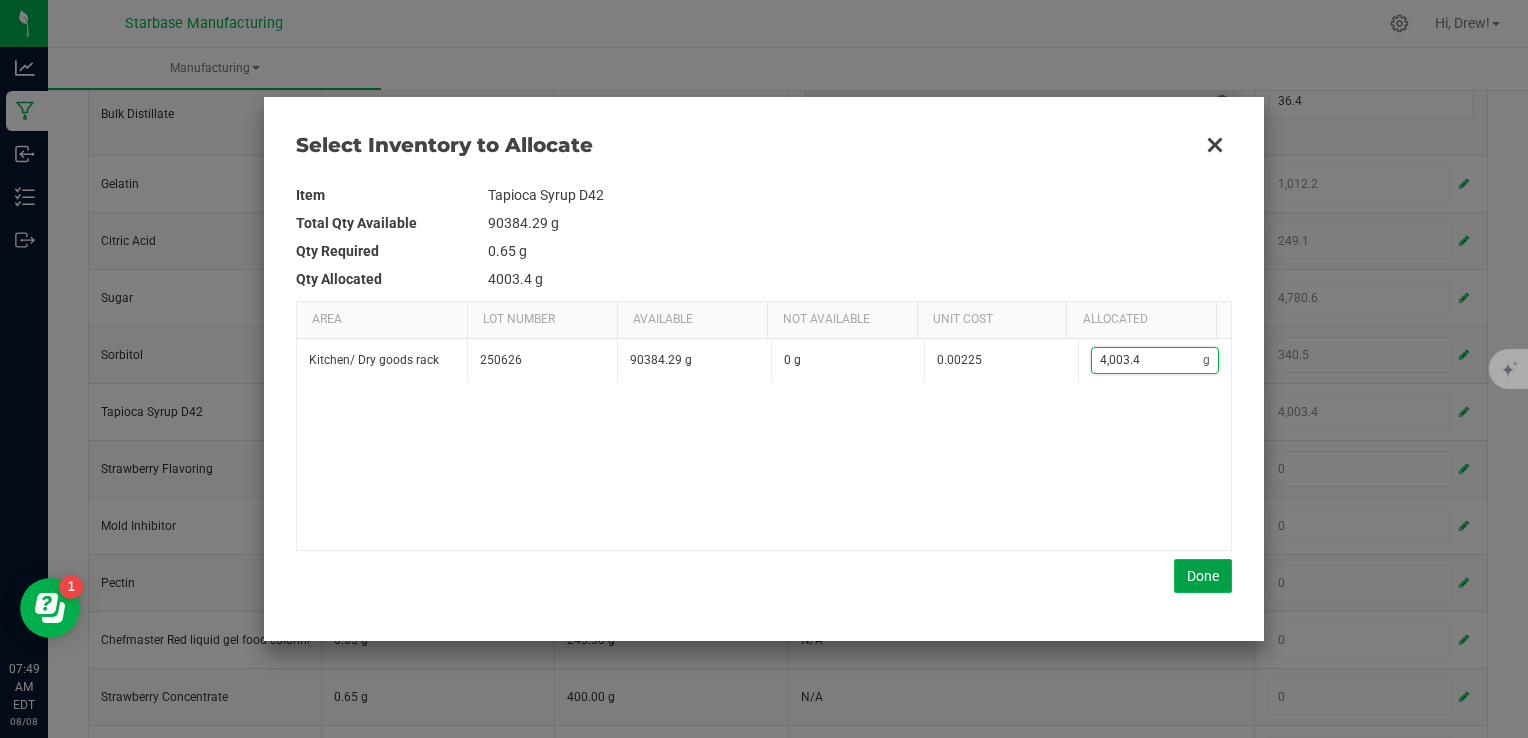 click on "Done" at bounding box center (1203, 576) 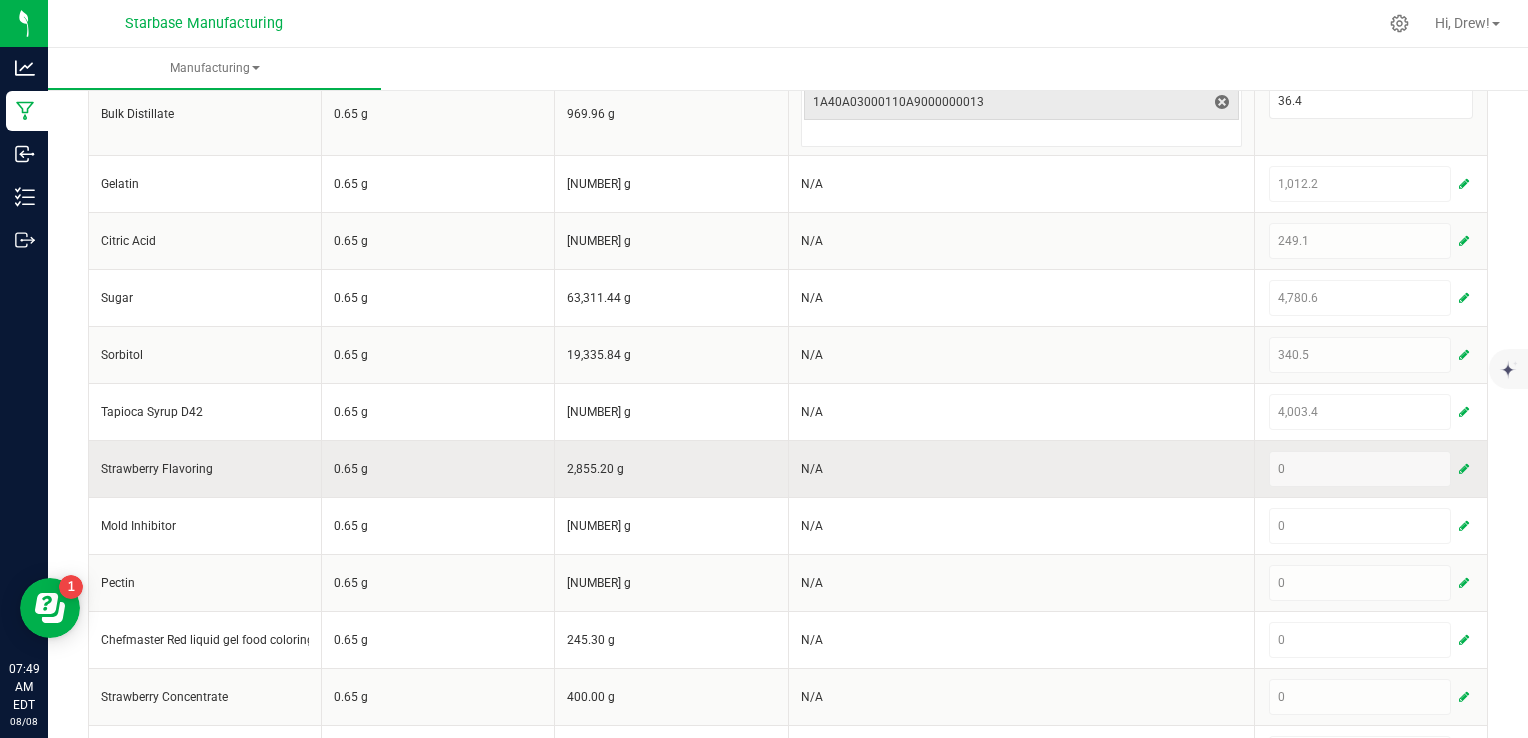 click at bounding box center [1464, 469] 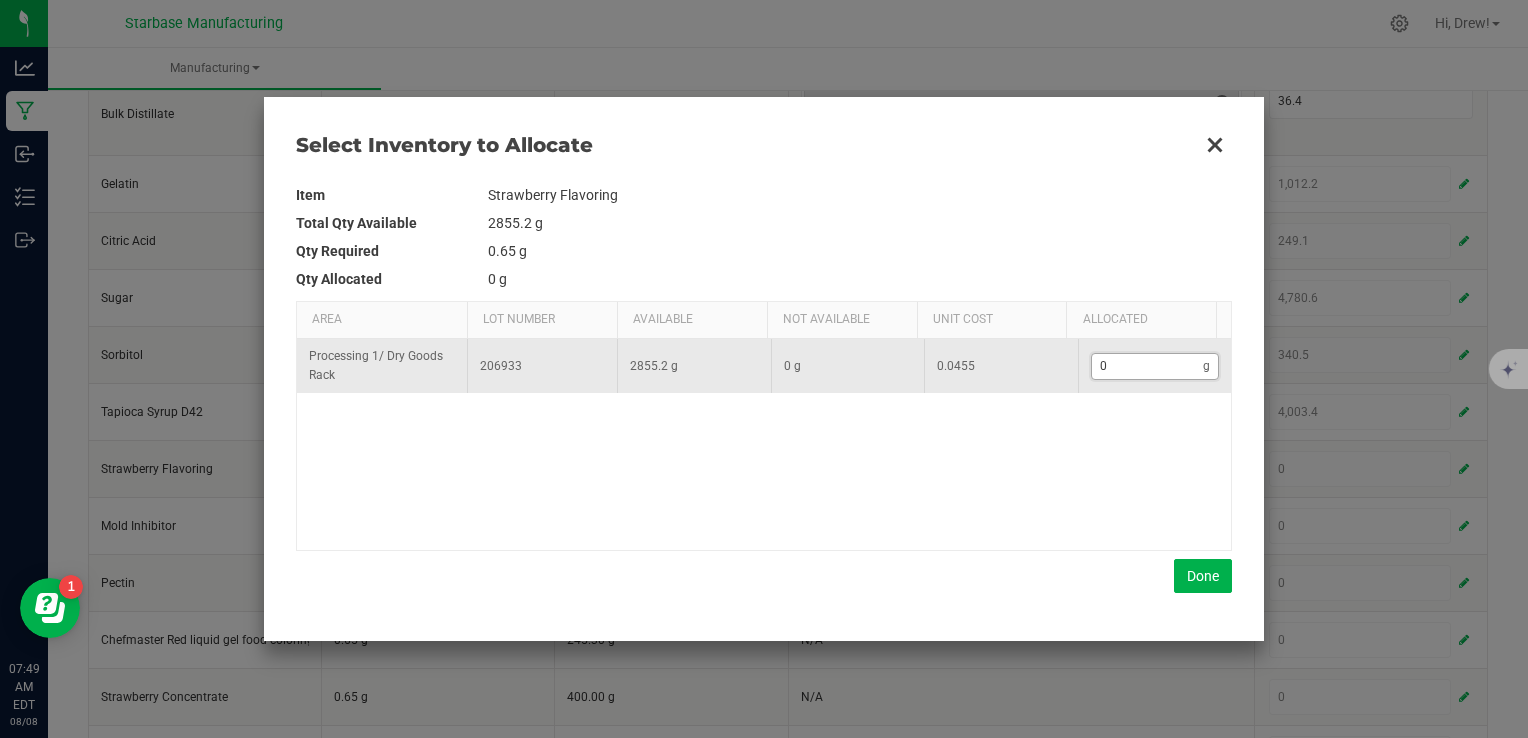 click on "0" at bounding box center (1148, 366) 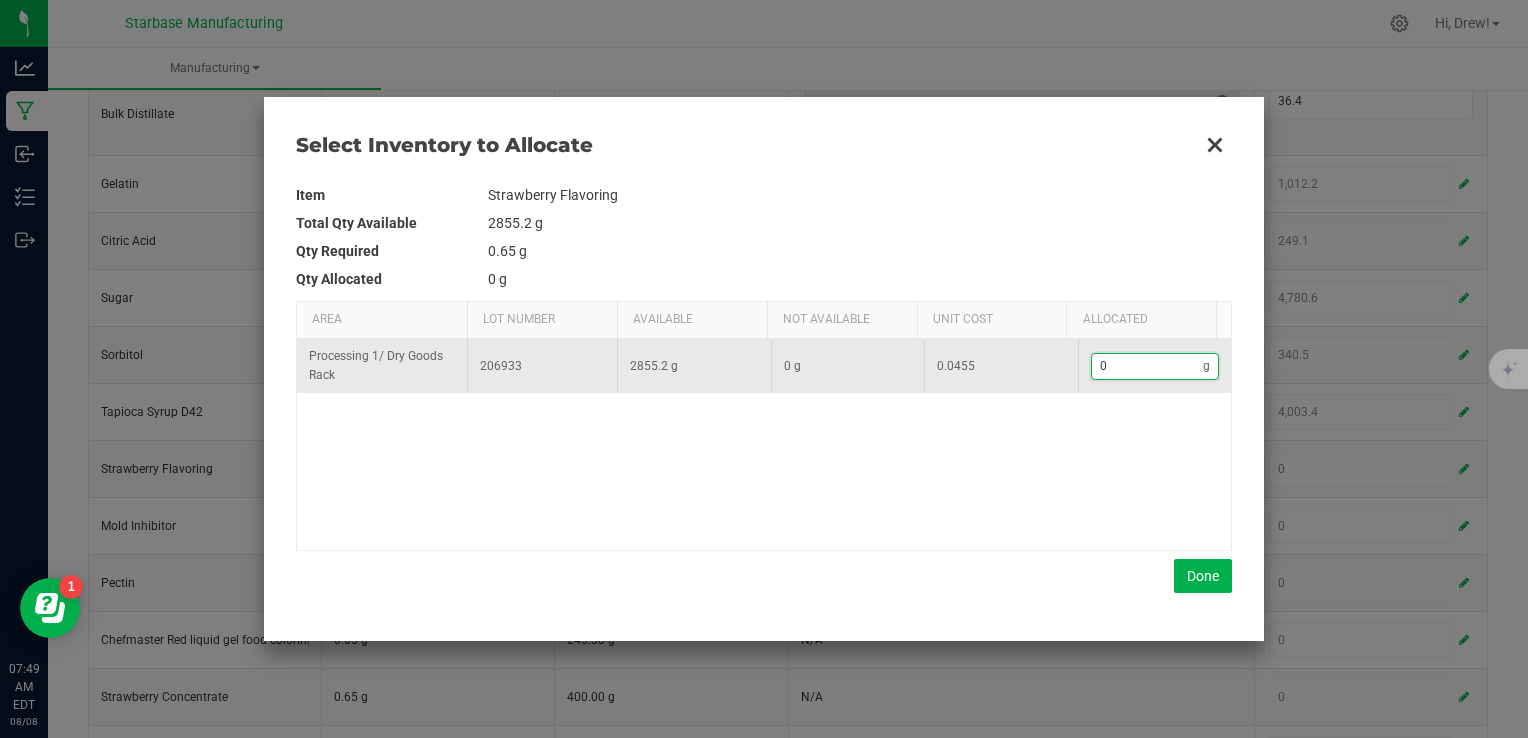 type on "2" 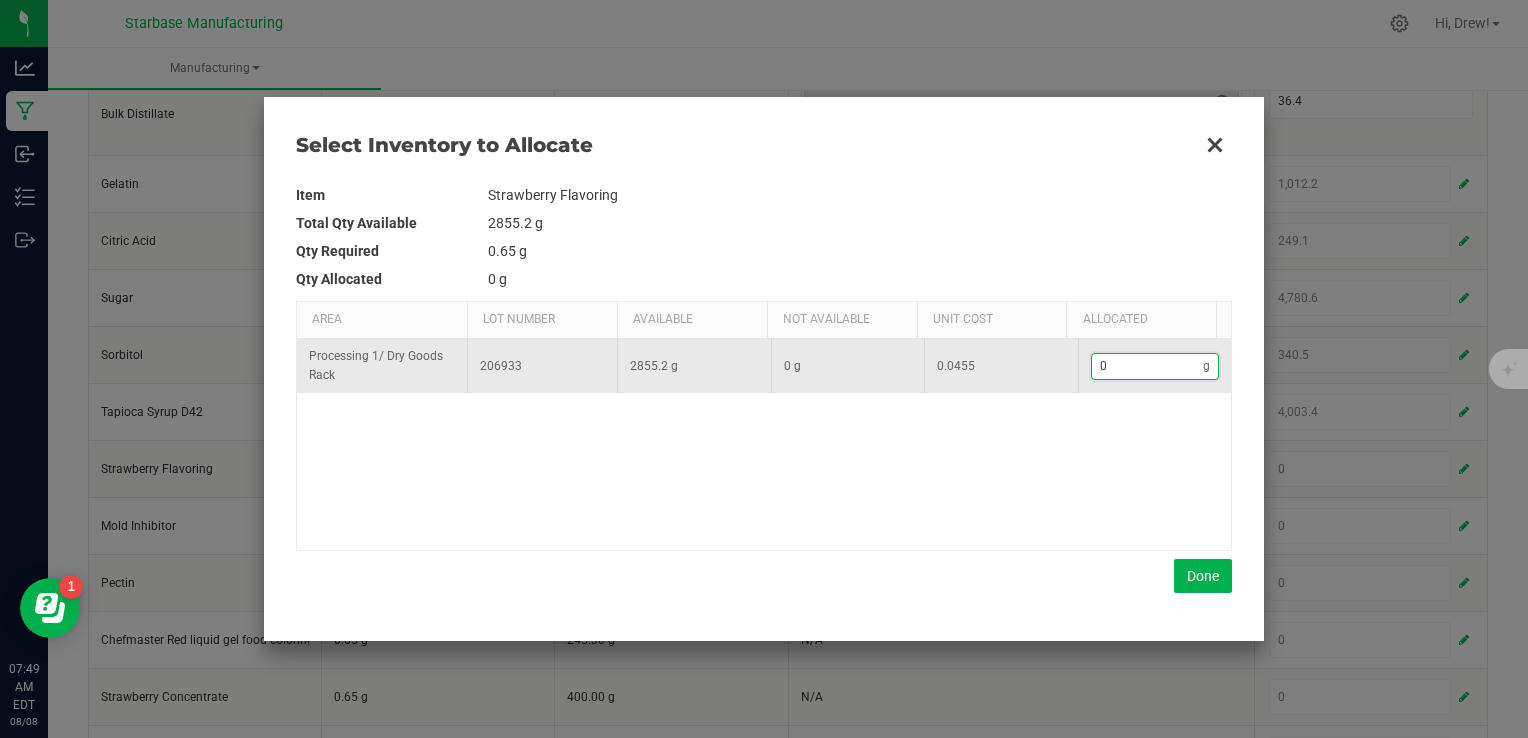 type on "2" 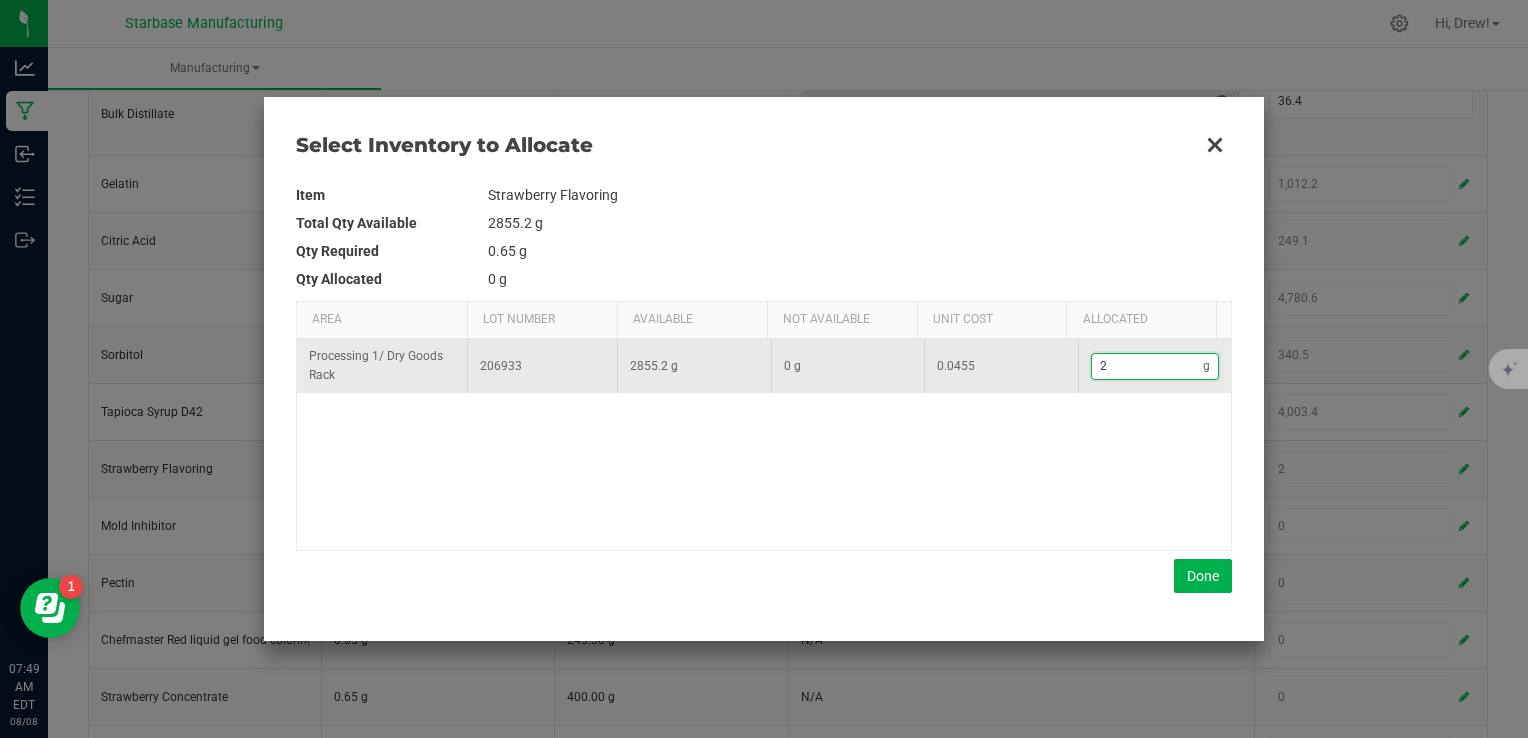 type on "23" 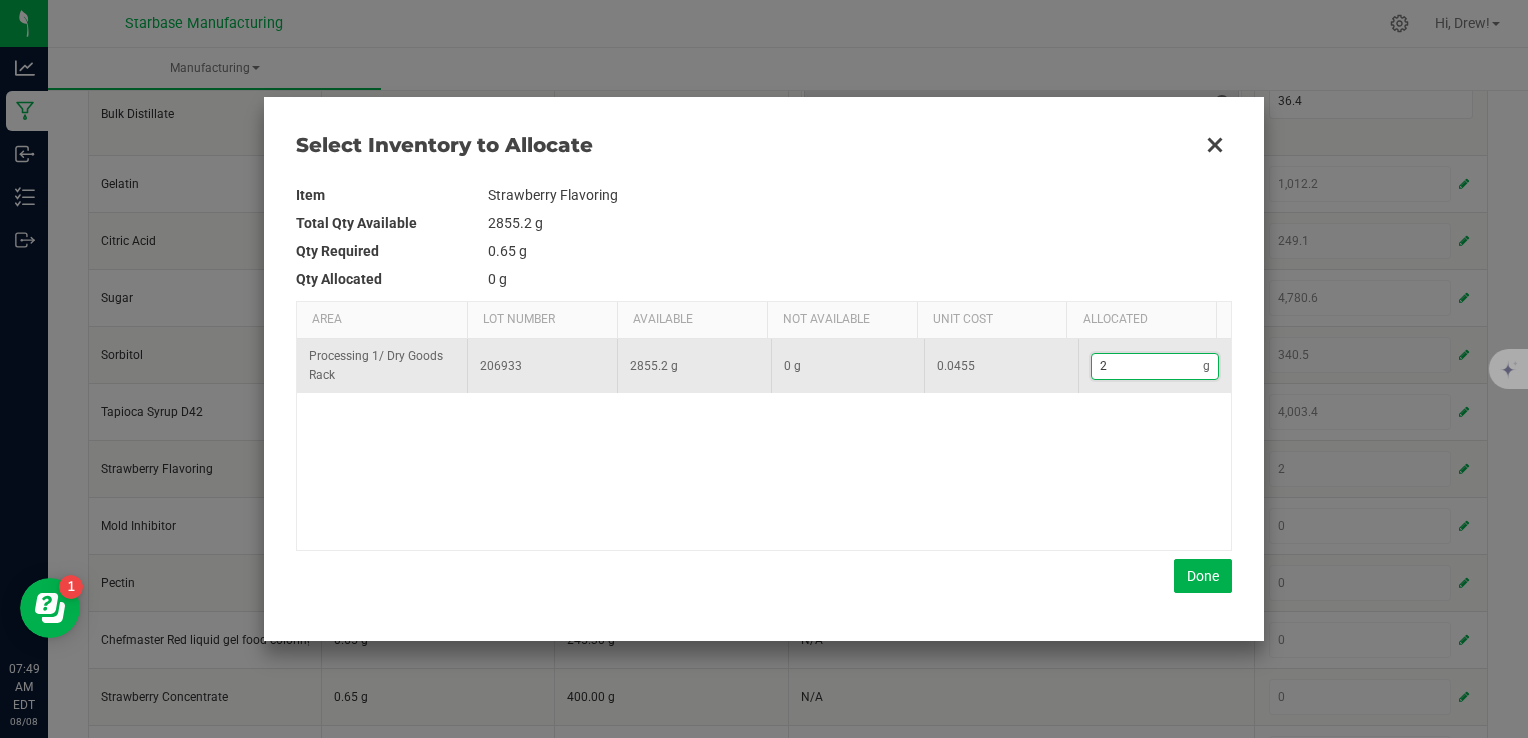 type on "23" 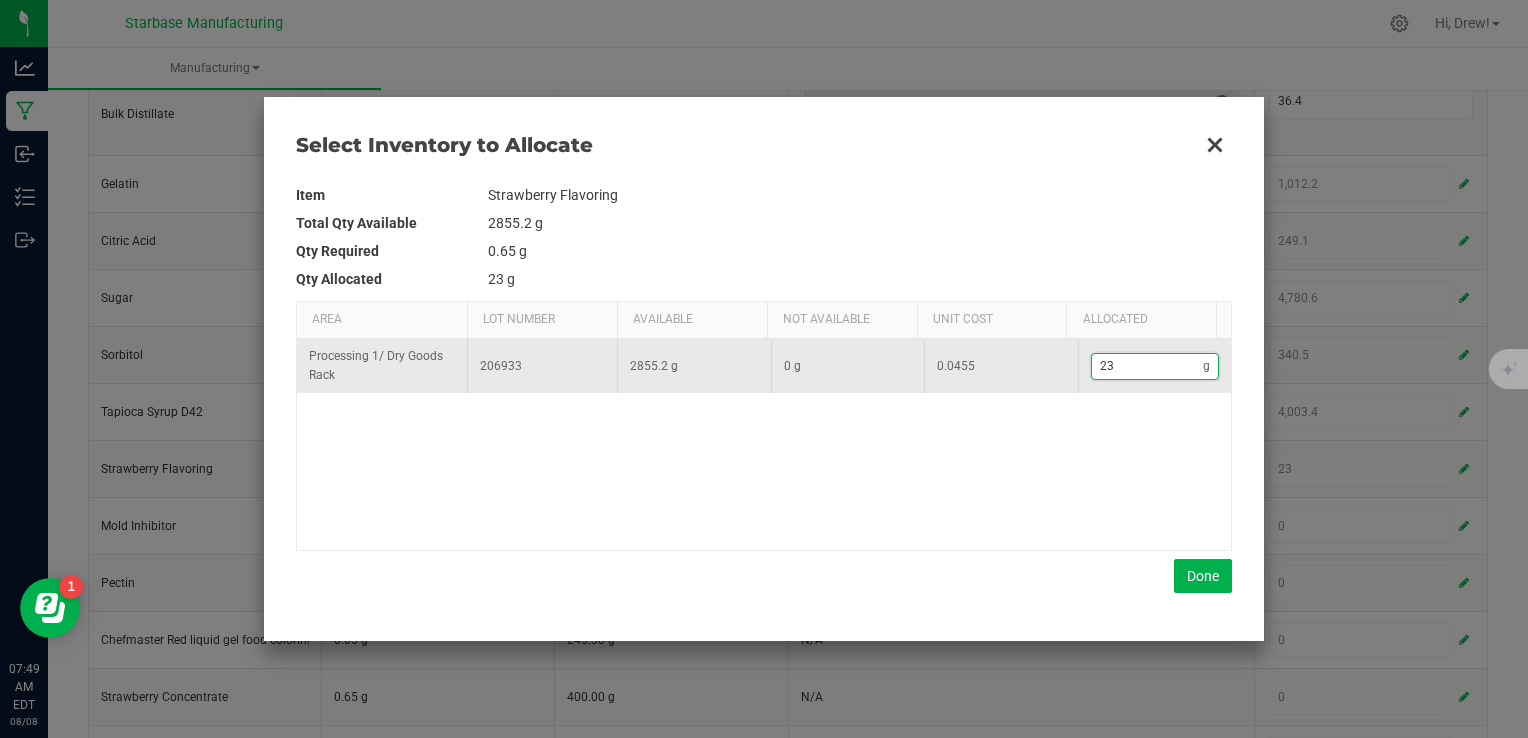 type on "232" 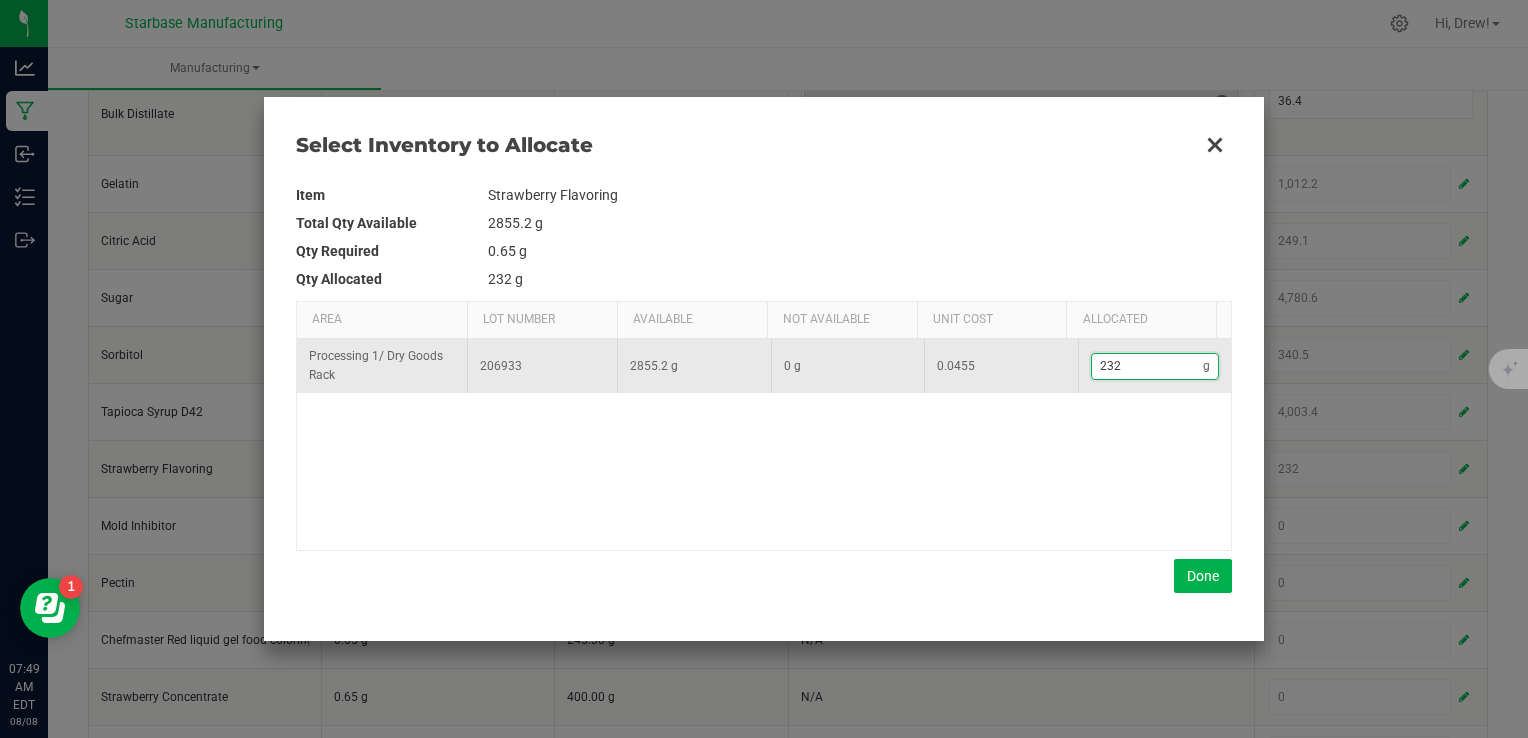 type on "232." 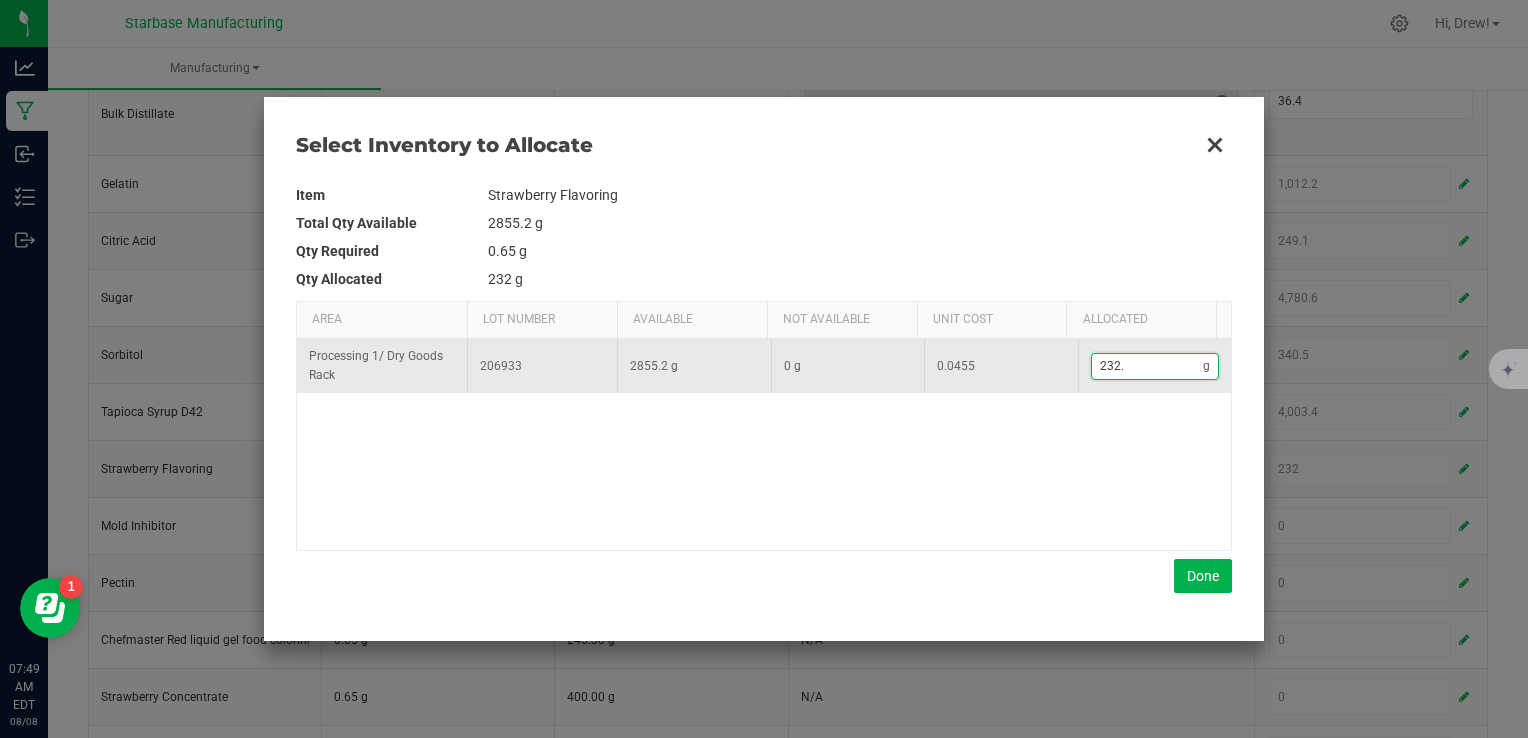 type on "232.5" 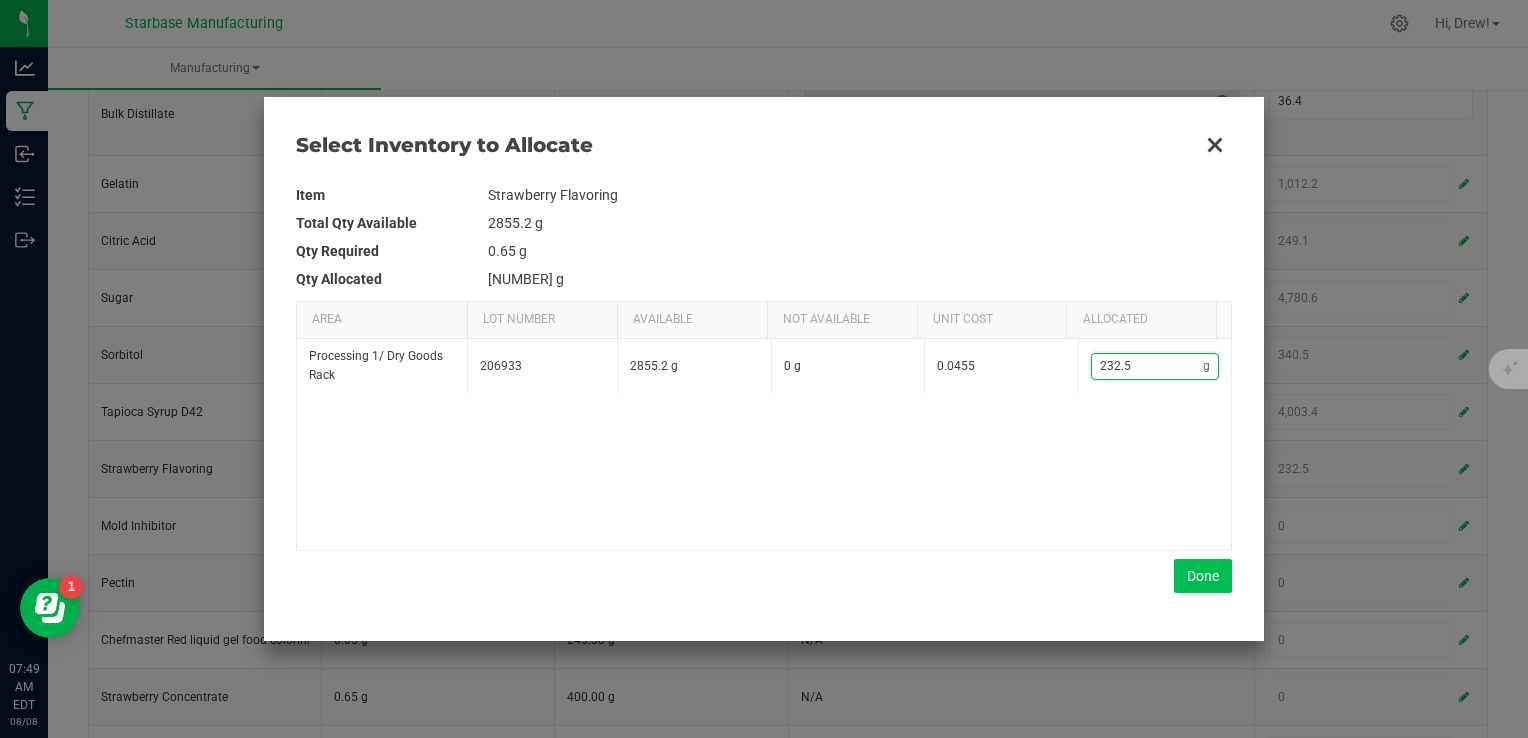 type on "232.5" 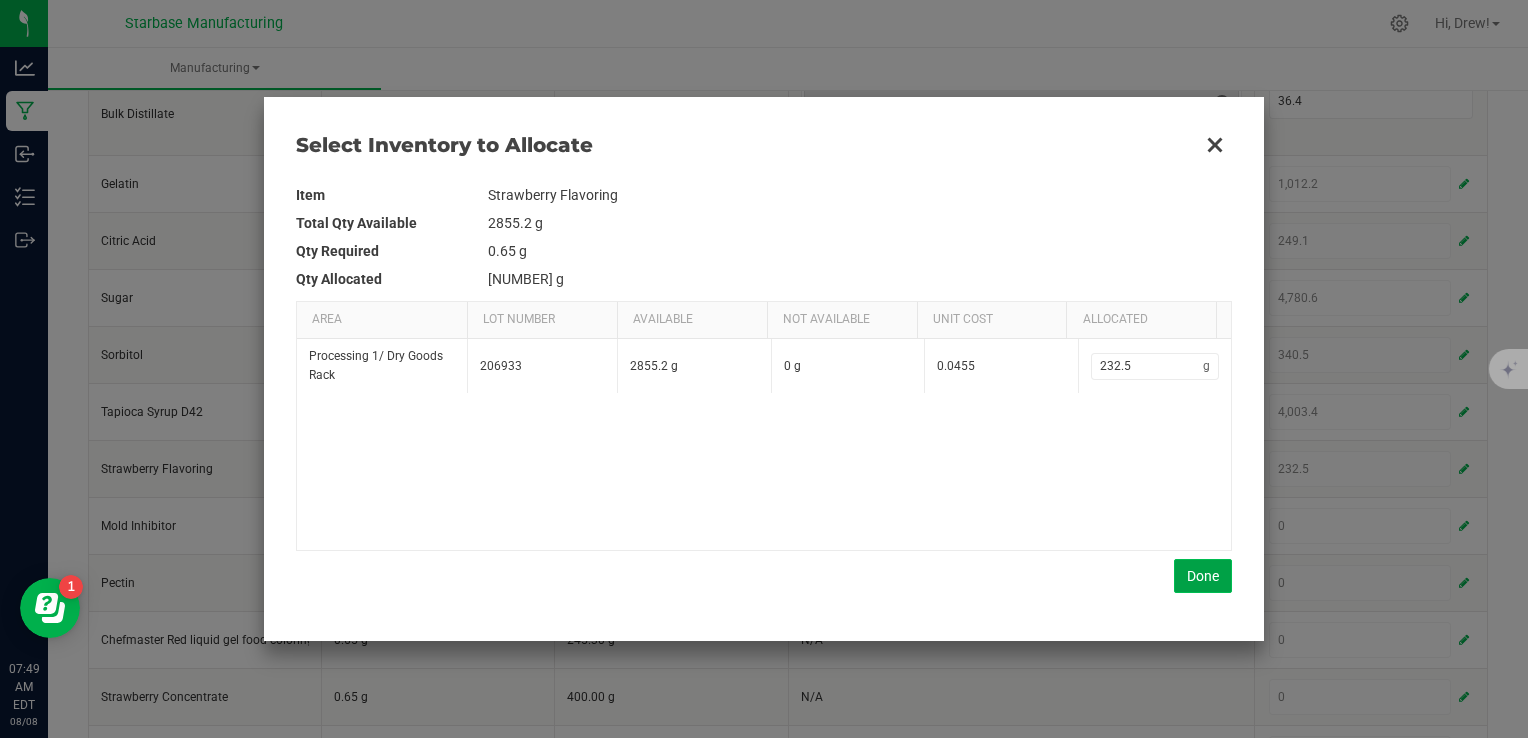 click on "Done" at bounding box center [1203, 576] 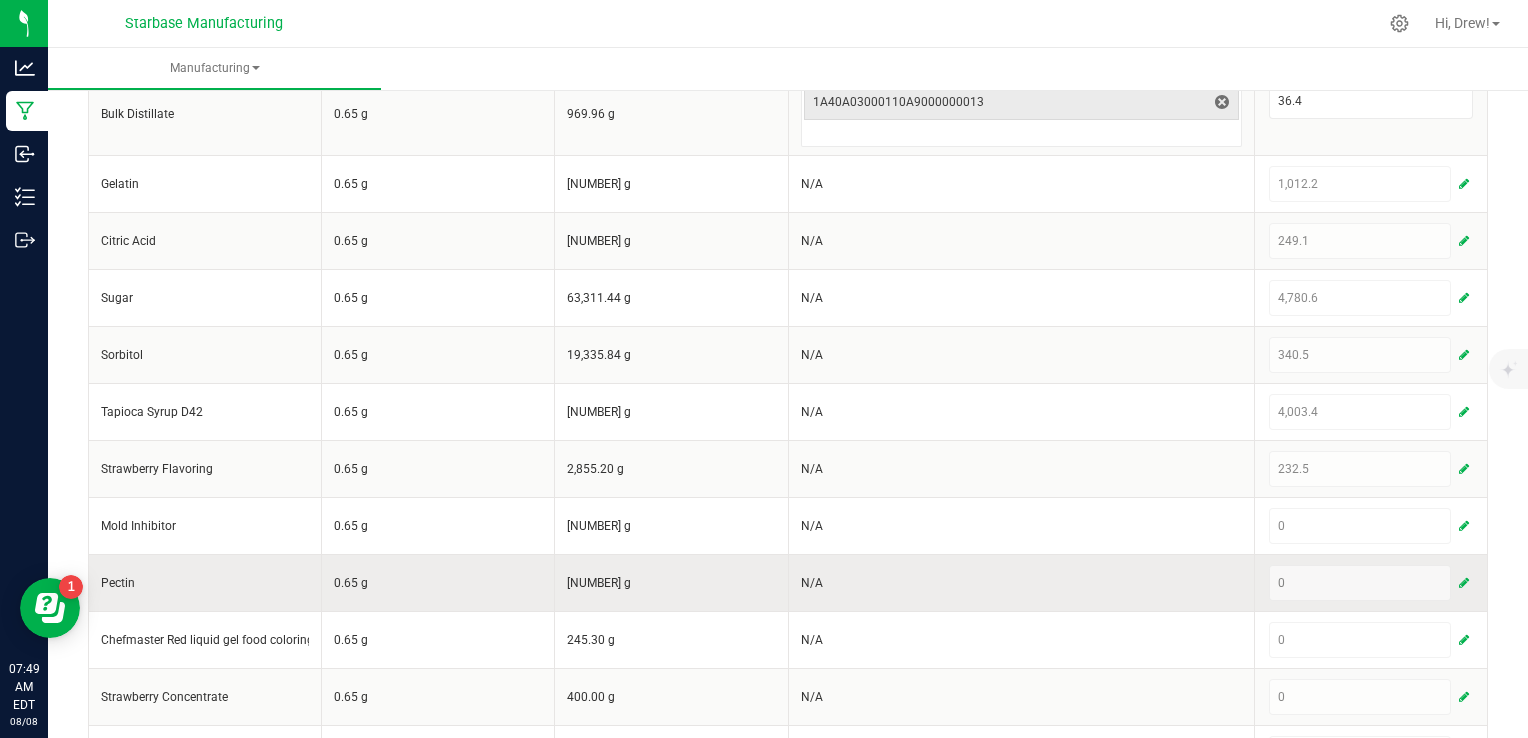 scroll, scrollTop: 658, scrollLeft: 0, axis: vertical 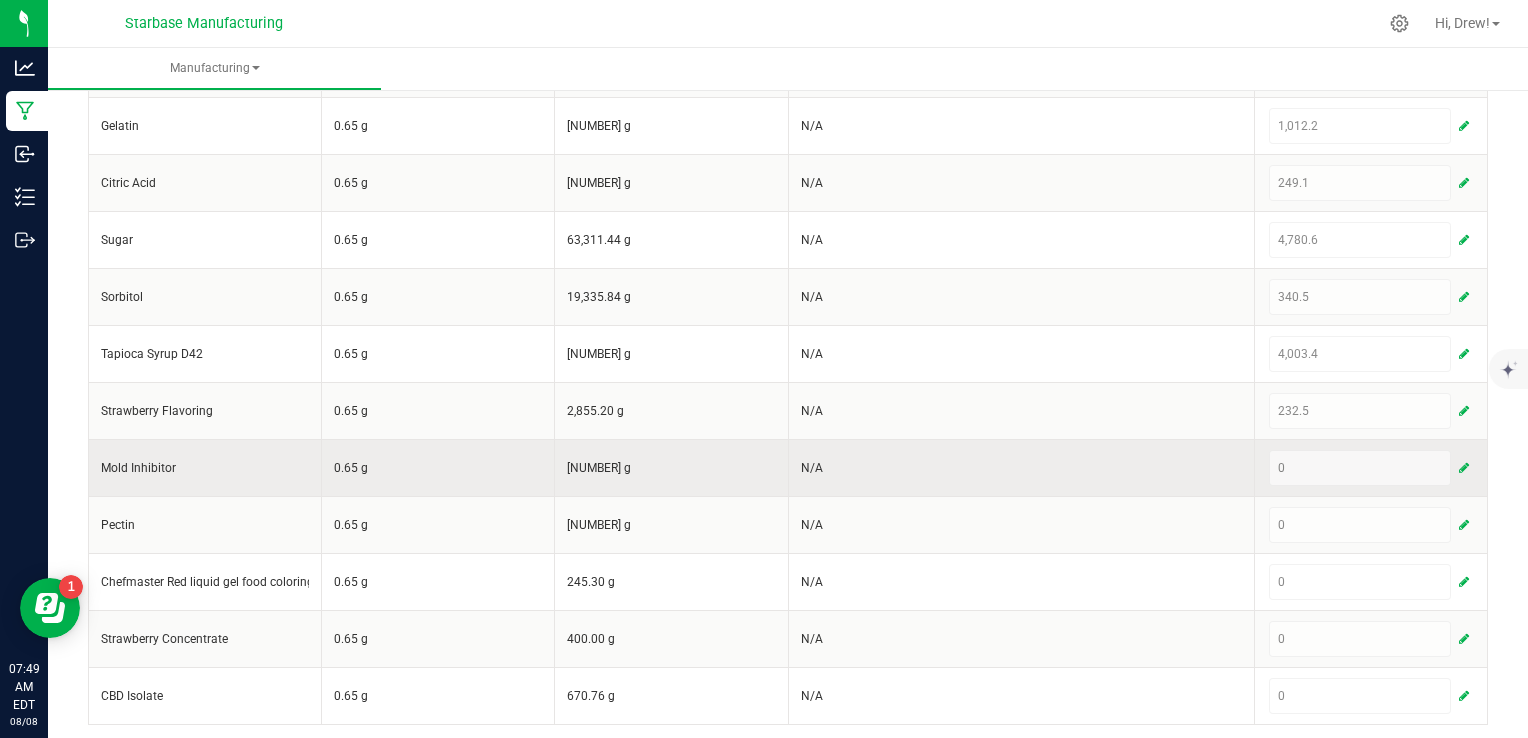 click on "0" at bounding box center (1371, 468) 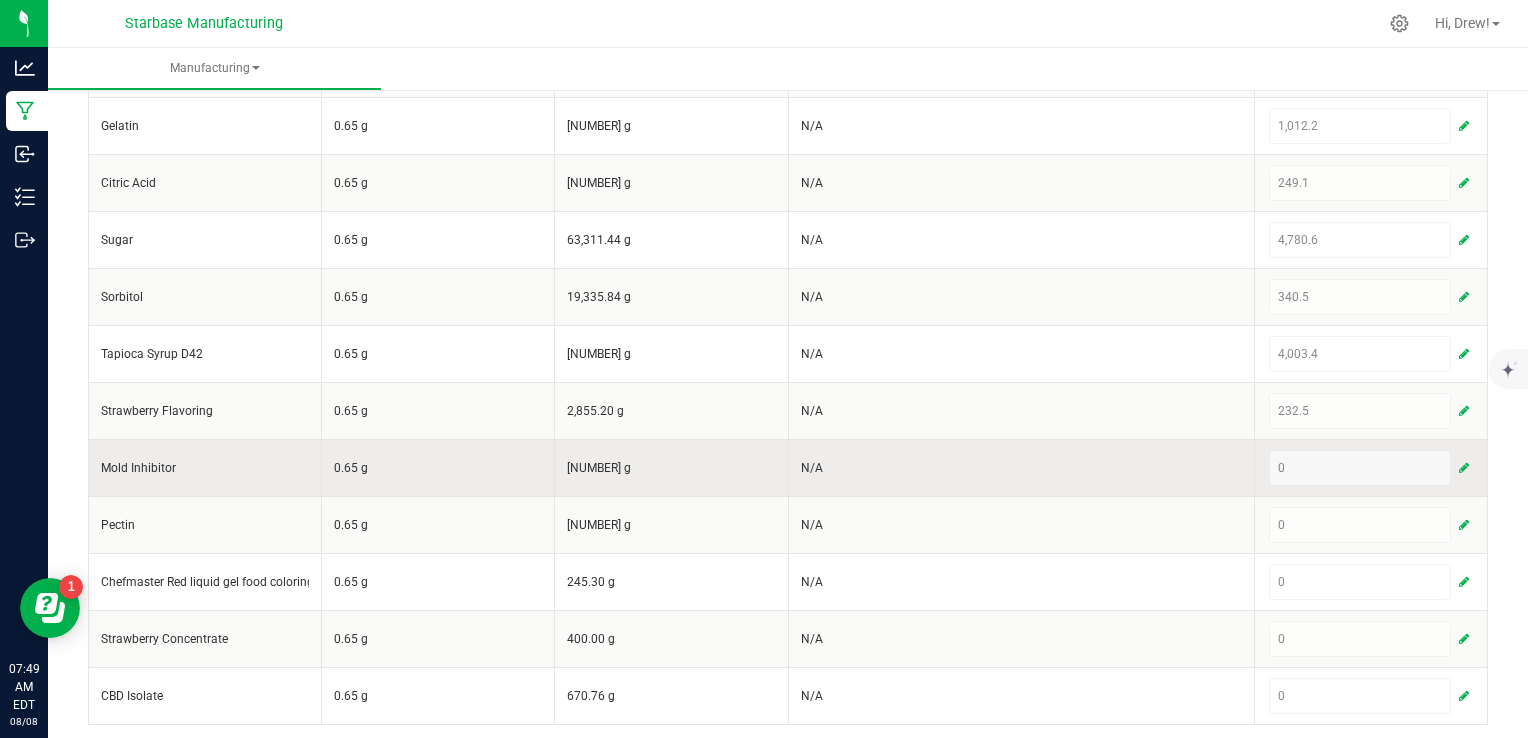click at bounding box center (1464, 468) 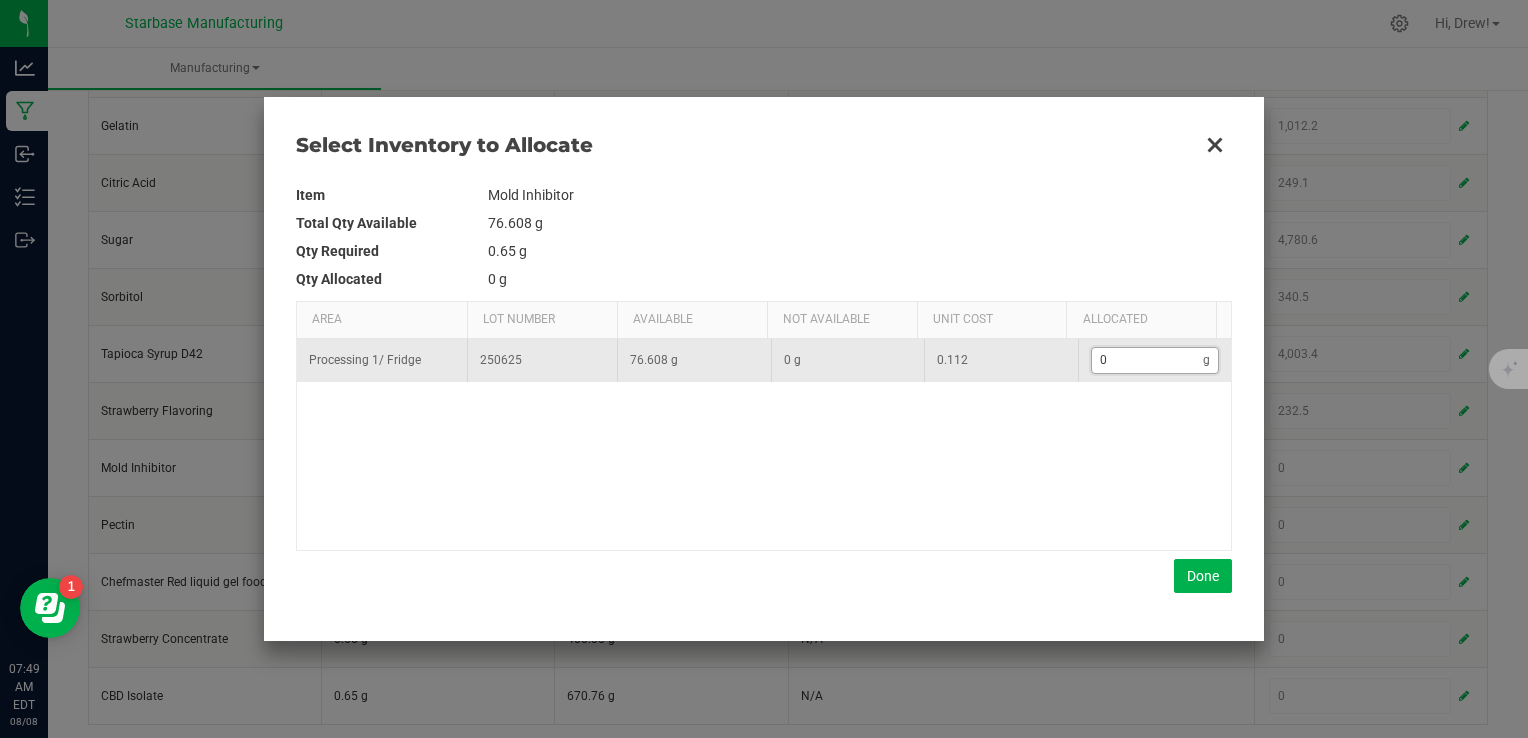 click on "0" at bounding box center [1148, 360] 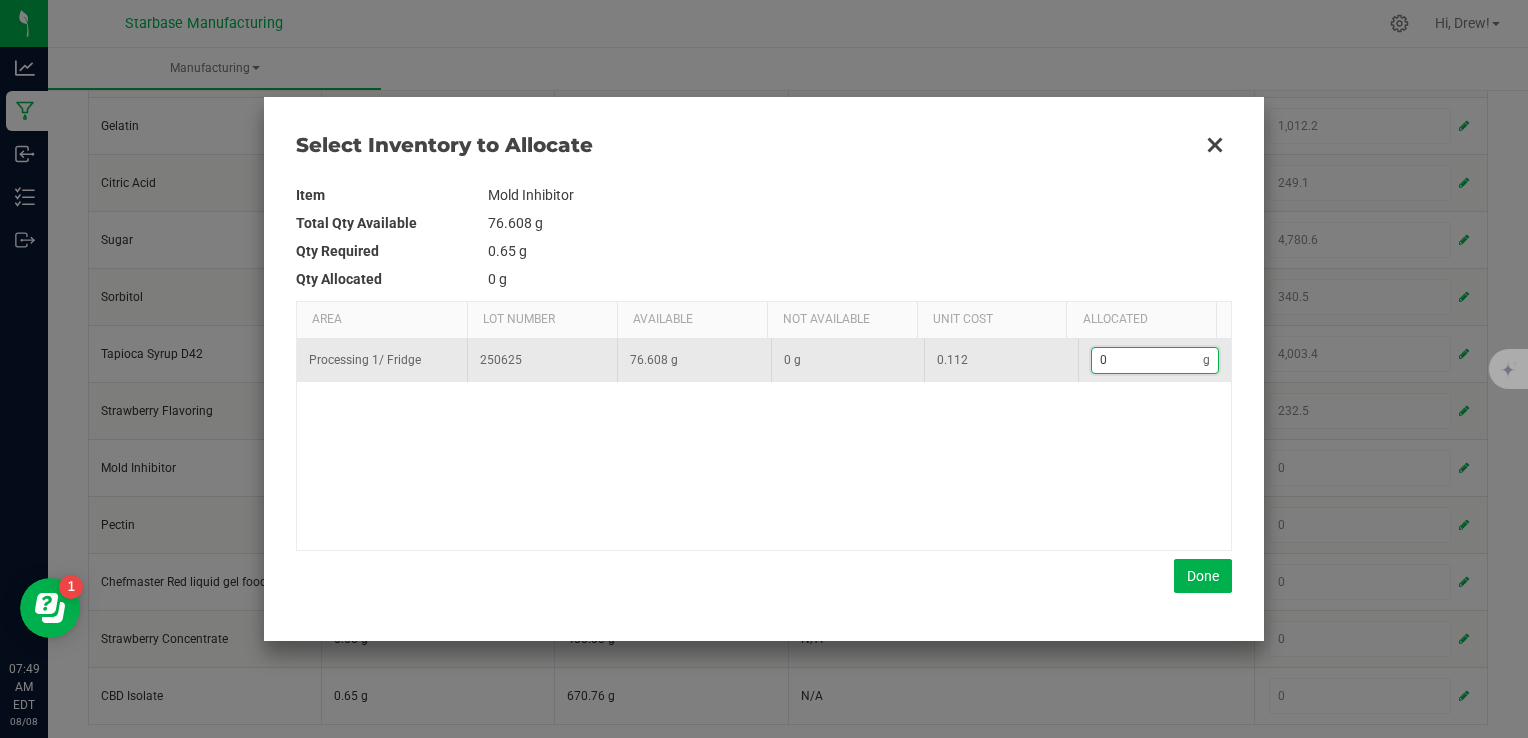type on "4" 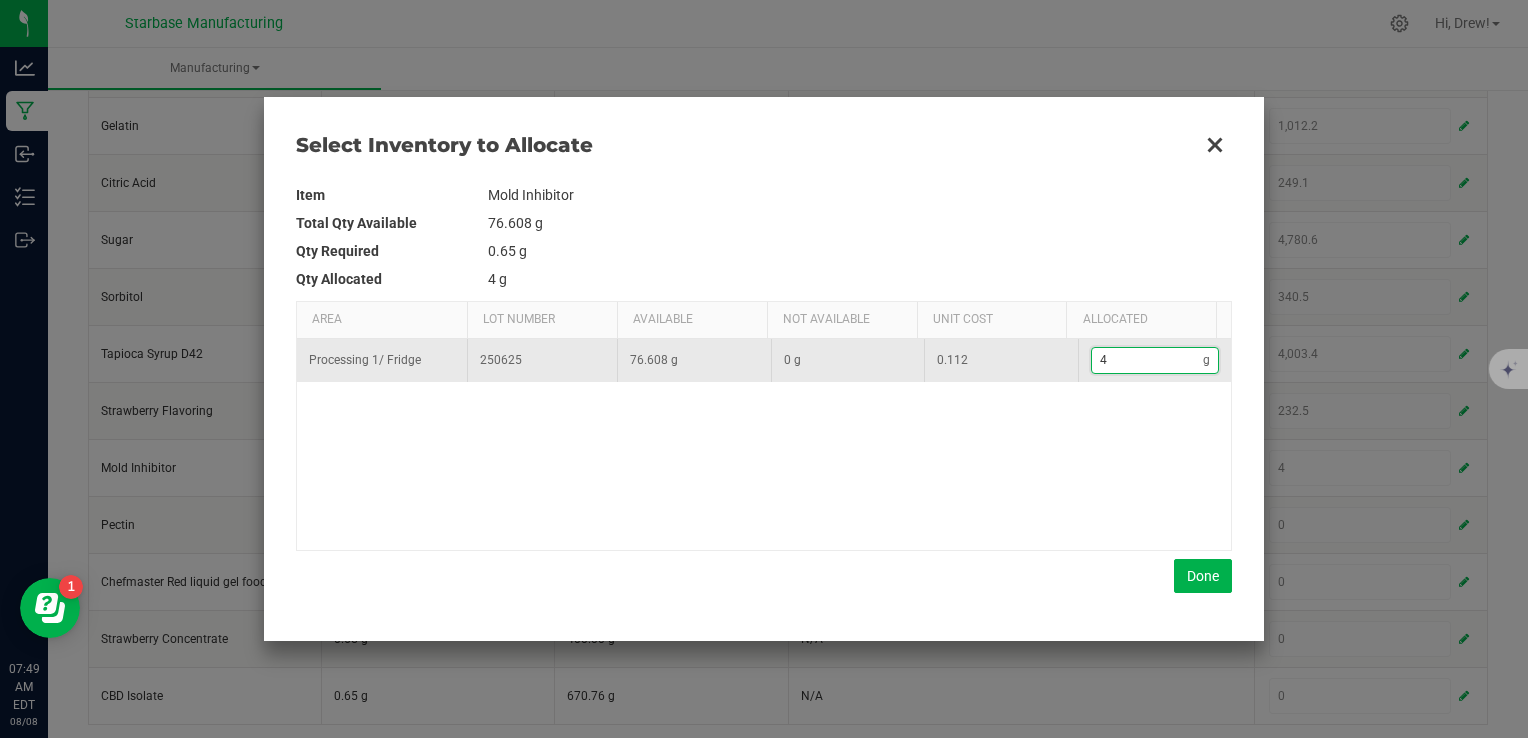 type on "4." 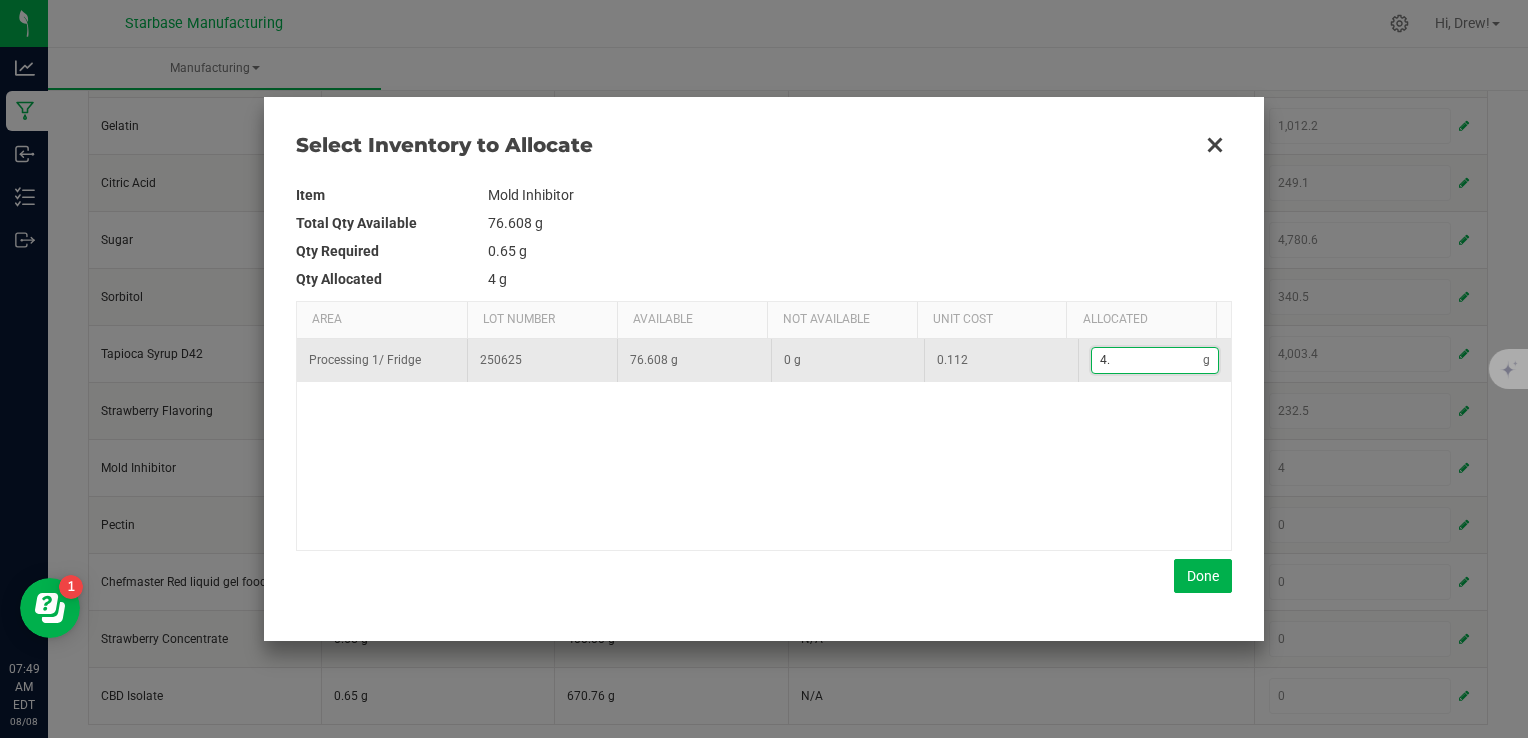 type on "4.1" 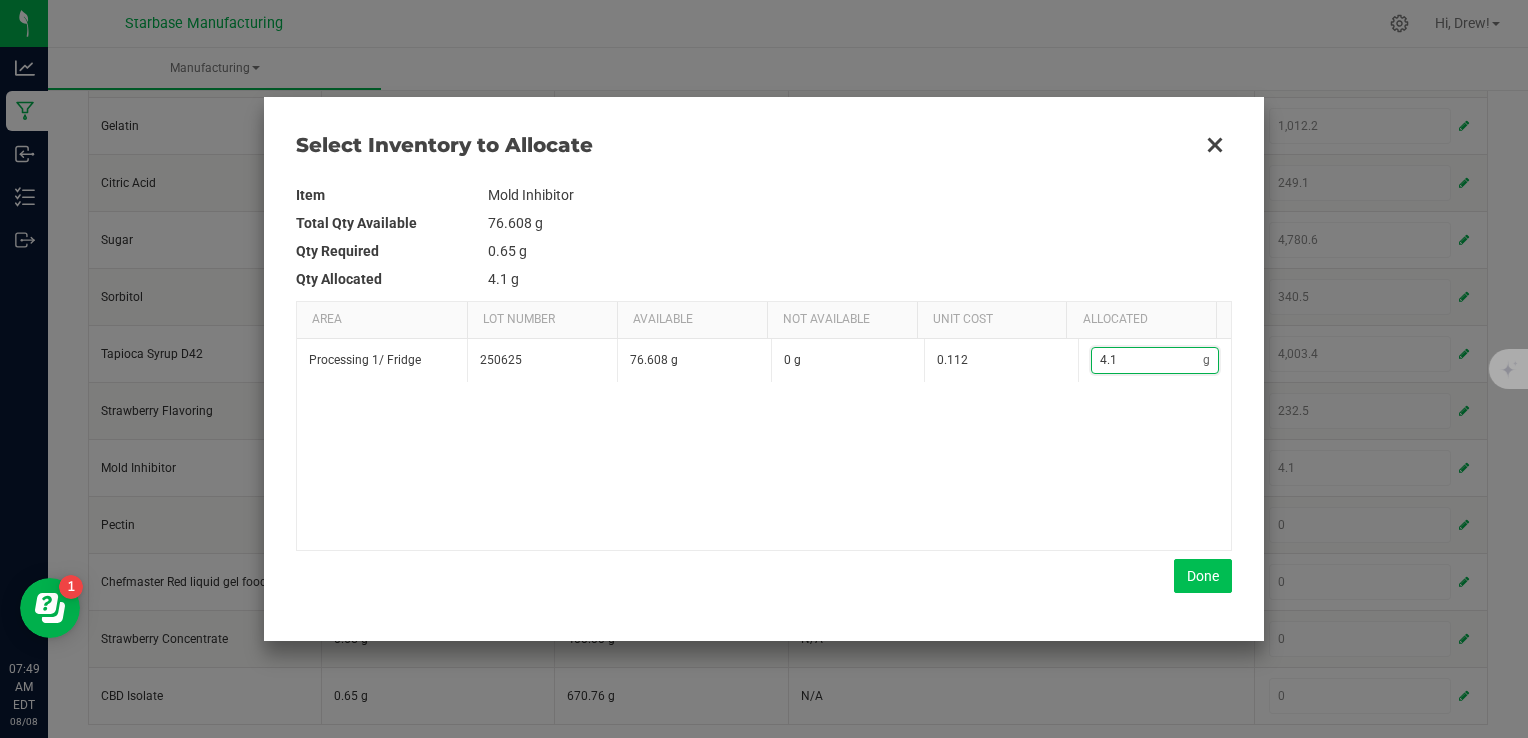 type on "4.1" 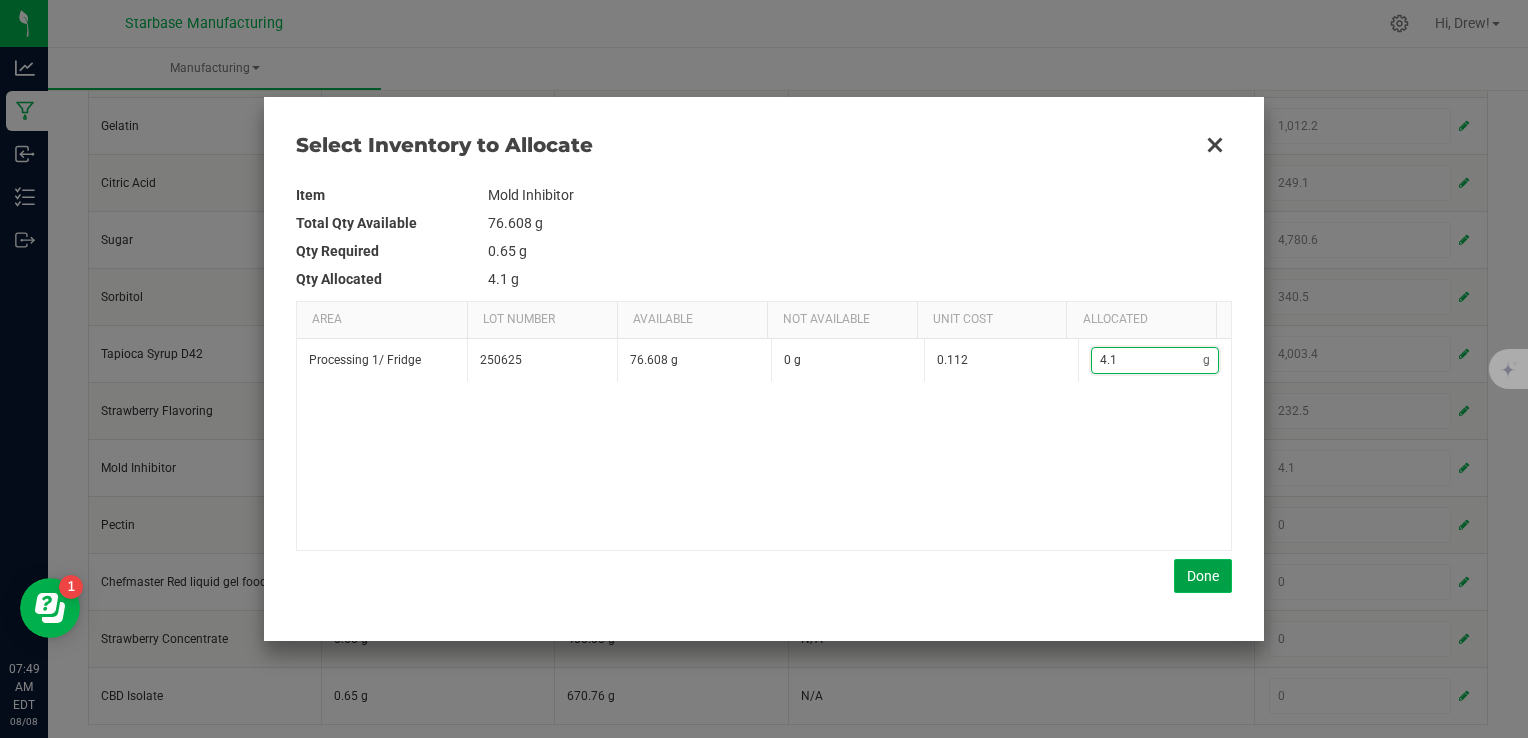 click on "Done" at bounding box center (1203, 576) 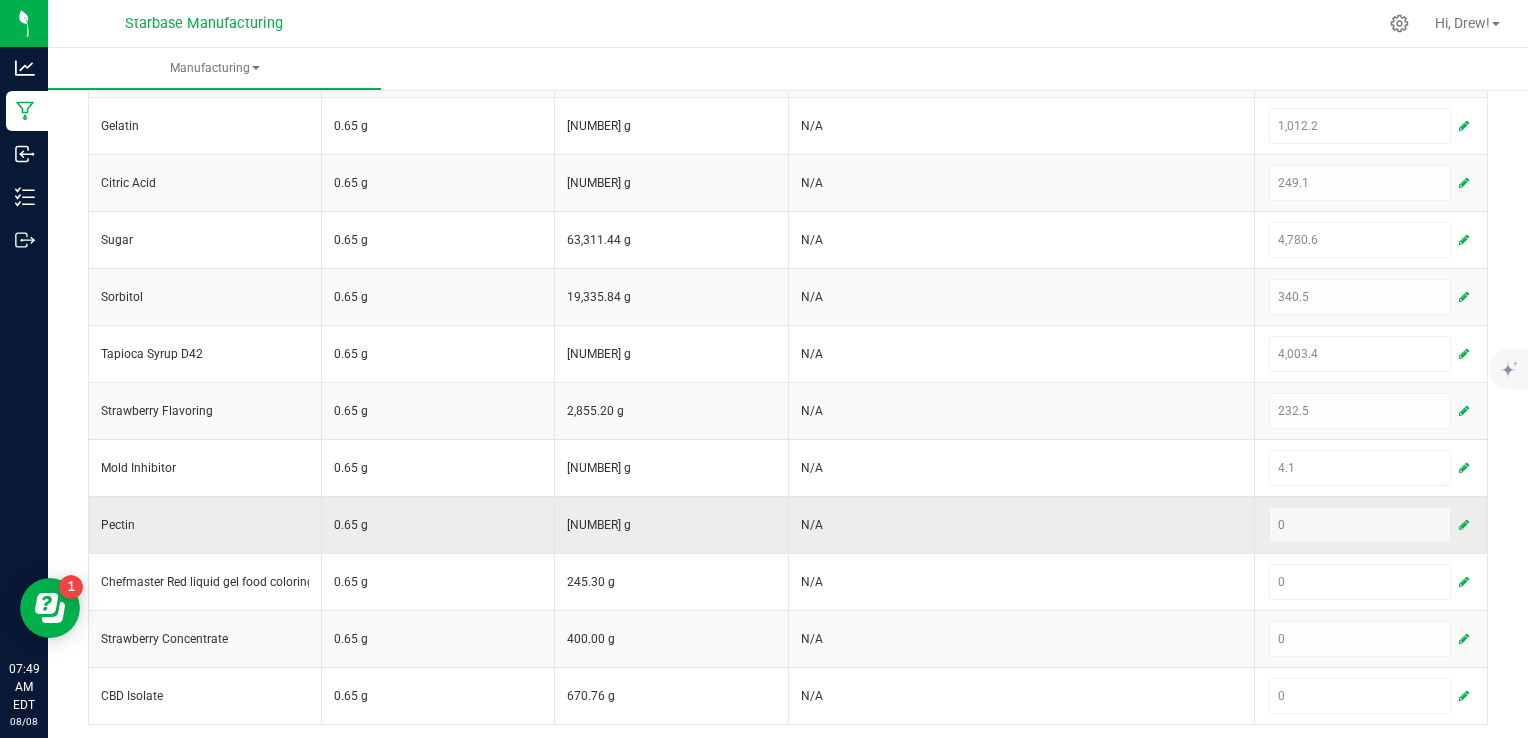 click at bounding box center (1464, 525) 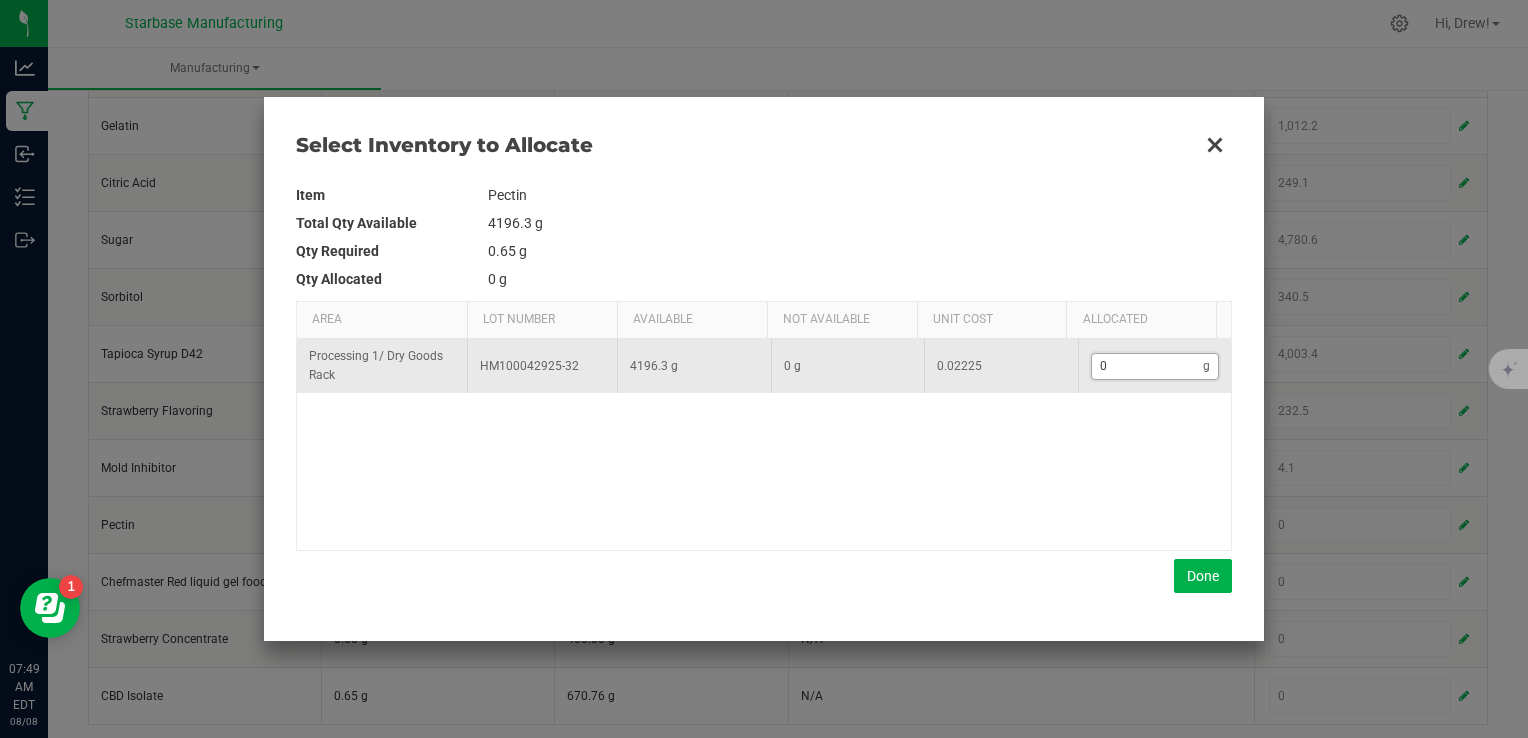 click on "0" at bounding box center [1148, 366] 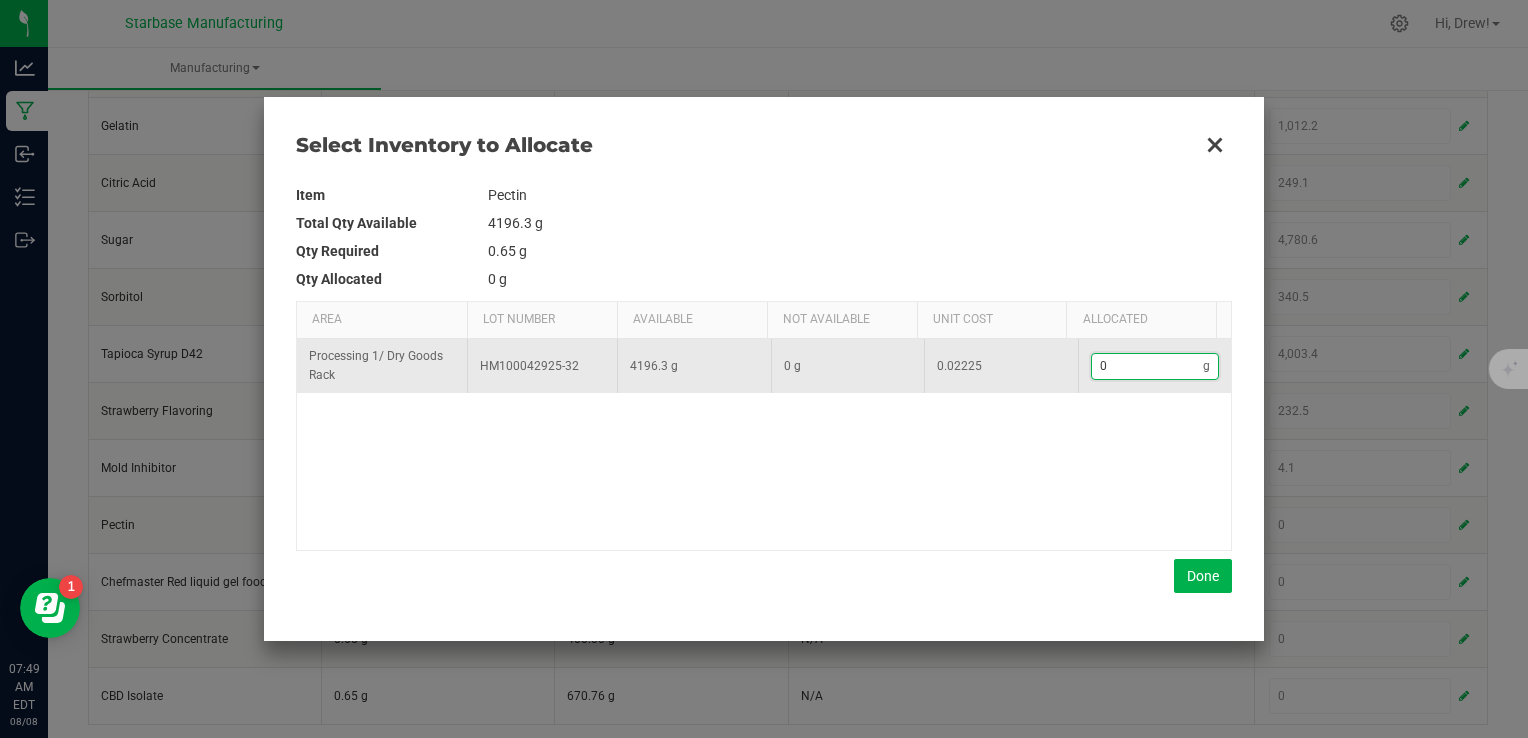type on "1" 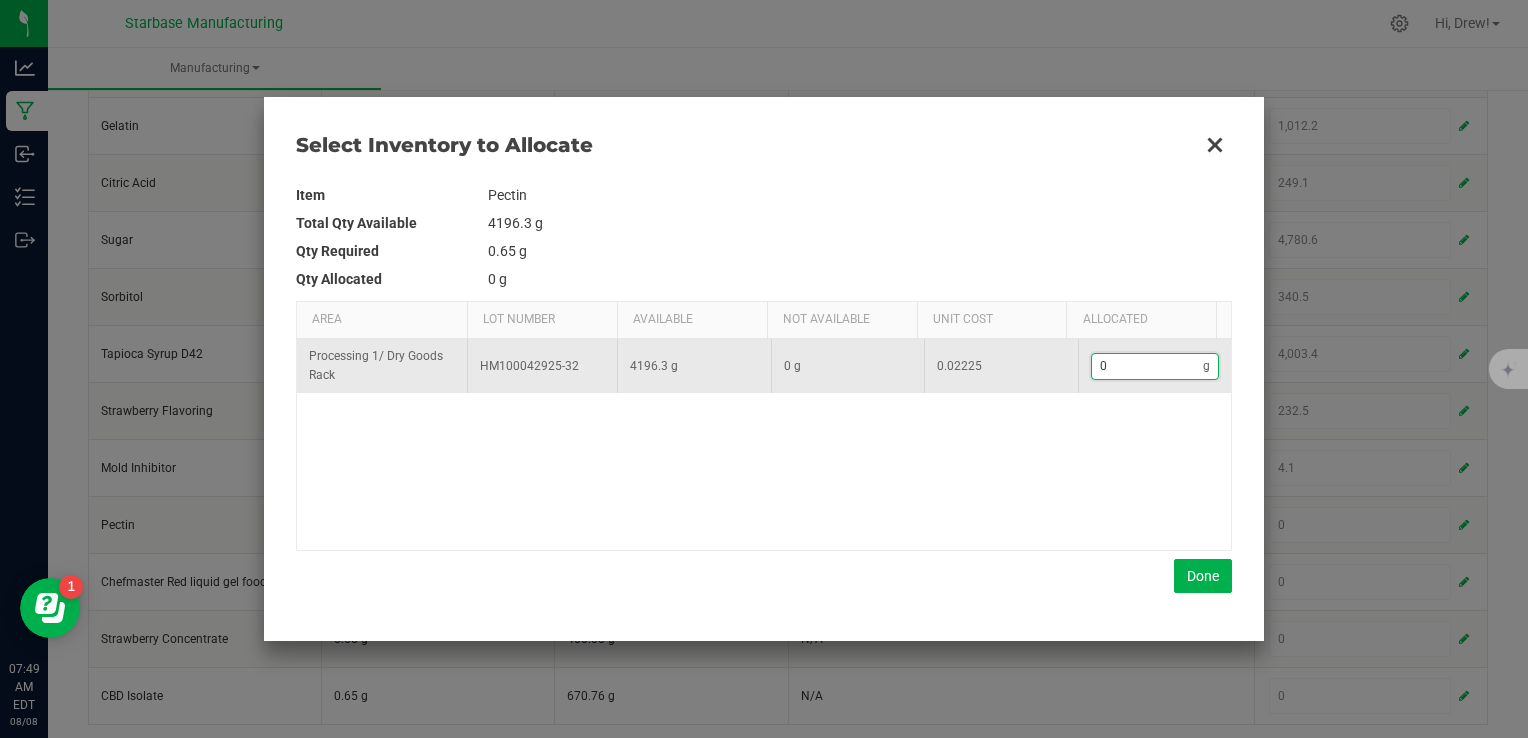 type on "1" 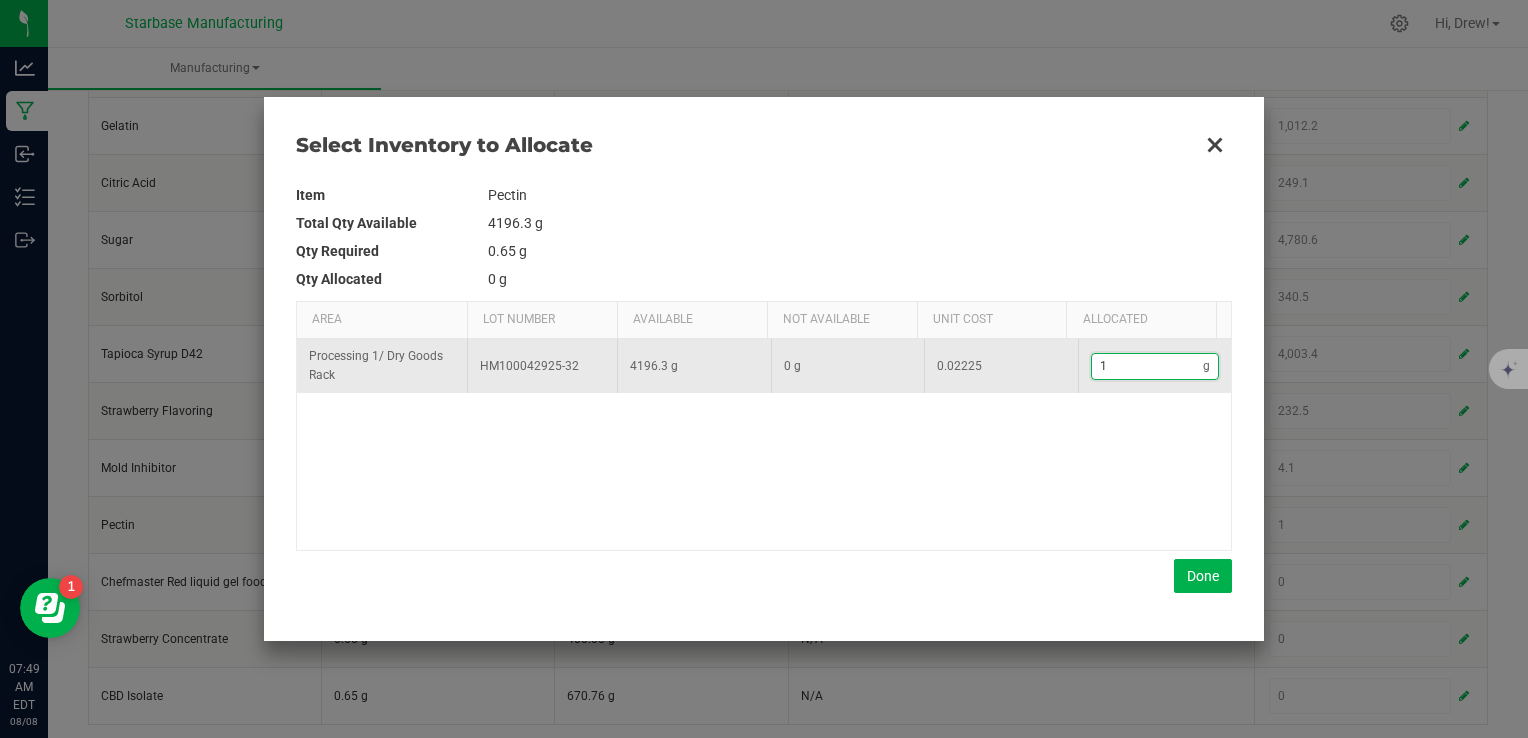 type on "12" 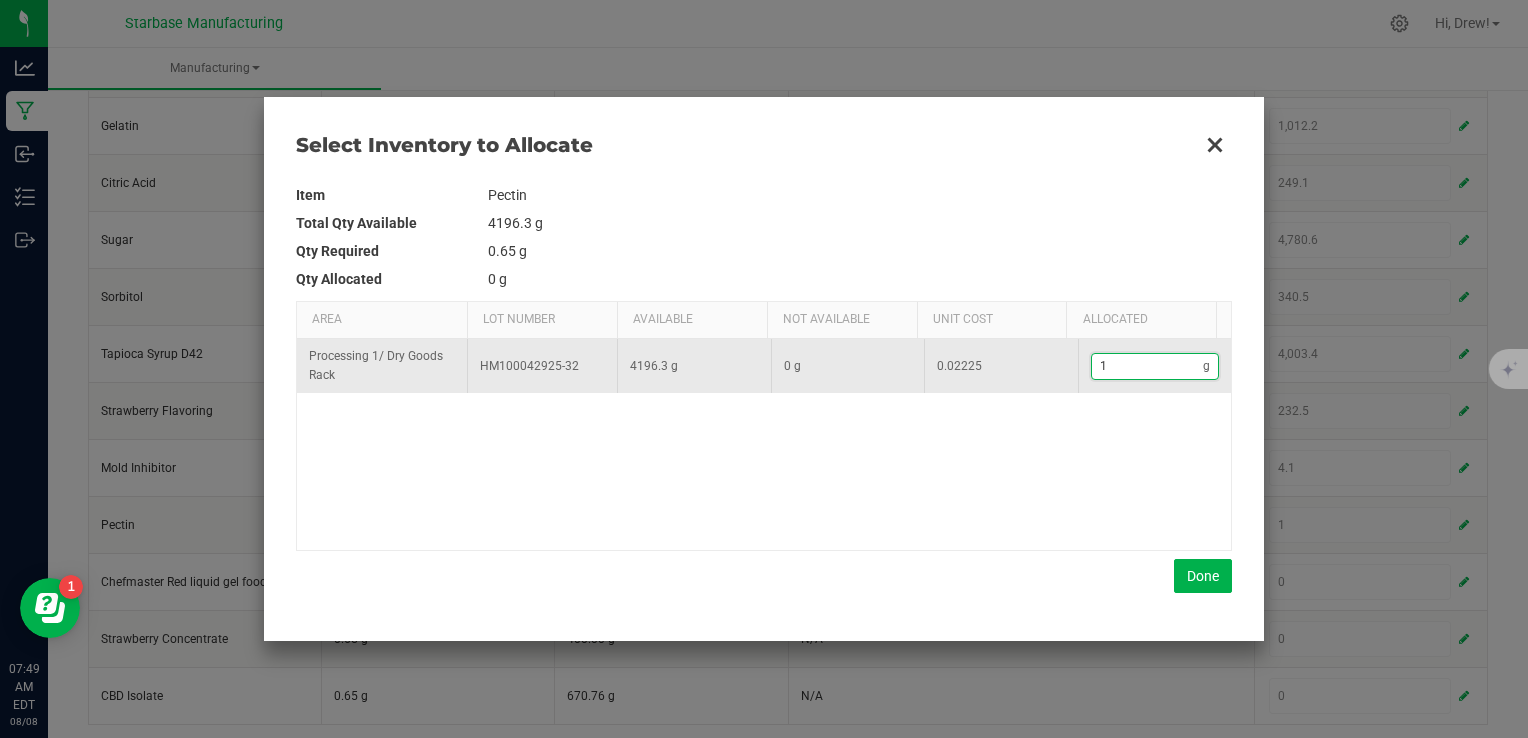 type on "12" 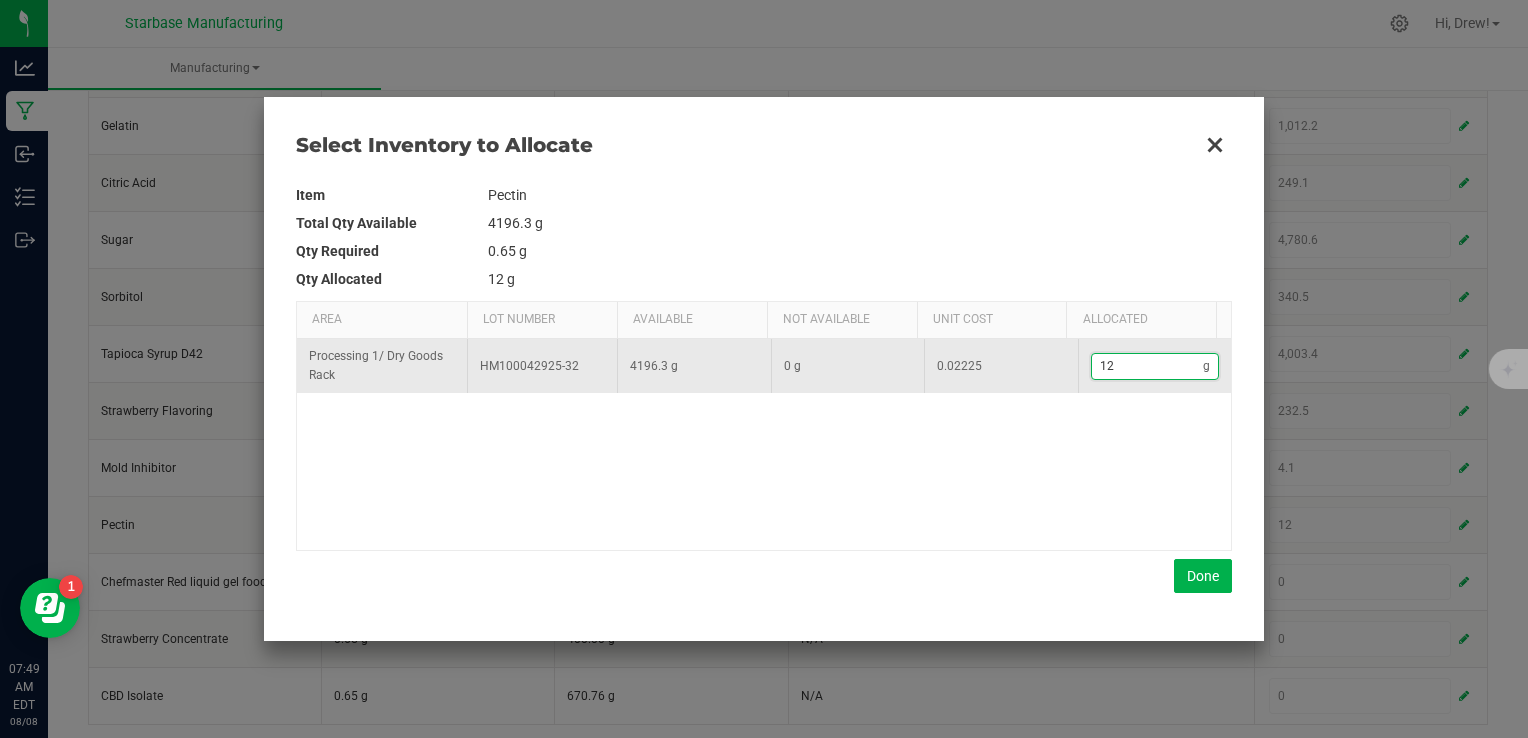 type on "124" 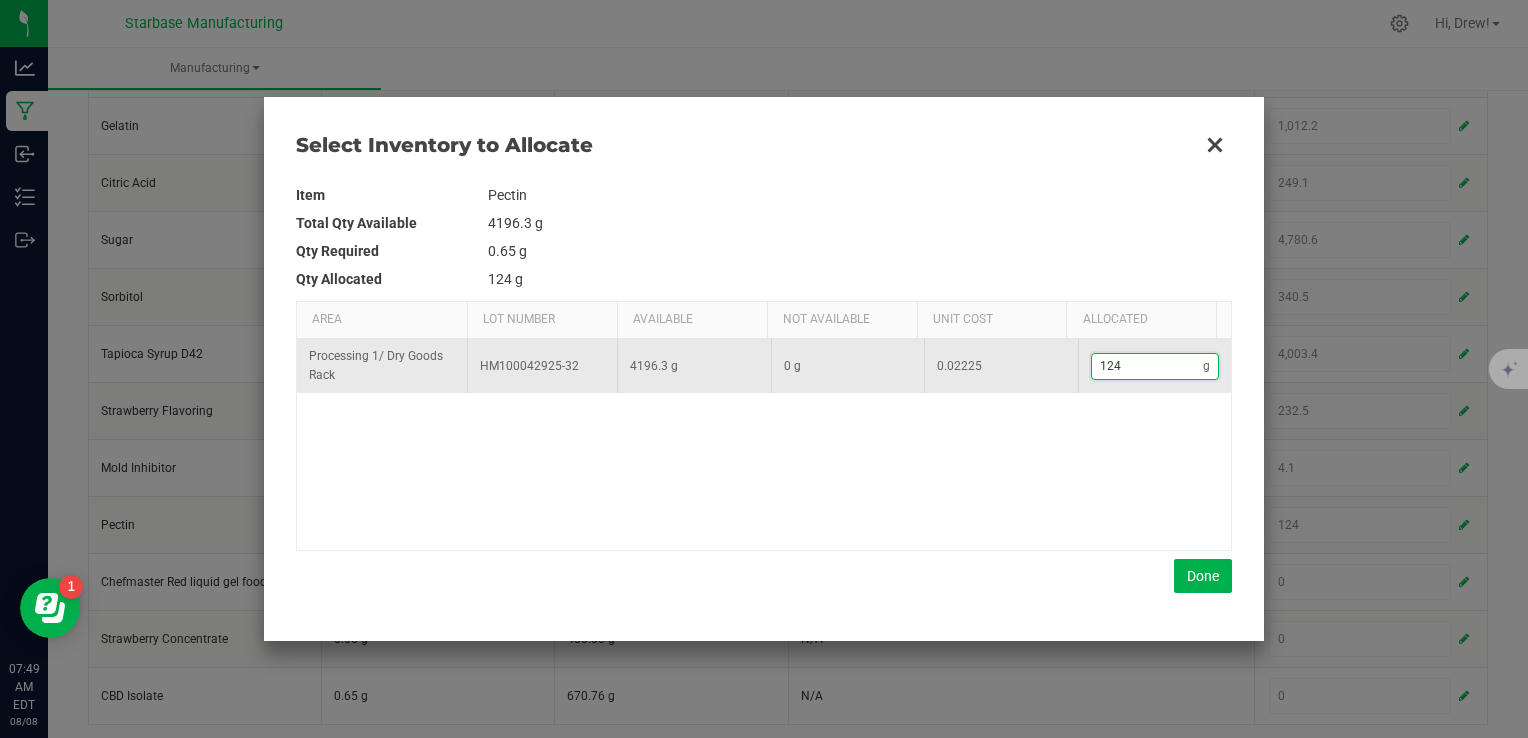 type on "124." 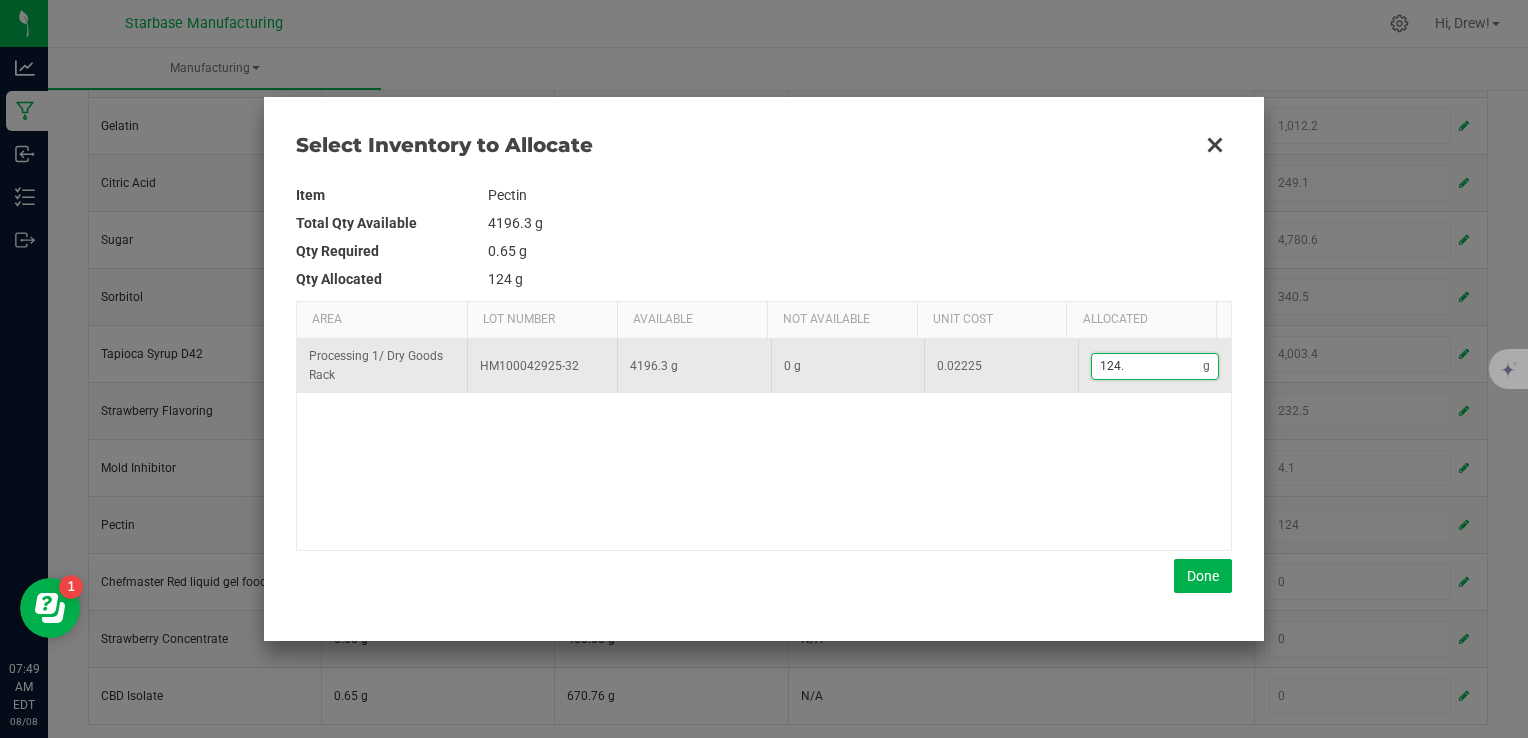 type on "124.6" 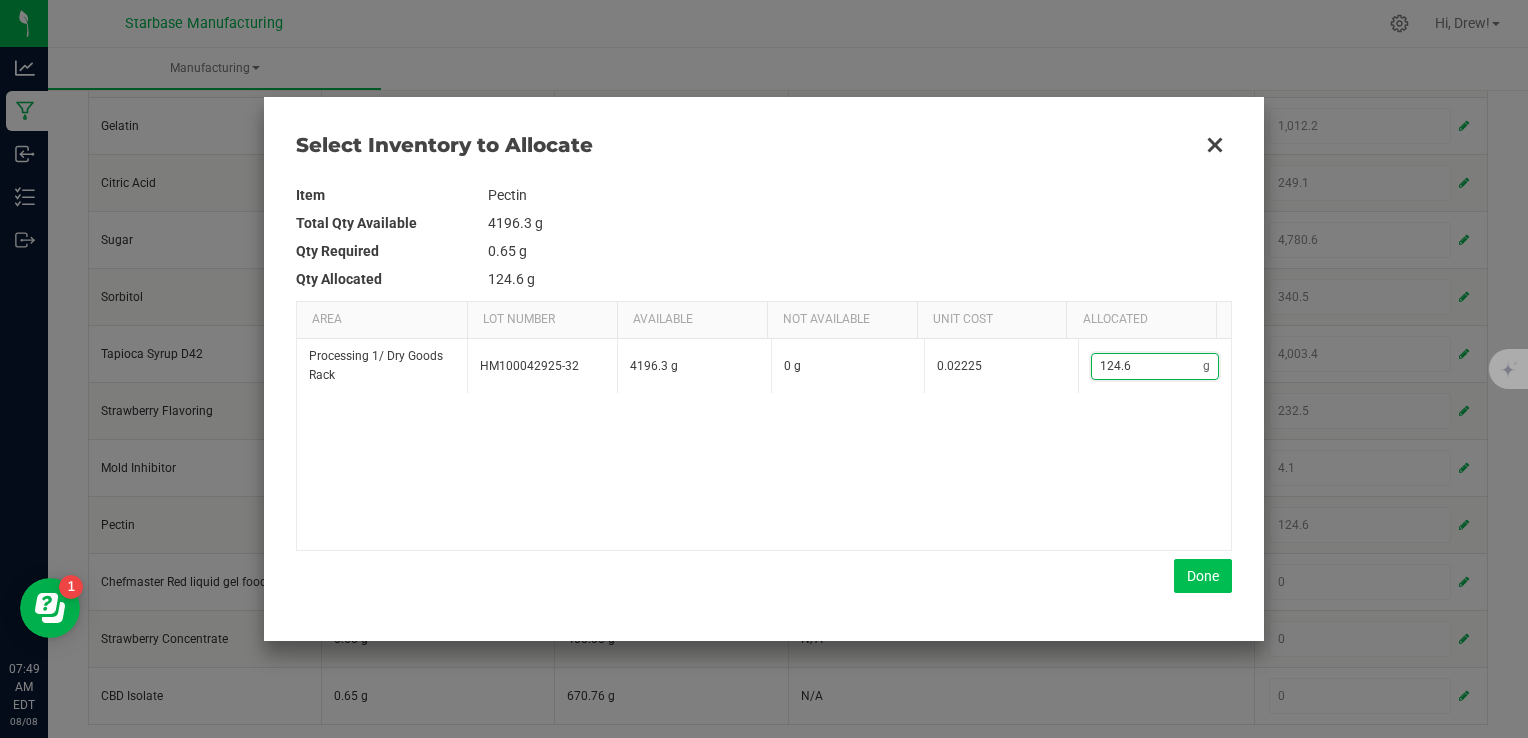type on "124.6" 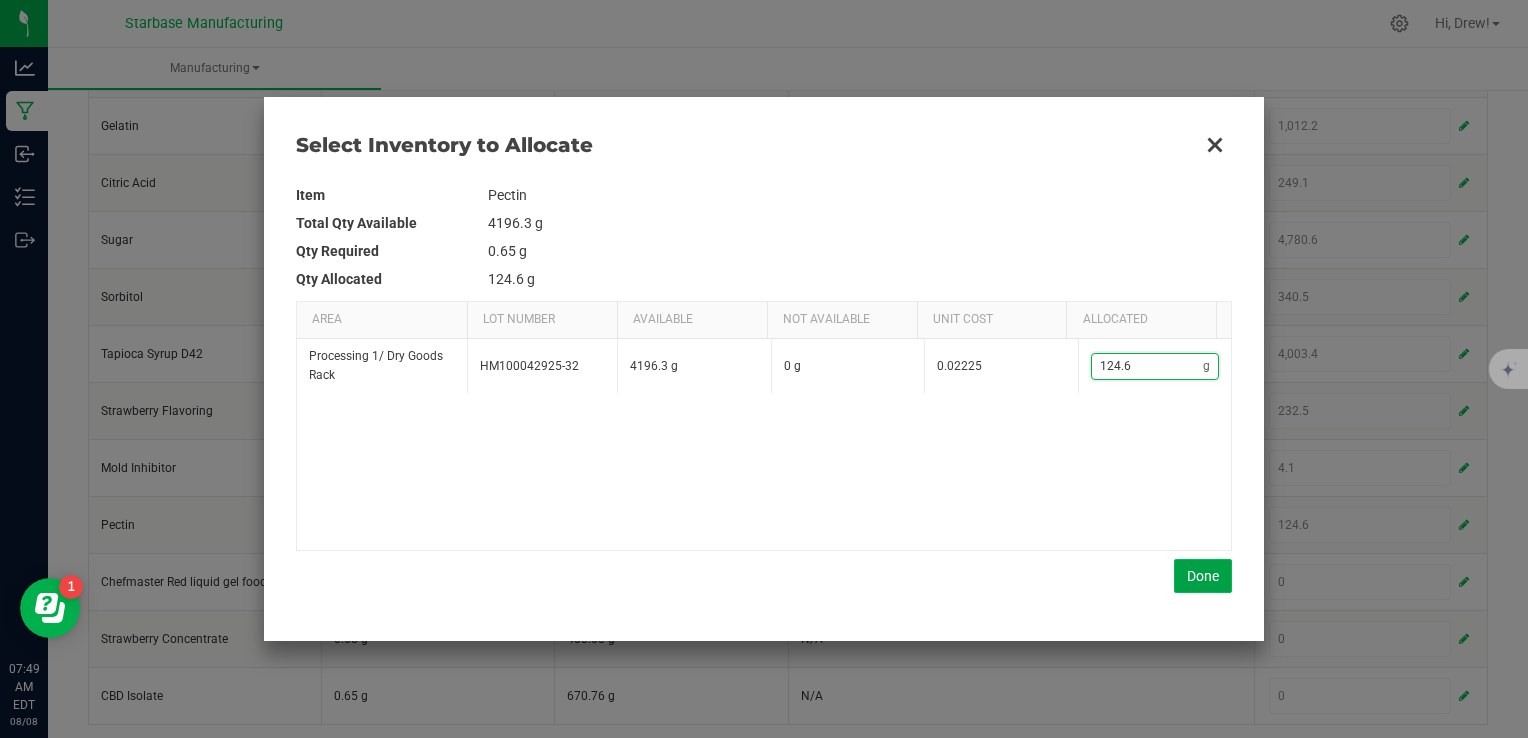 click on "Done" at bounding box center (1203, 576) 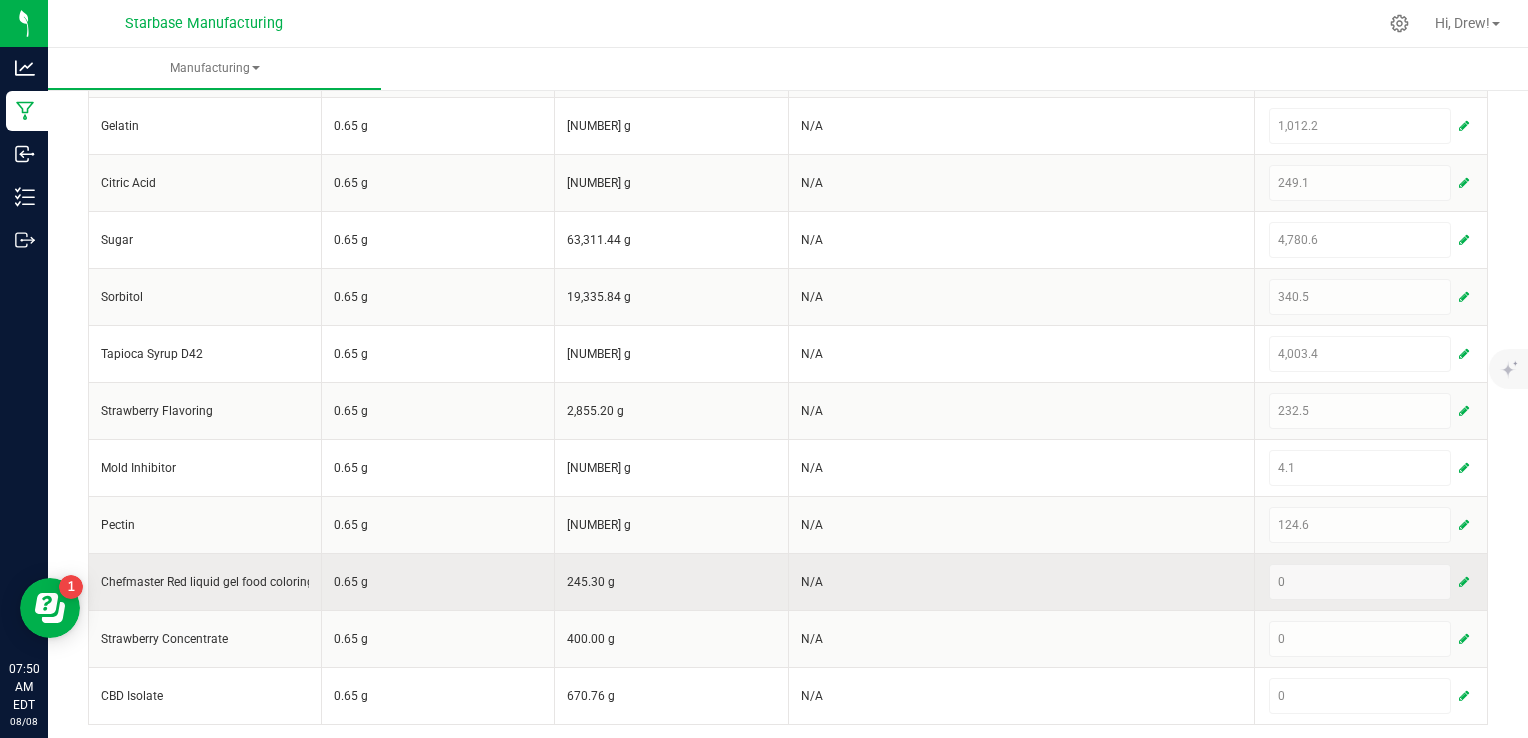 click at bounding box center [1464, 582] 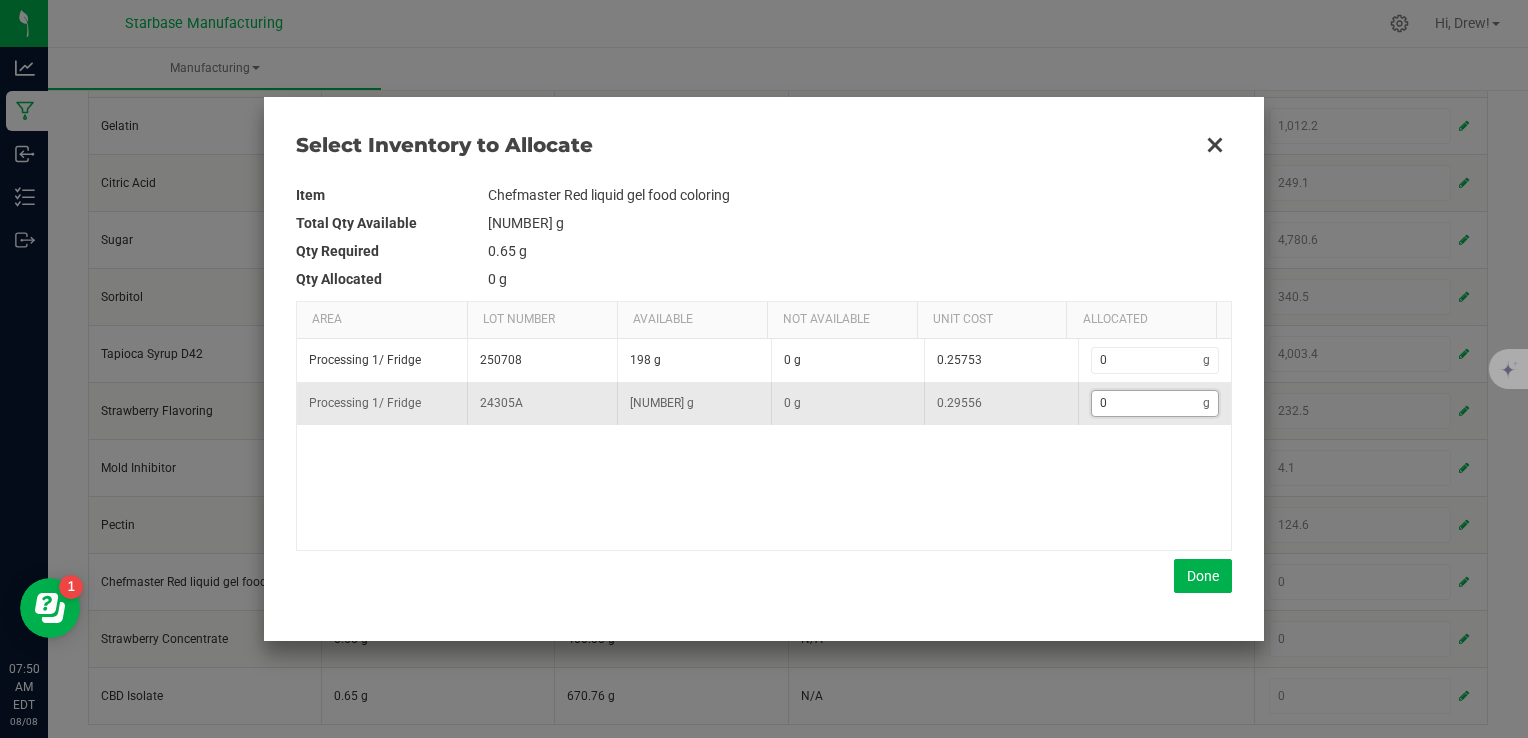click on "0" at bounding box center [1148, 403] 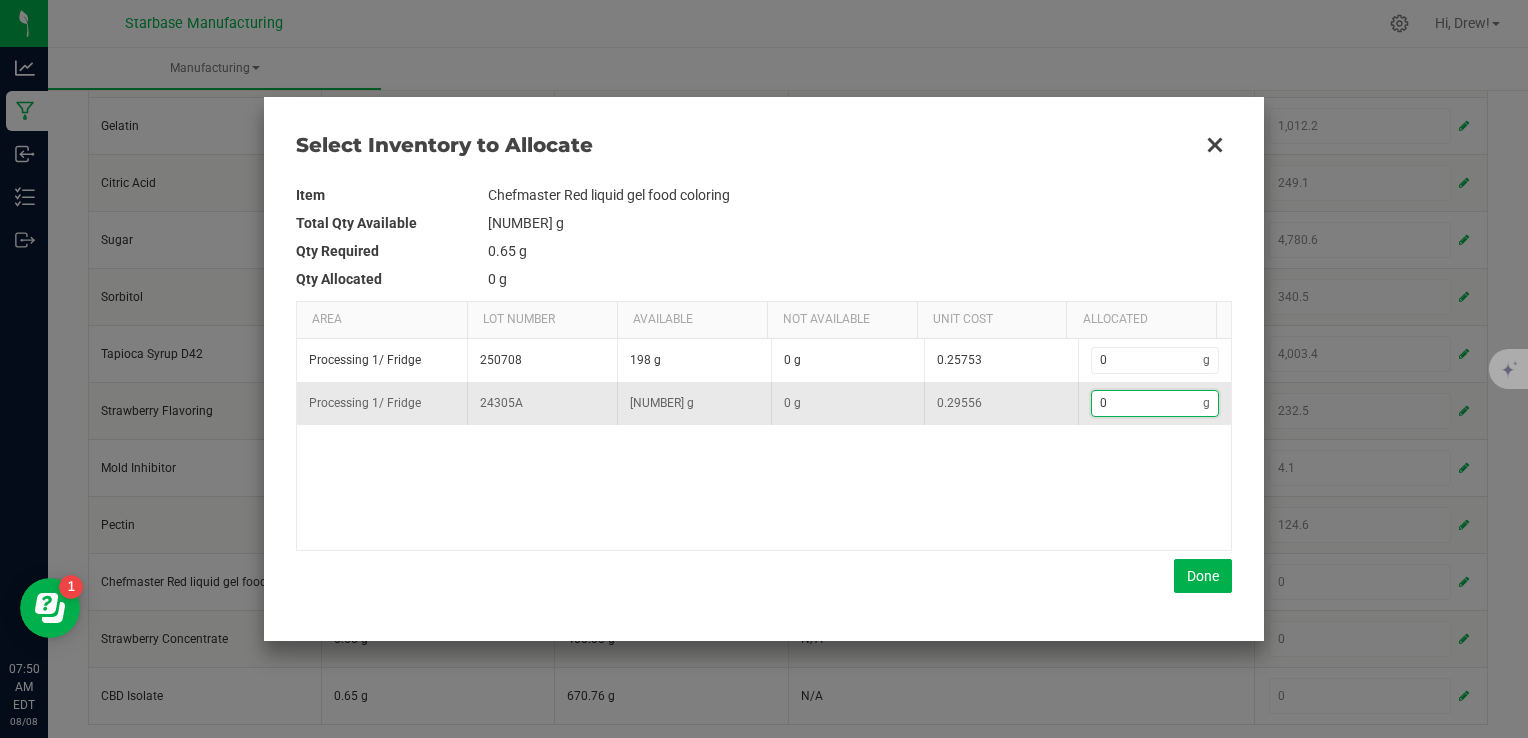 type on "1" 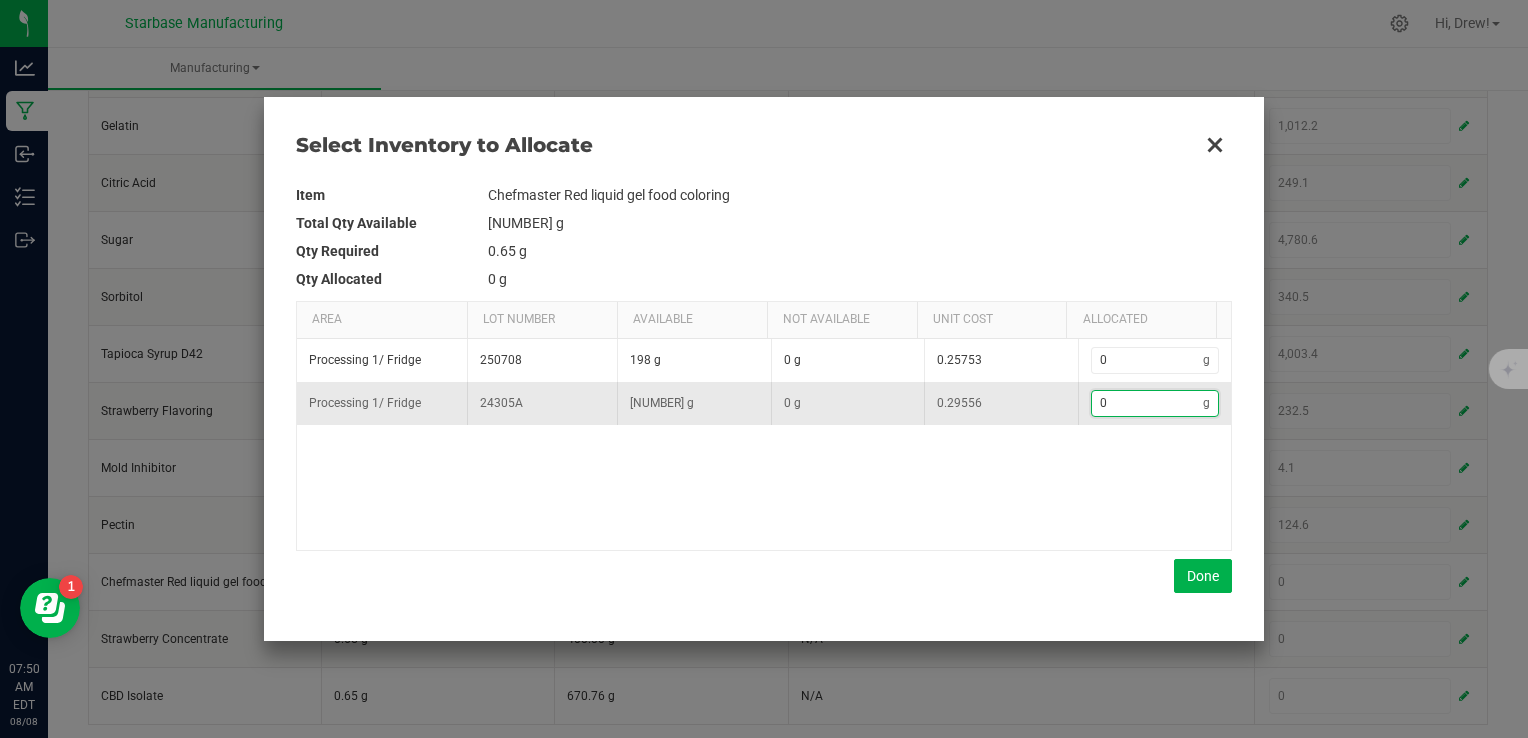 type on "1" 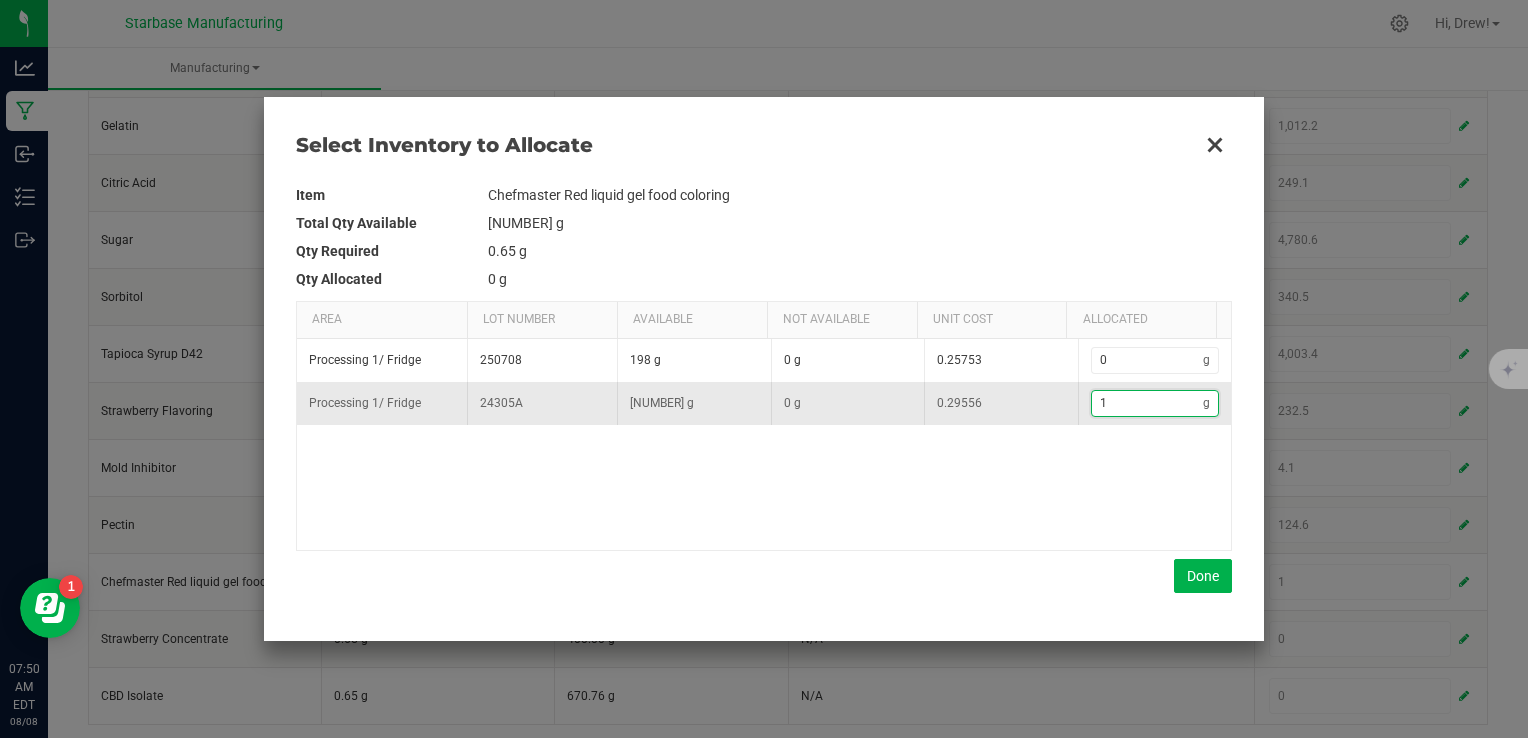 type on "12" 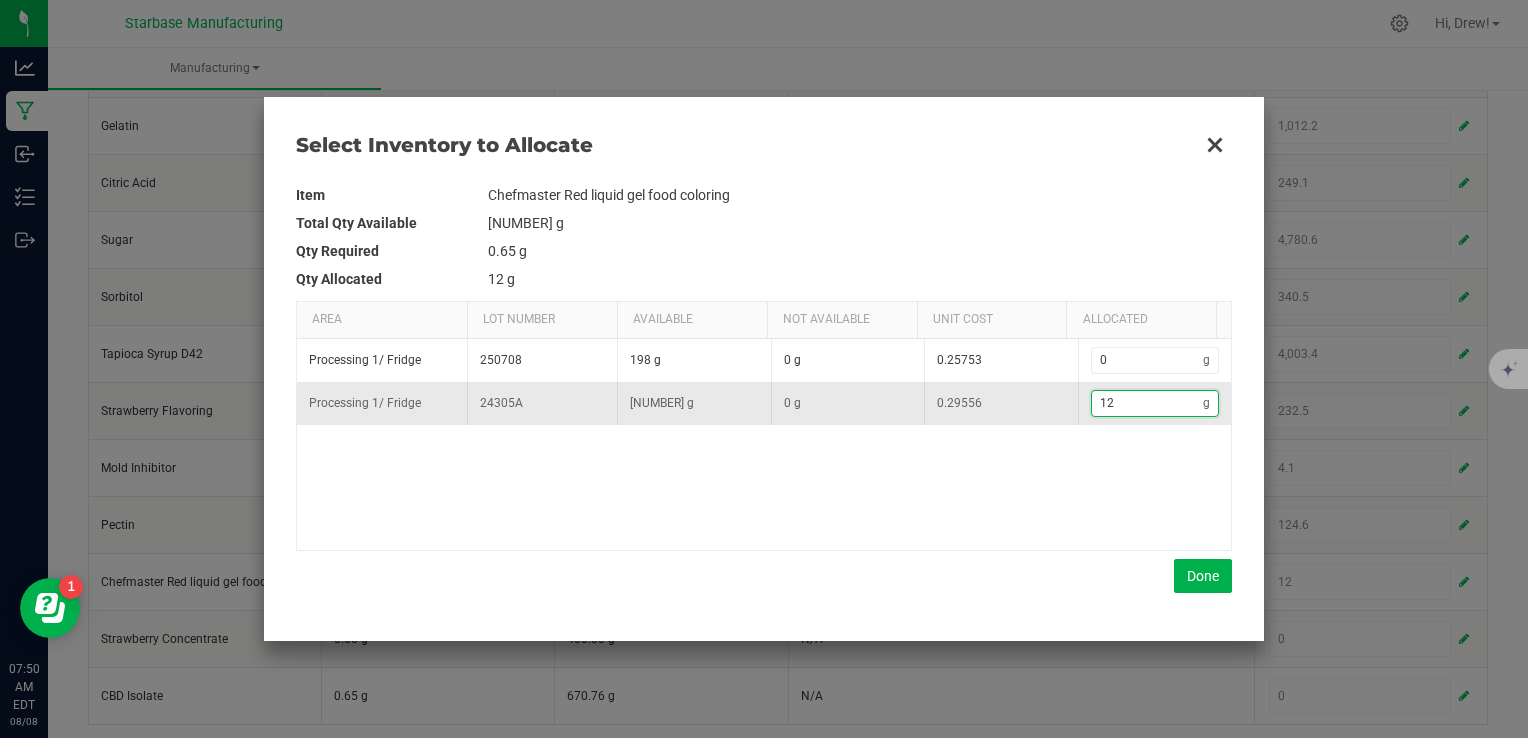 type on "12." 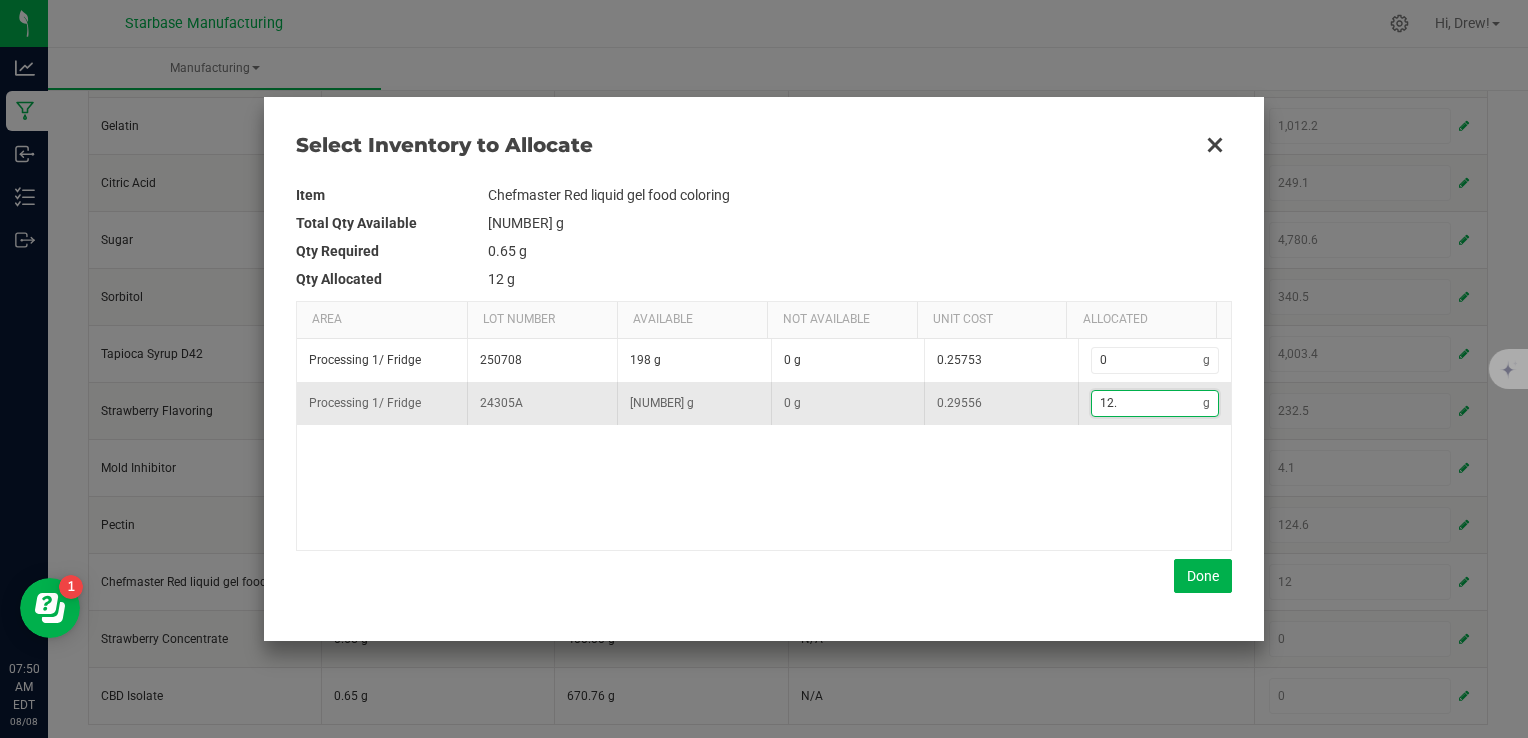 type on "12.4" 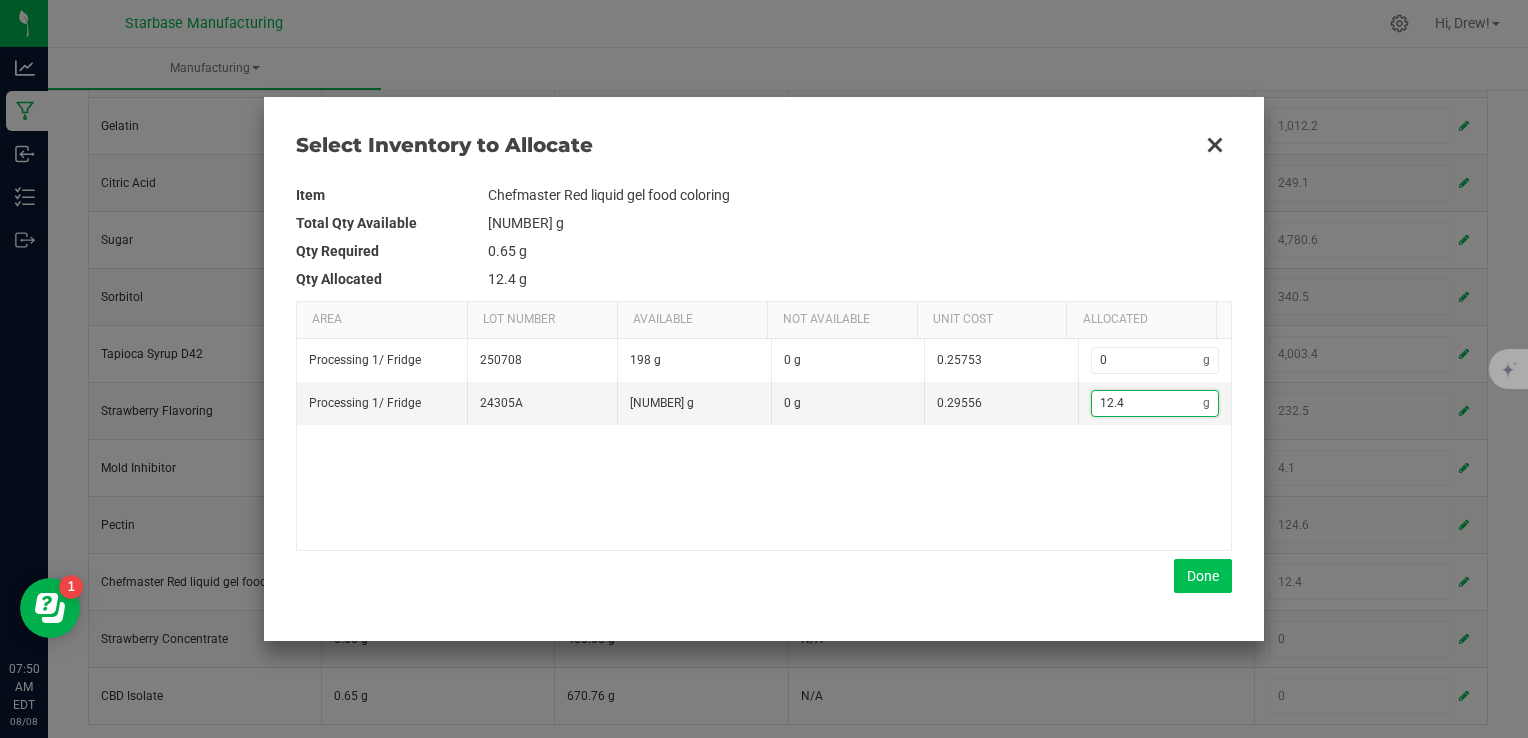 type on "12.4" 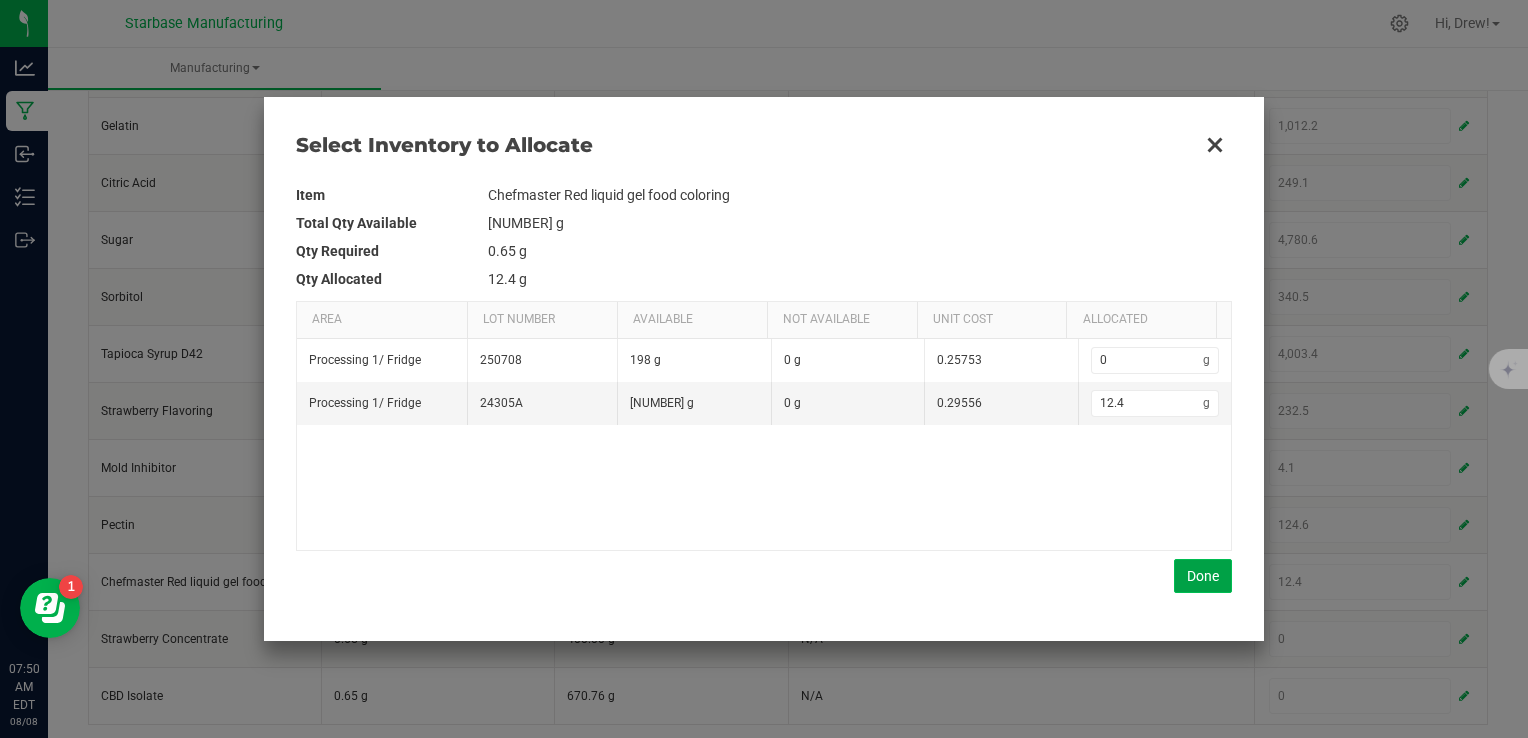 click on "Done" at bounding box center [1203, 576] 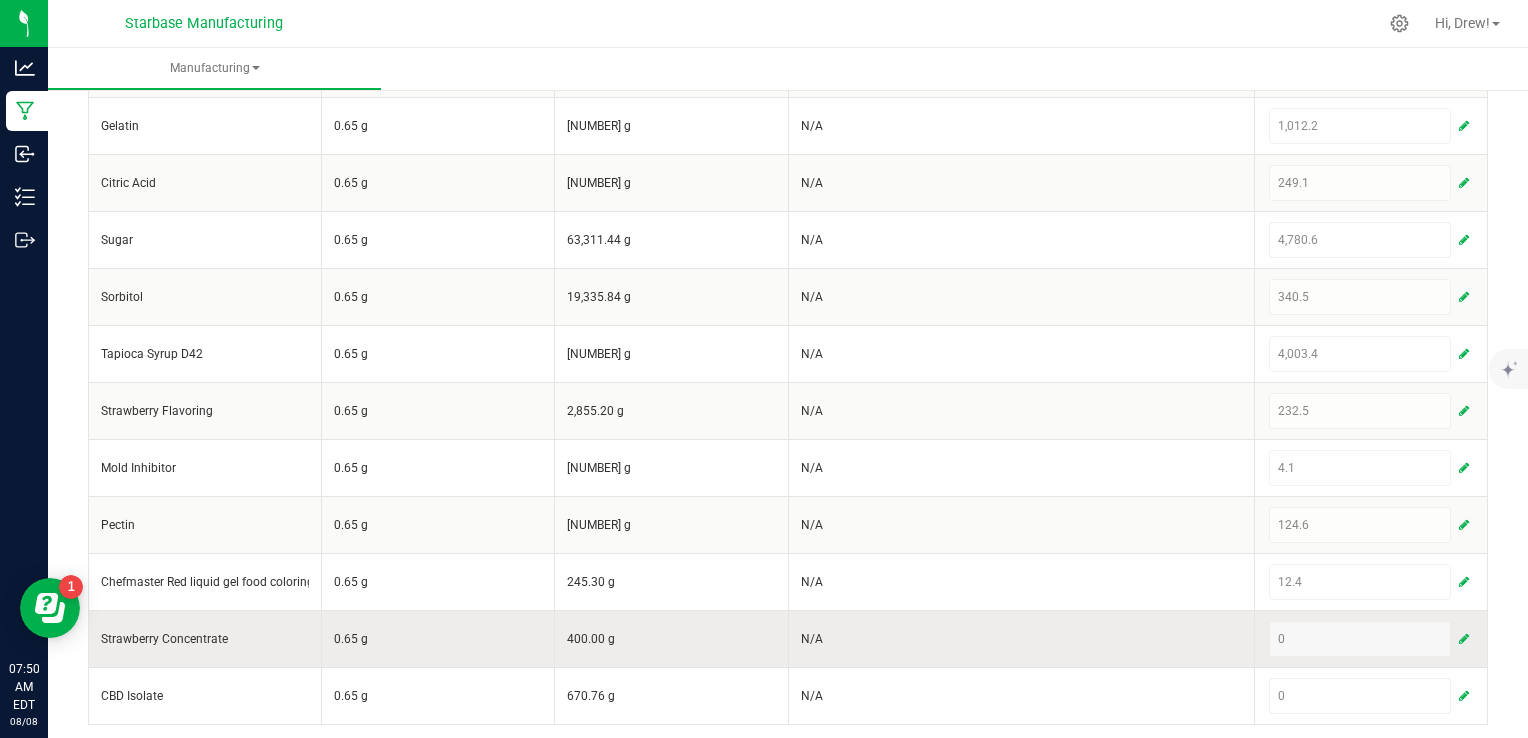 click at bounding box center (1464, 639) 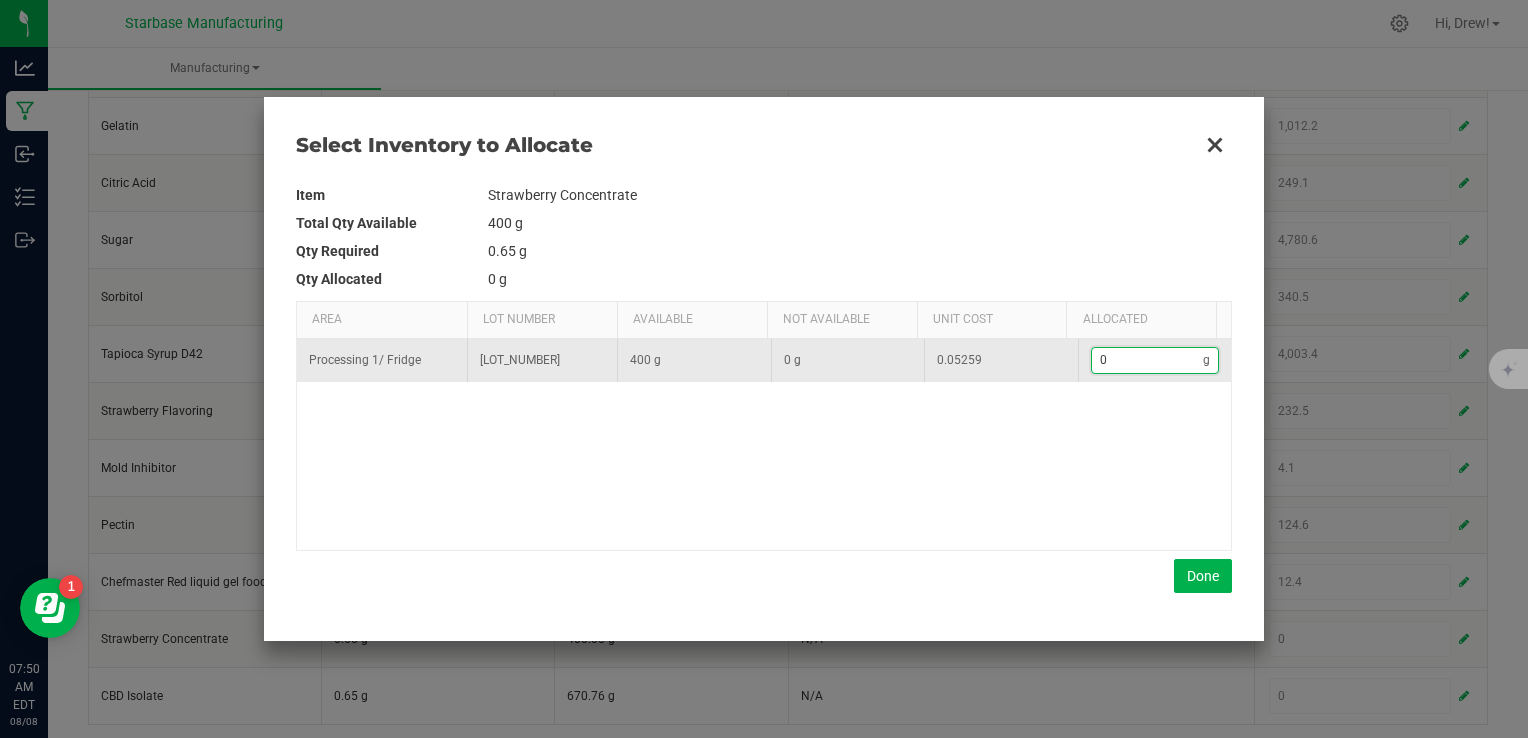 click on "0" at bounding box center [1148, 360] 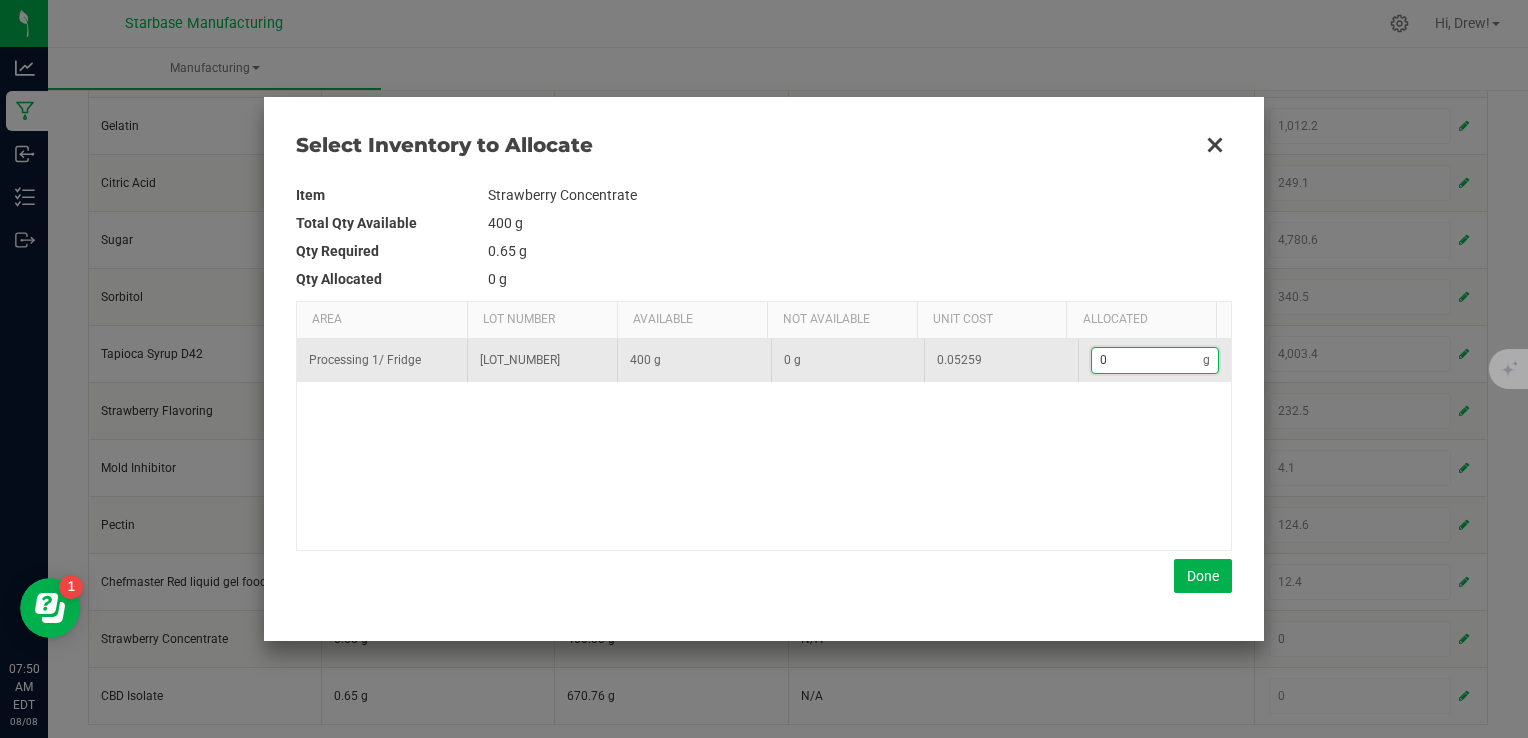 type on "2" 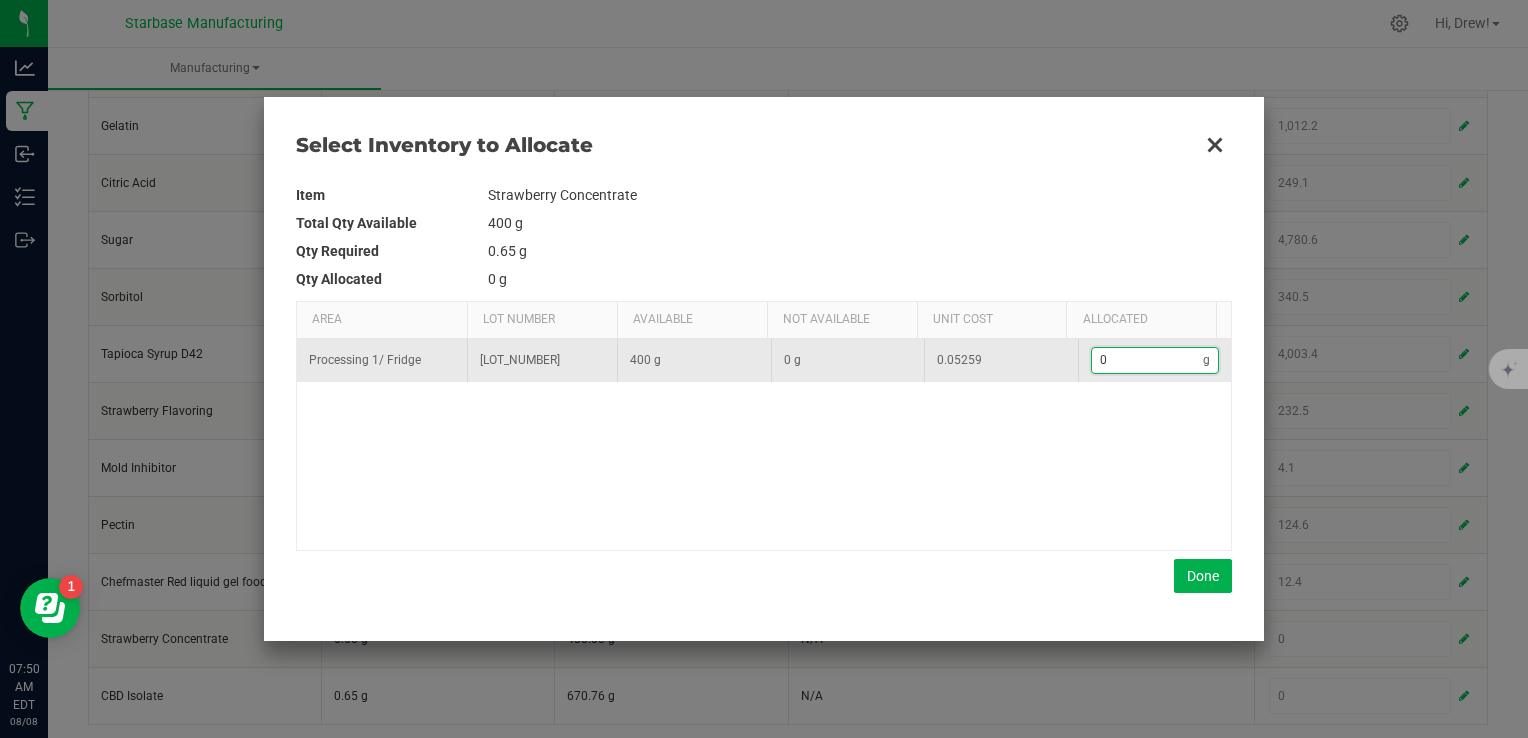 type on "2" 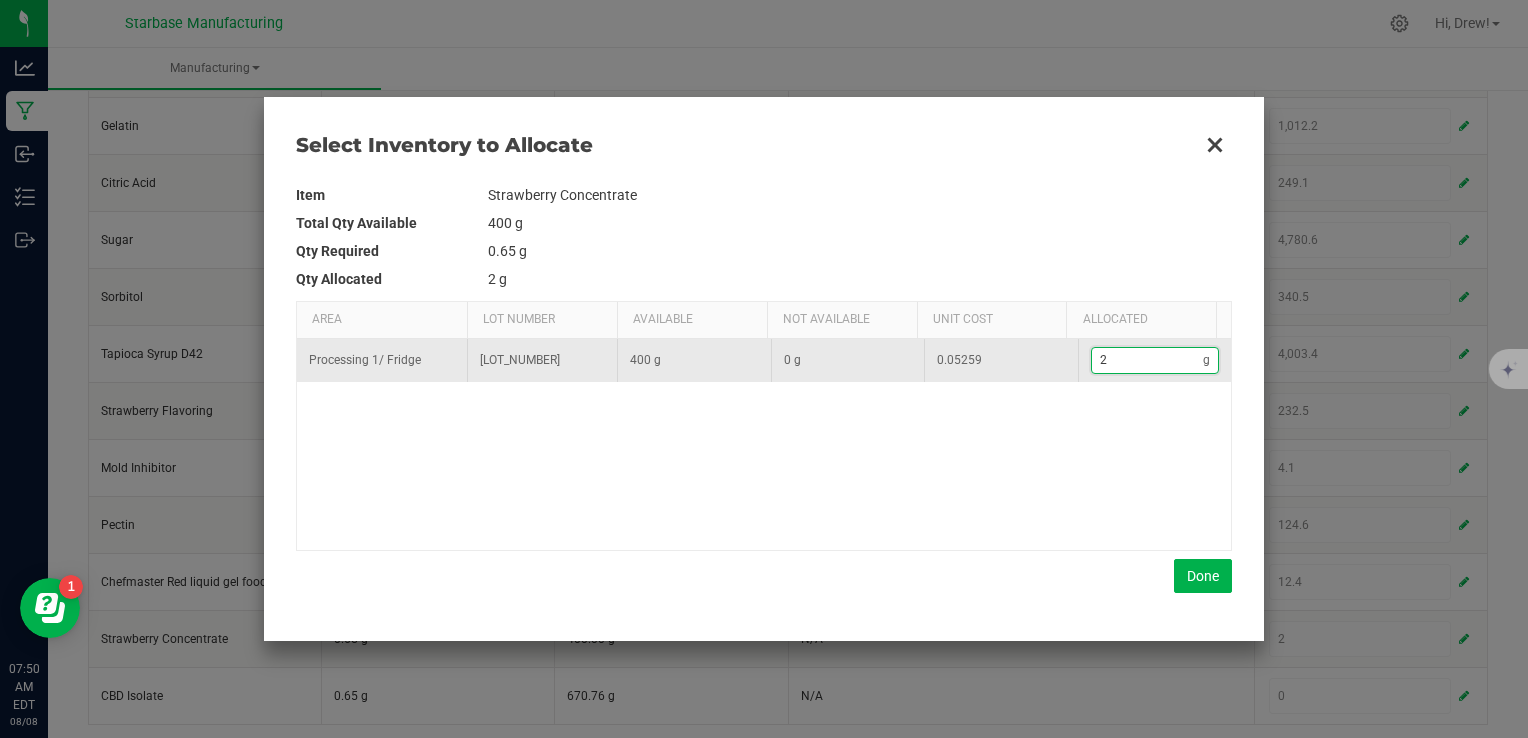type on "20" 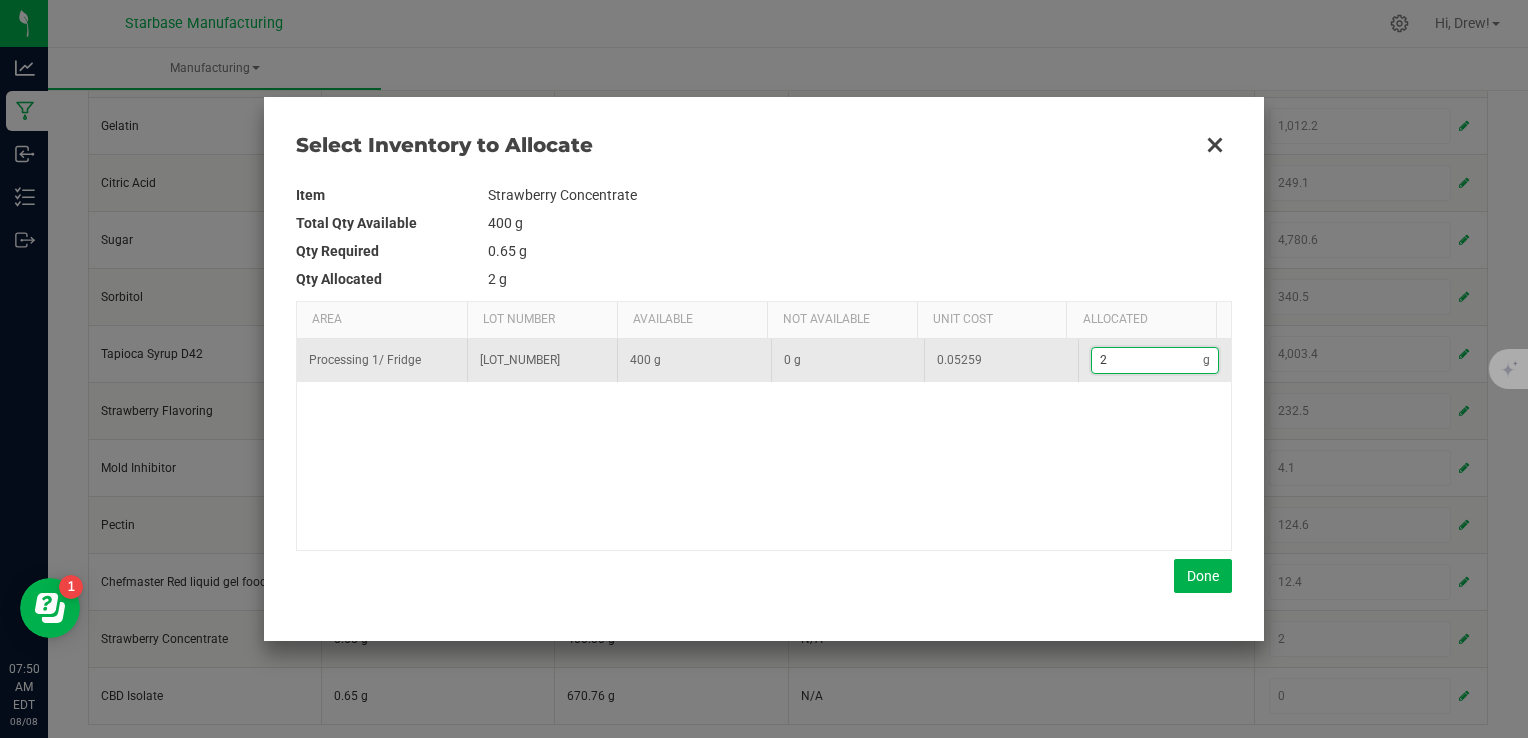 type on "20" 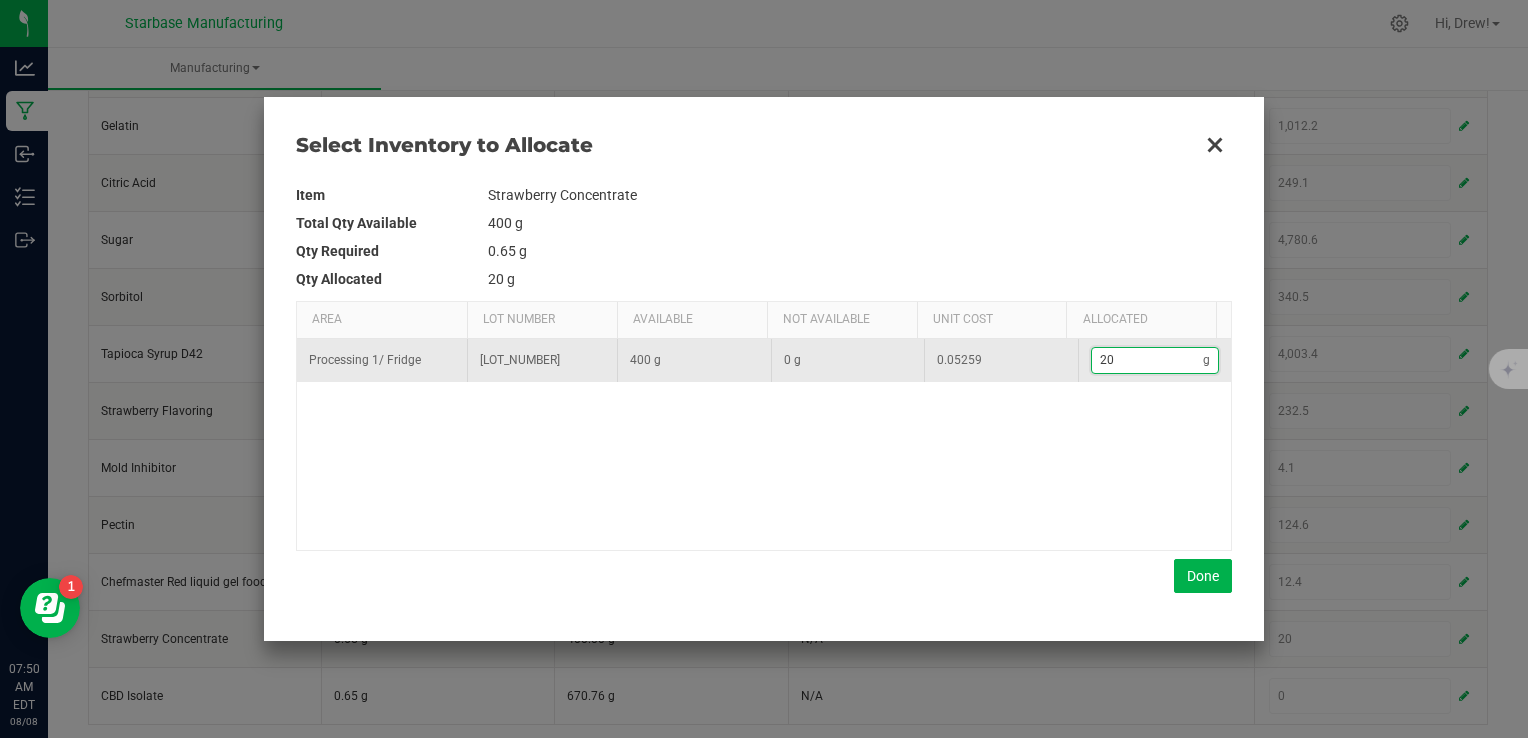 type on "207" 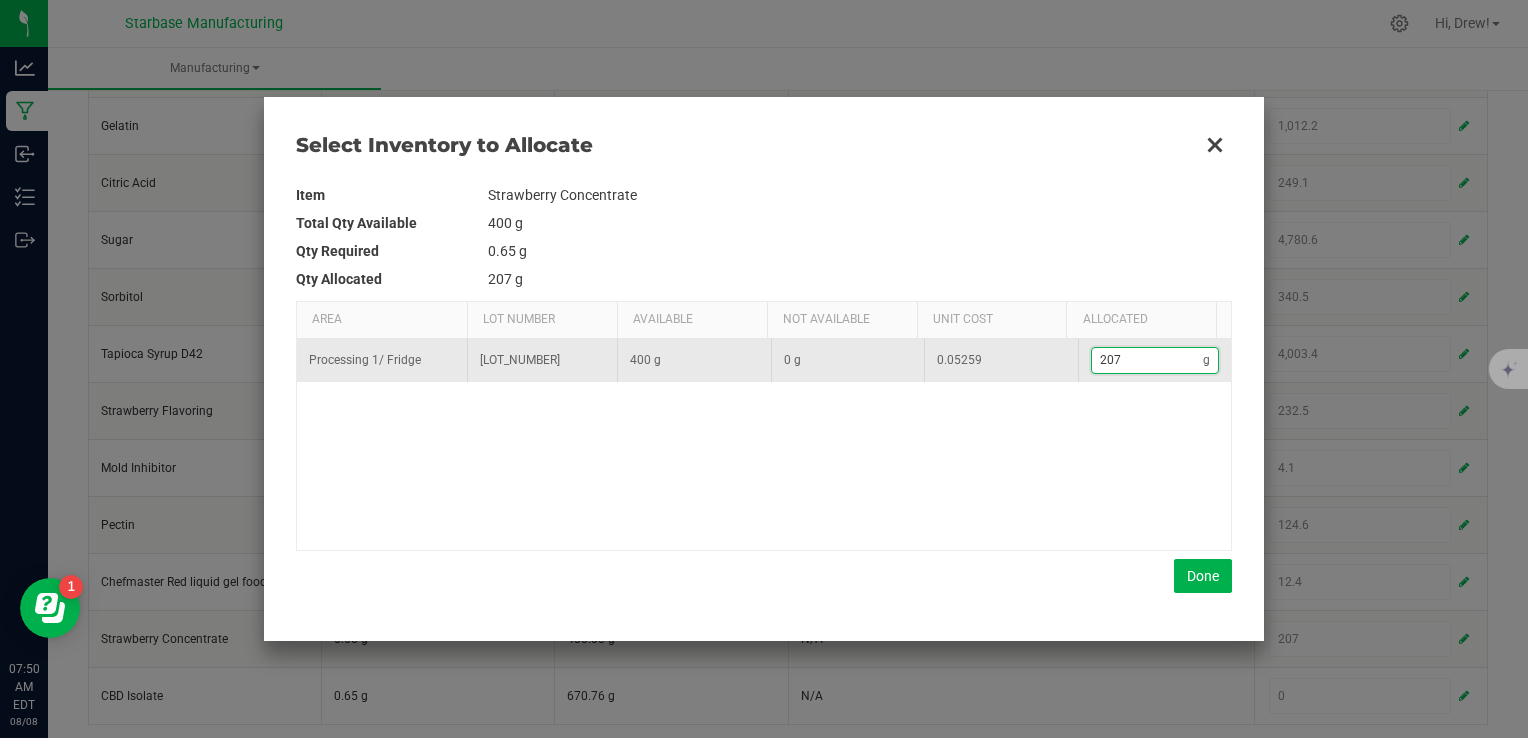 type on "207." 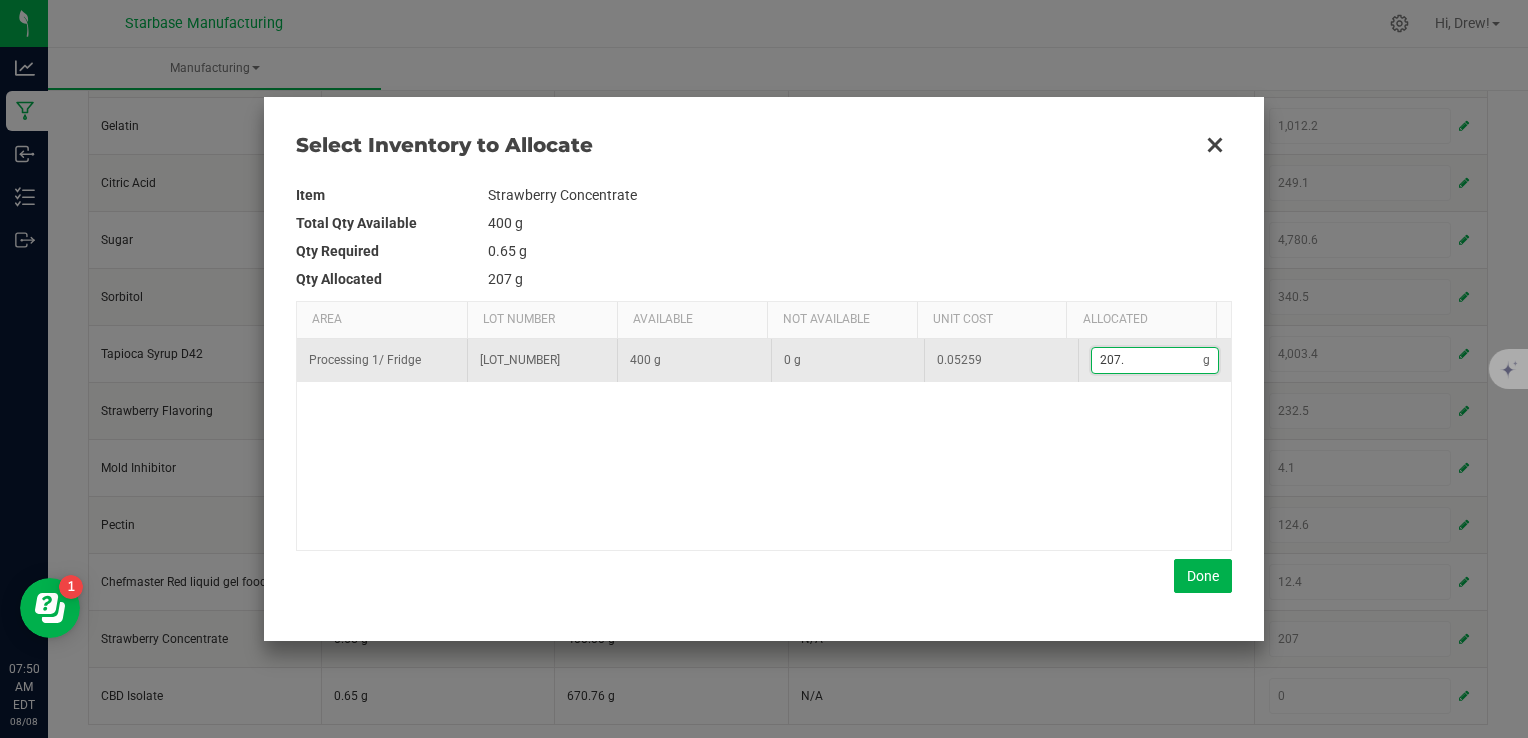 type on "207.6" 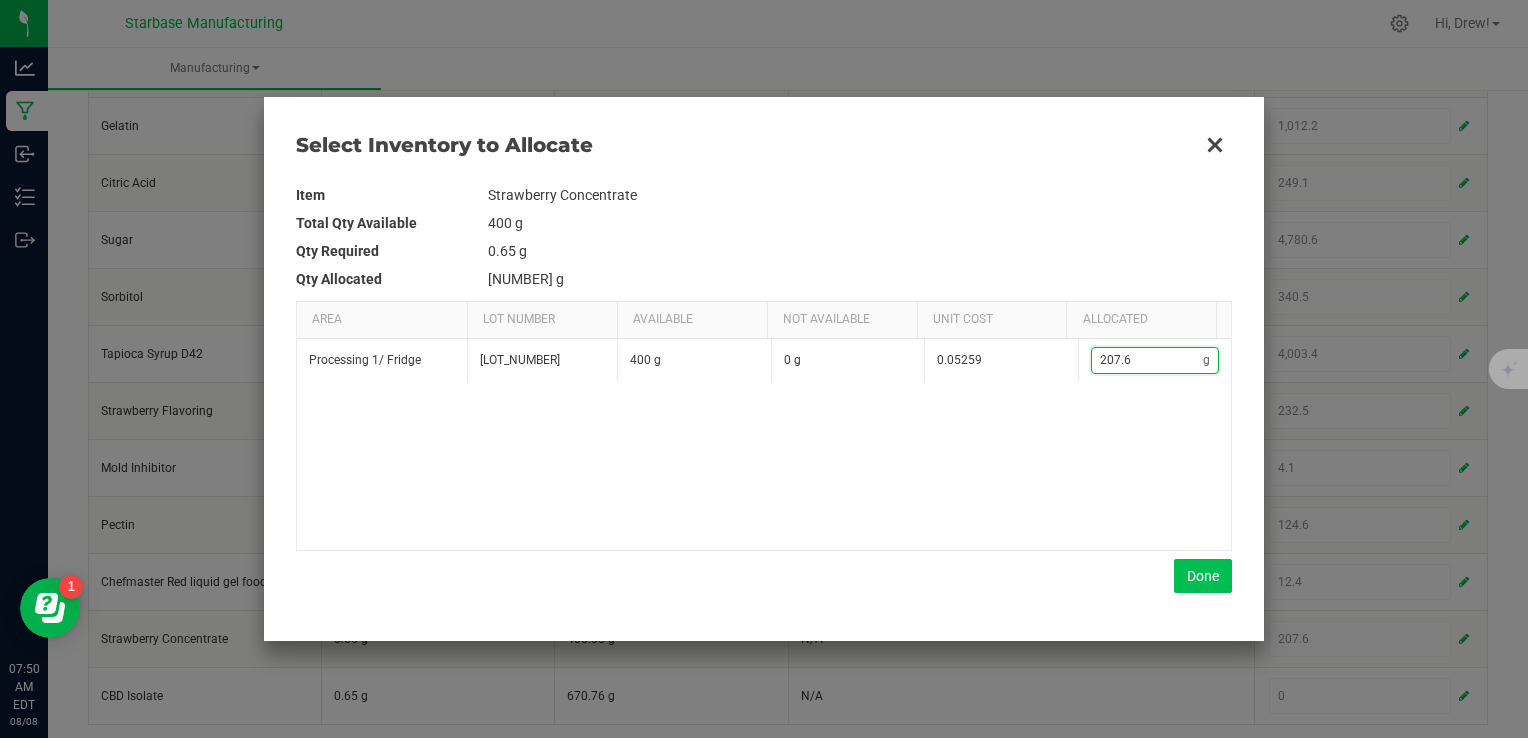 type on "207.6" 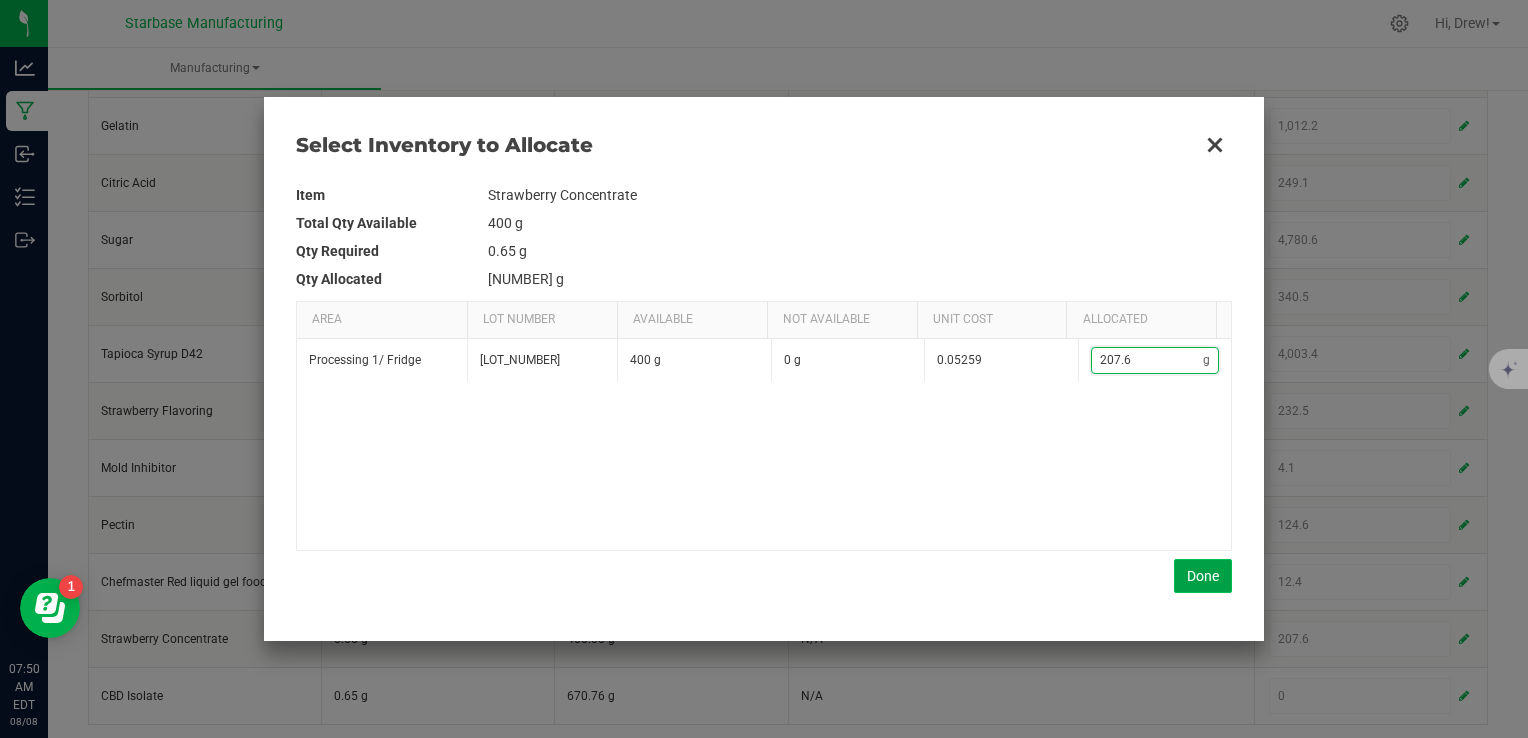 click on "Done" at bounding box center (1203, 576) 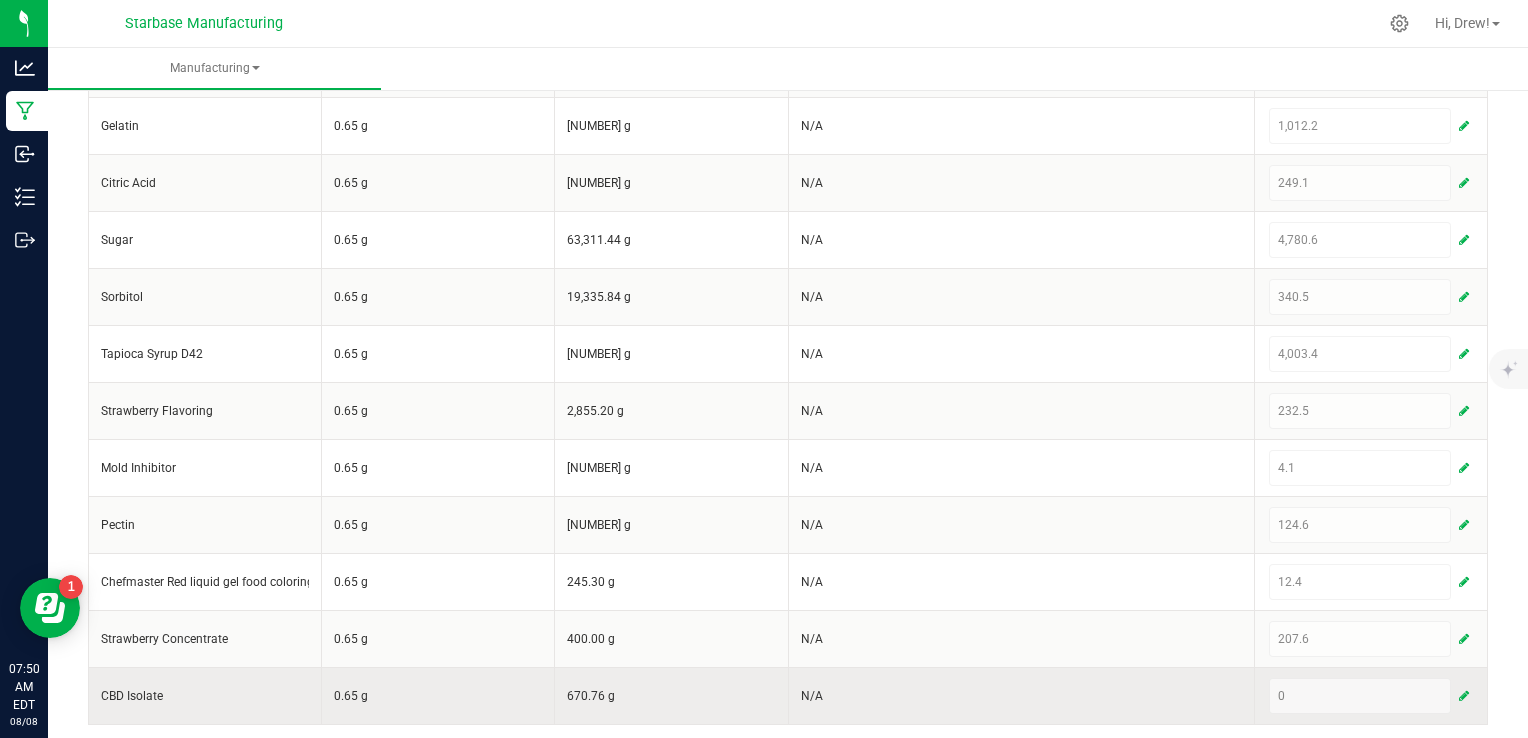 click at bounding box center (1464, 696) 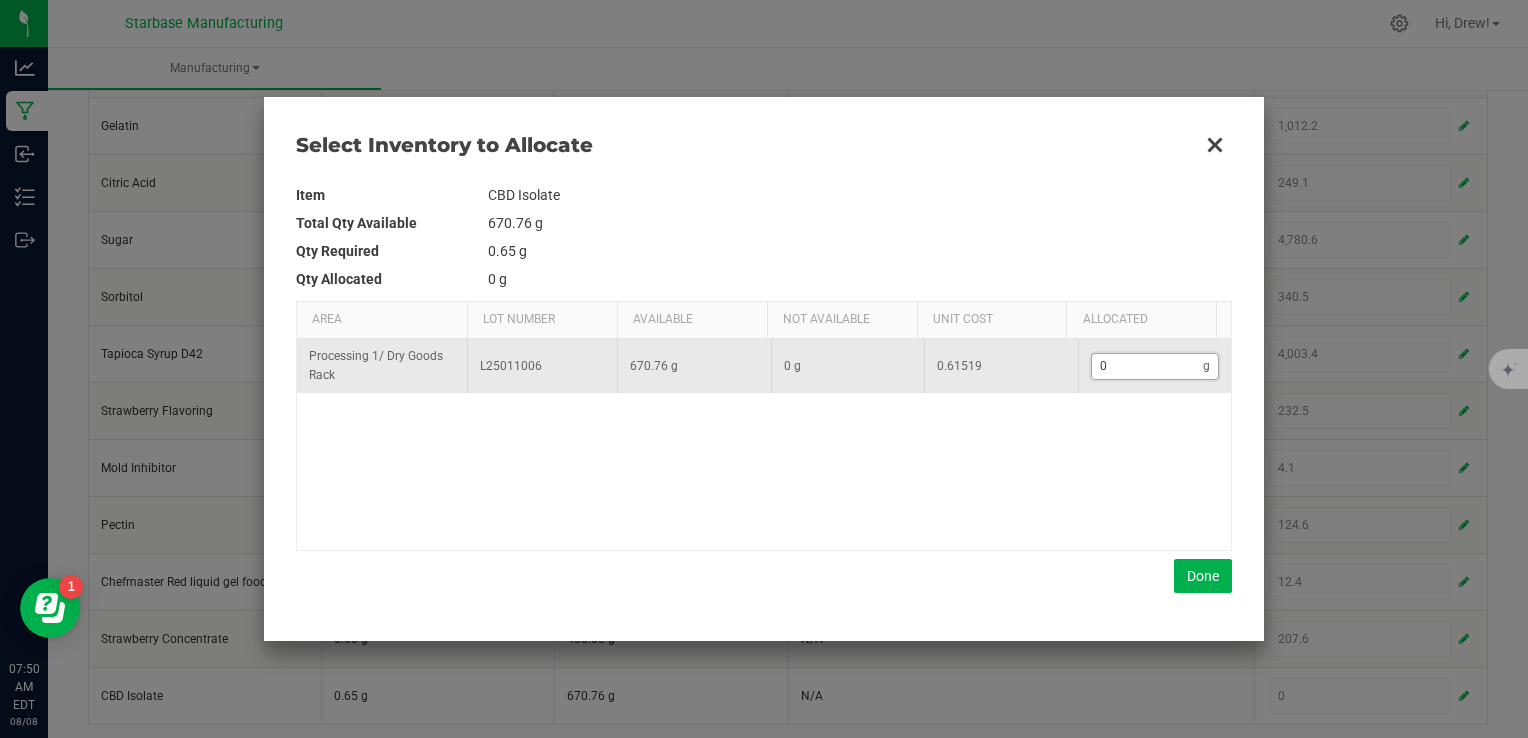 click on "0" at bounding box center [1148, 366] 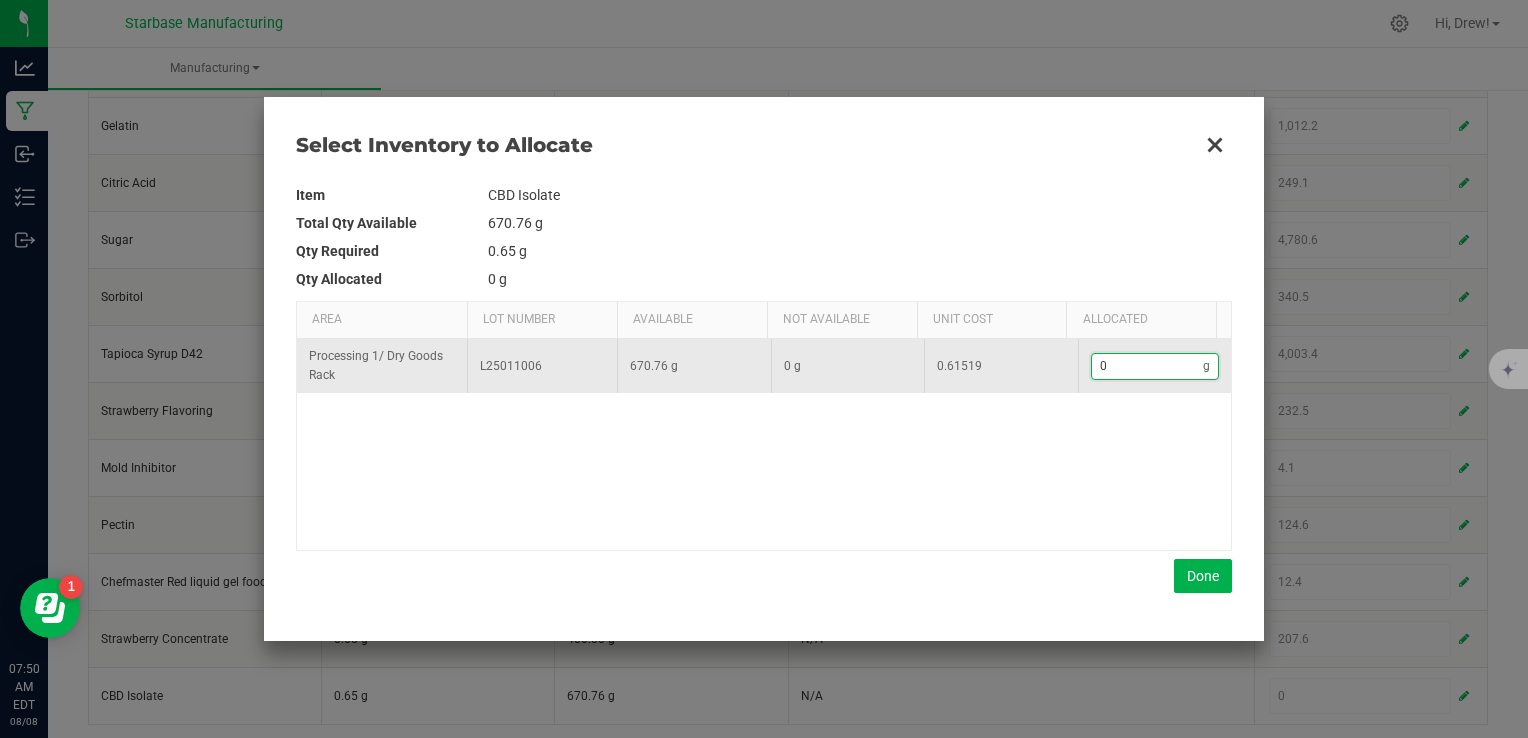 type on "3" 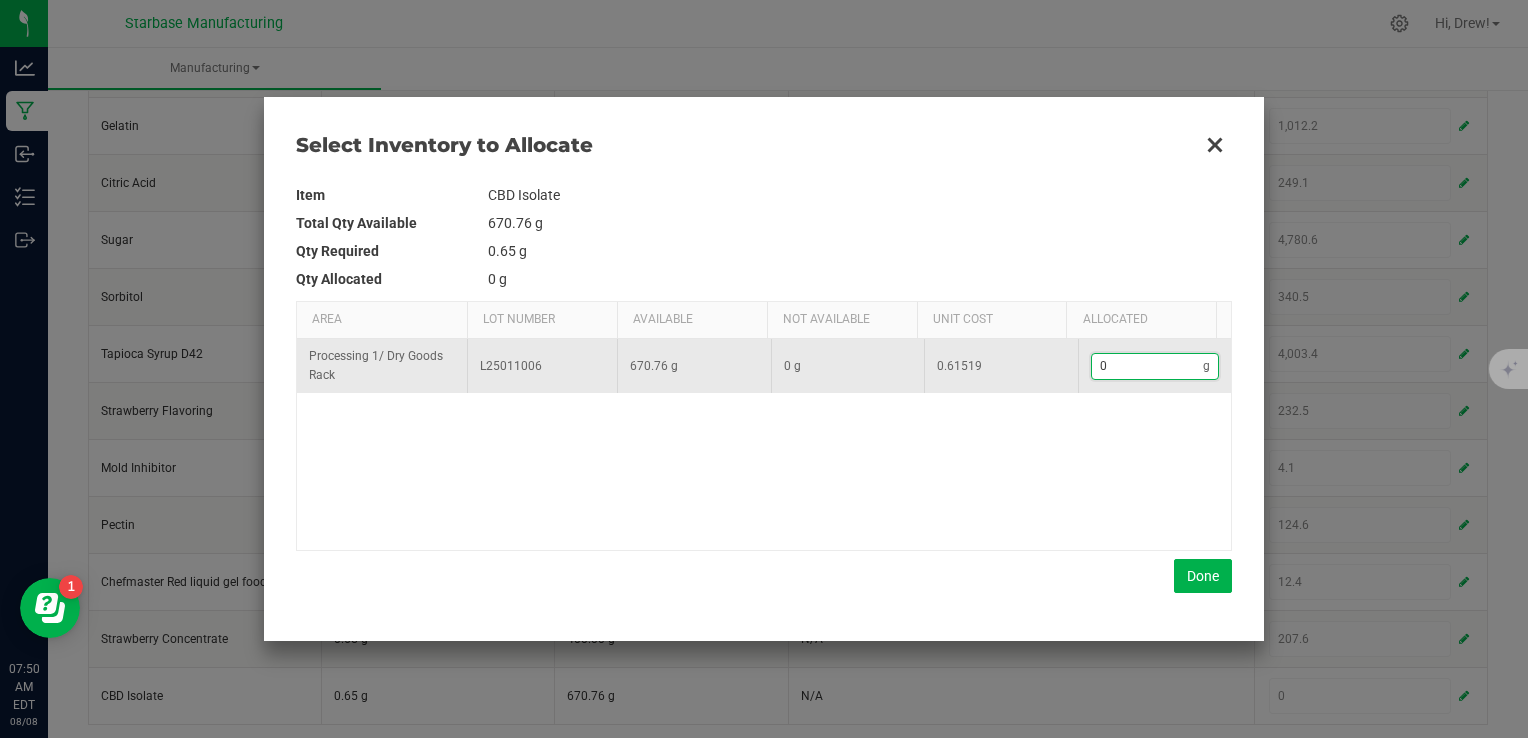 type on "3" 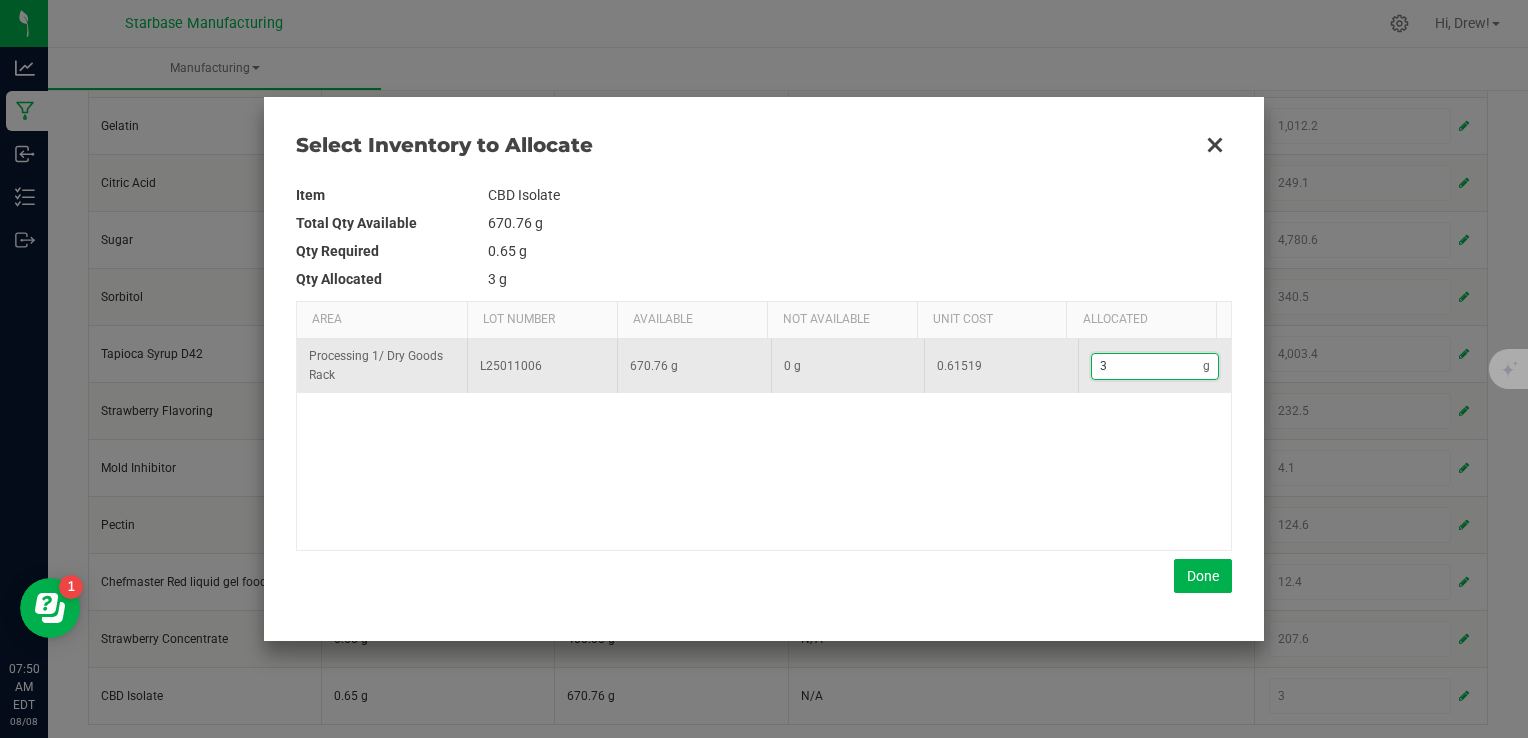 type on "33" 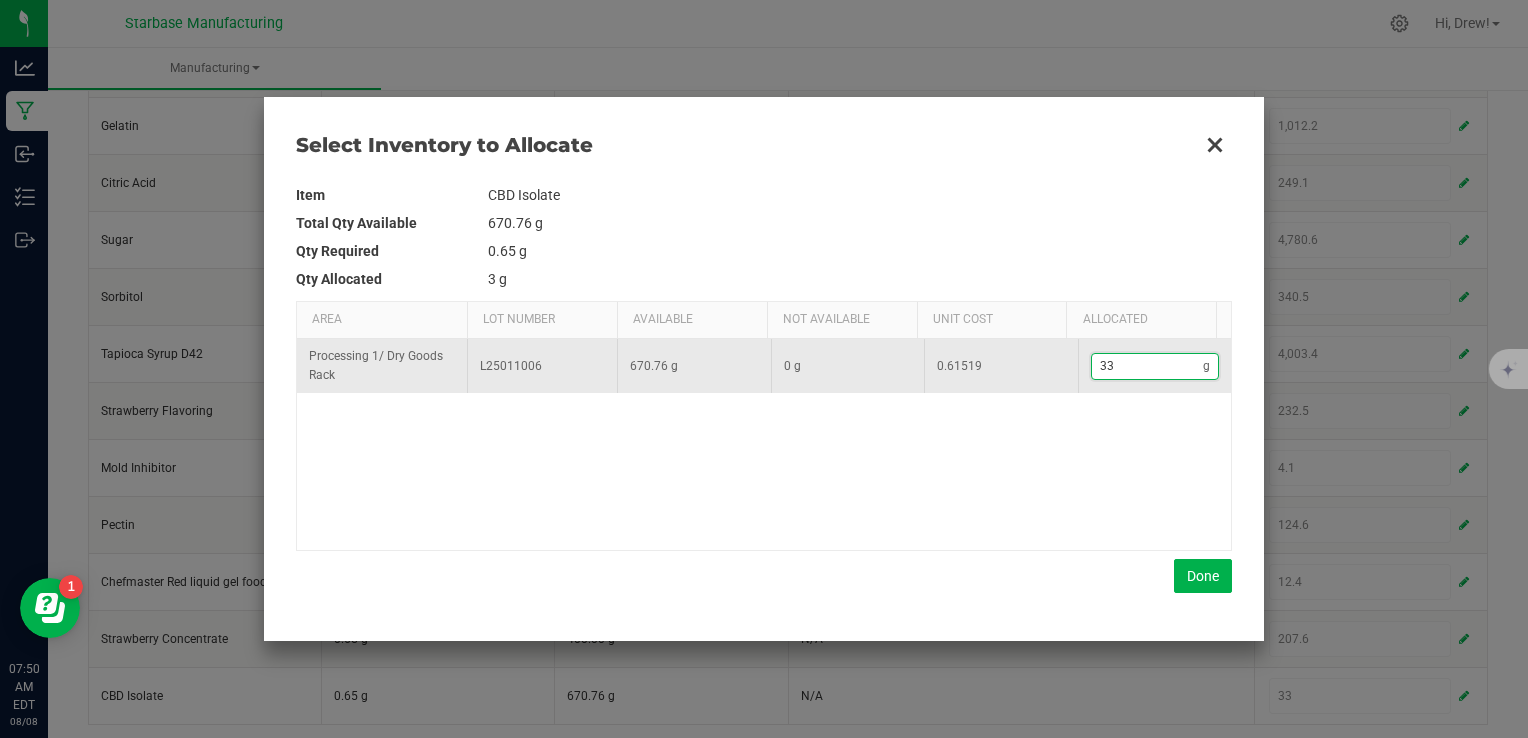 type on "33." 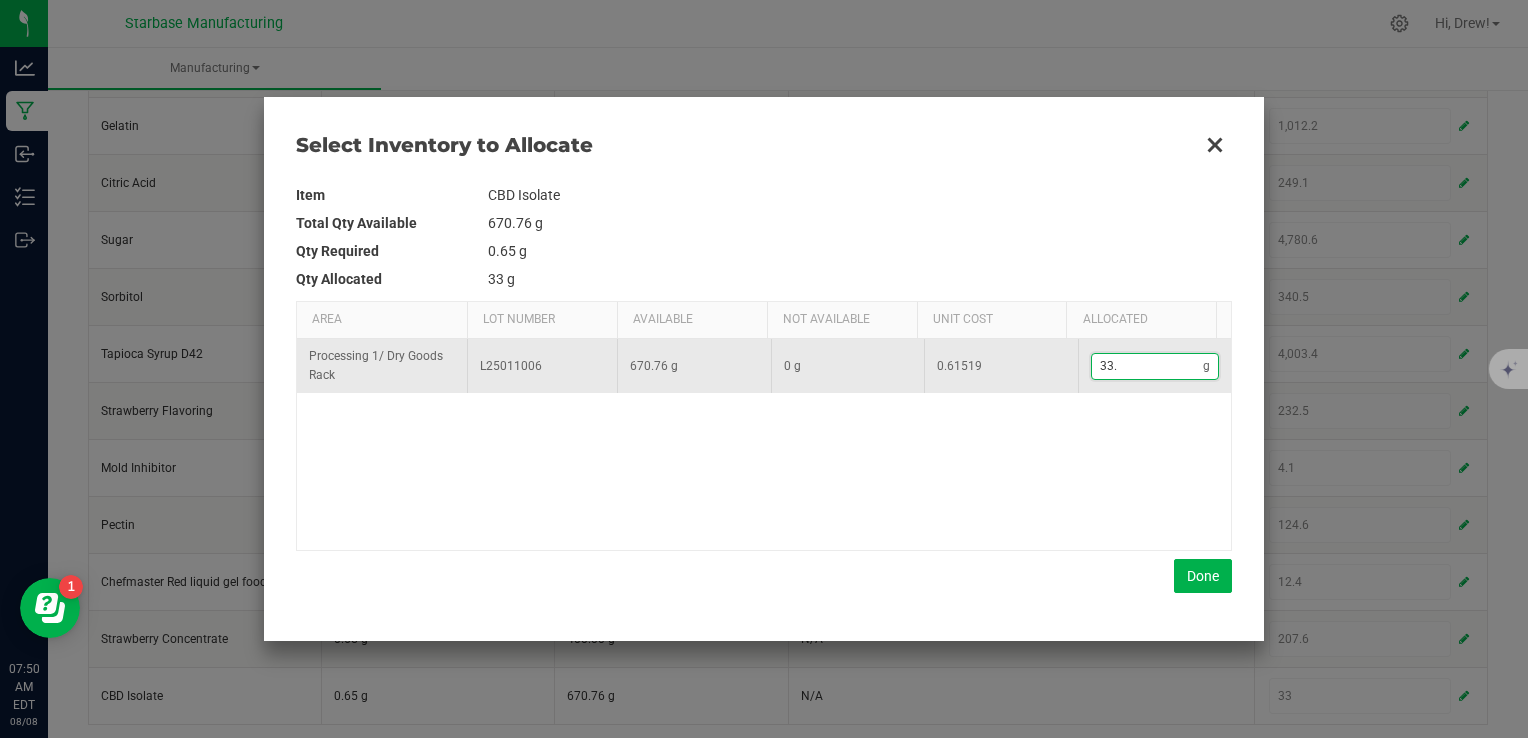 type on "33.8" 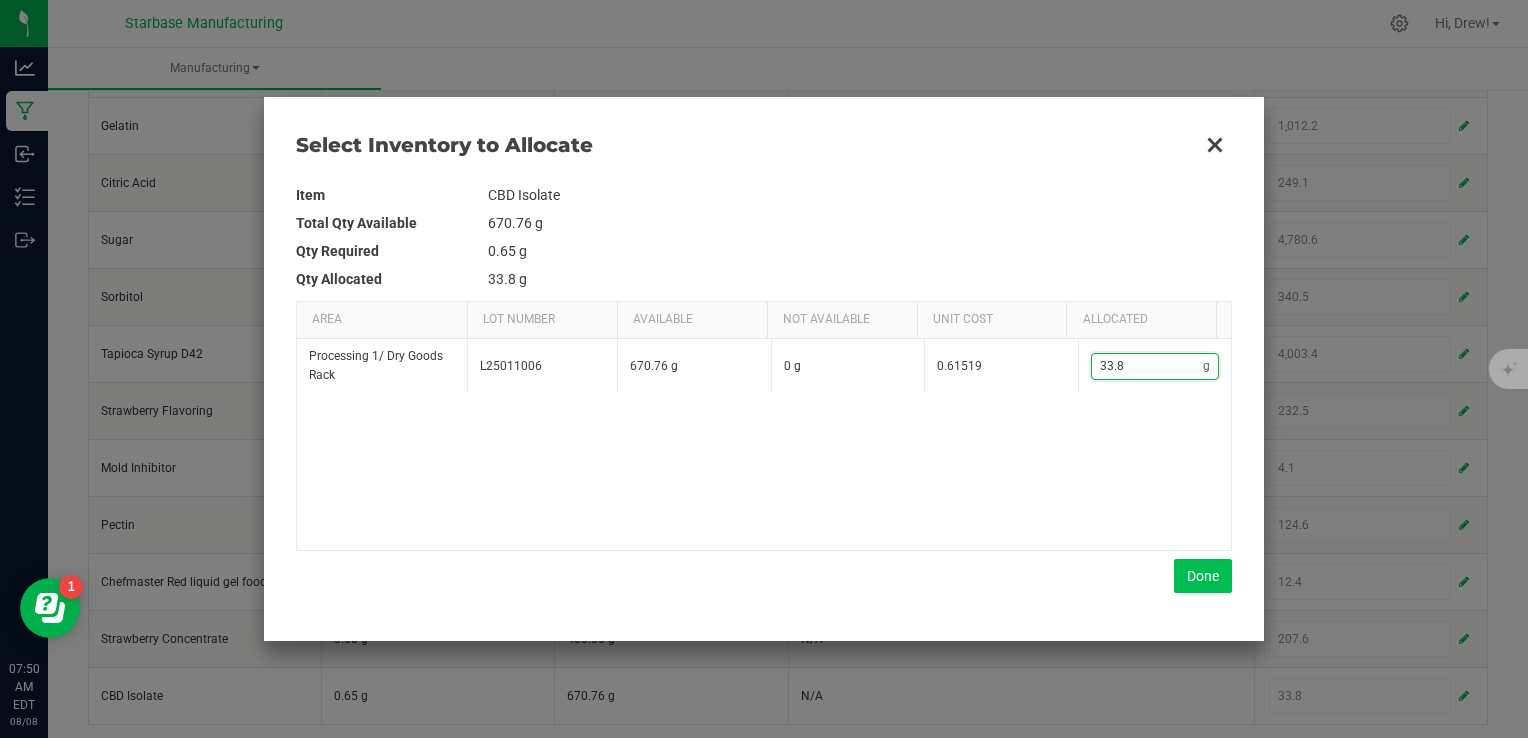type on "33.8" 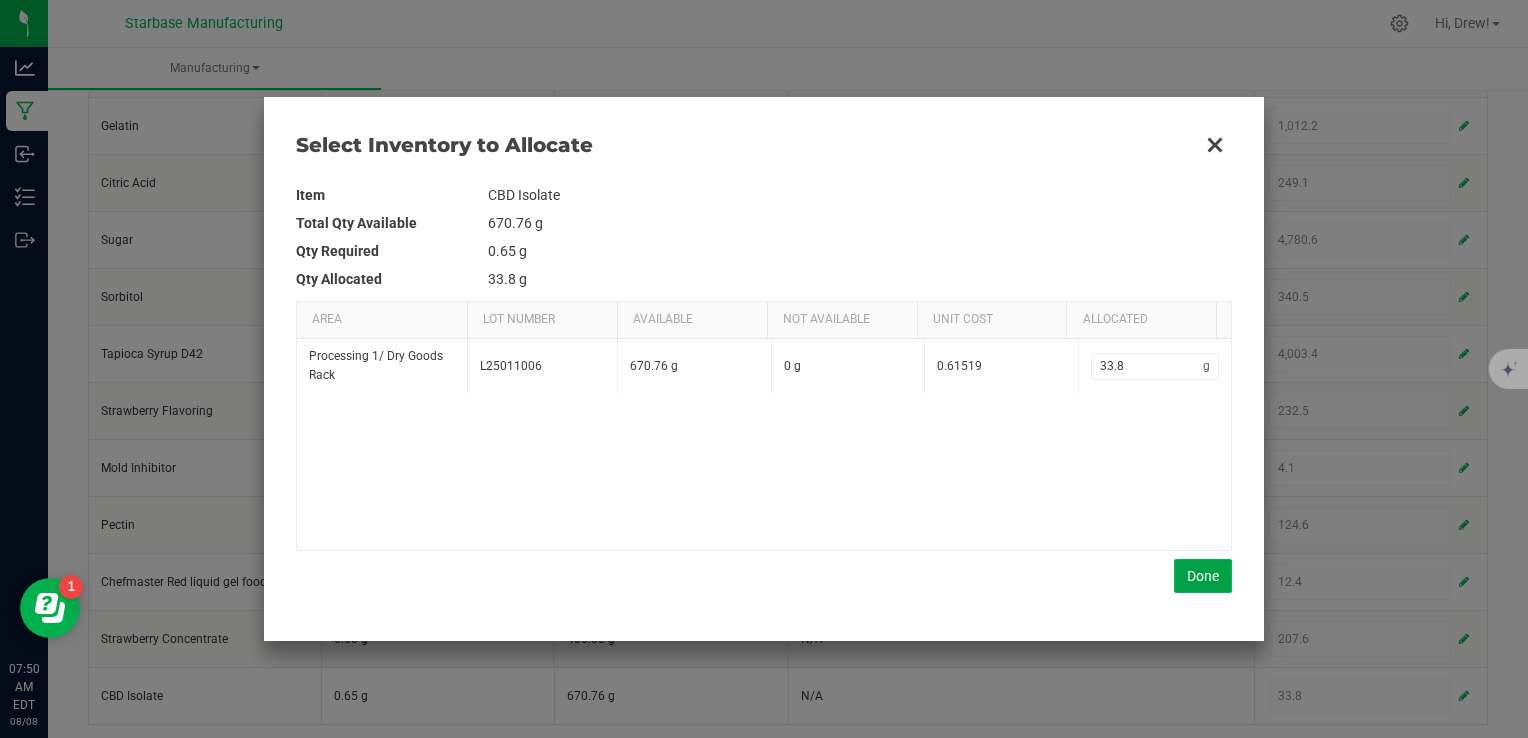 click on "Done" at bounding box center [1203, 576] 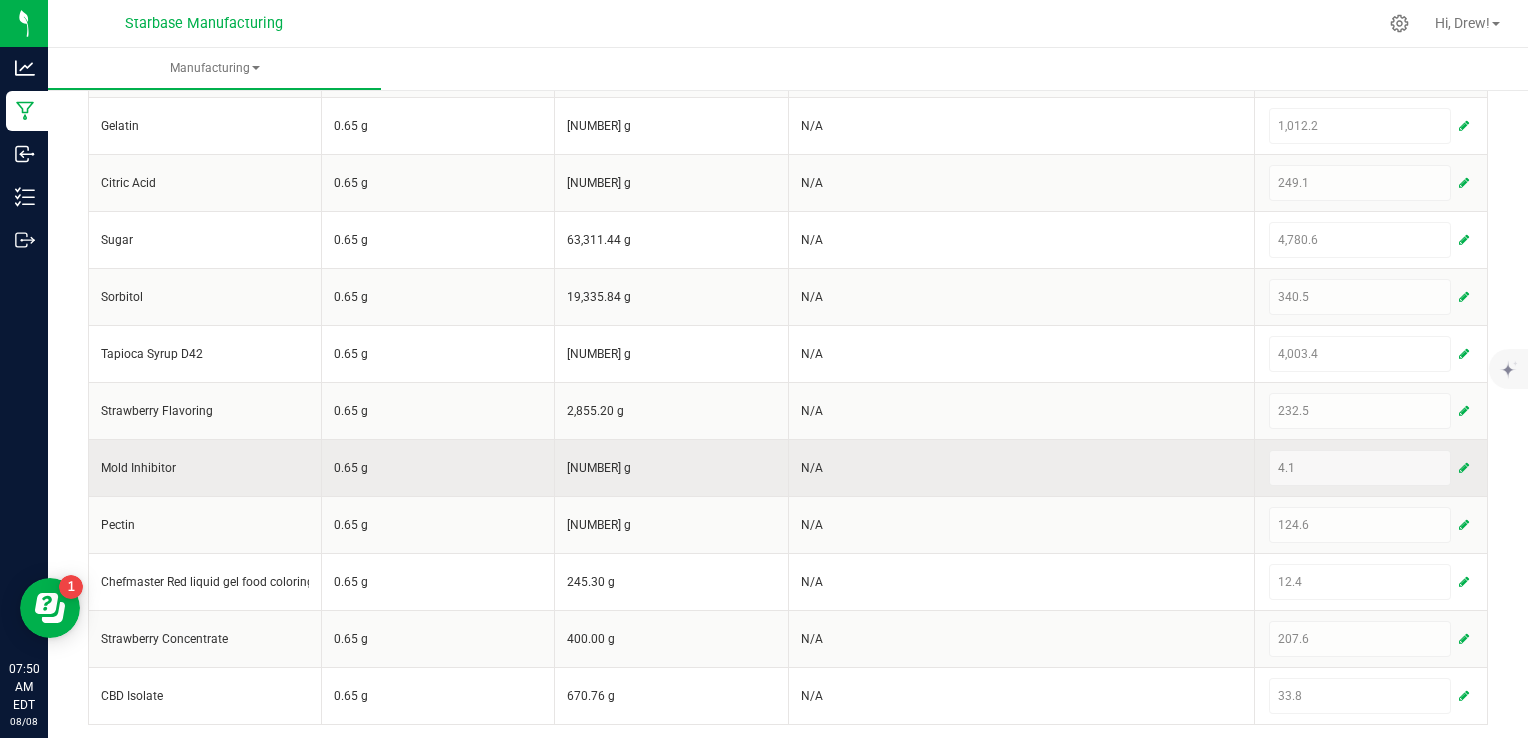 scroll, scrollTop: 0, scrollLeft: 0, axis: both 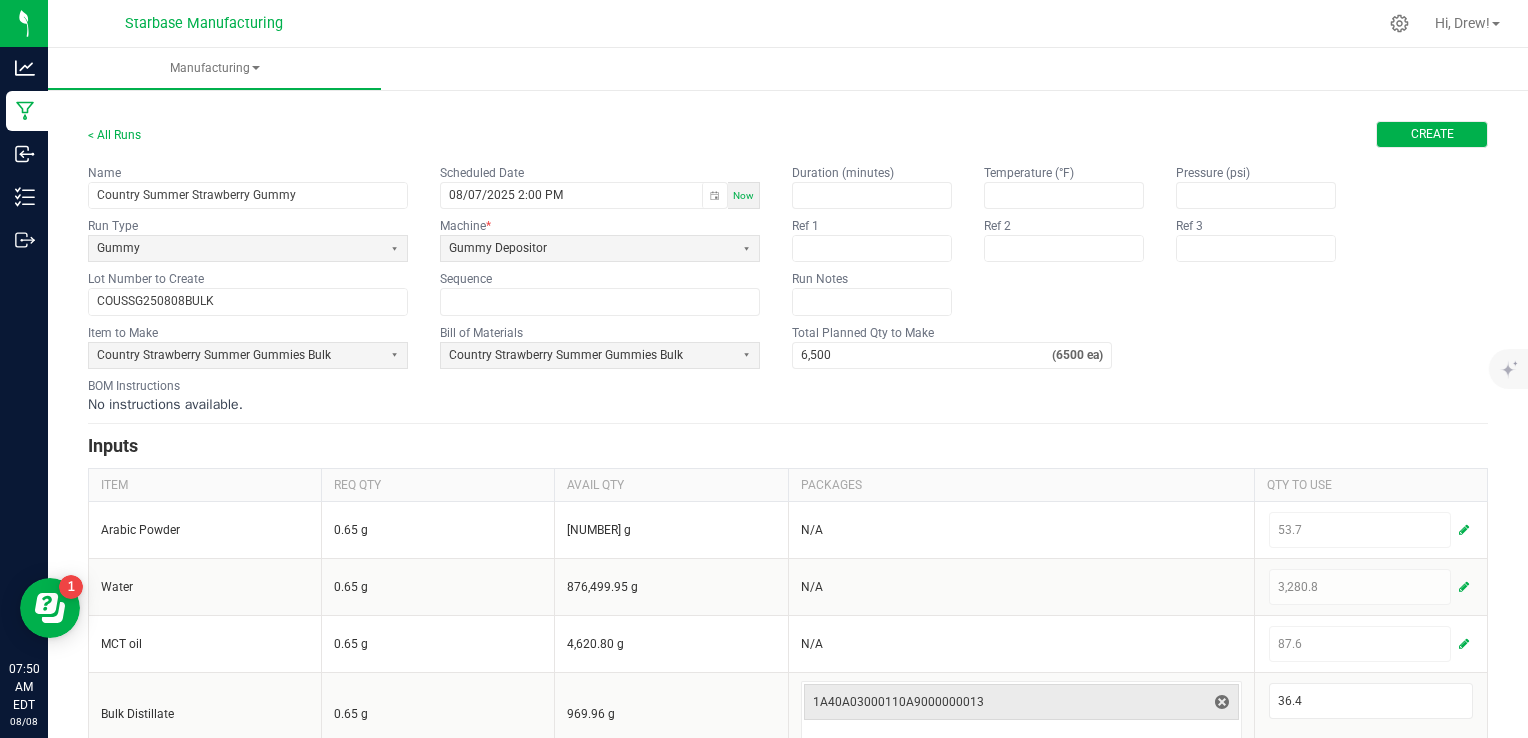 click on "Create" at bounding box center [1432, 134] 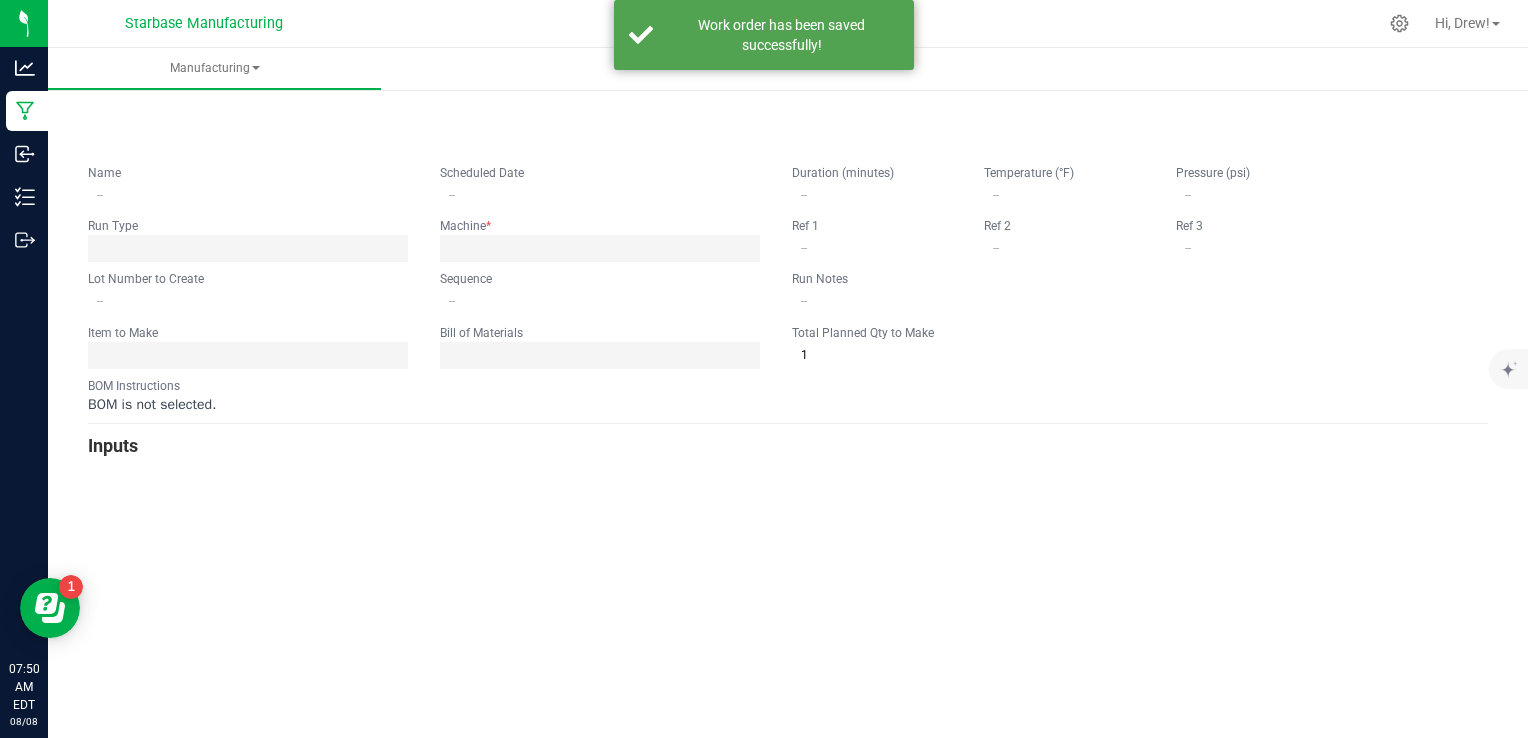 type on "Country Summer Strawberry Gummy" 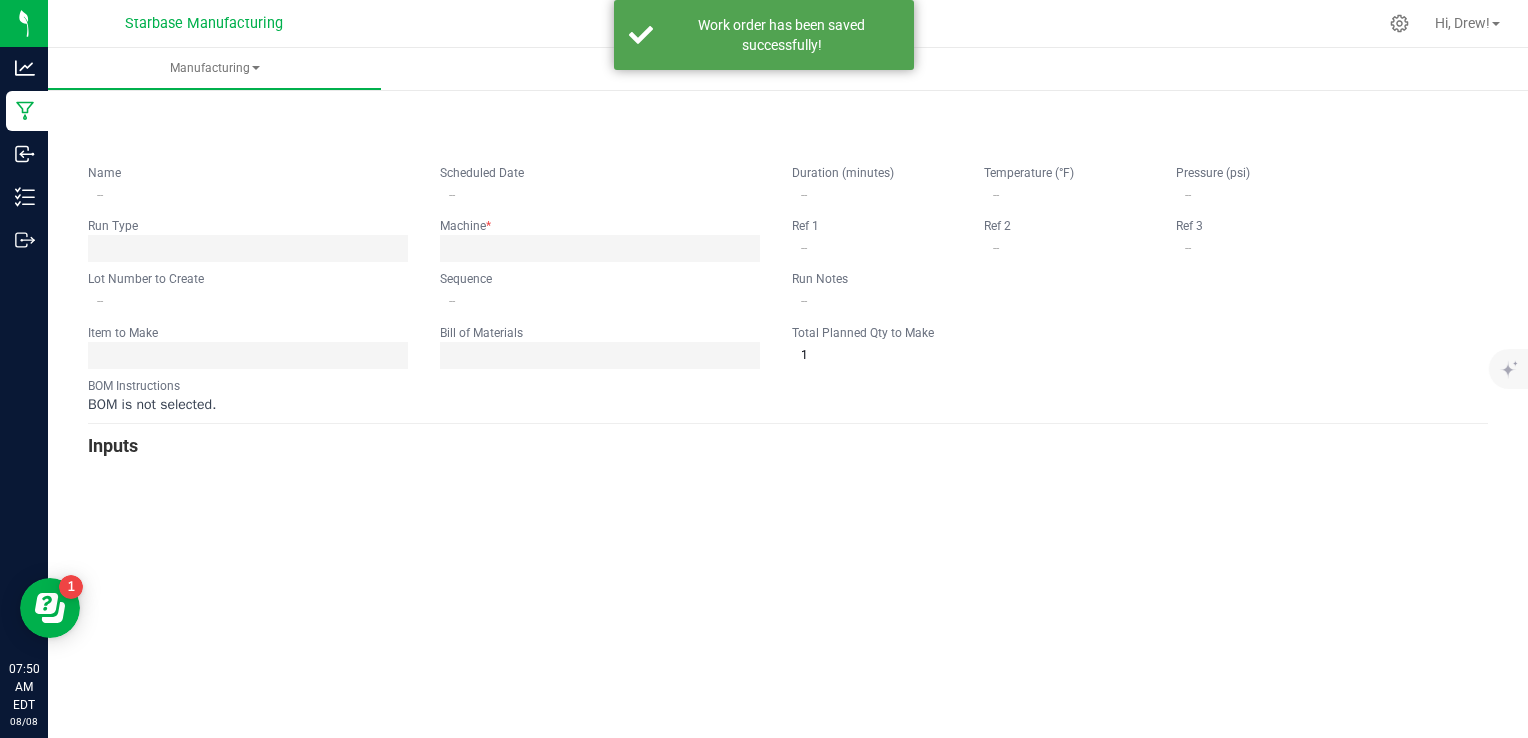 type on "08/07/2025 2:00 PM" 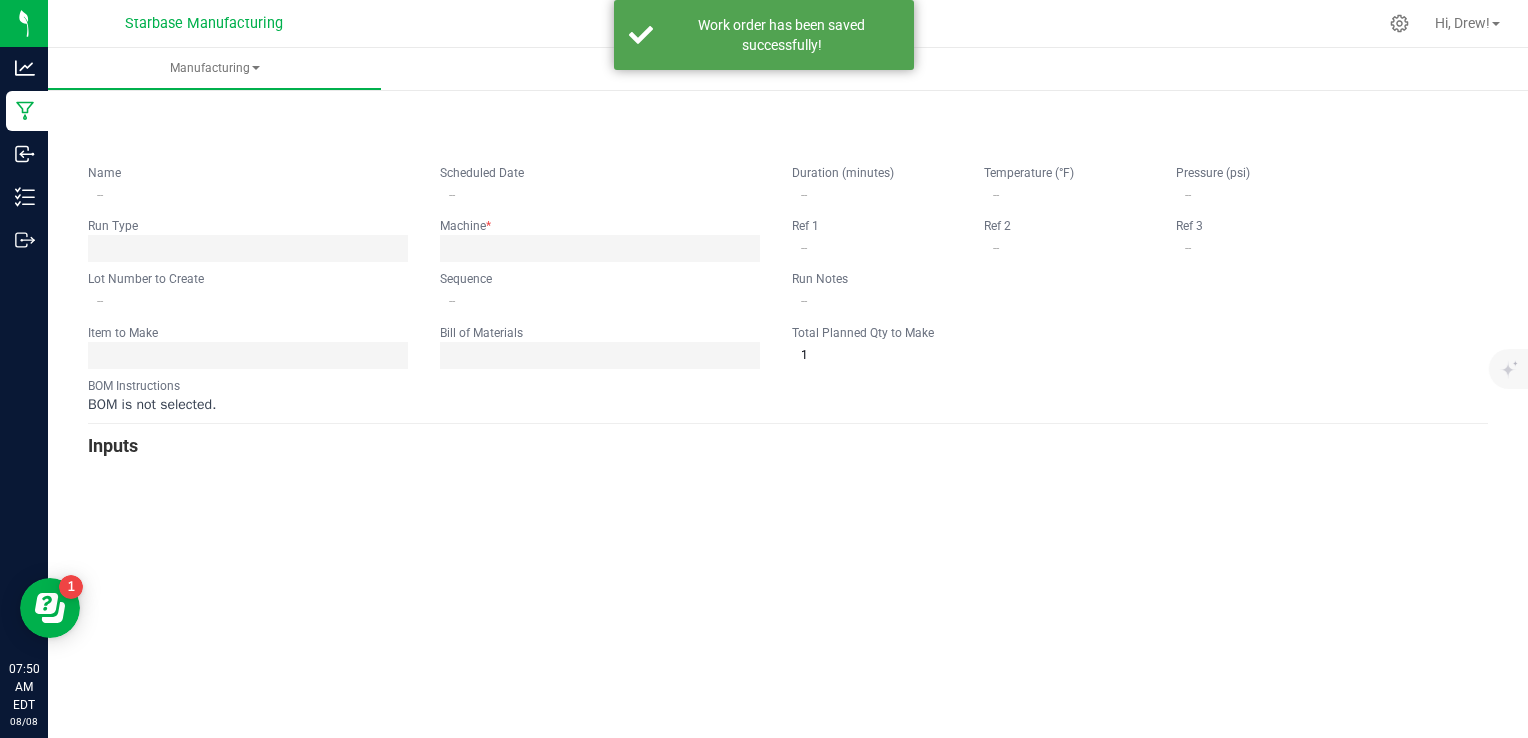 type on "COUSSG250808BULK" 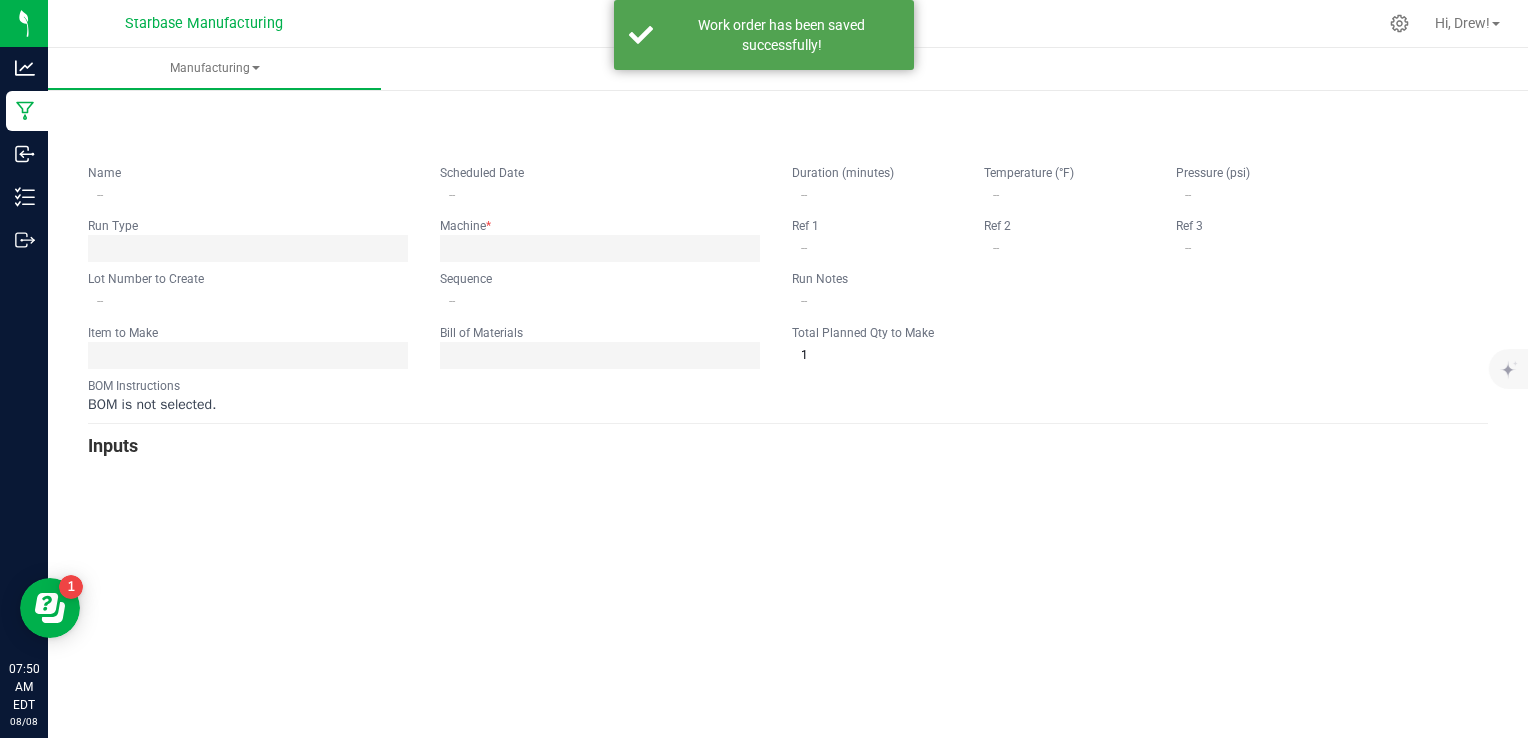 type on "0" 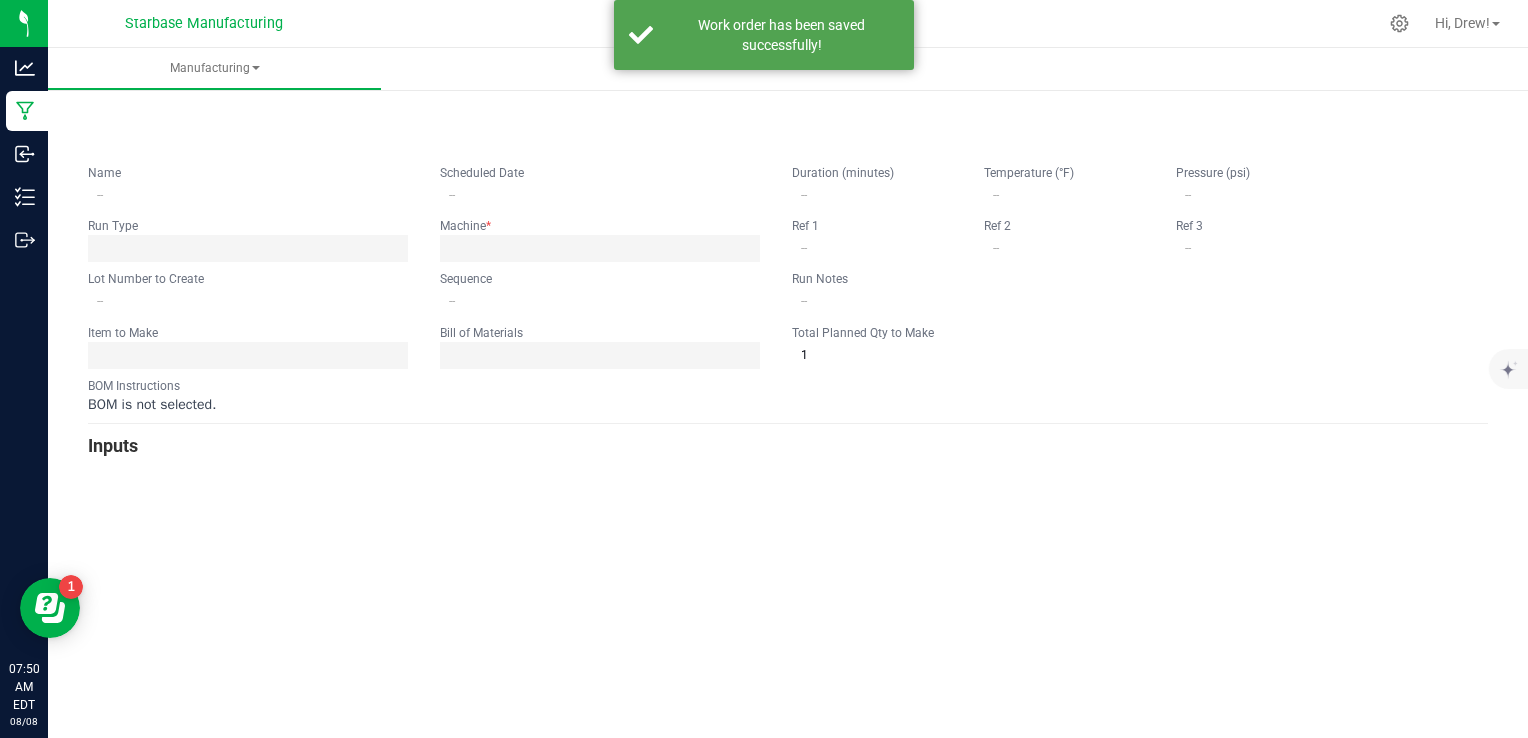 type on "6,500" 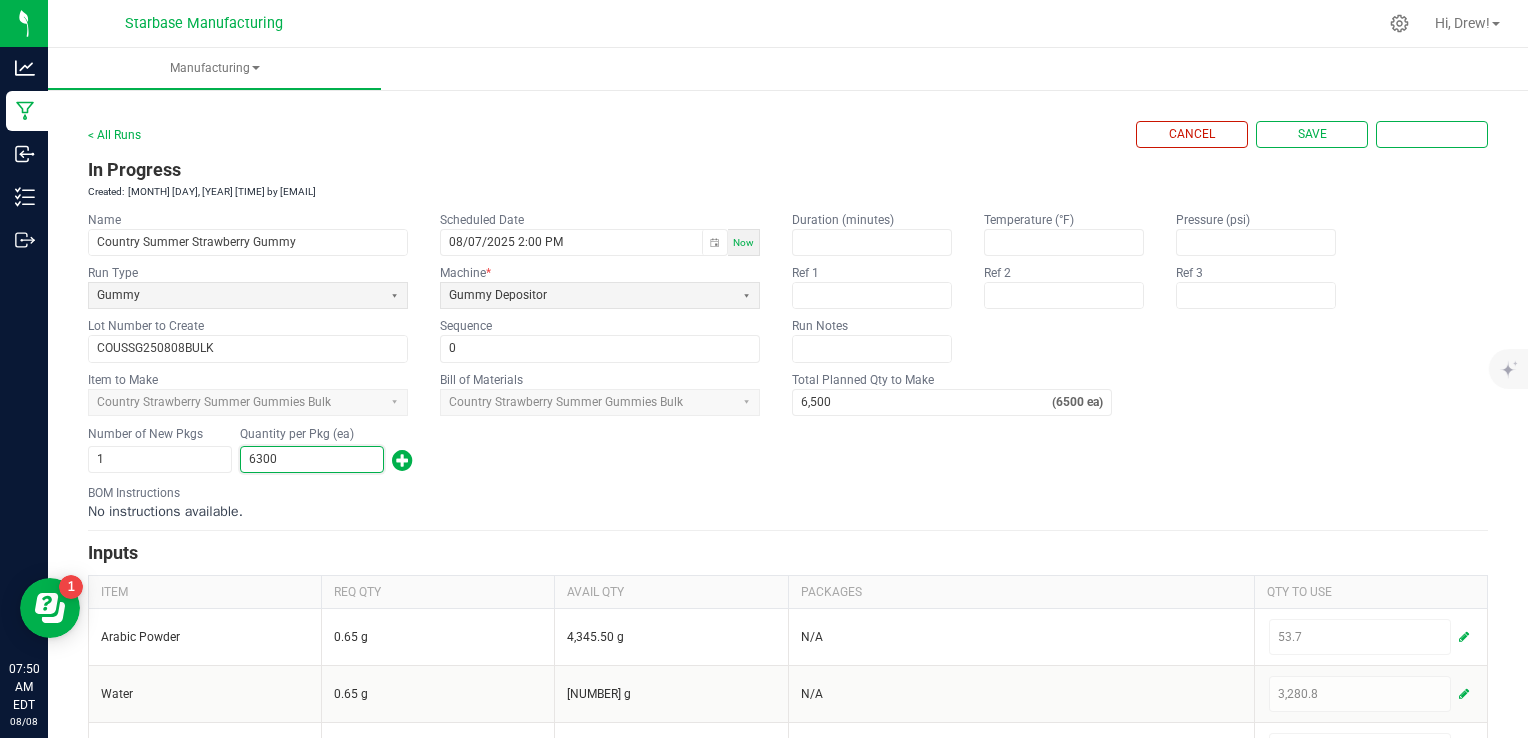 type on "6,300" 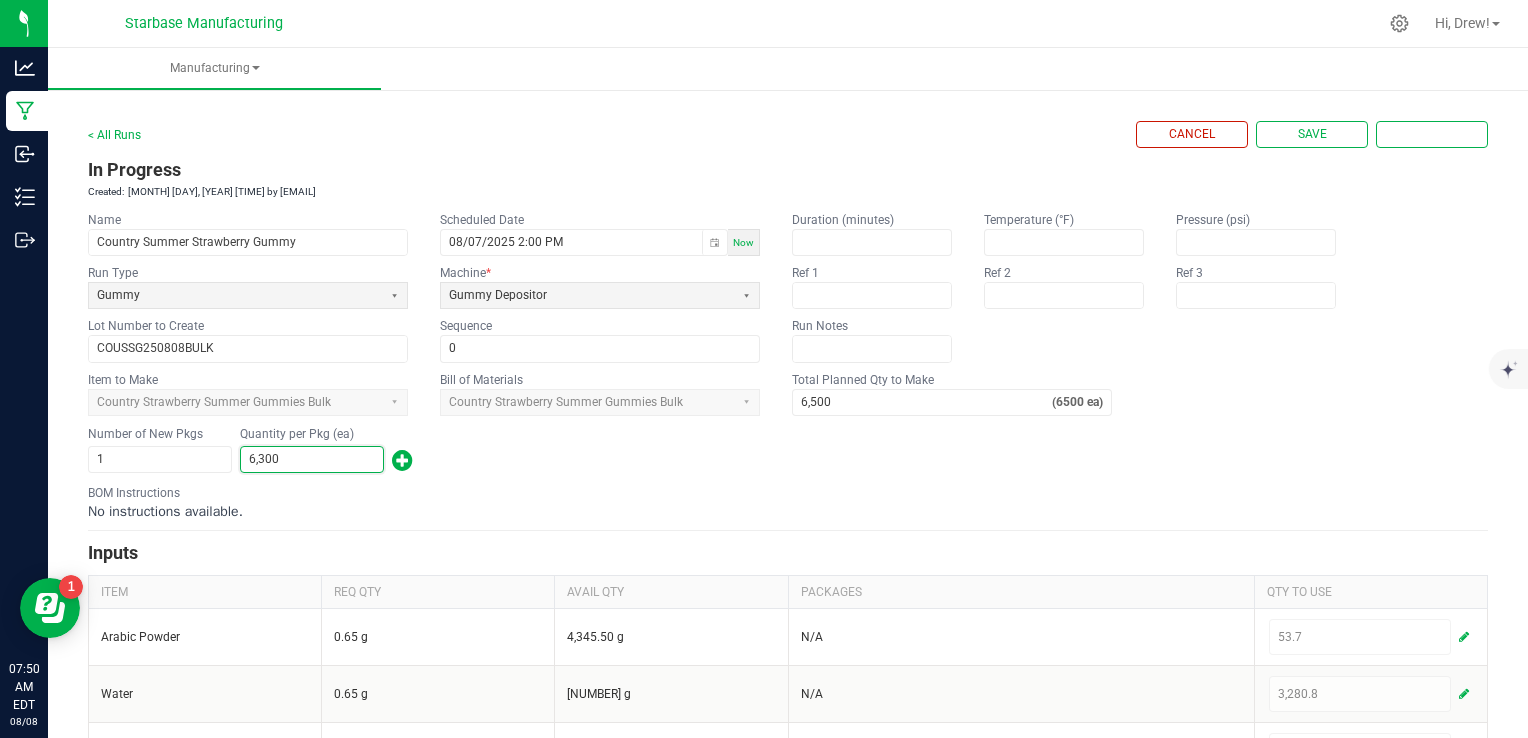 click on "Number of New Pkgs 1   Quantity per Pkg (ea) 6,300" at bounding box center (788, 450) 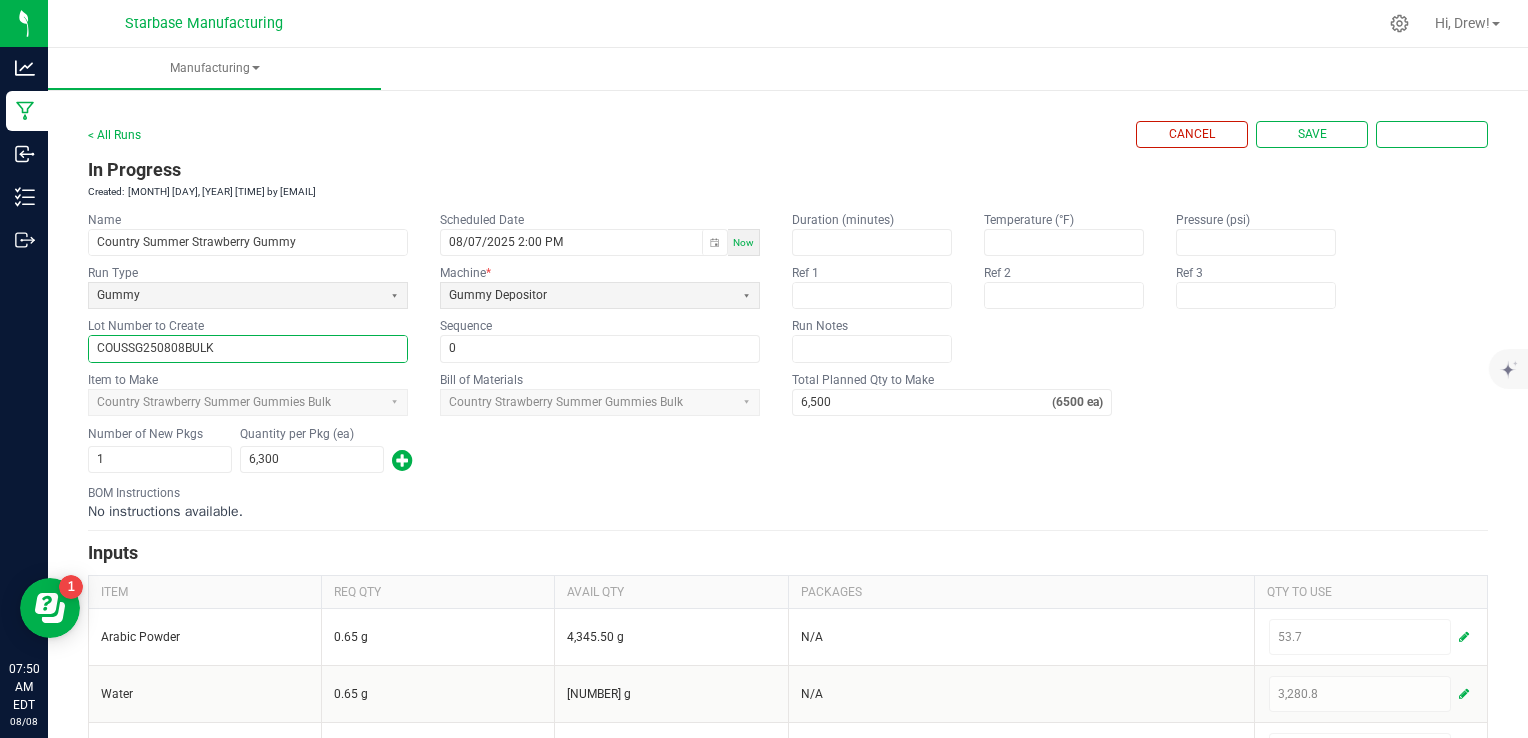 click on "COUSSG250808BULK" at bounding box center (248, 348) 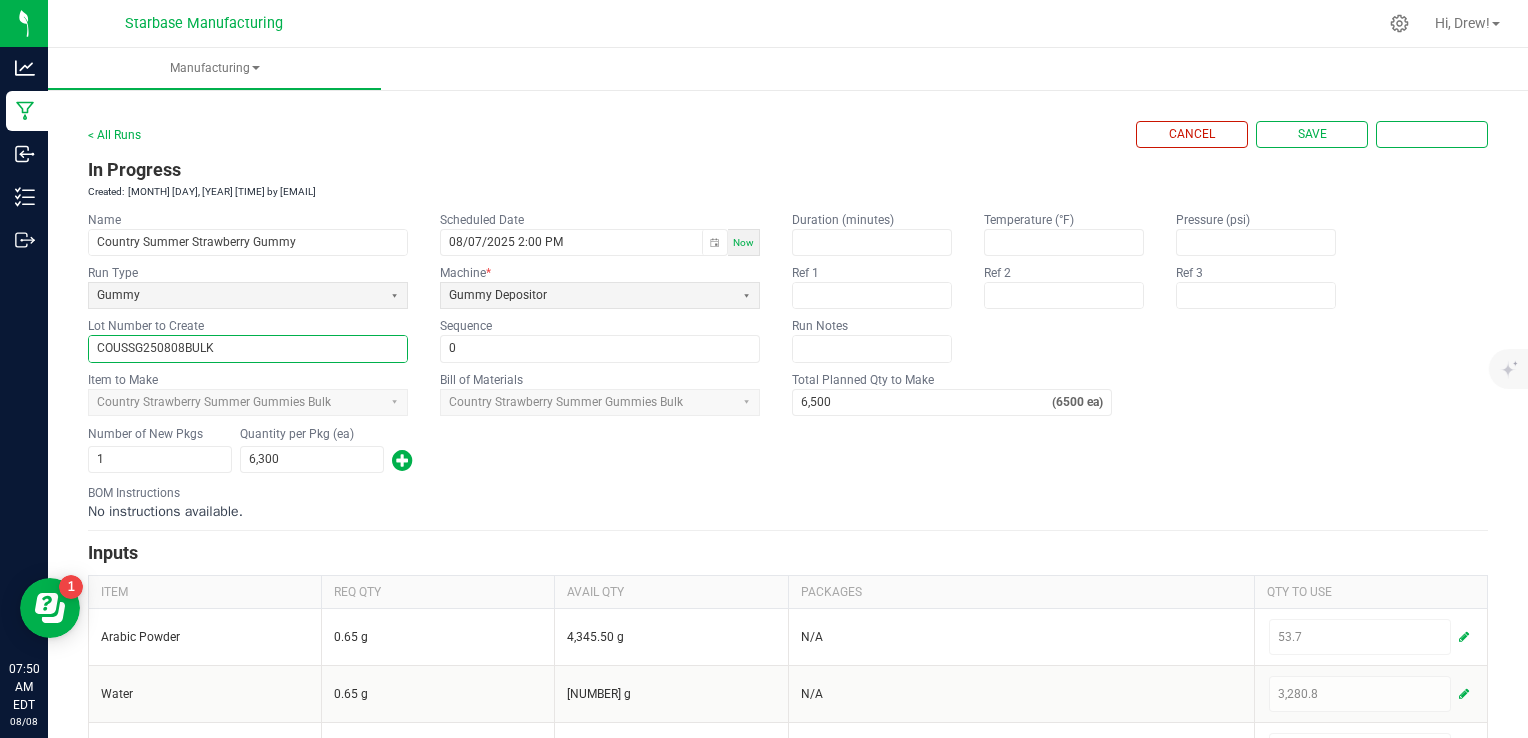 click on "COUSSG250808BULK" at bounding box center [248, 348] 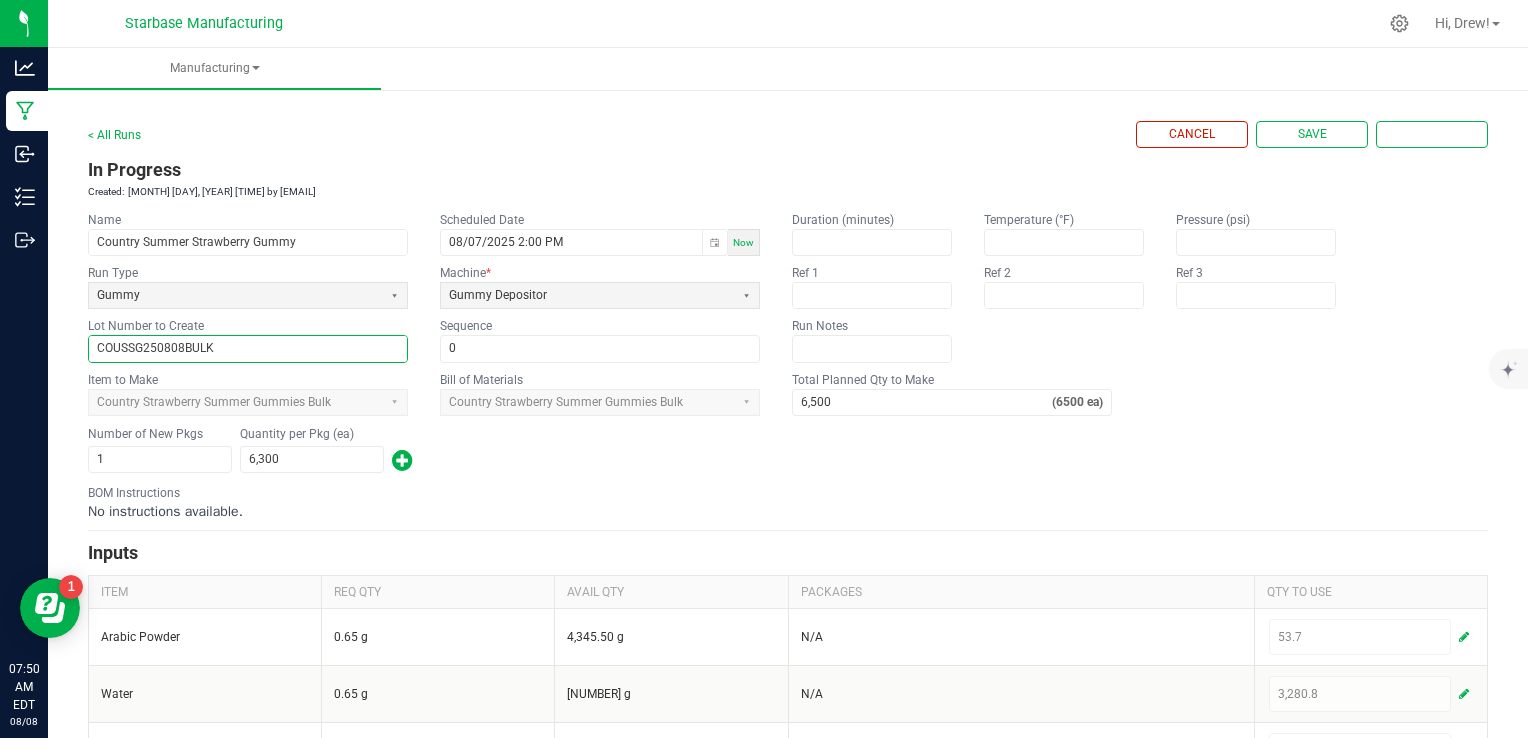 click on "COUSSG250808BULK" at bounding box center (248, 348) 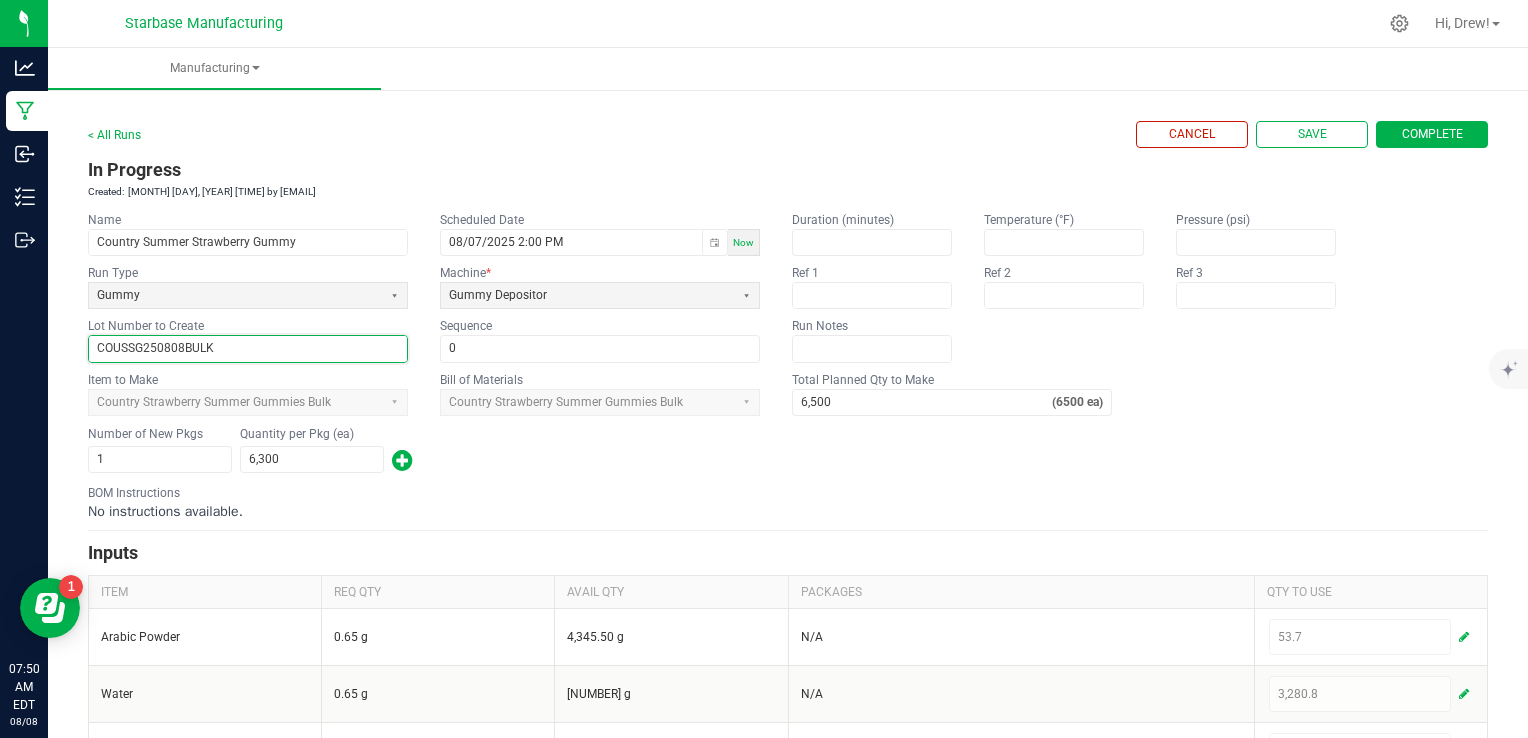 click on "Complete" at bounding box center (1432, 134) 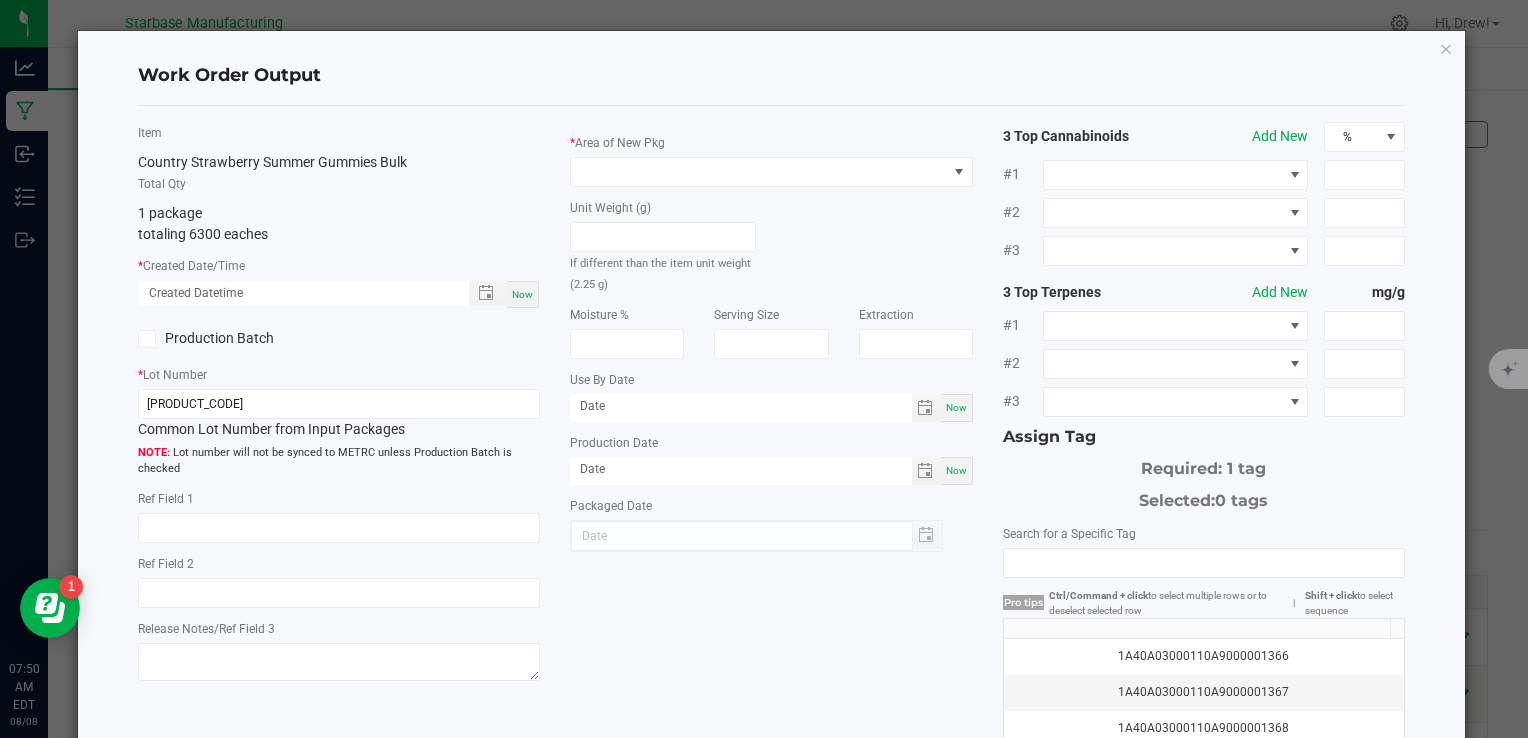 click on "Now" at bounding box center (522, 294) 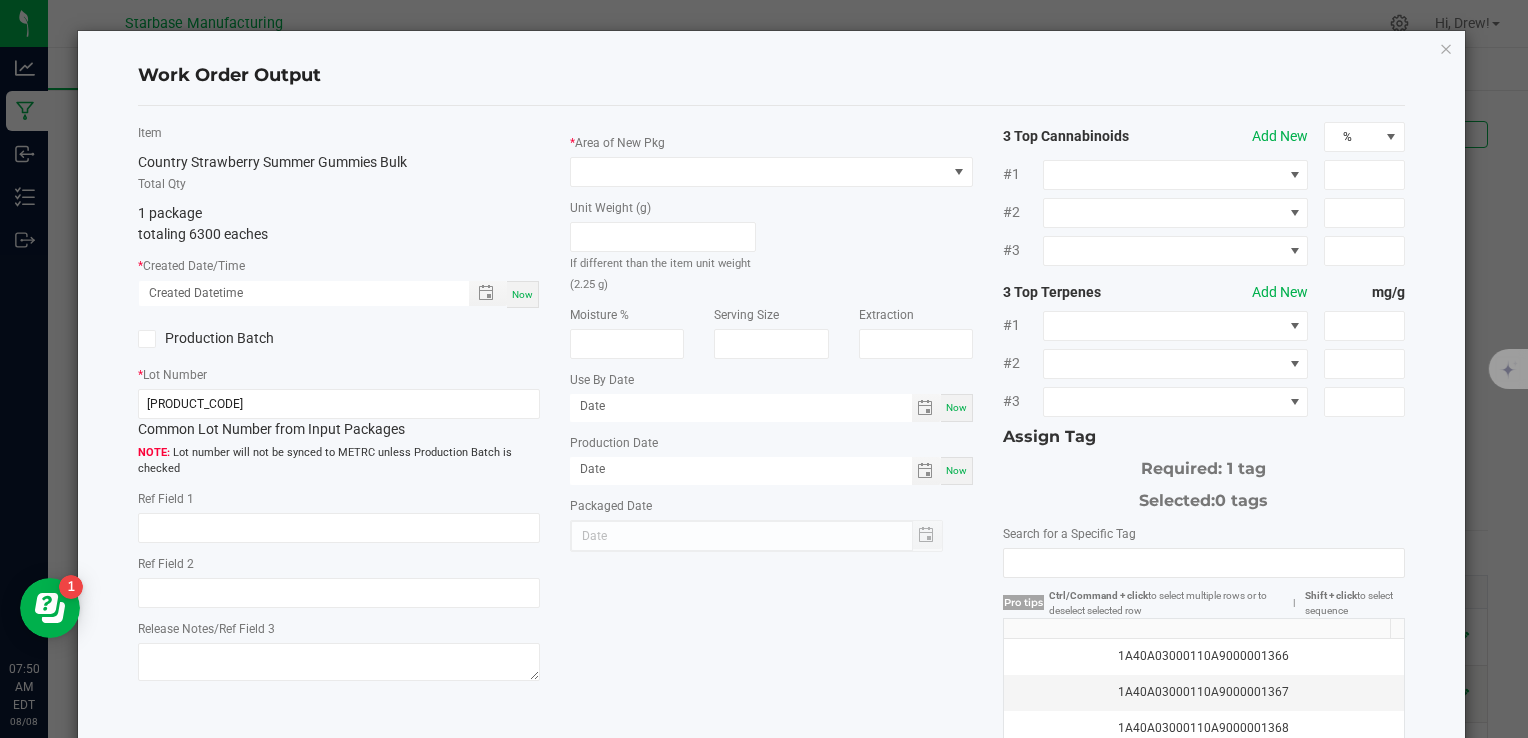 type on "[DATE] [TIME]" 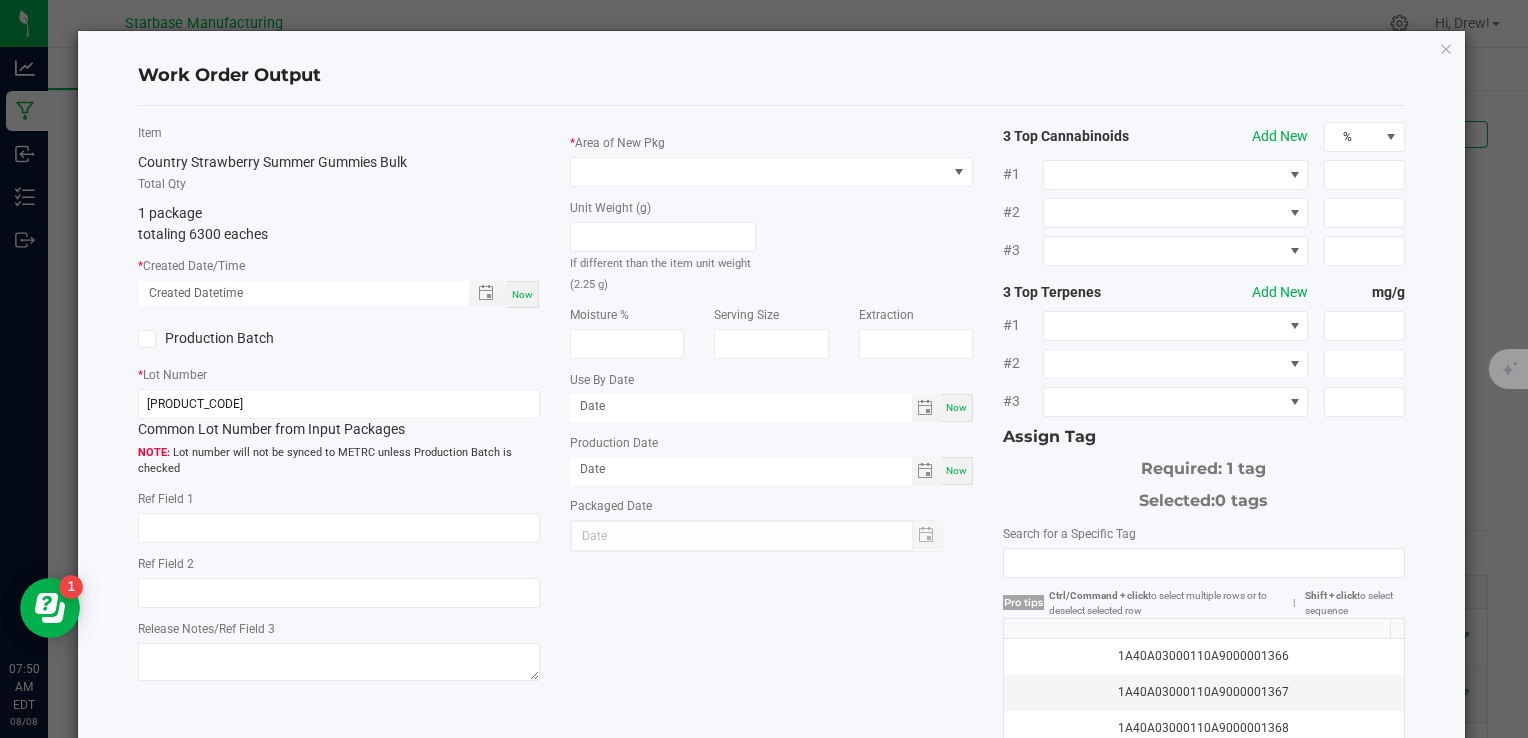 type on "08/08/2025" 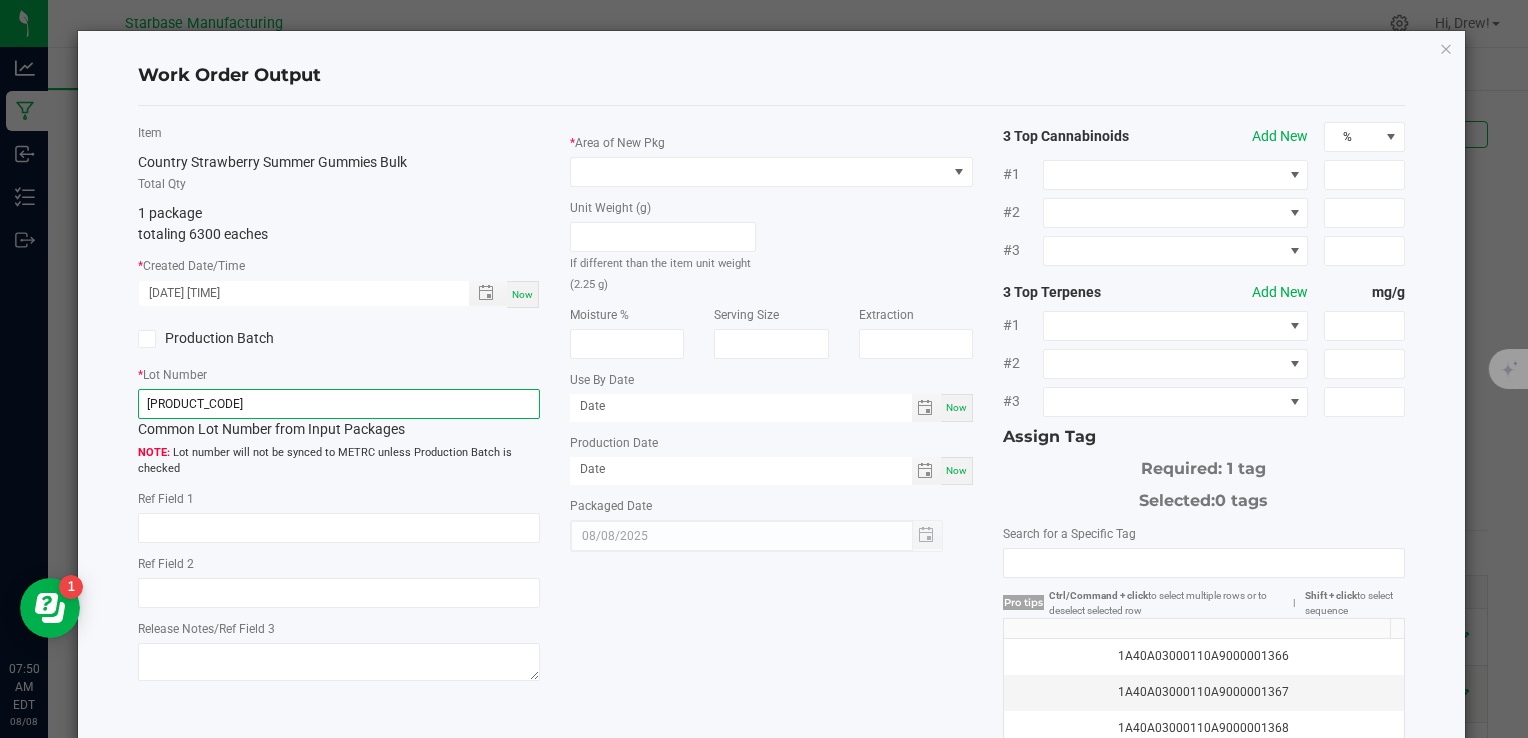 click on "[PRODUCT_CODE]" 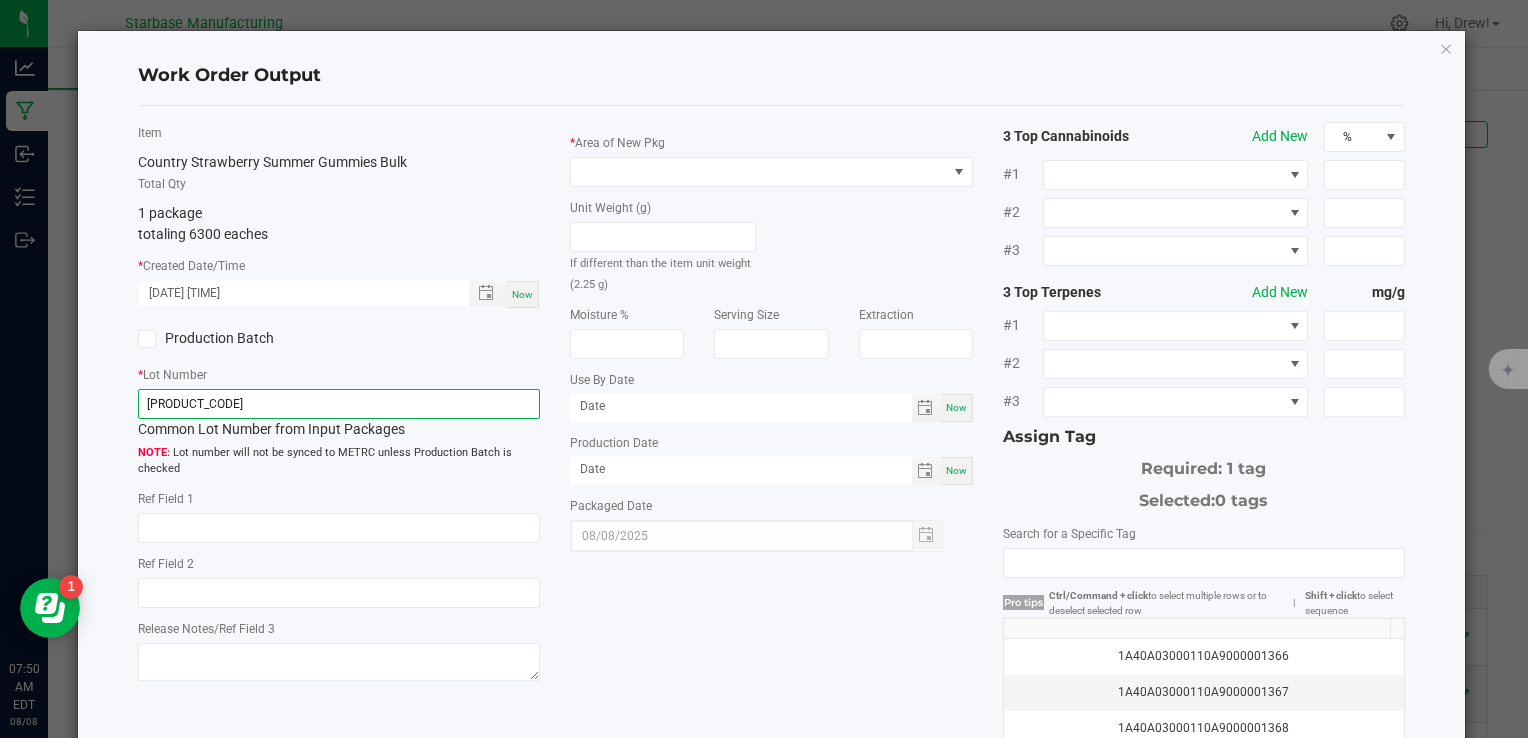 click on "[PRODUCT_CODE]" 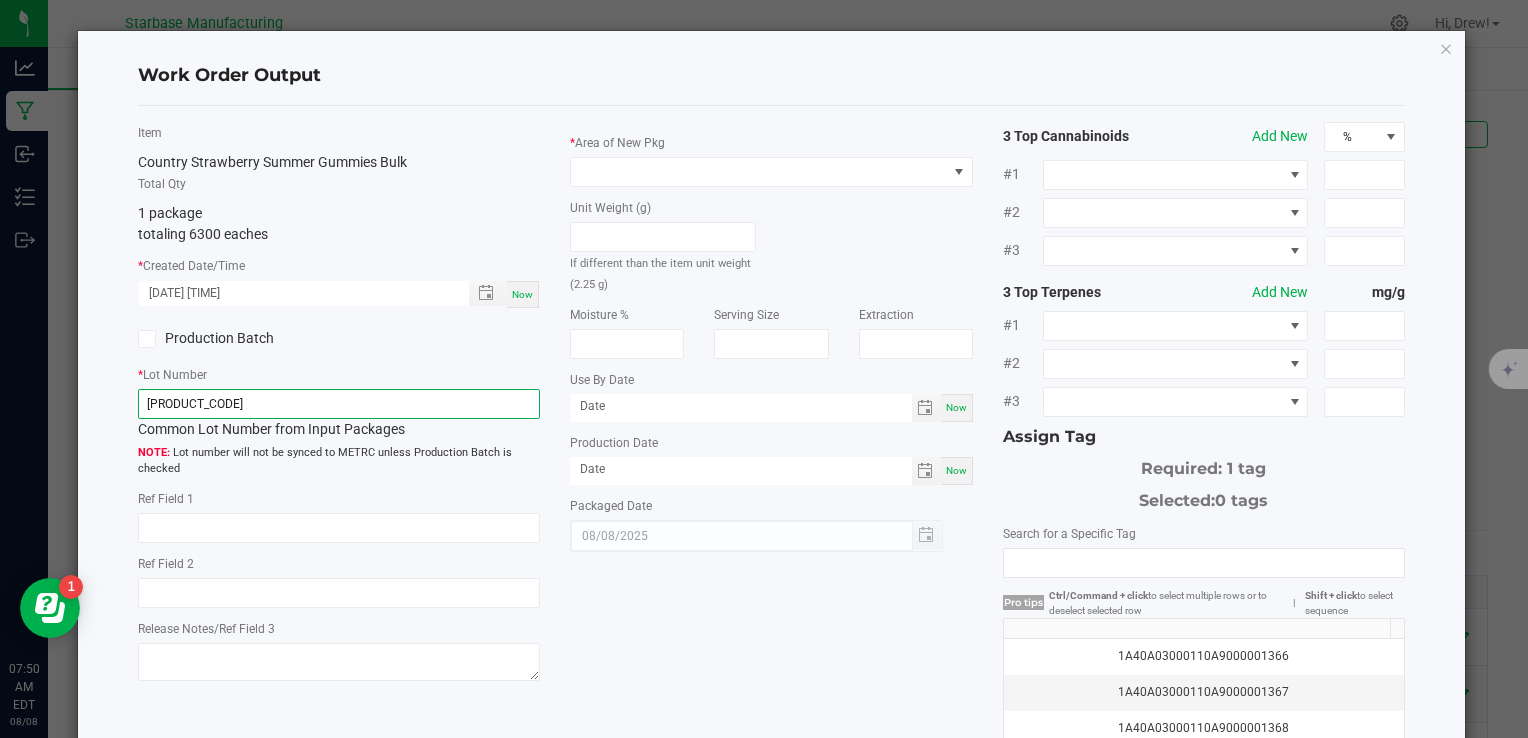 click on "[PRODUCT_CODE]" 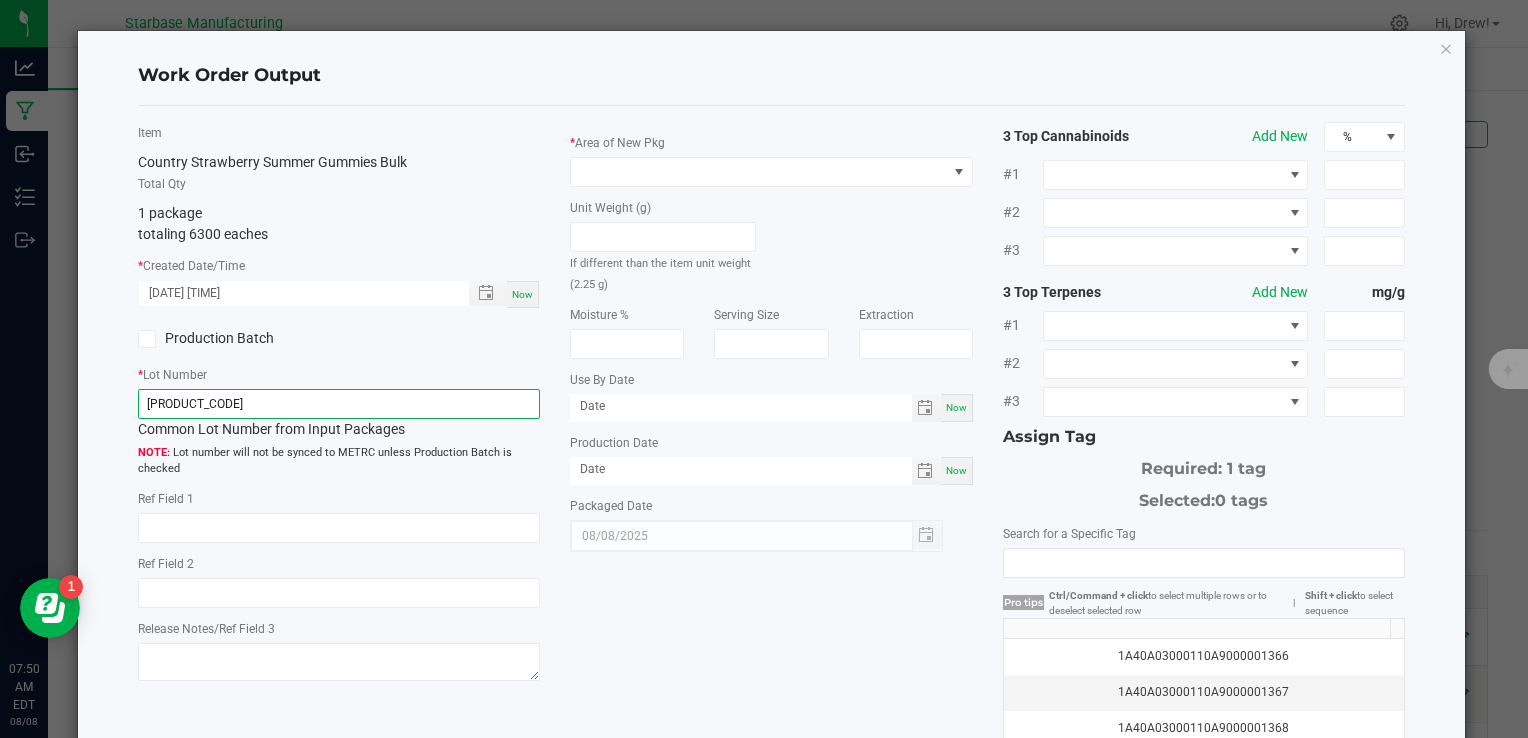 paste on "COUSSG250808BULK" 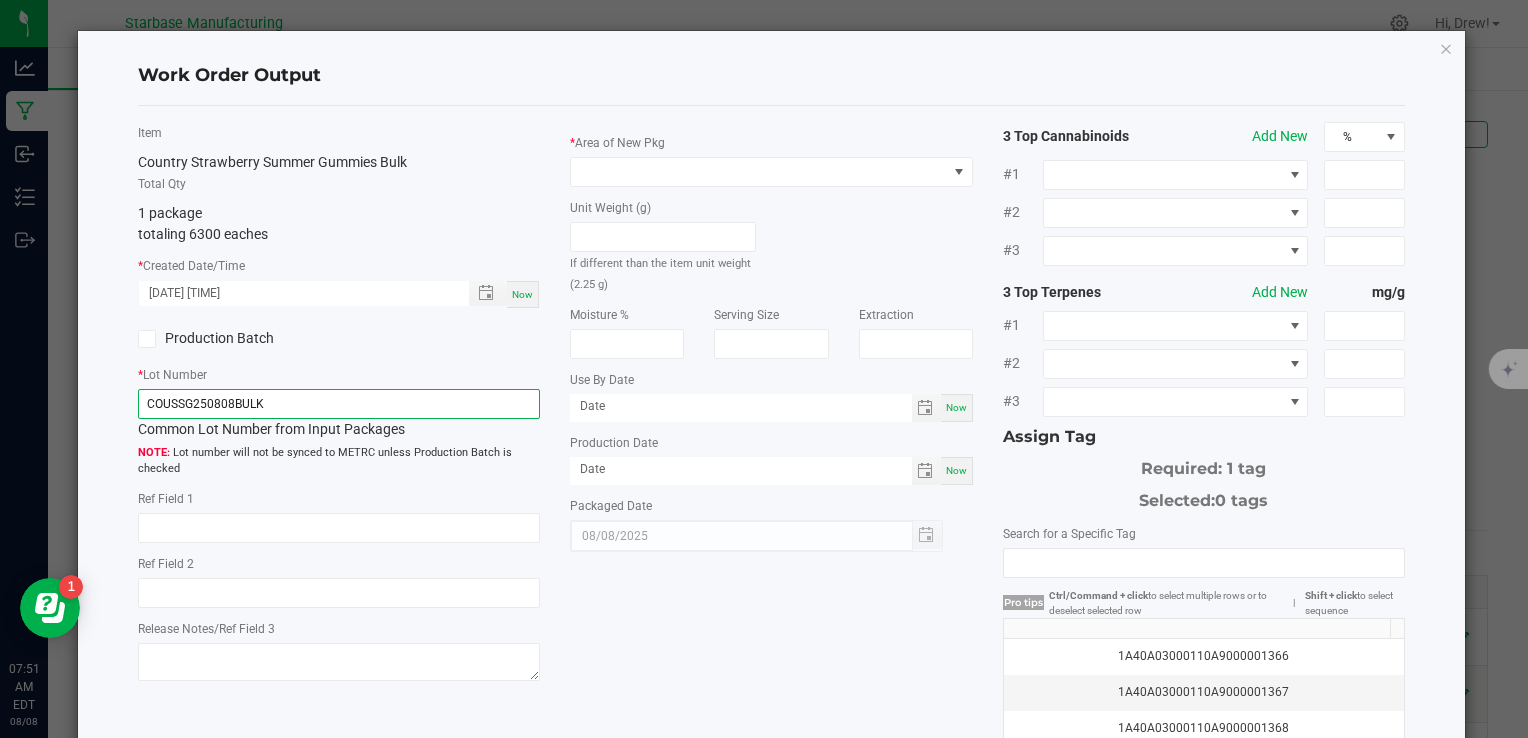 type on "COUSSG250808BULK" 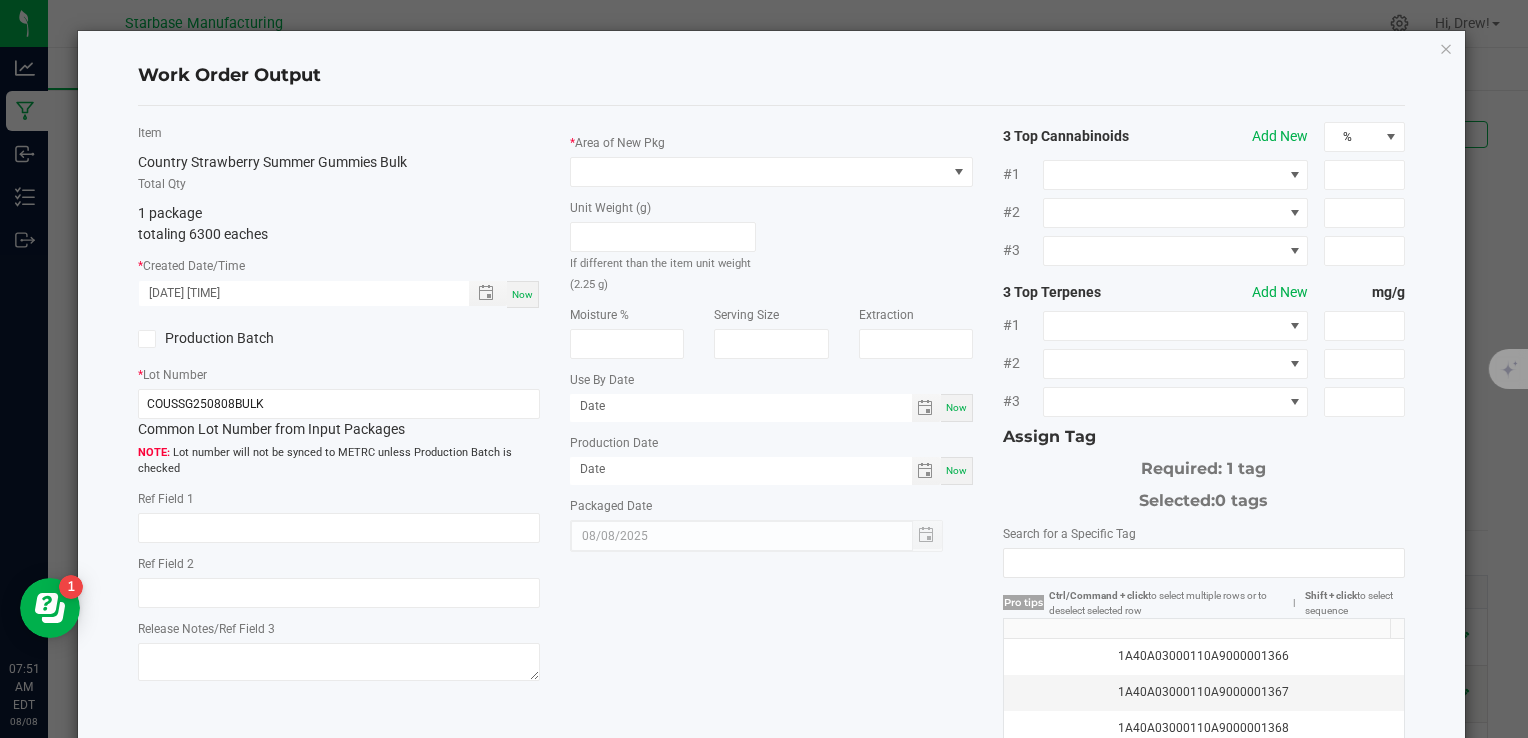 click 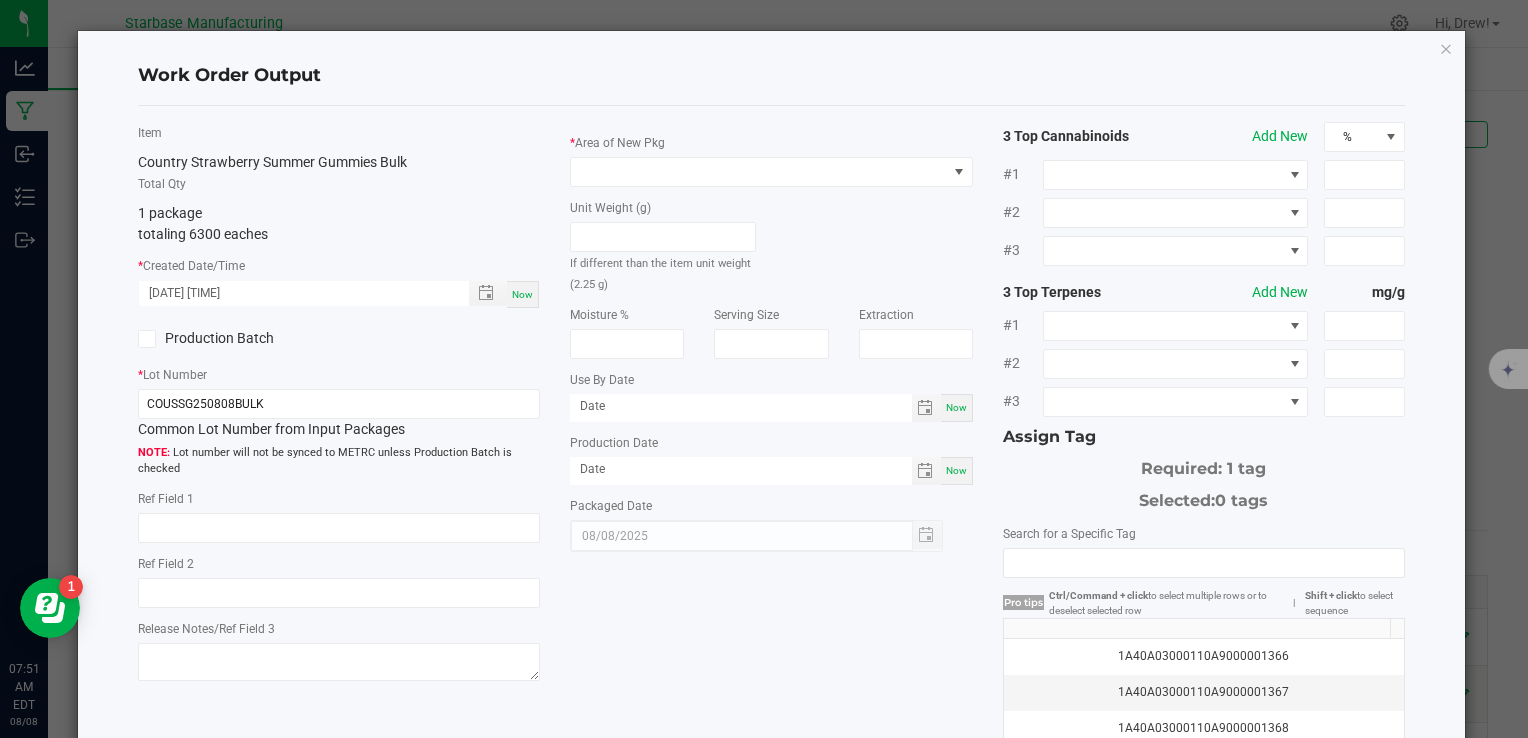 click on "Production Batch" 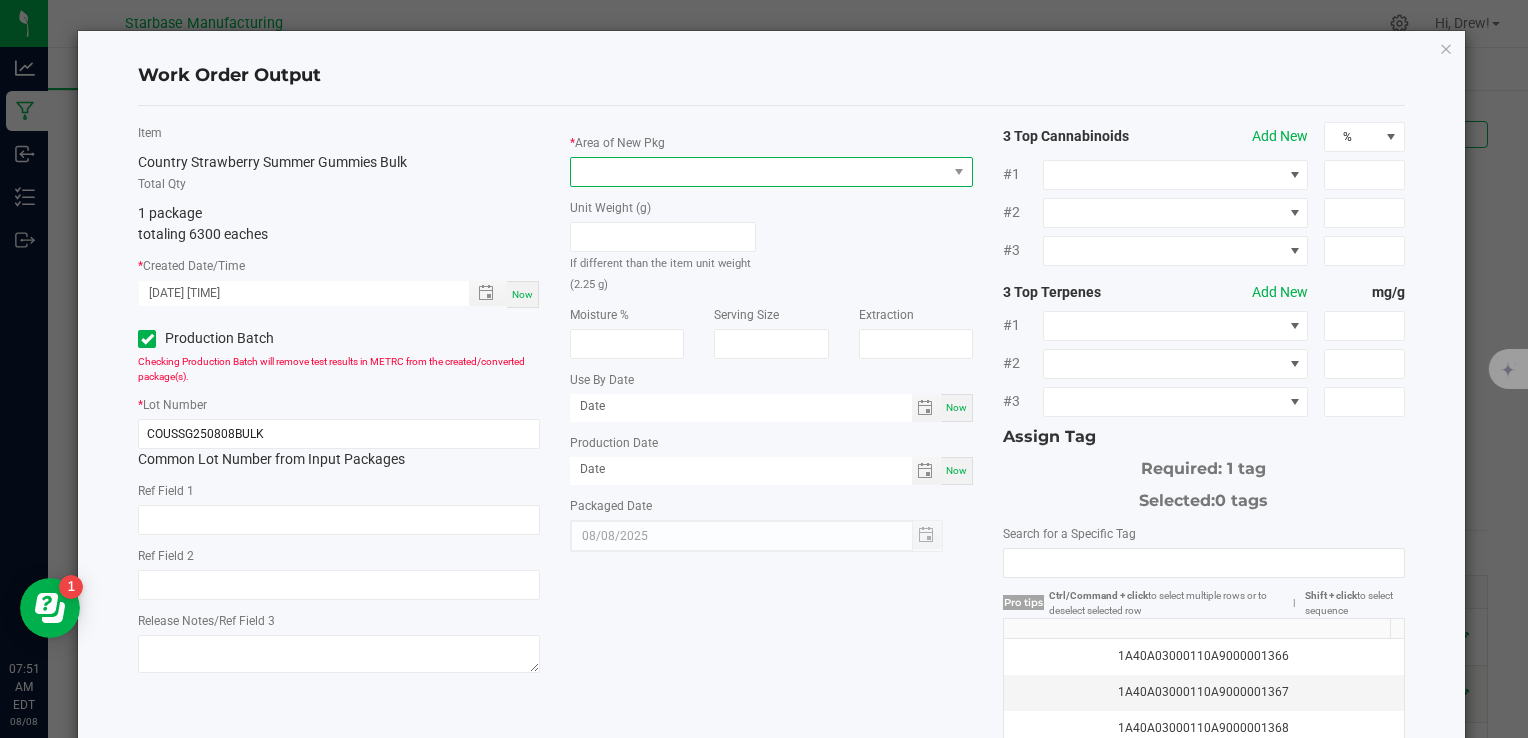 click at bounding box center (758, 172) 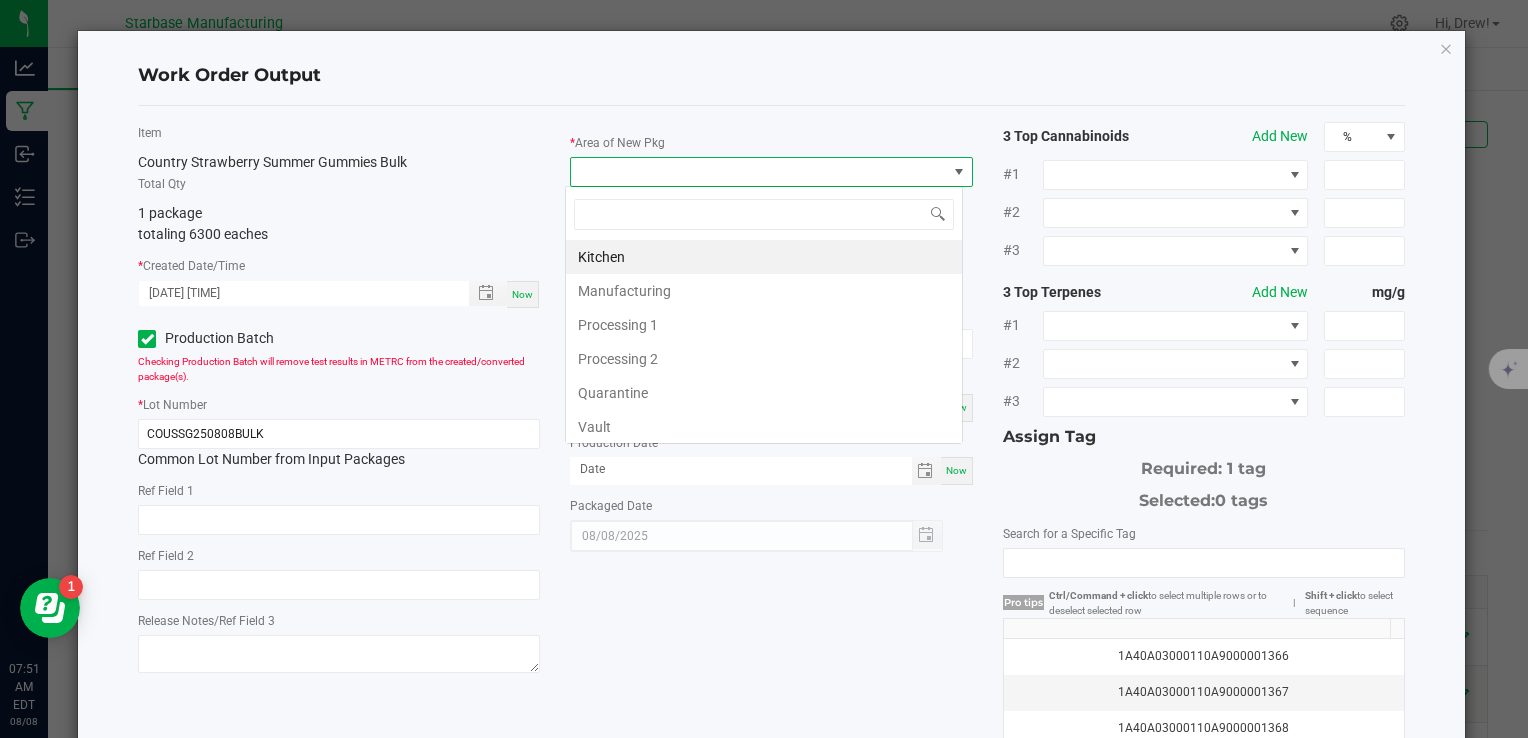 scroll, scrollTop: 99970, scrollLeft: 99602, axis: both 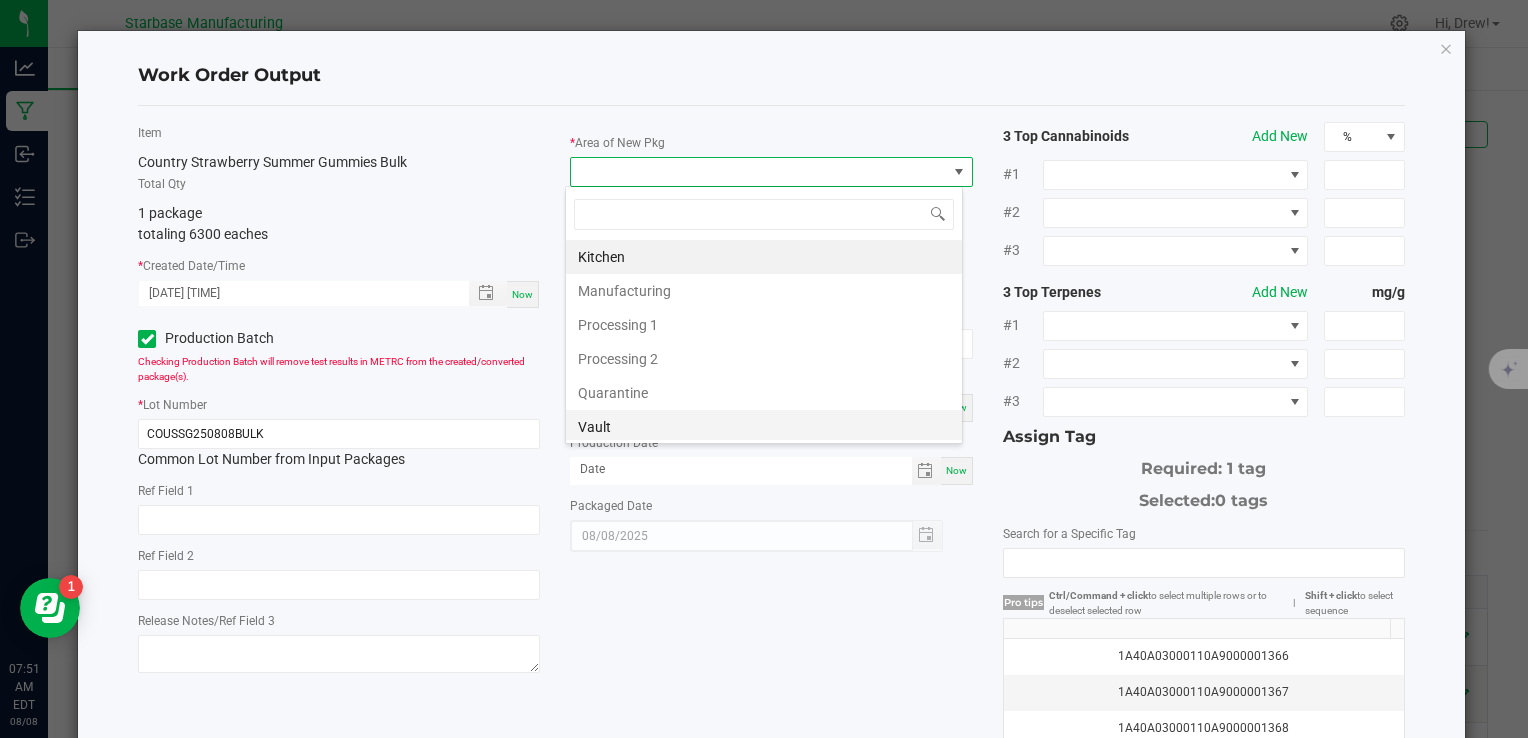 click on "Vault" at bounding box center (764, 427) 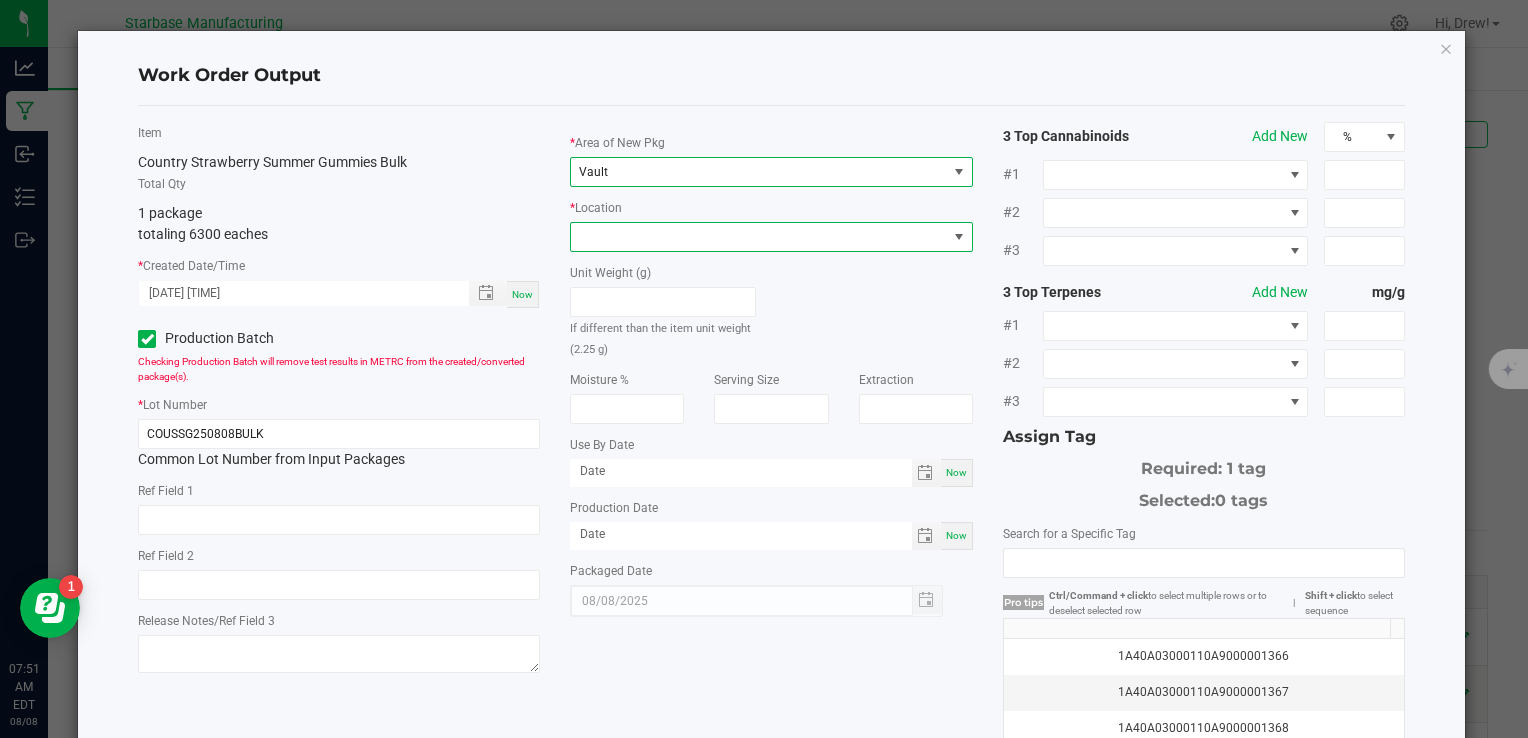 click at bounding box center [758, 237] 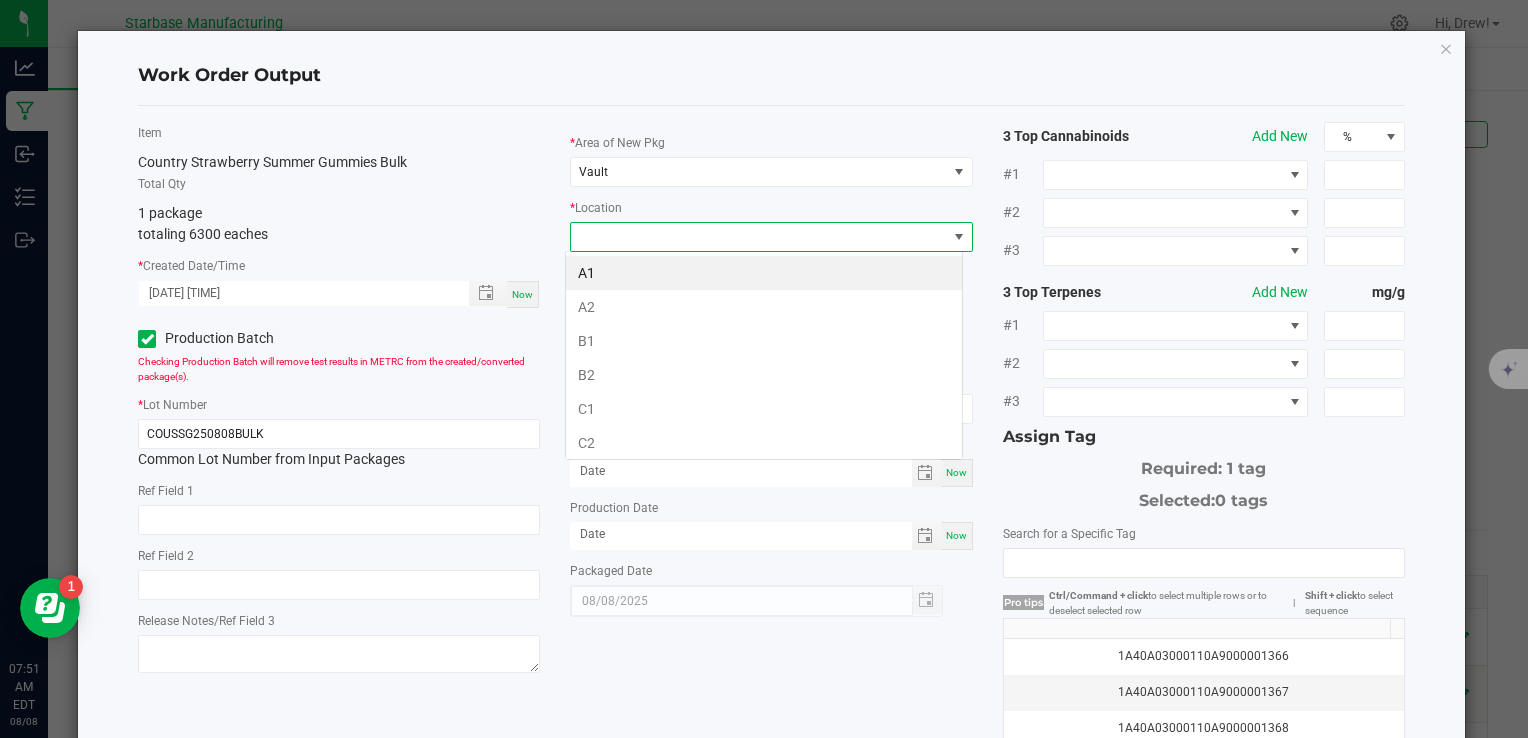 scroll, scrollTop: 99970, scrollLeft: 99602, axis: both 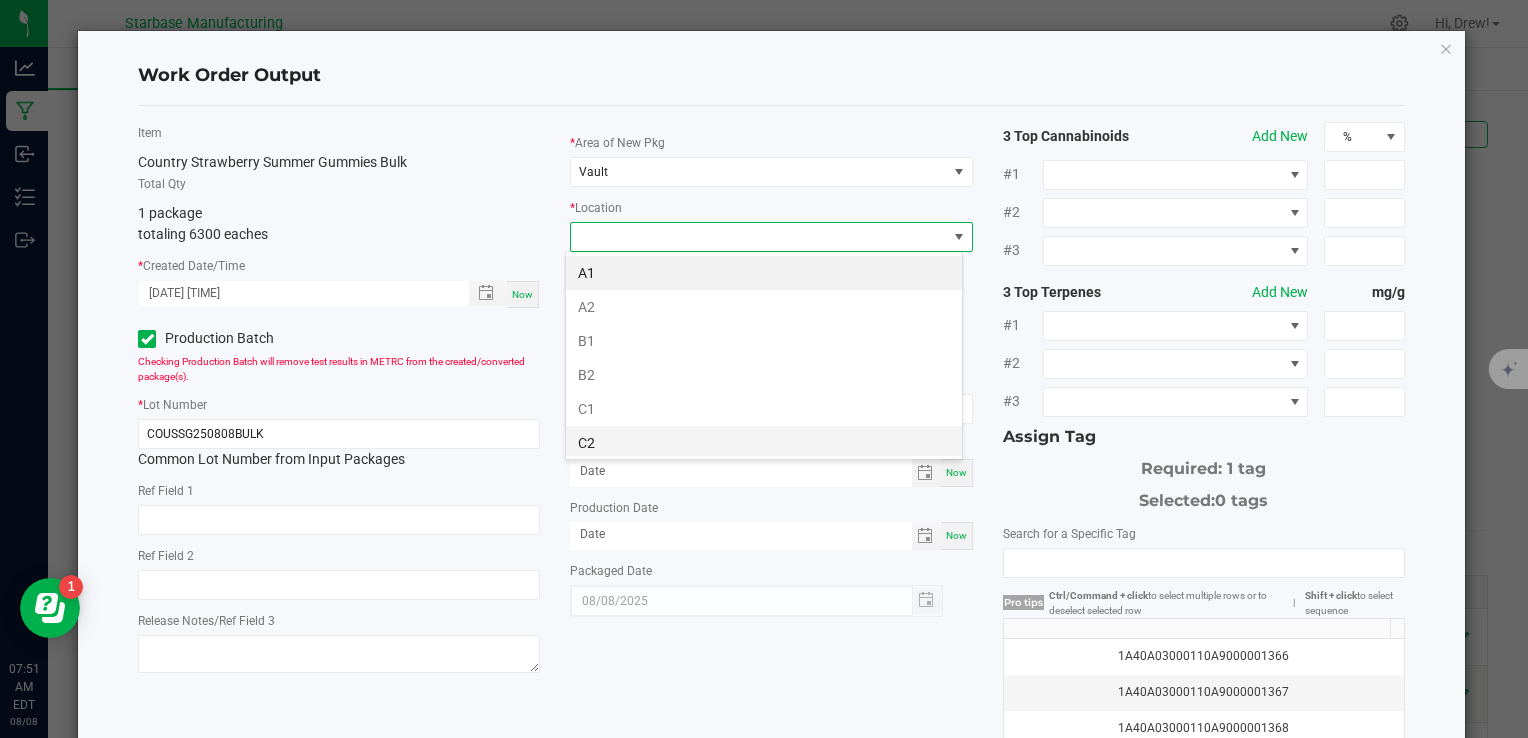 click on "C2" at bounding box center [764, 443] 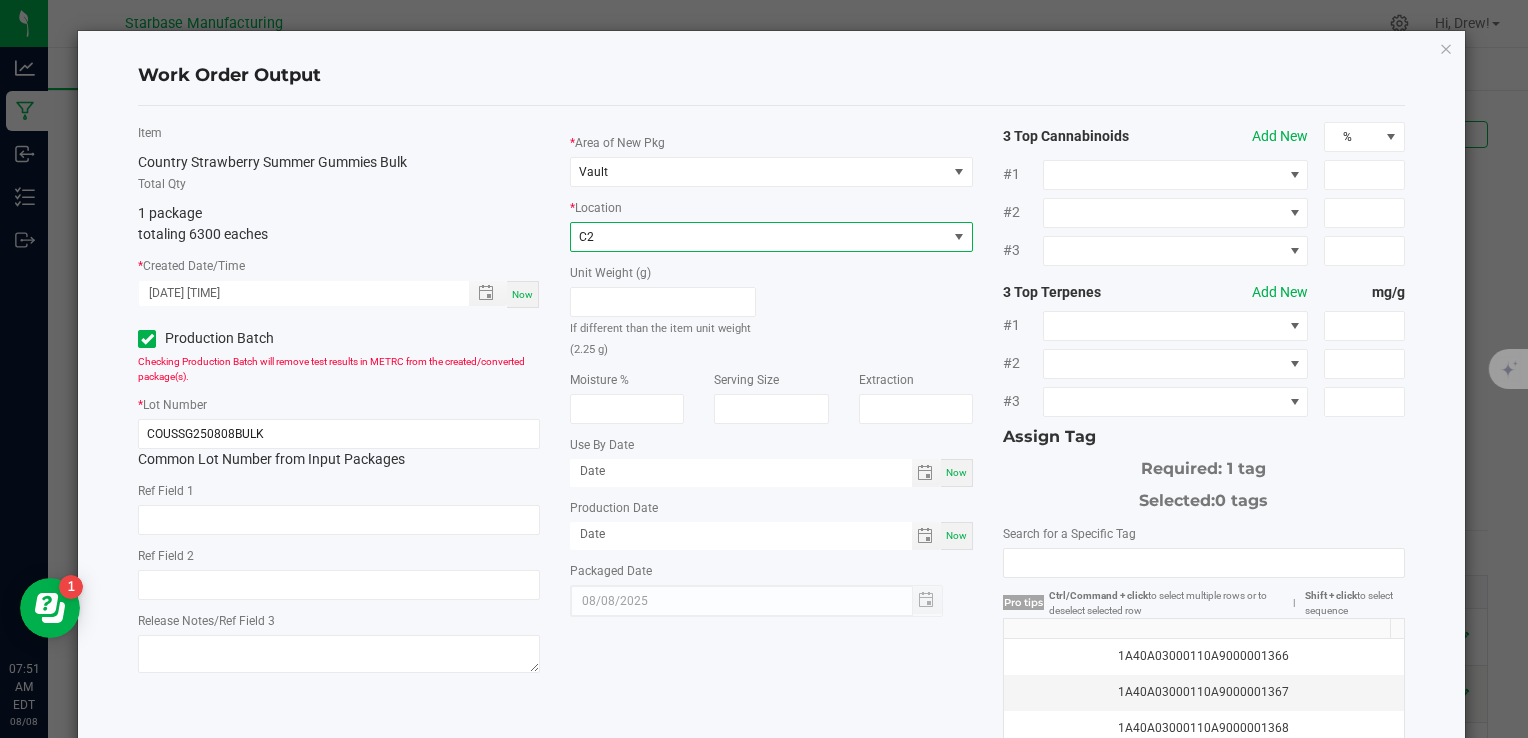 click on "Now" at bounding box center (956, 535) 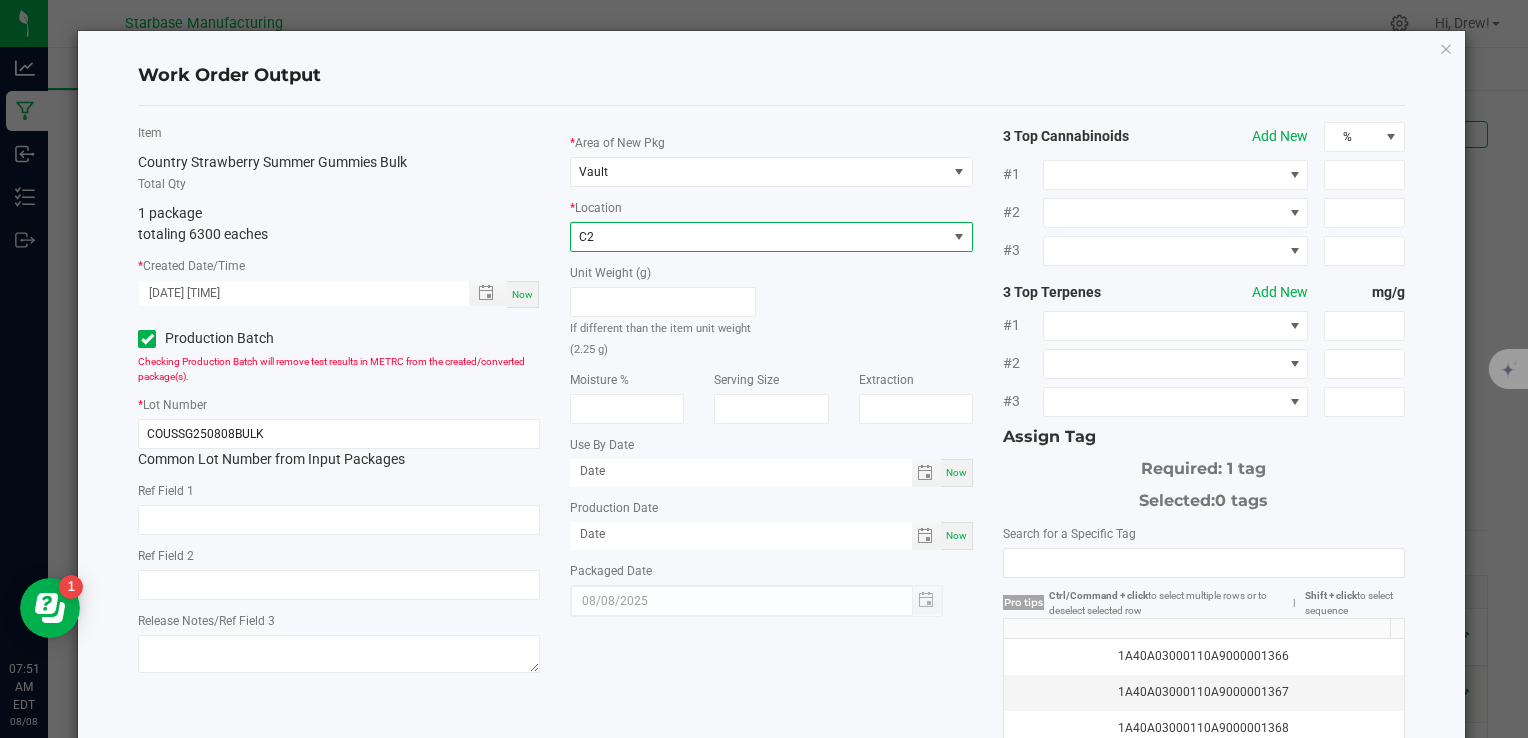 type on "08/08/2025" 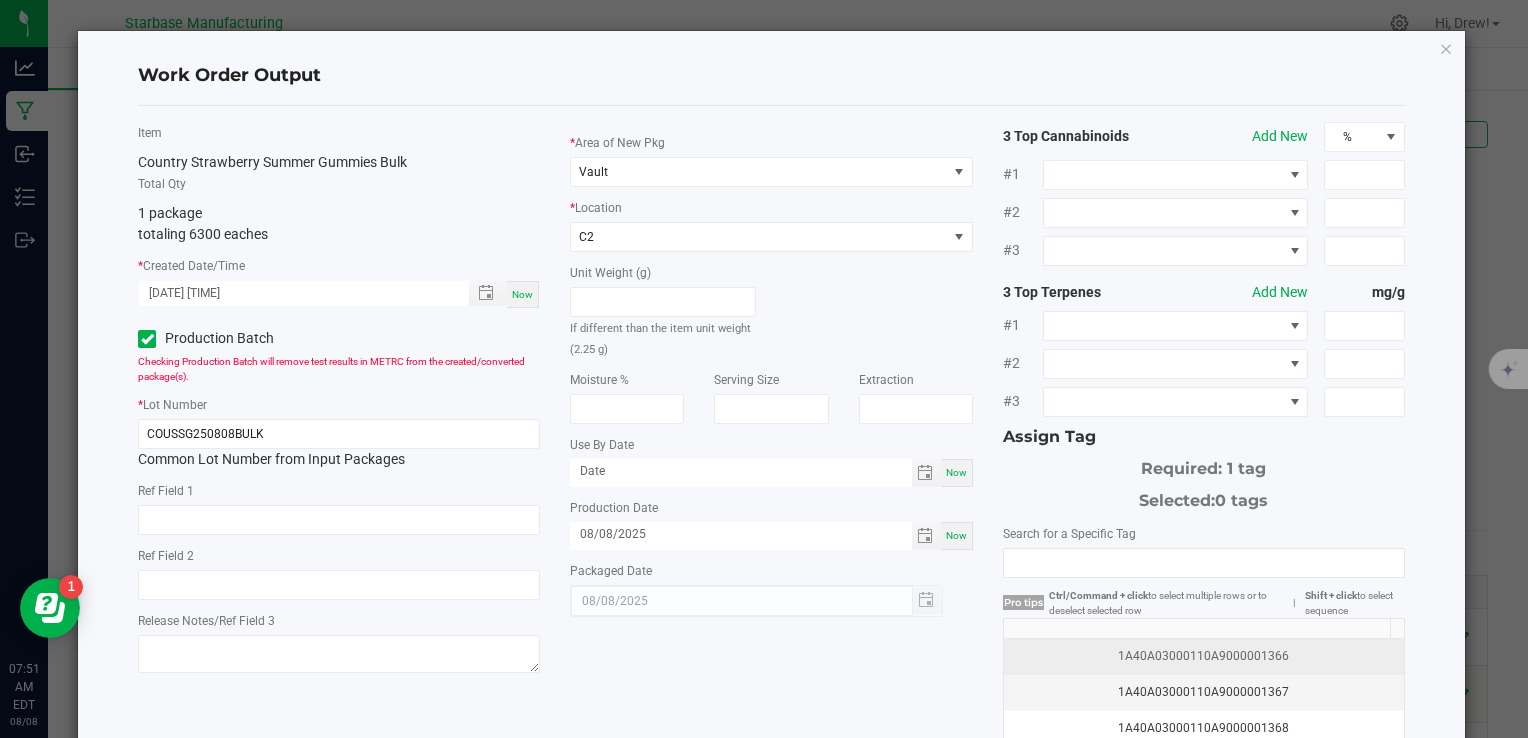 click on "1A40A03000110A9000001366" 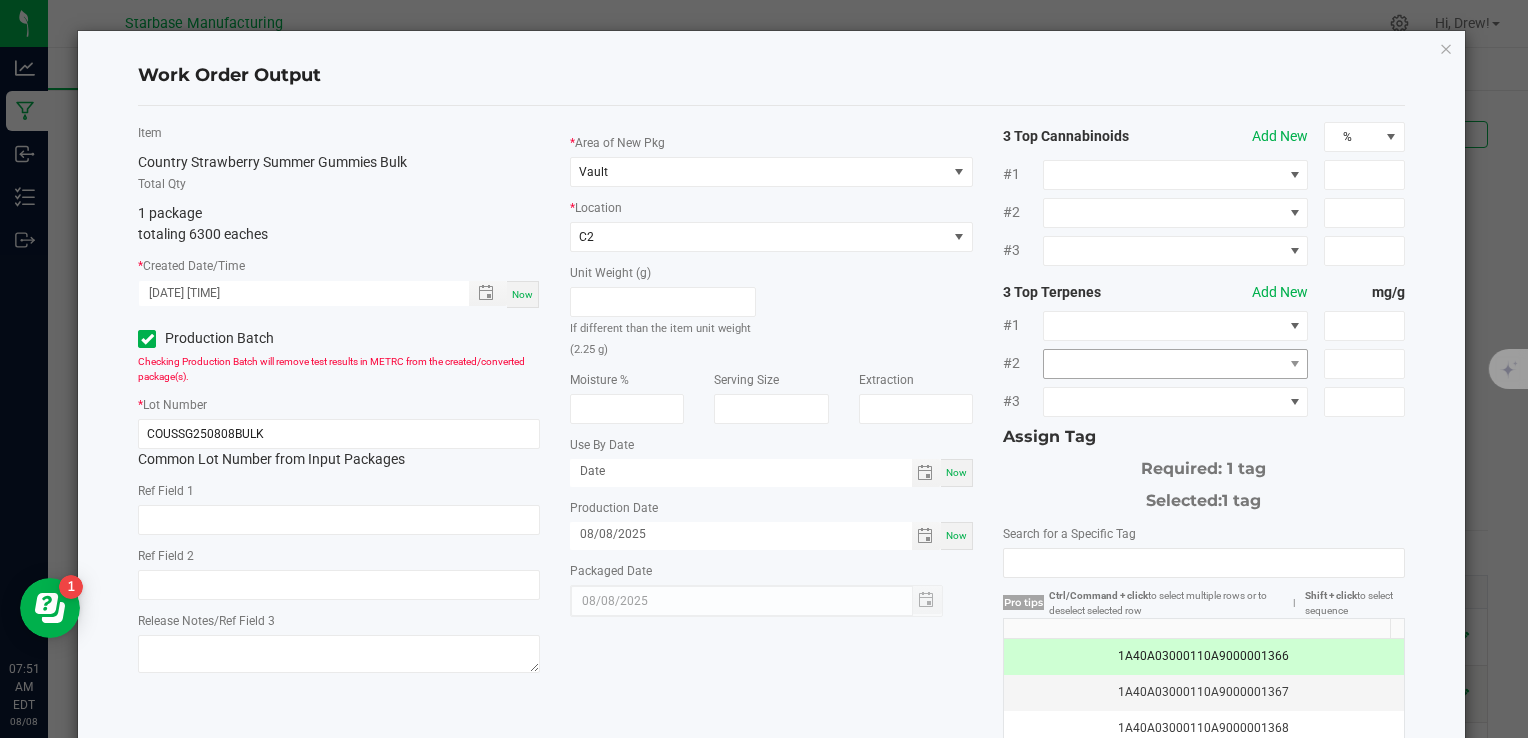 scroll, scrollTop: 212, scrollLeft: 0, axis: vertical 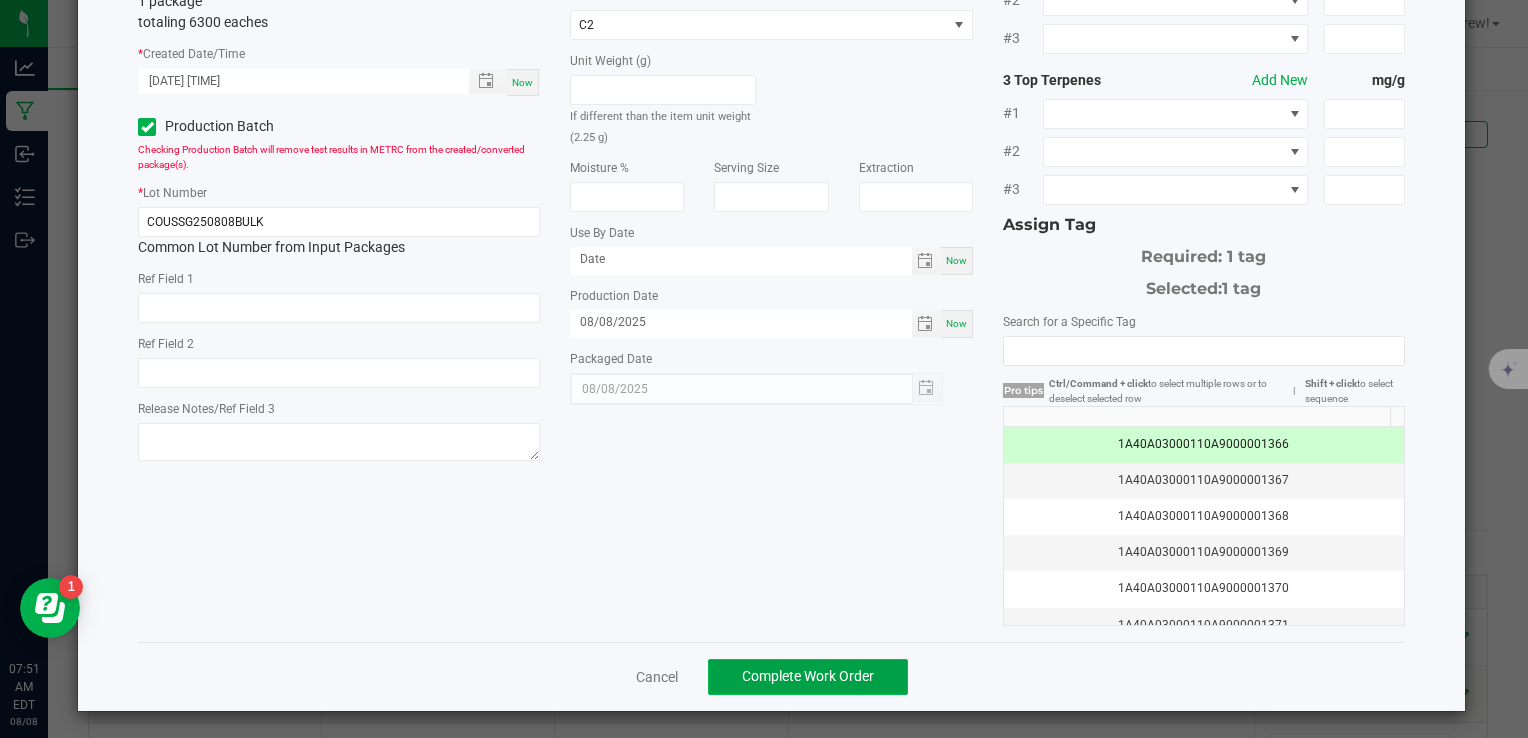 click on "Complete Work Order" 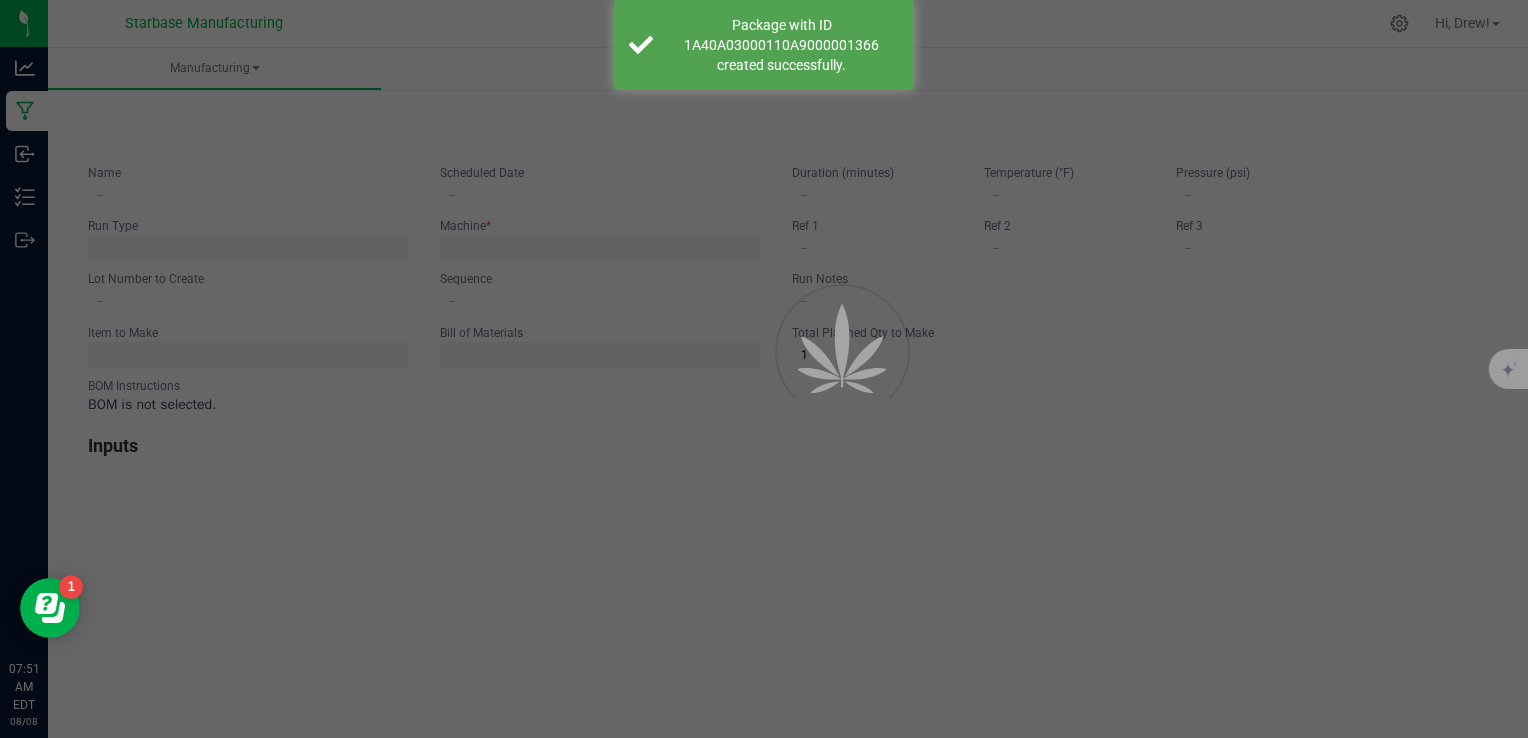 type on "Country Summer Strawberry Gummy" 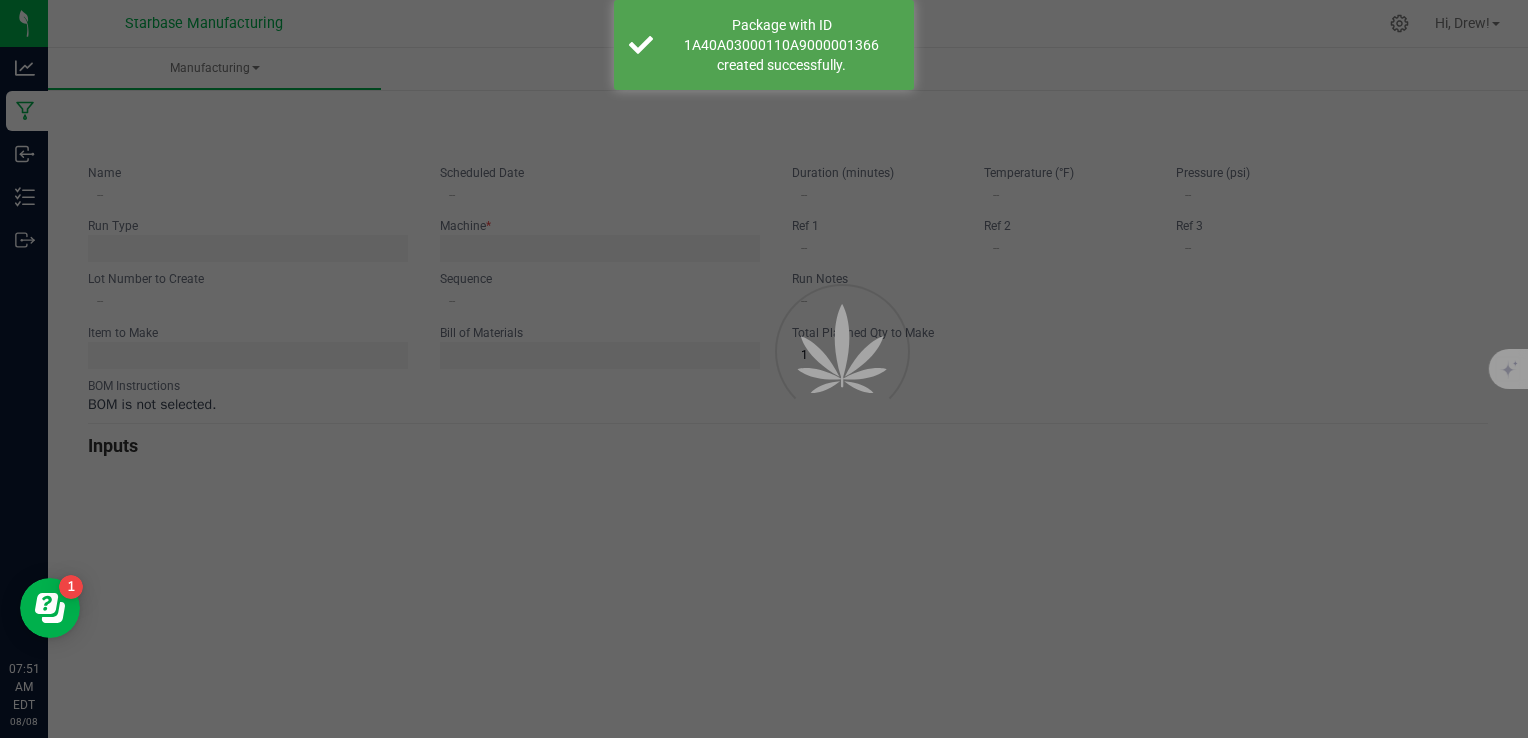 type on "08/07/2025 2:00 PM" 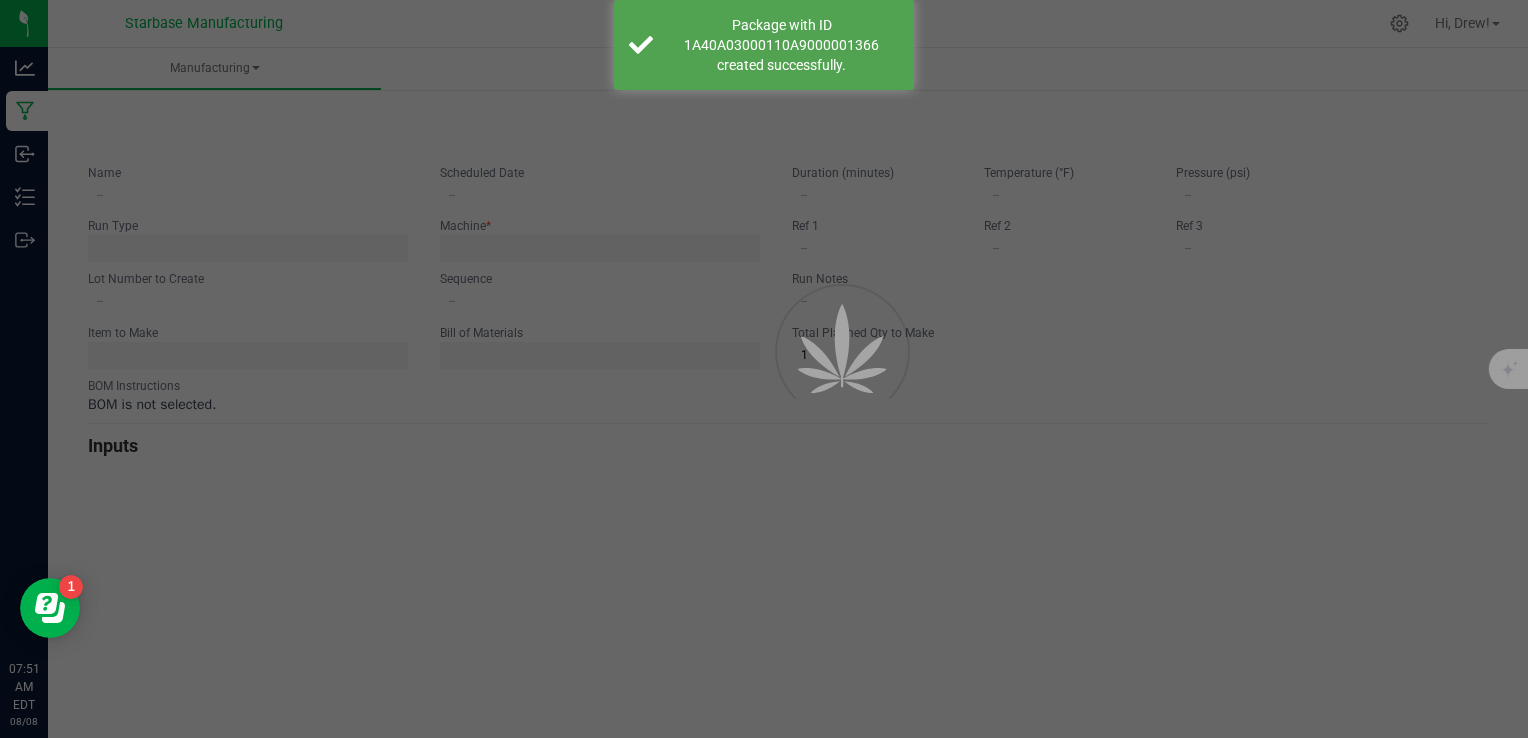 type on "COUSSG250808BULK" 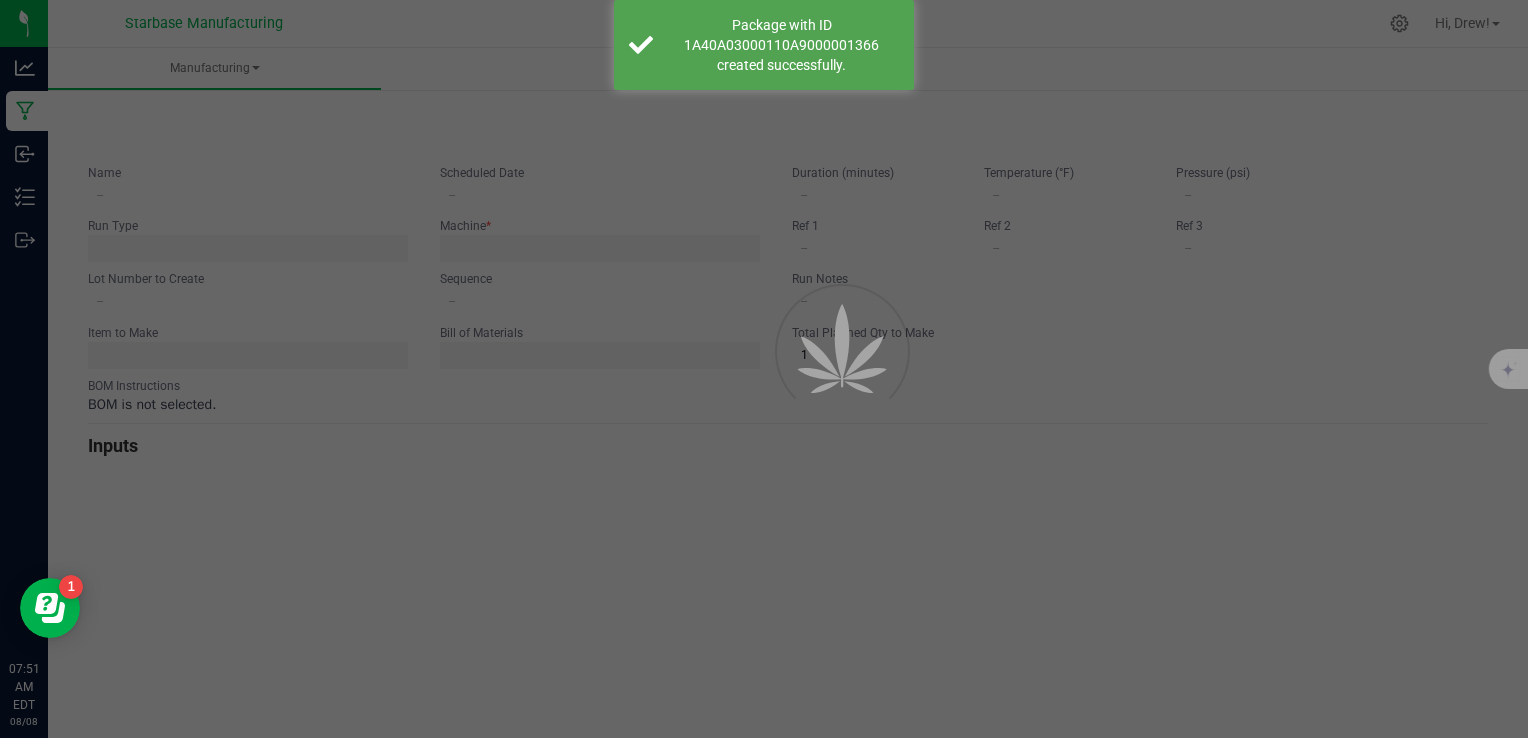 type on "0" 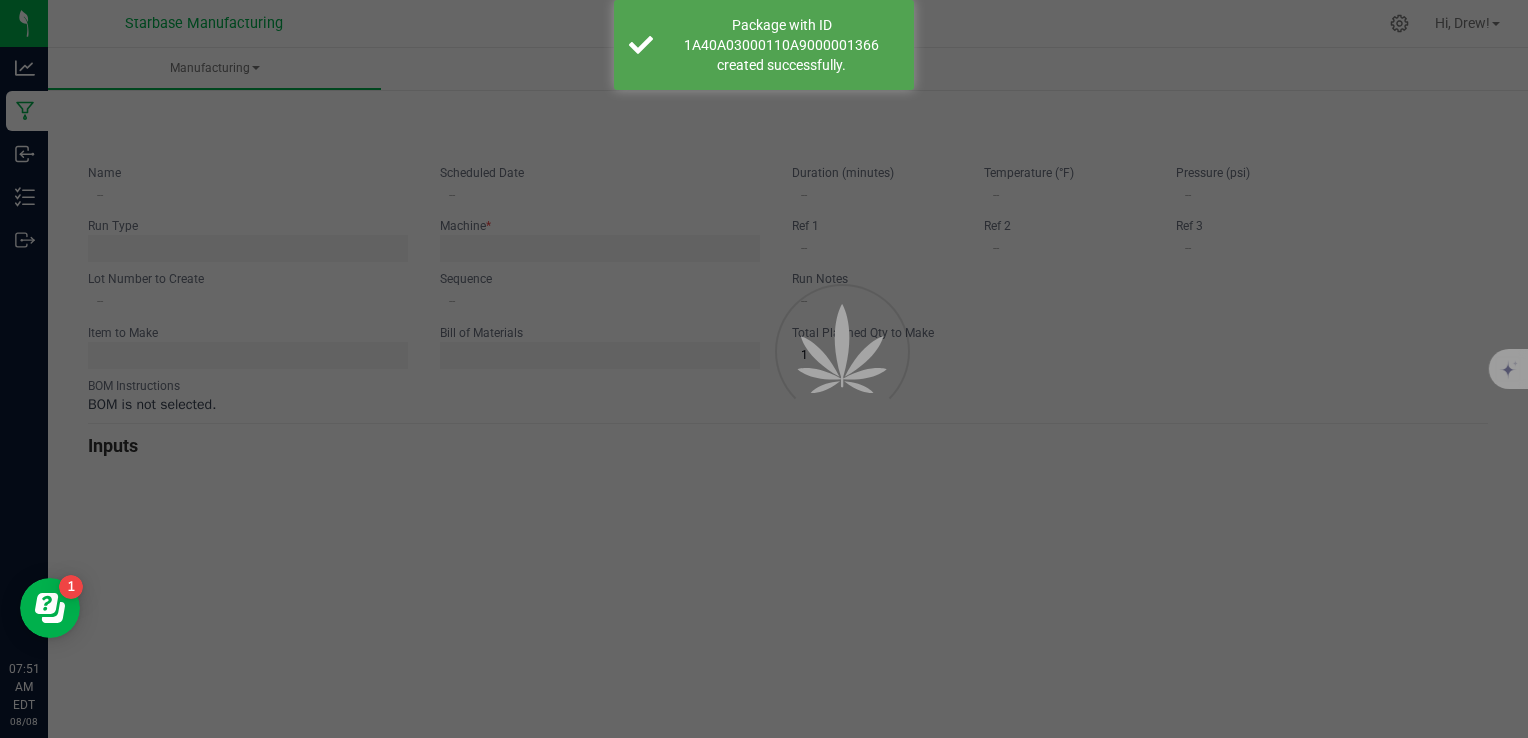 type on "6,500" 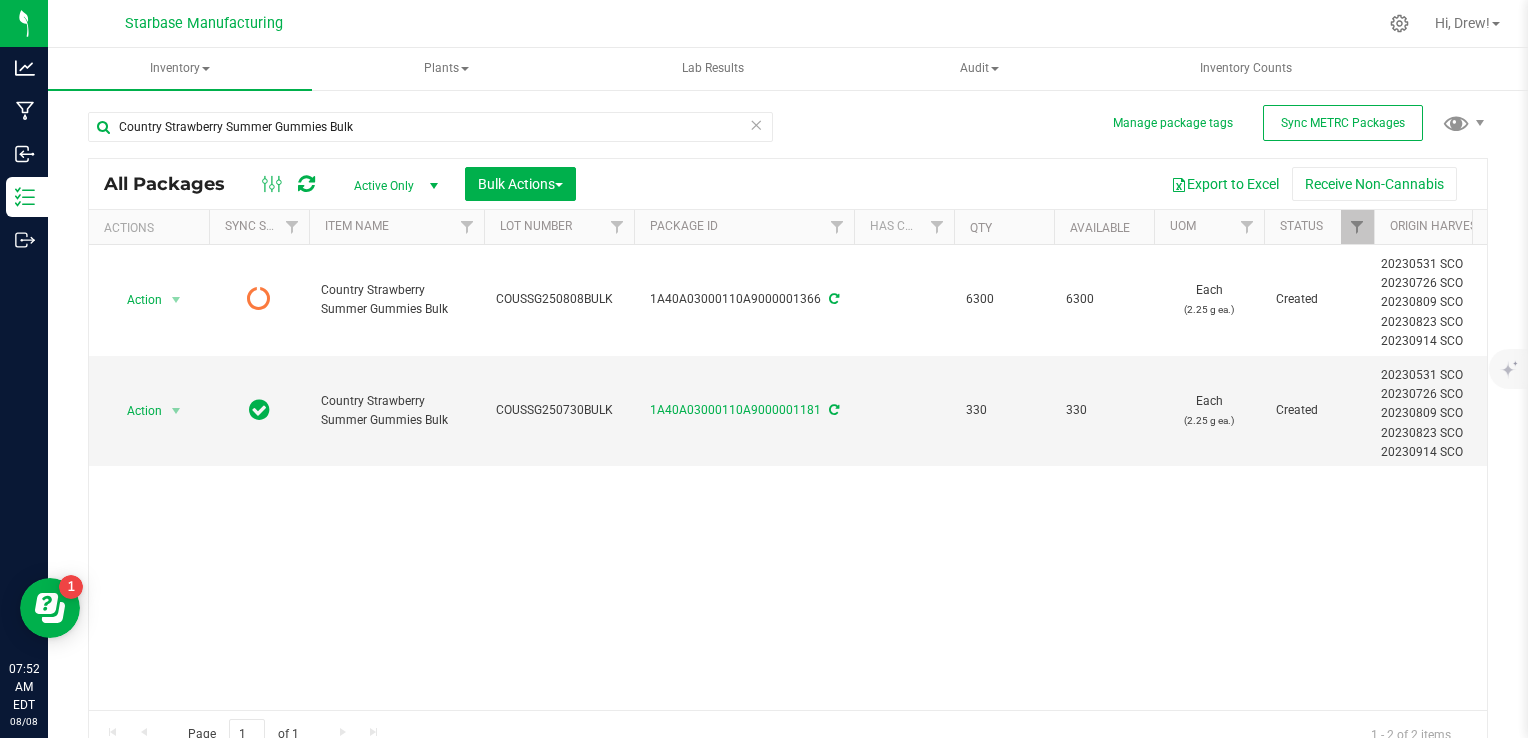 click at bounding box center [756, 124] 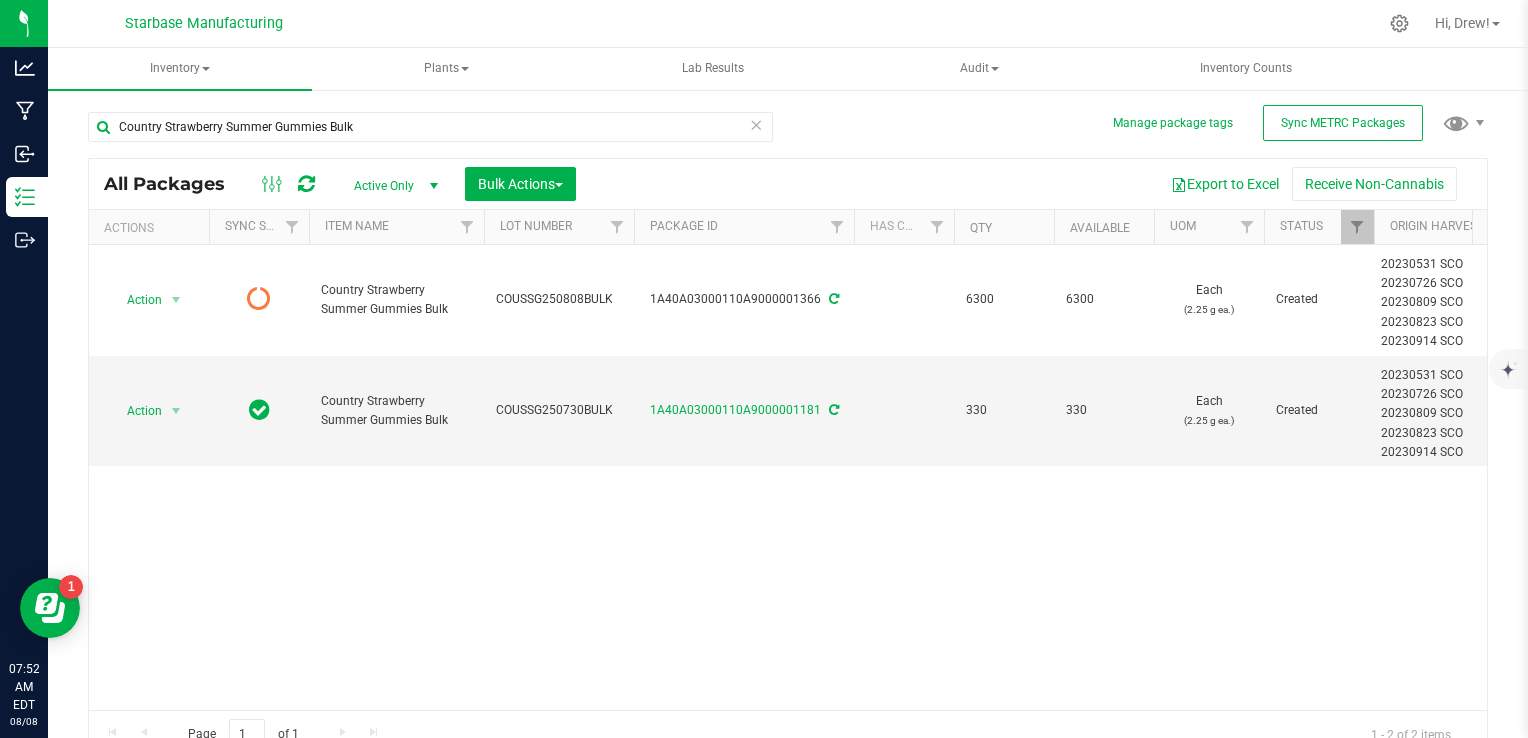 type 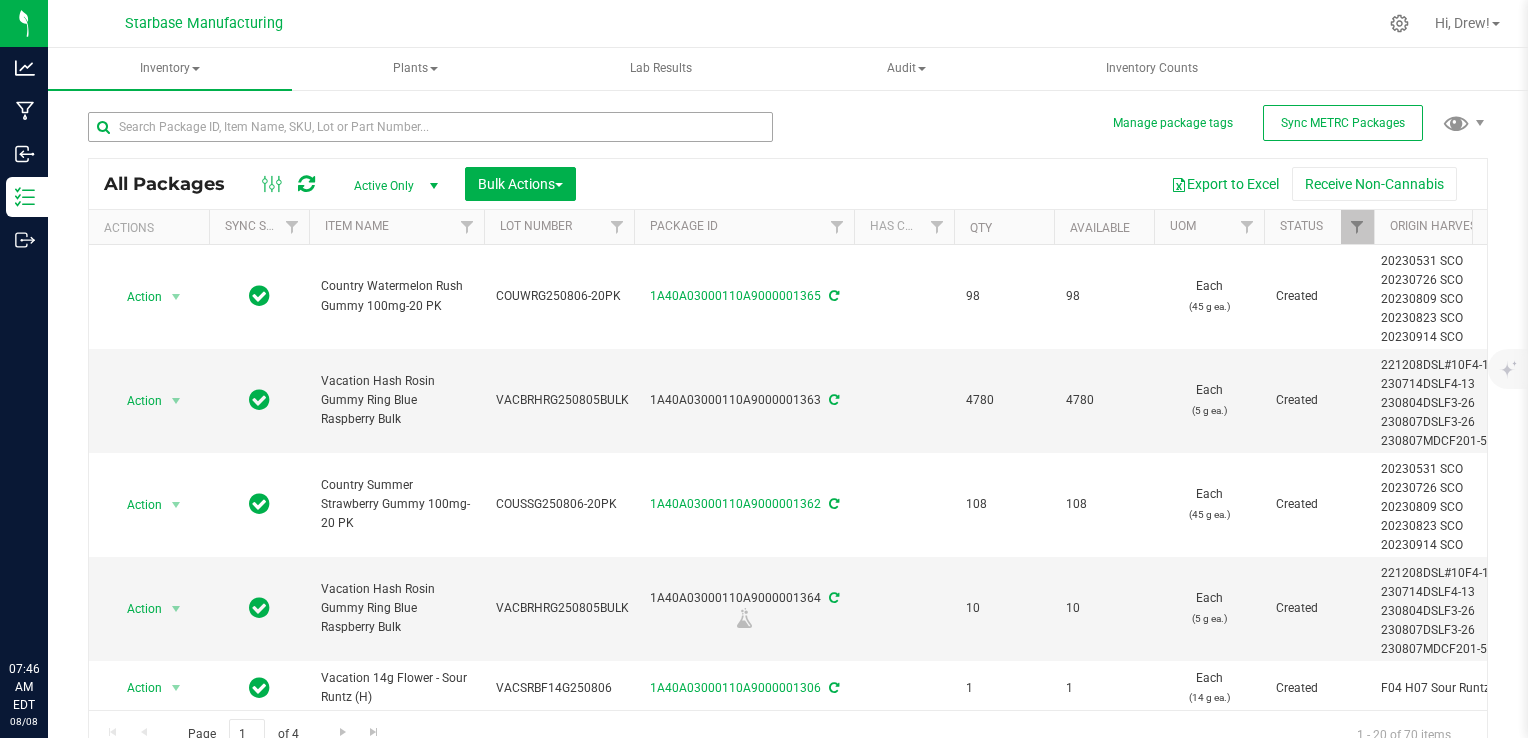 scroll, scrollTop: 0, scrollLeft: 0, axis: both 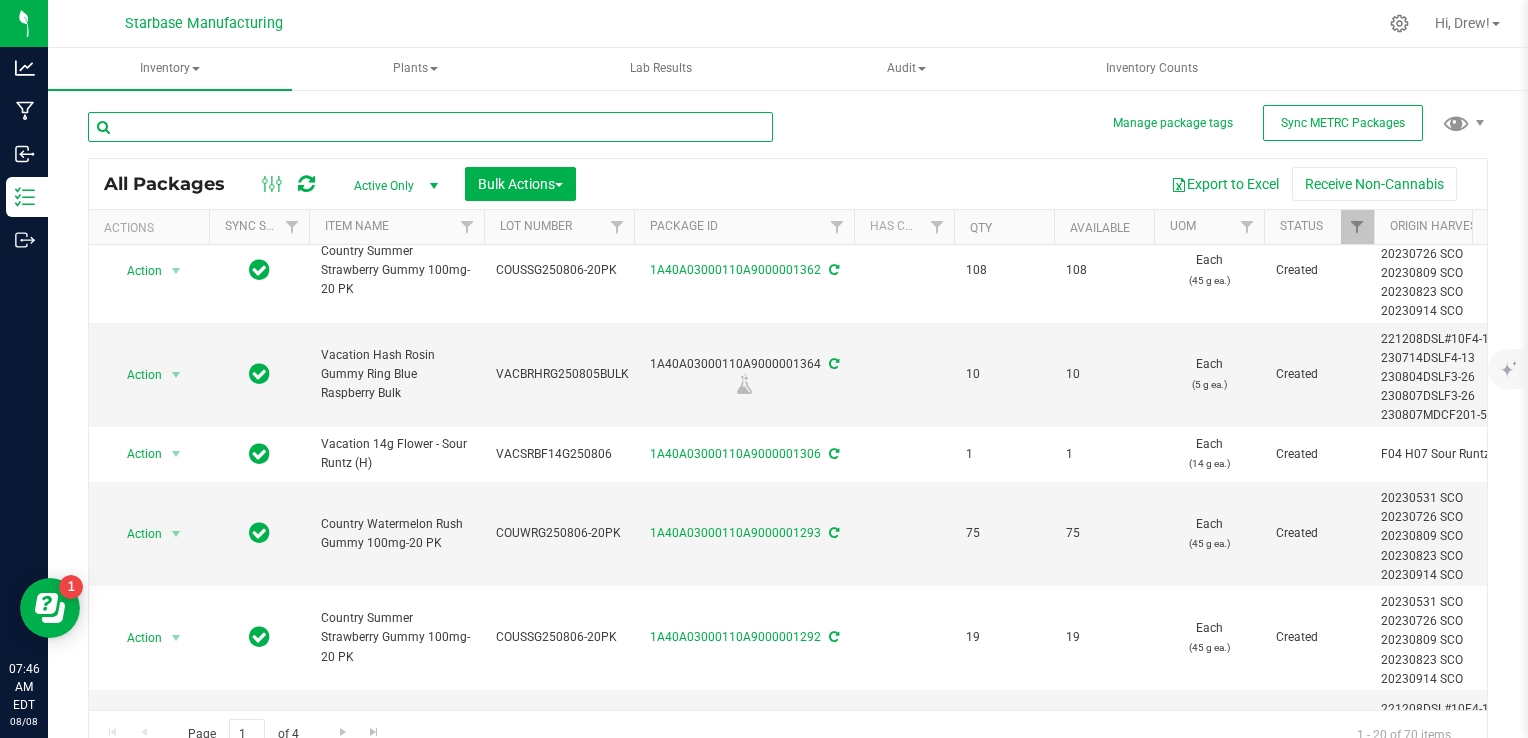 click at bounding box center (430, 127) 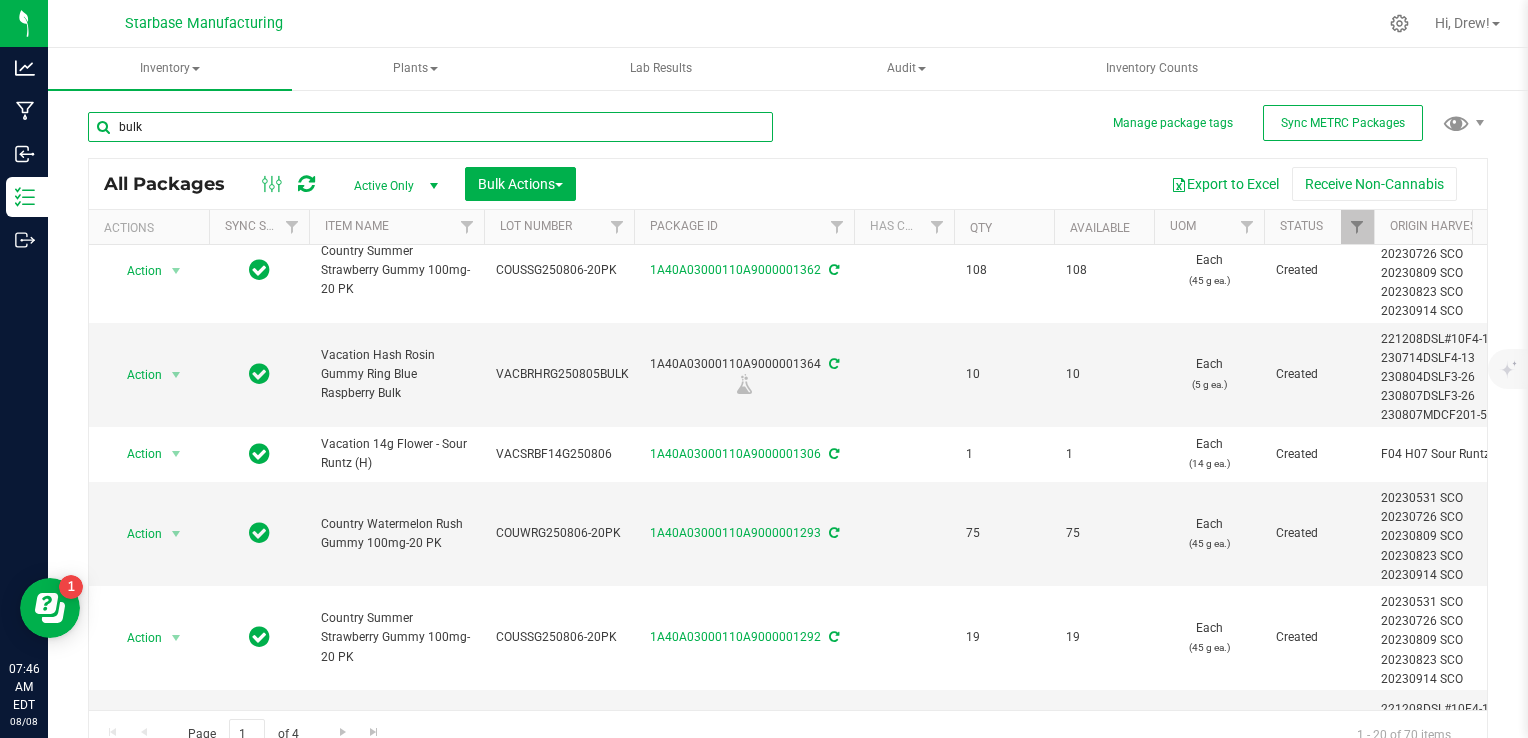 type on "bulk" 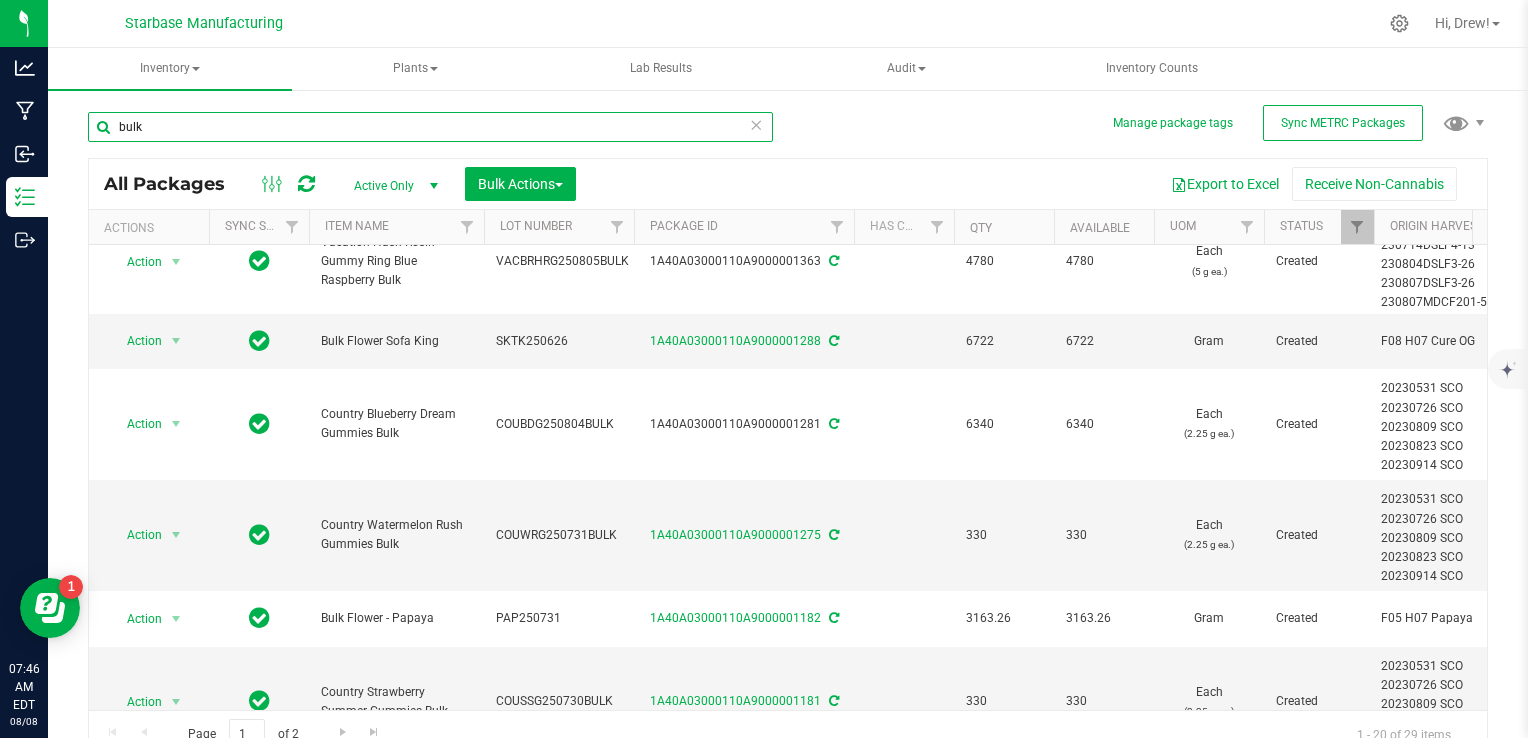 scroll, scrollTop: 37, scrollLeft: 0, axis: vertical 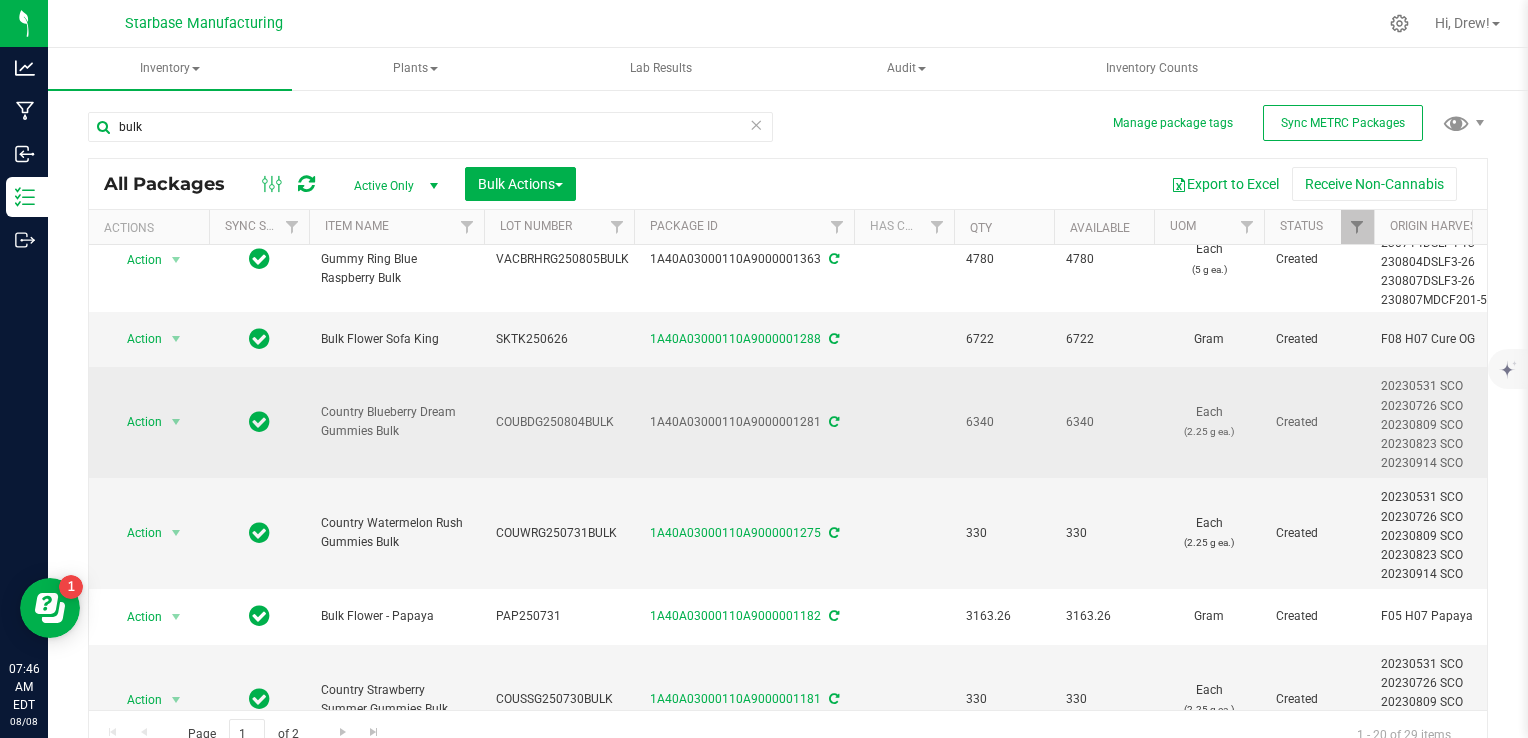 click on "COUBDG250804BULK" at bounding box center [559, 422] 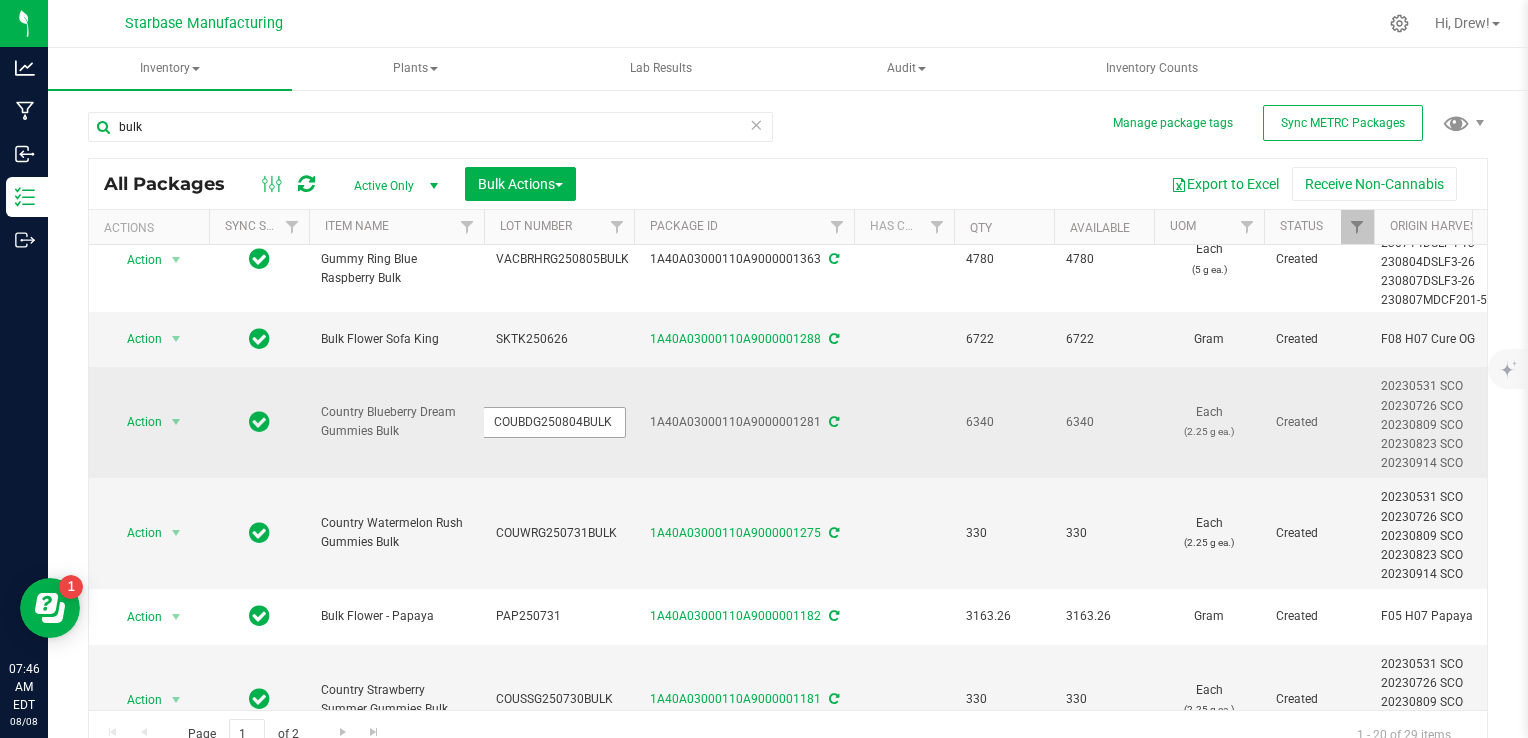 click on "COUBDG250804BULK" at bounding box center [554, 422] 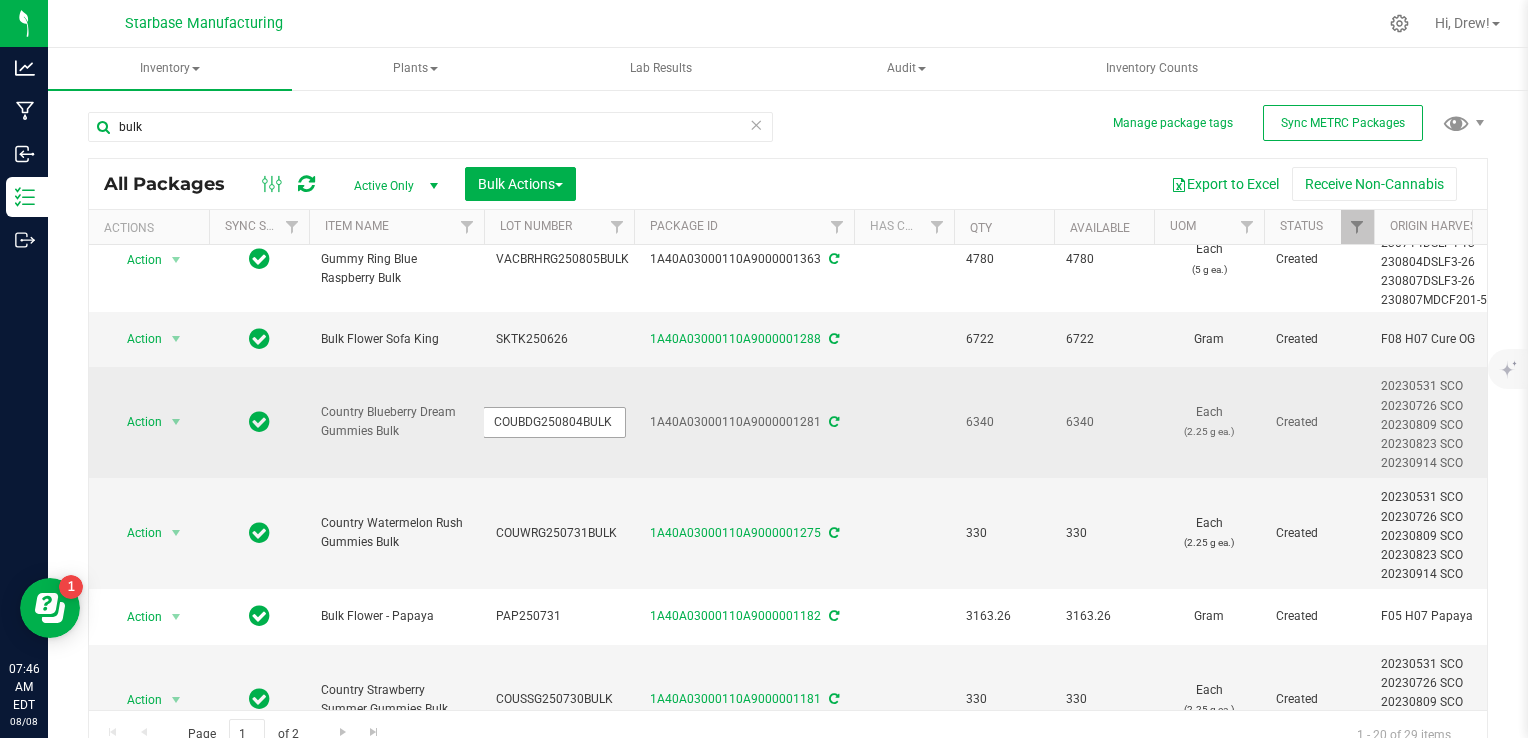 click on "COUBDG250804BULK" at bounding box center [554, 422] 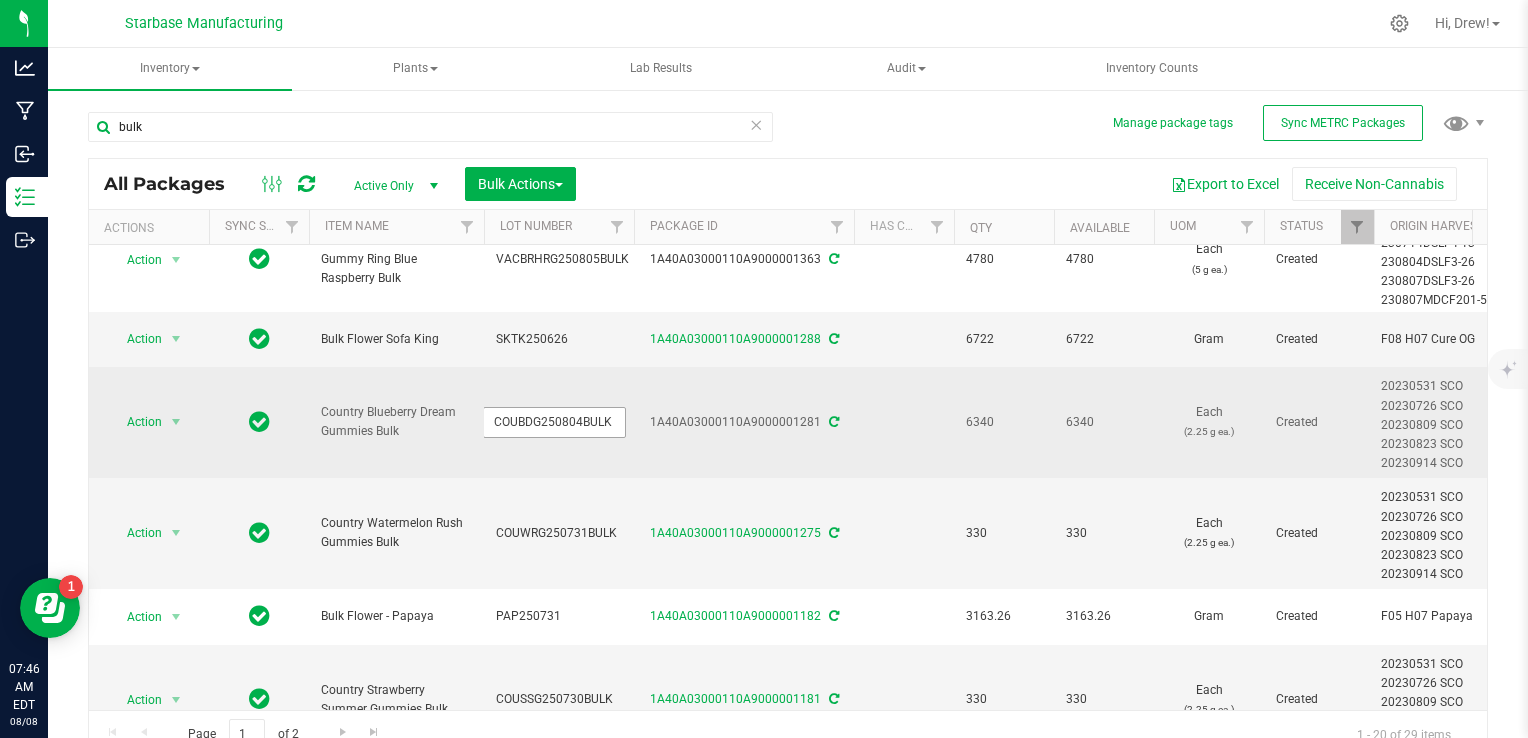 click on "COUBDG250804BULK" at bounding box center (554, 422) 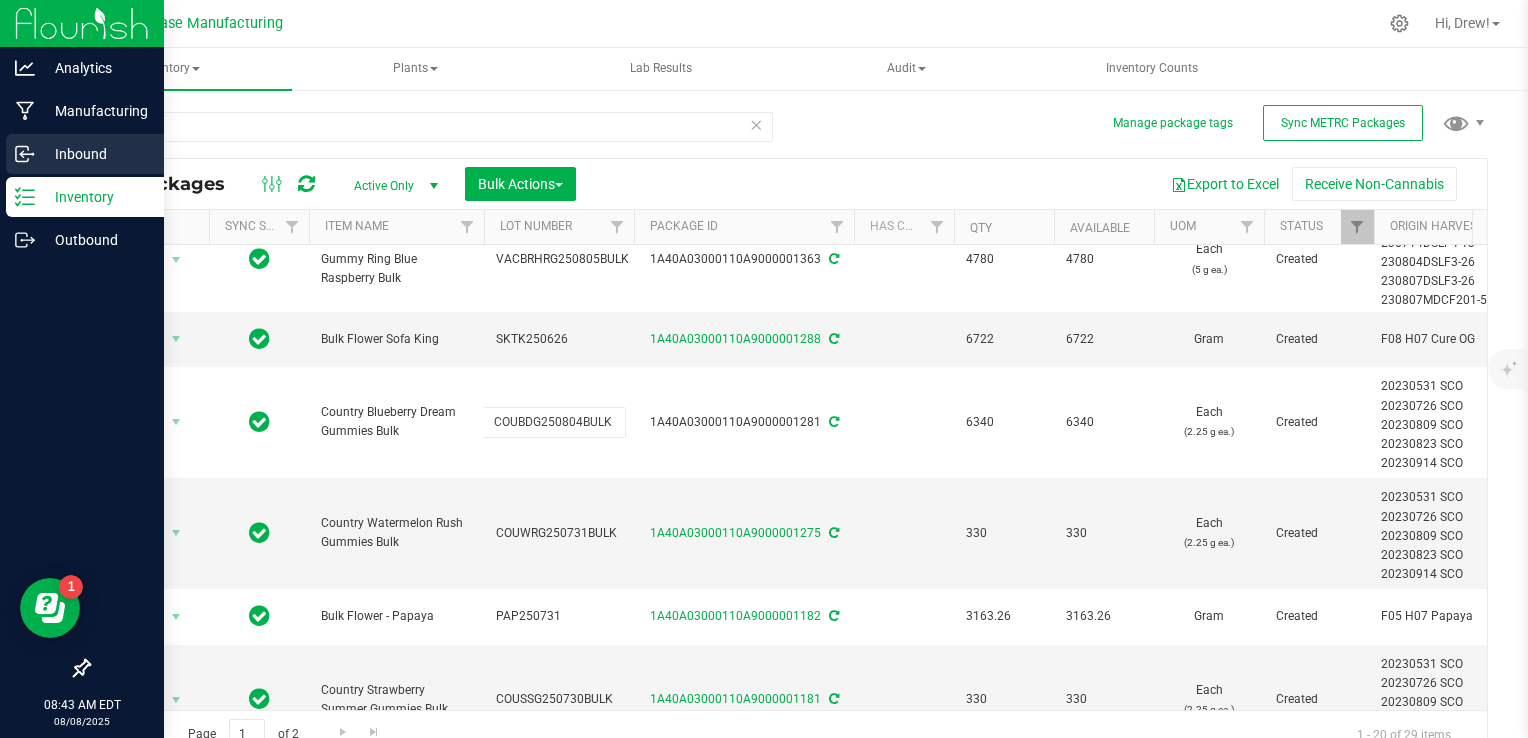 click 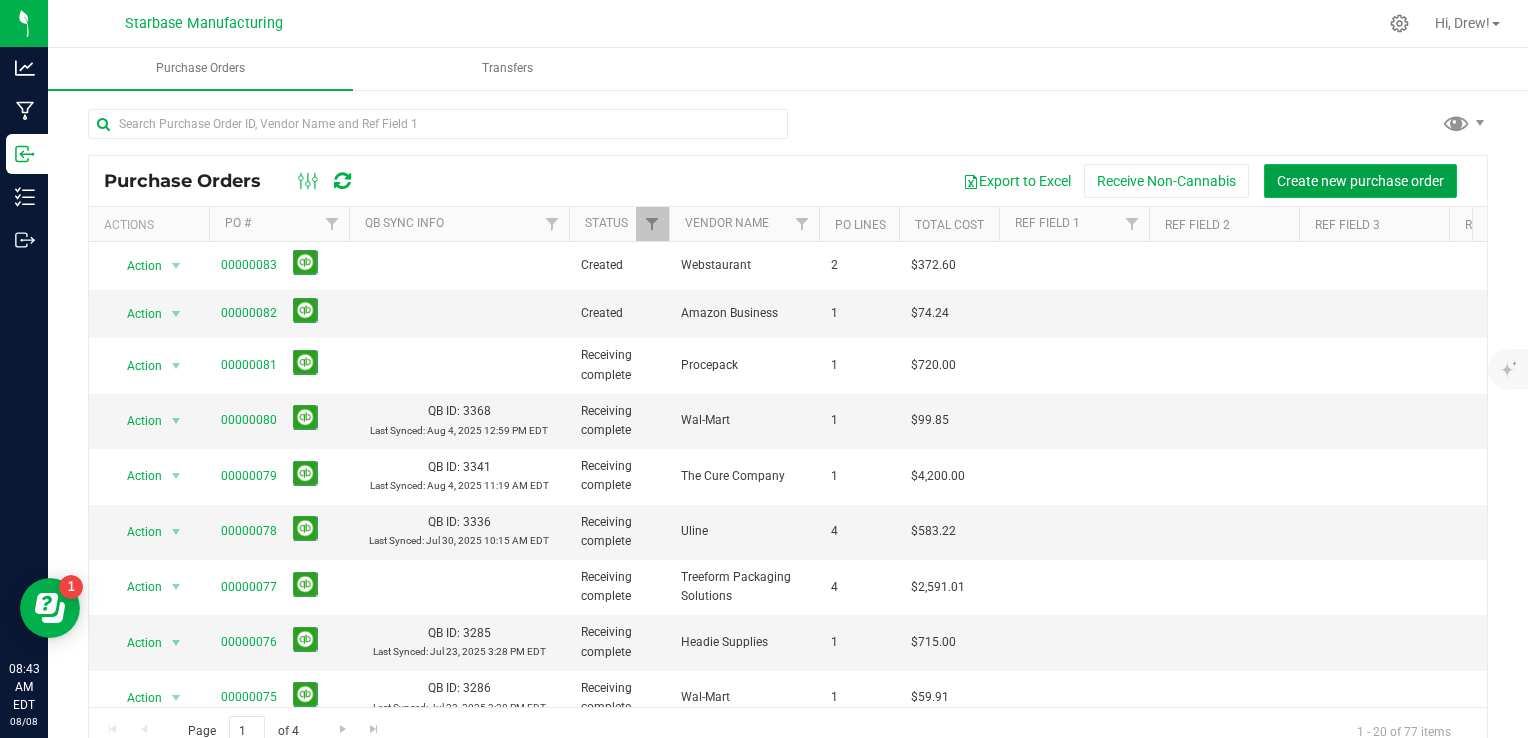 click on "Create new purchase order" at bounding box center (1360, 181) 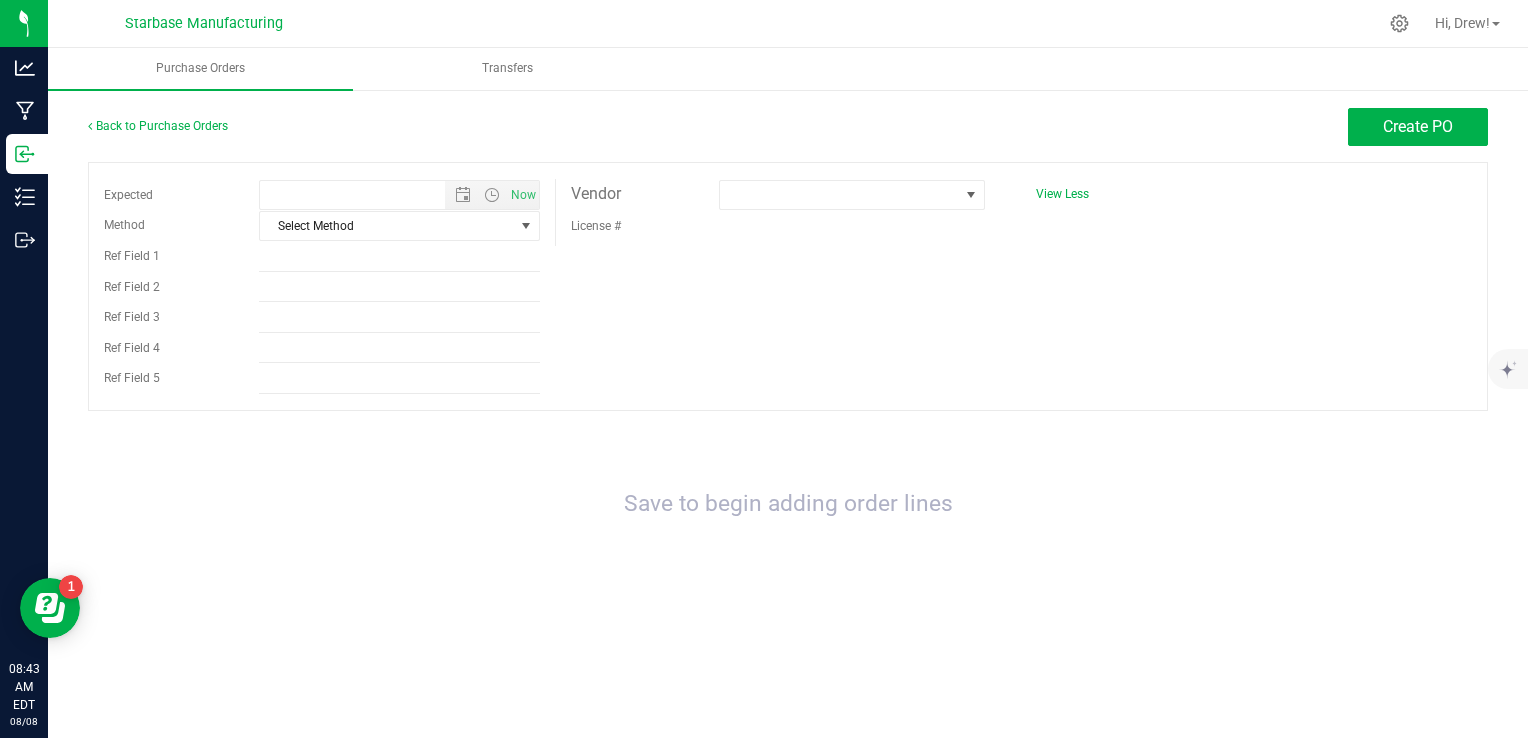 type on "8/8/2025 8:43 AM" 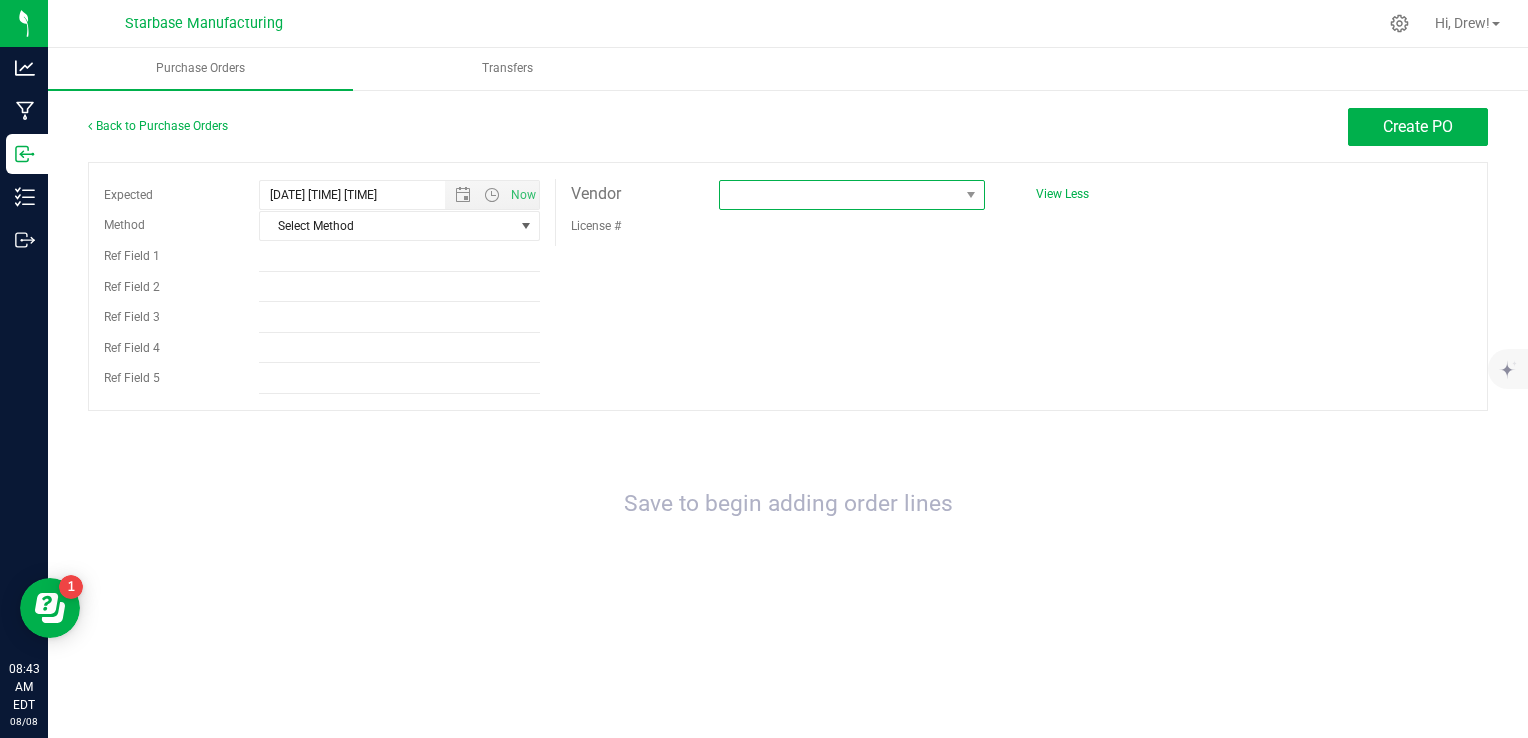 click at bounding box center (839, 195) 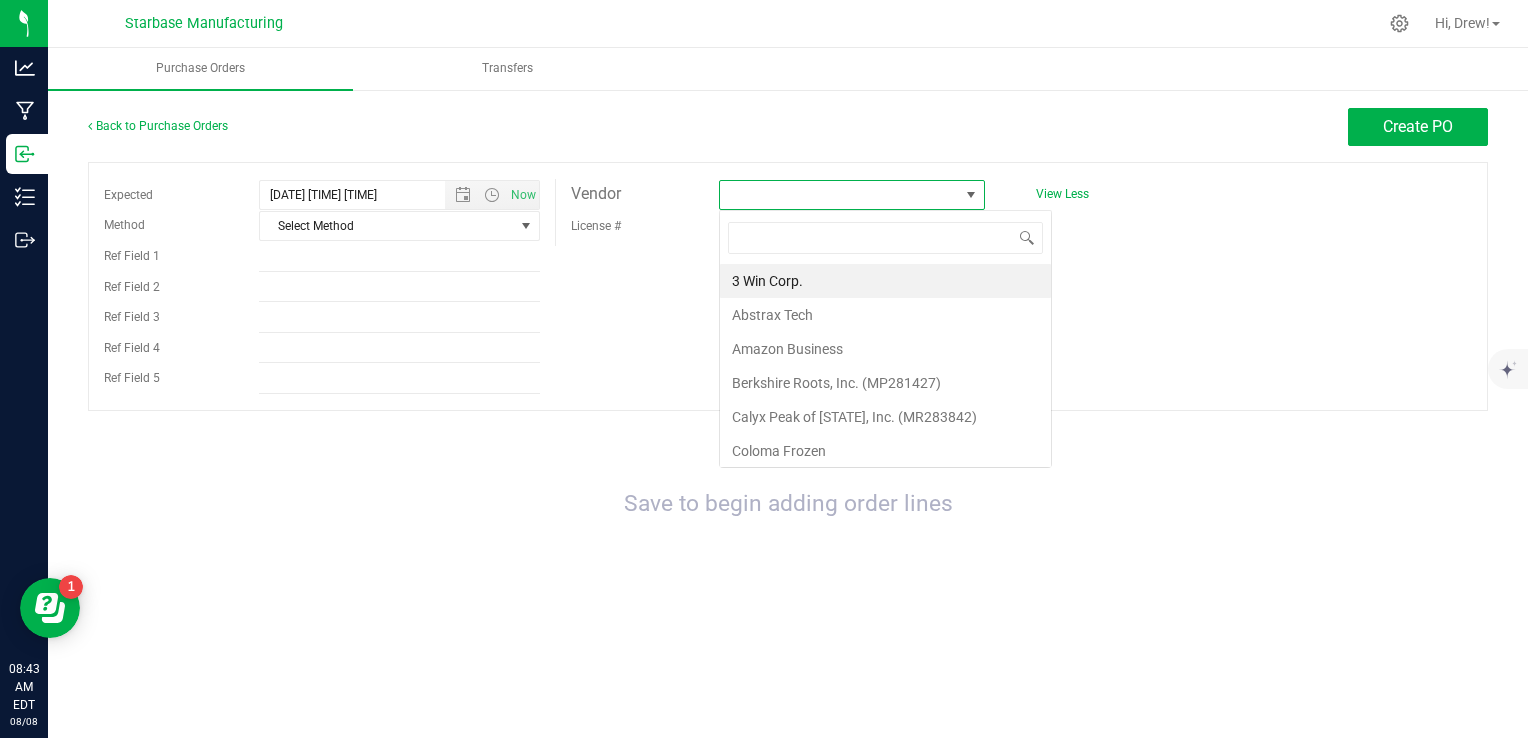 scroll, scrollTop: 99970, scrollLeft: 99733, axis: both 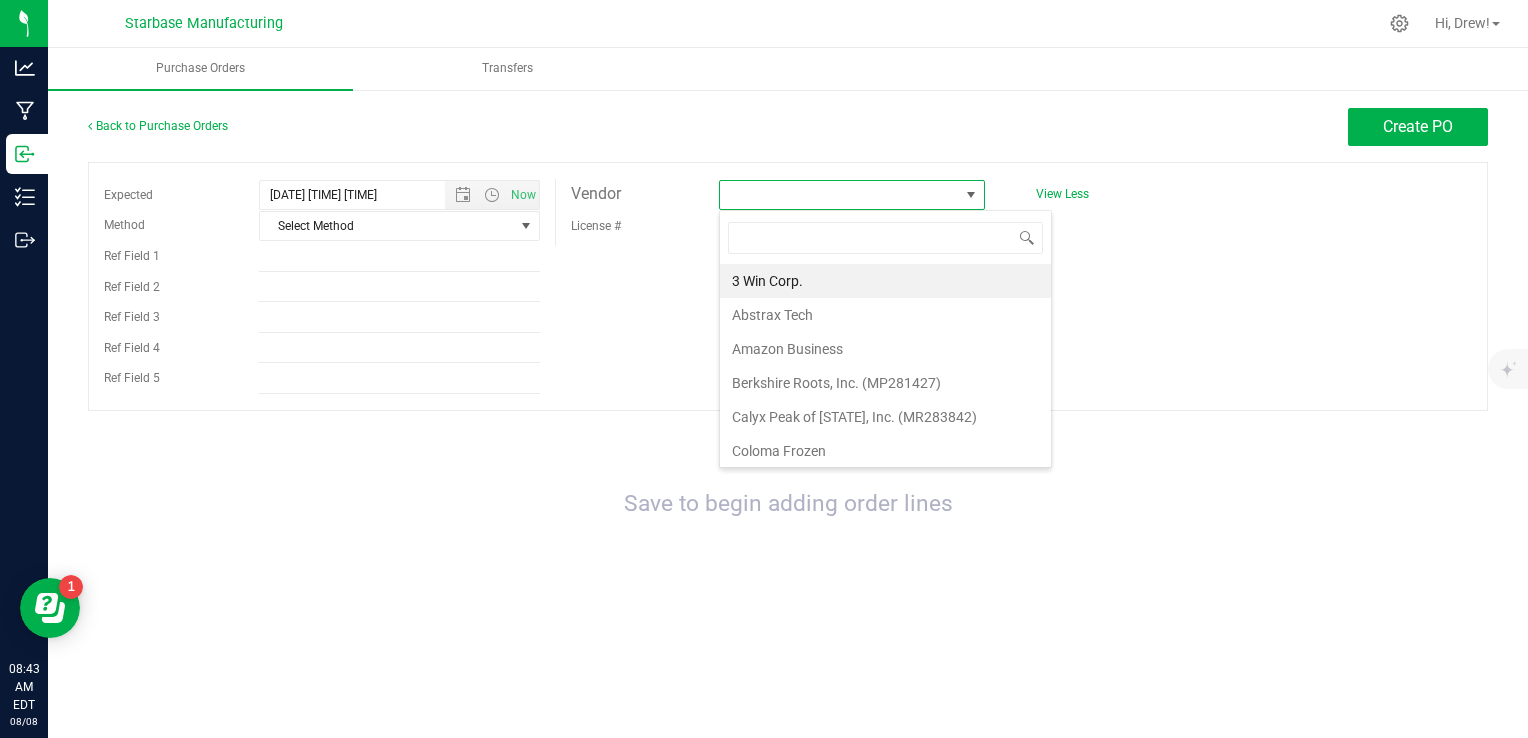 click at bounding box center (839, 195) 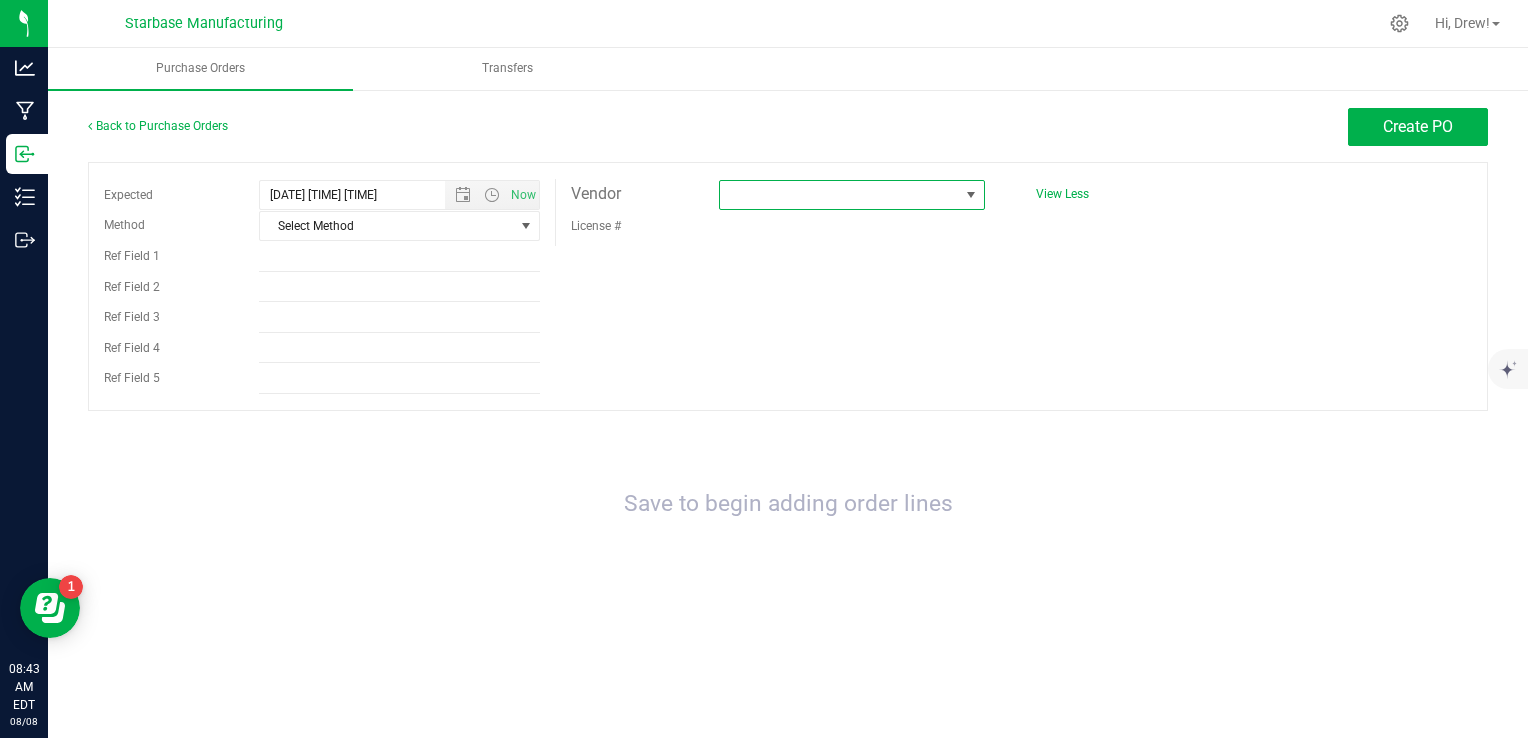 click at bounding box center [839, 195] 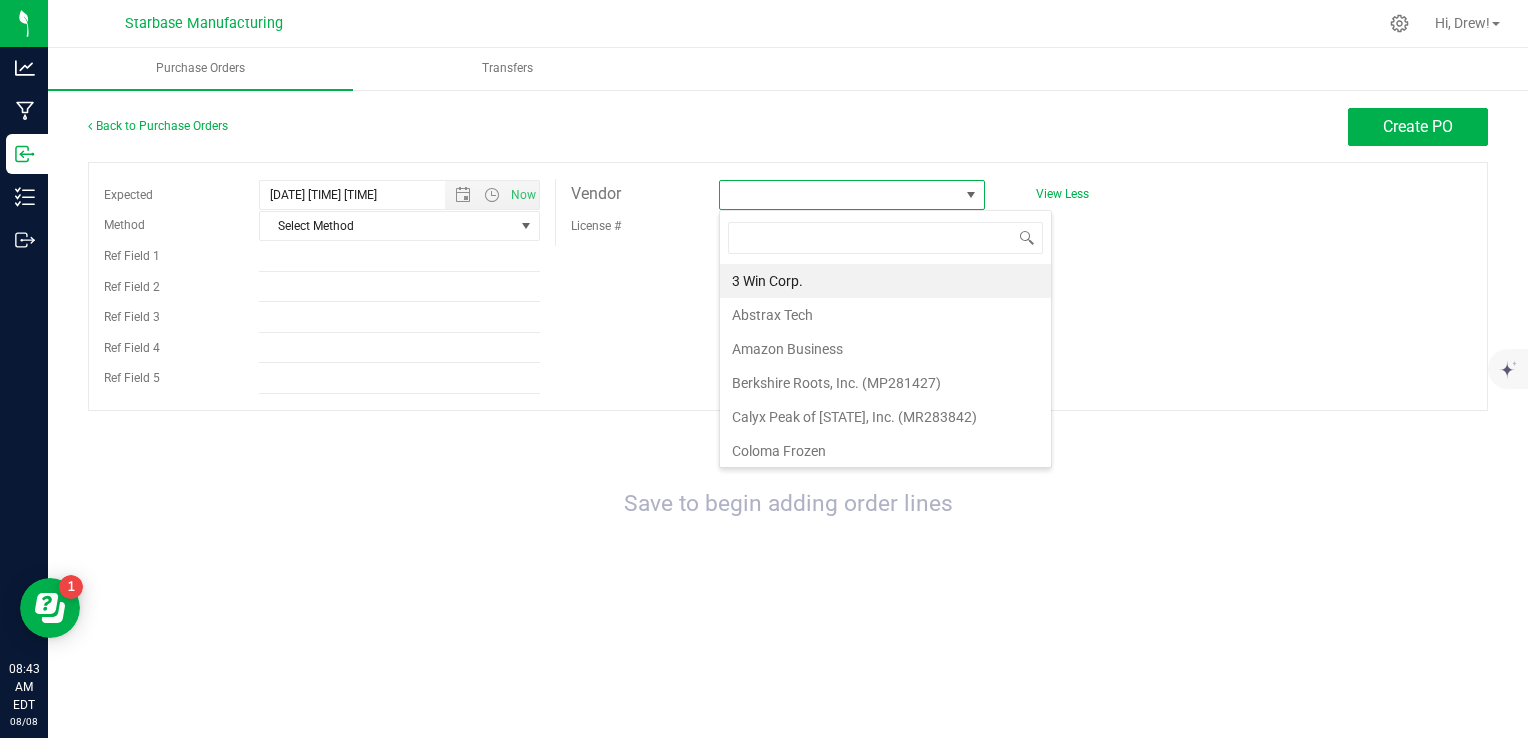 scroll, scrollTop: 99970, scrollLeft: 99733, axis: both 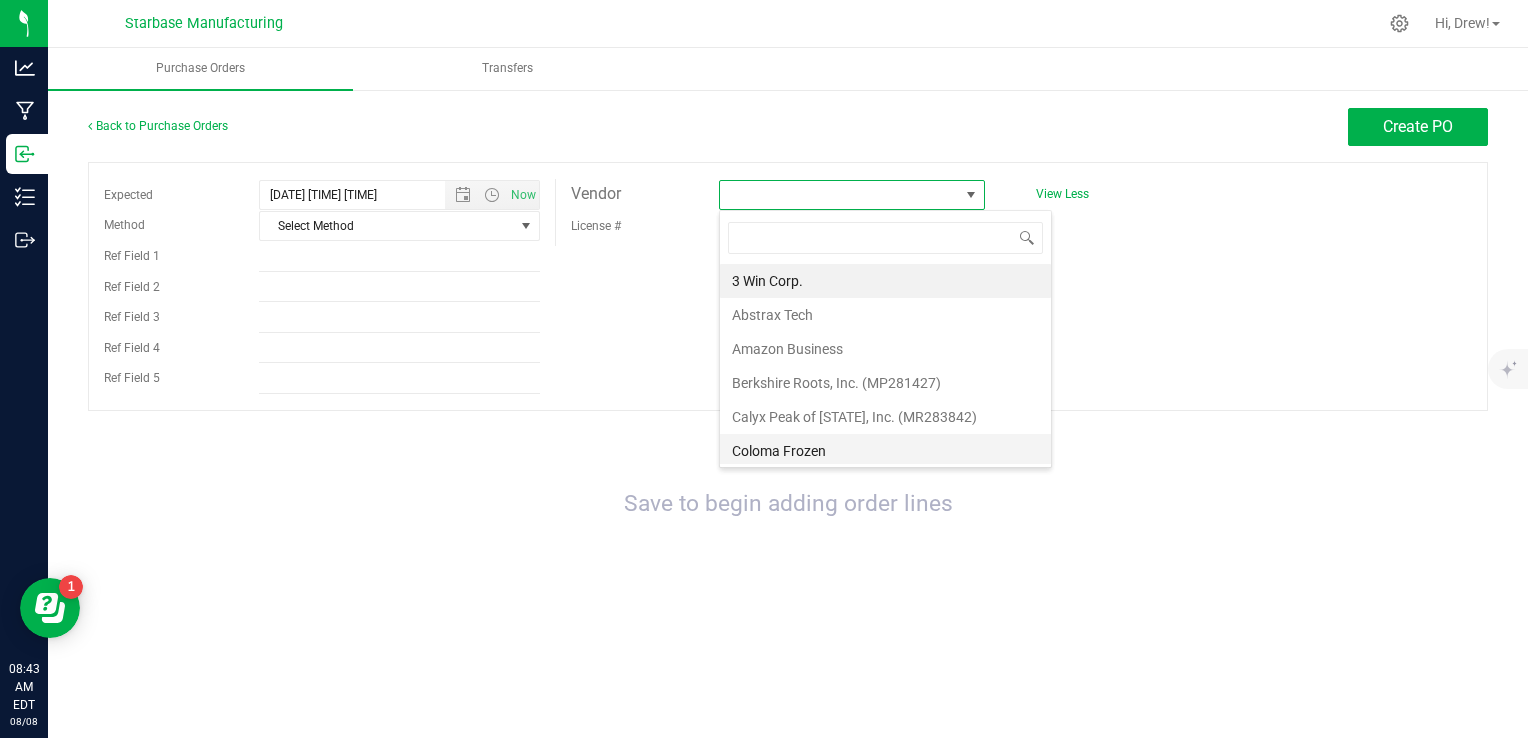 click on "Coloma Frozen" at bounding box center [885, 451] 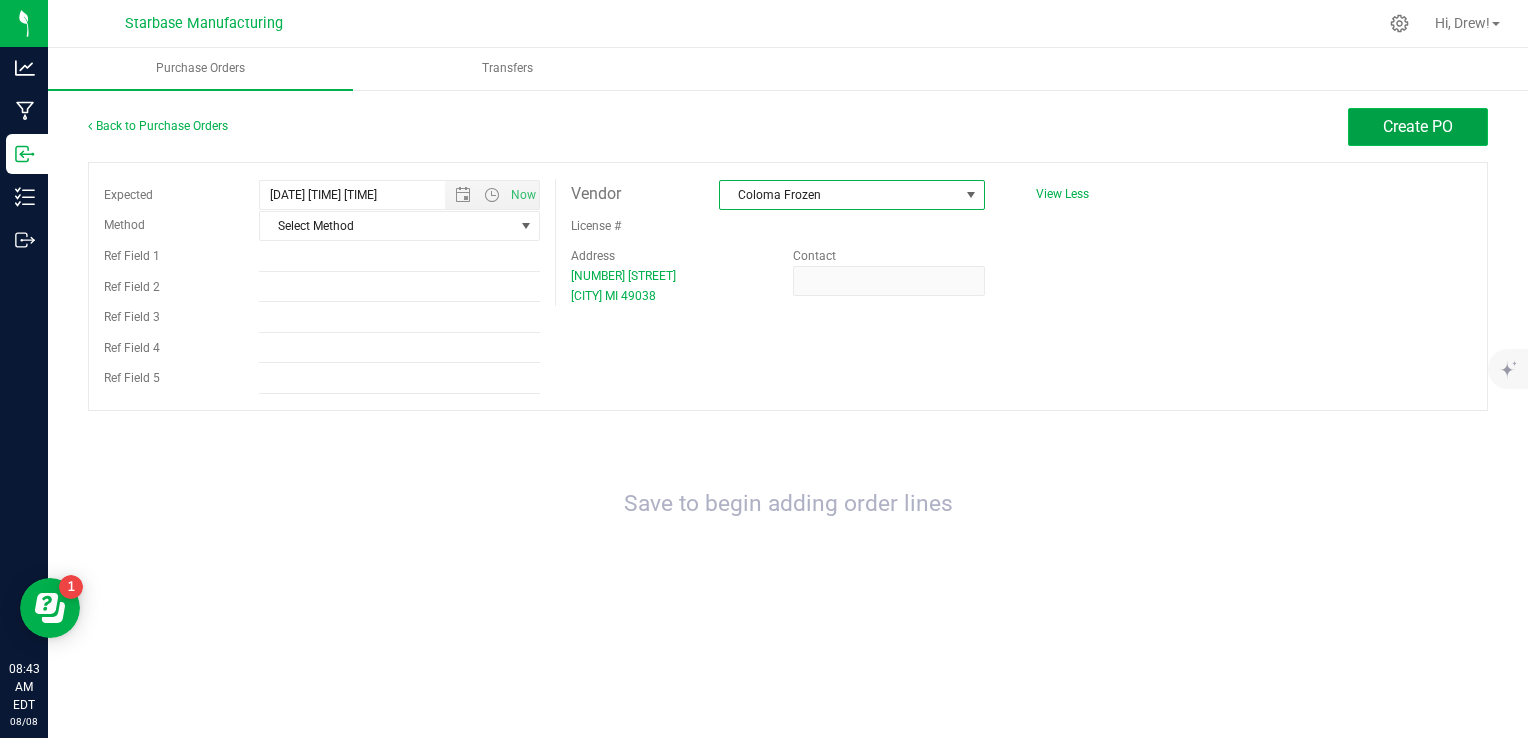 click on "Create PO" at bounding box center (1418, 126) 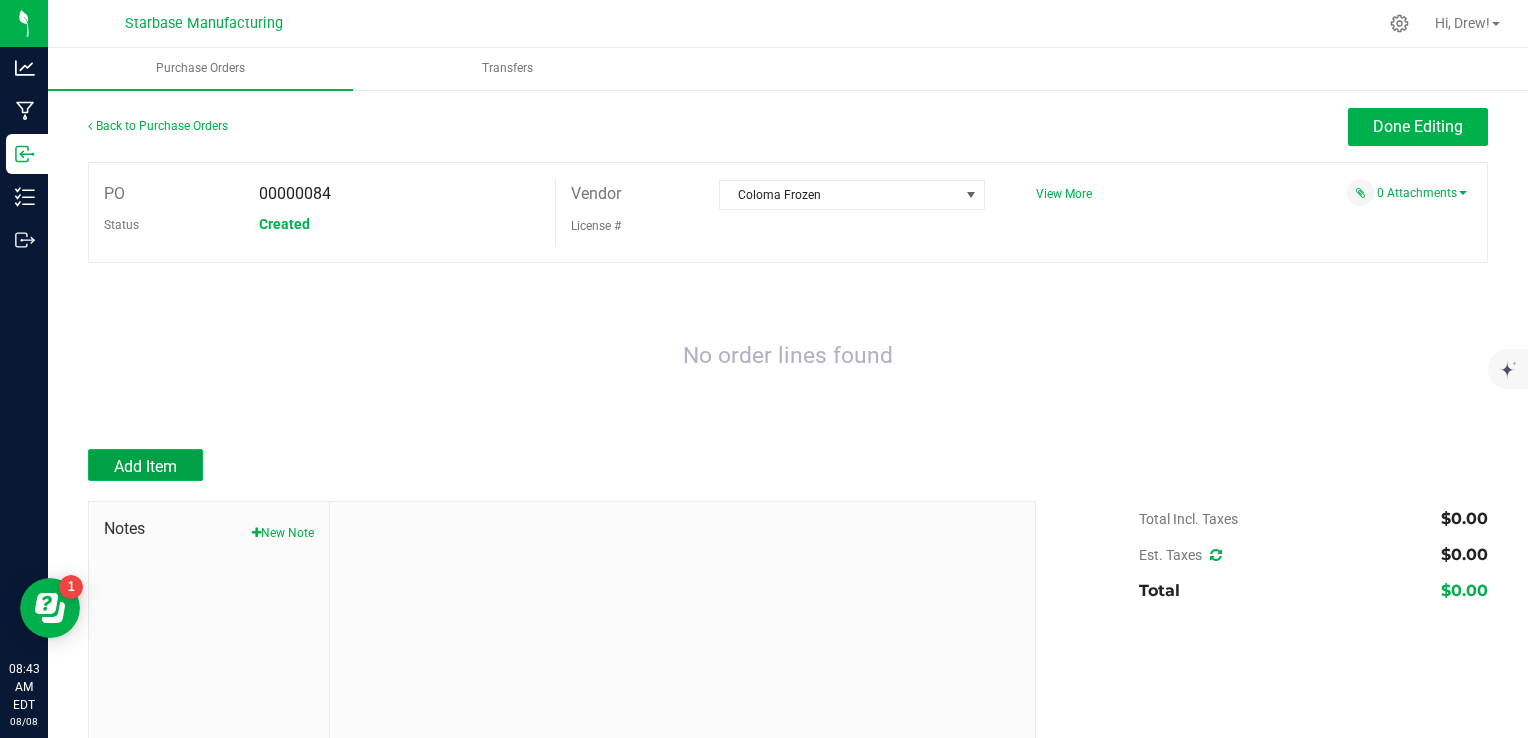 click on "Add Item" at bounding box center (145, 466) 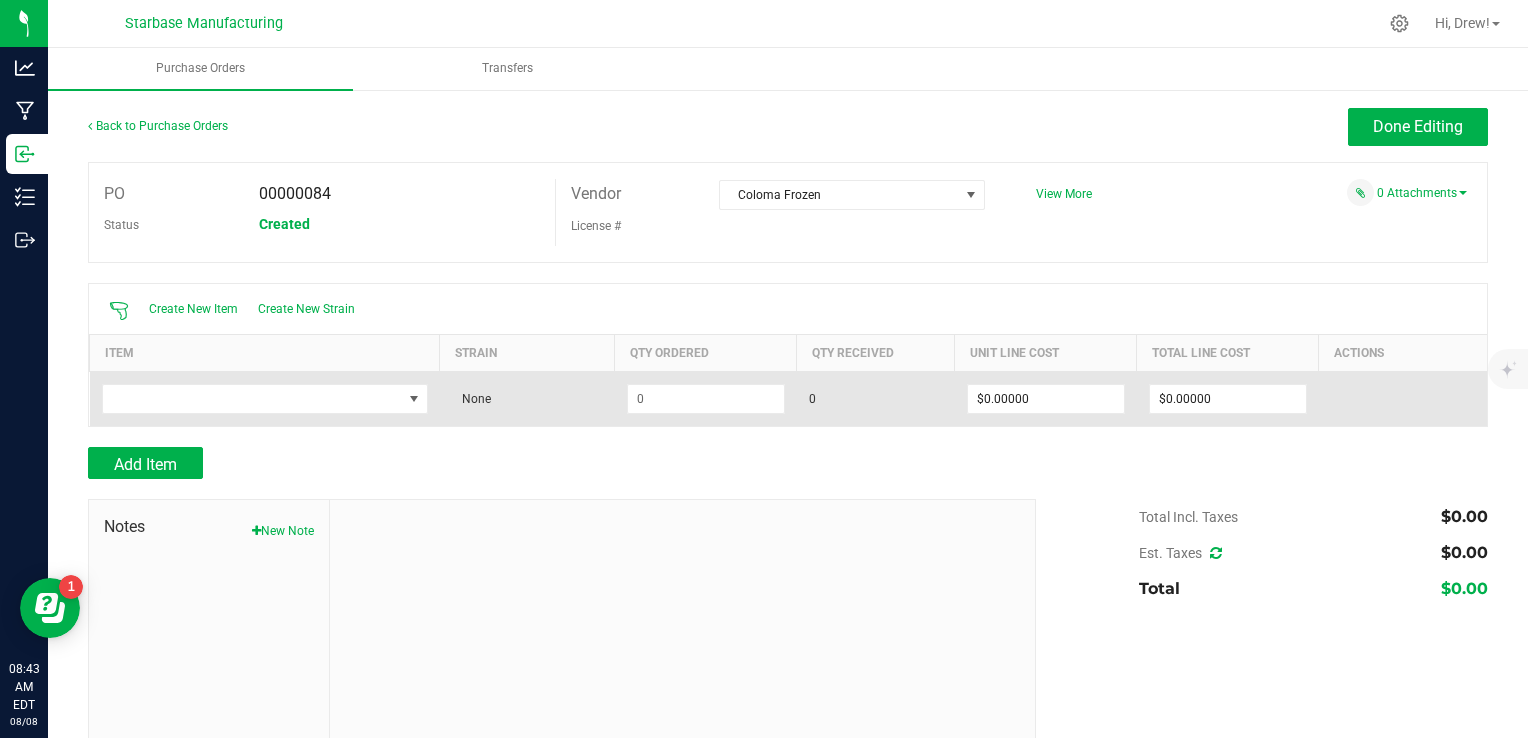 click at bounding box center [265, 398] 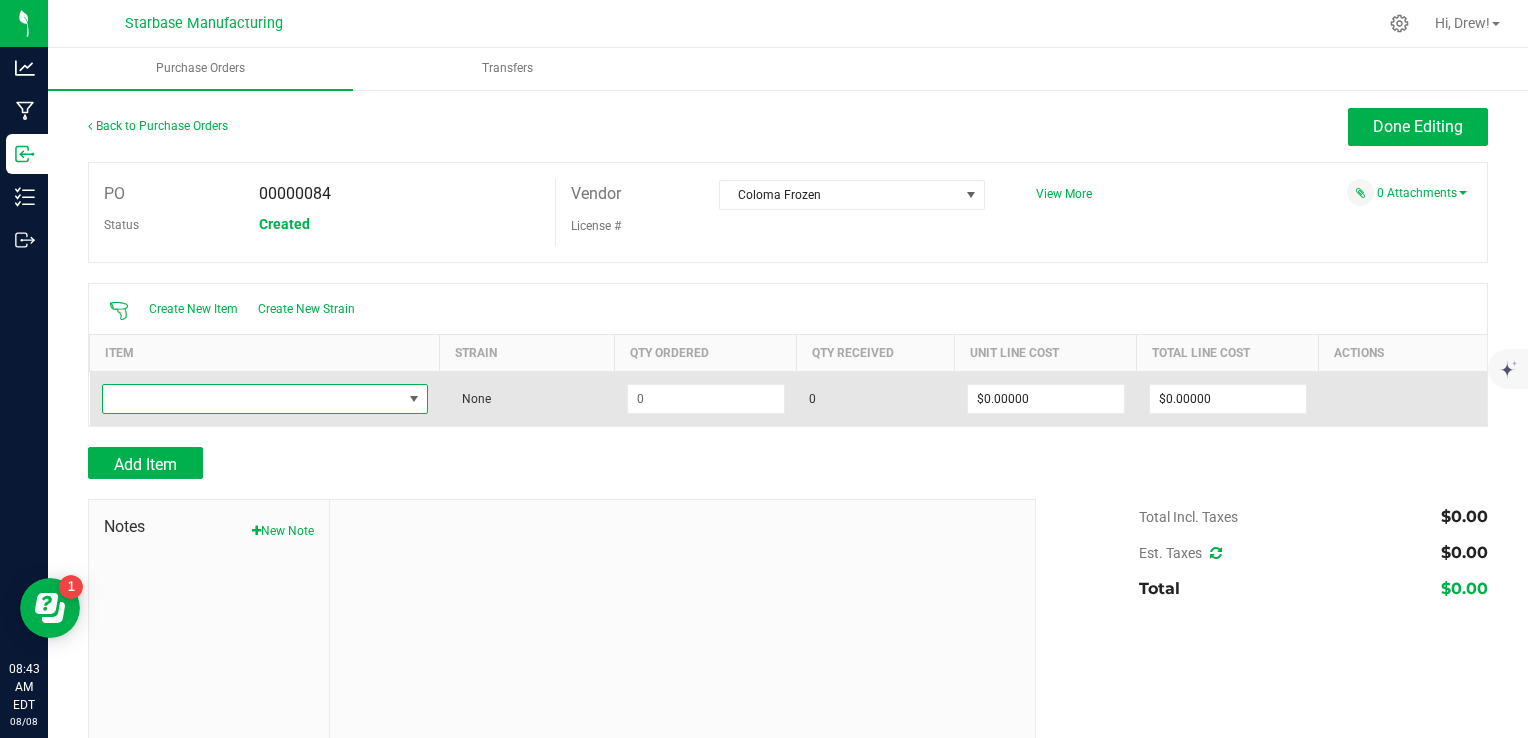 click at bounding box center (252, 399) 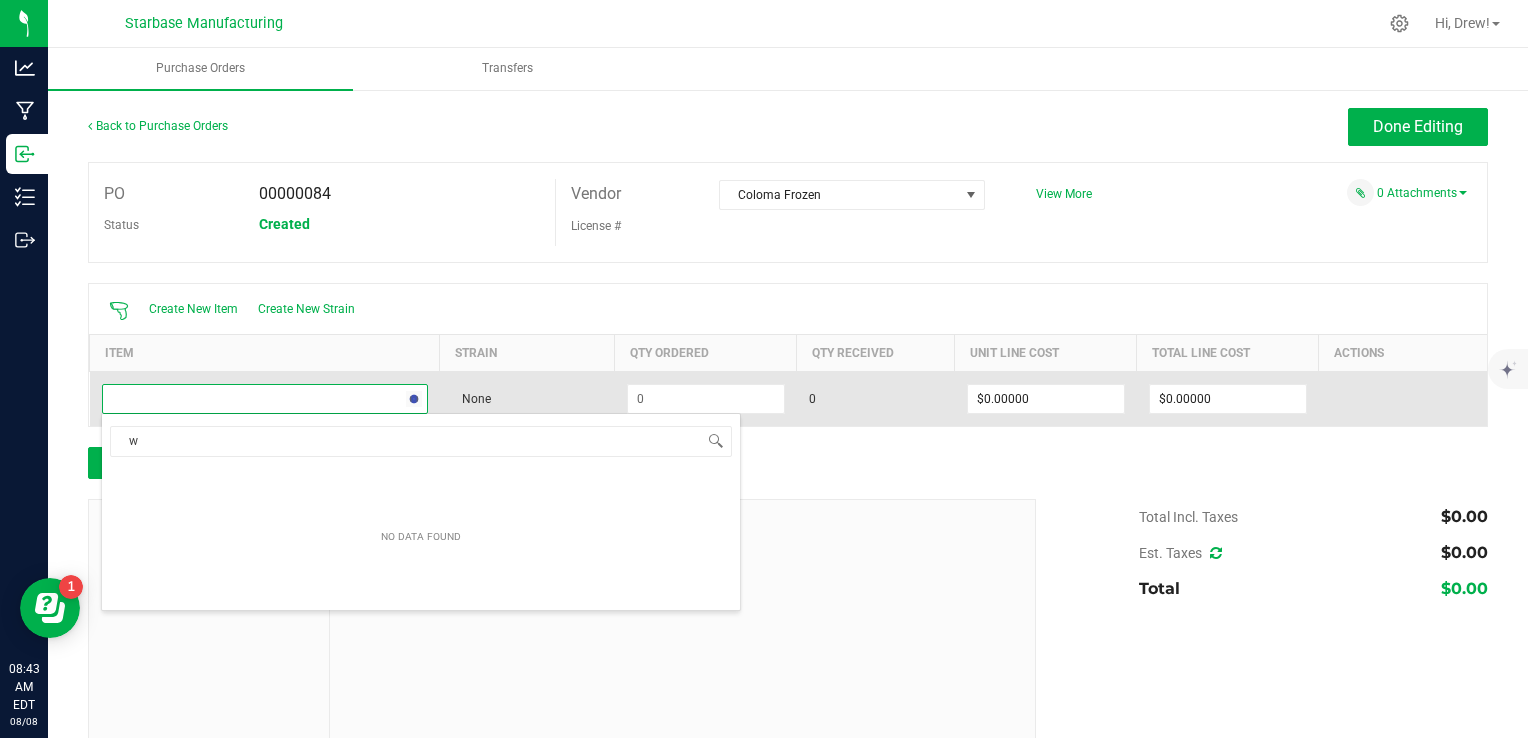 scroll, scrollTop: 99970, scrollLeft: 99676, axis: both 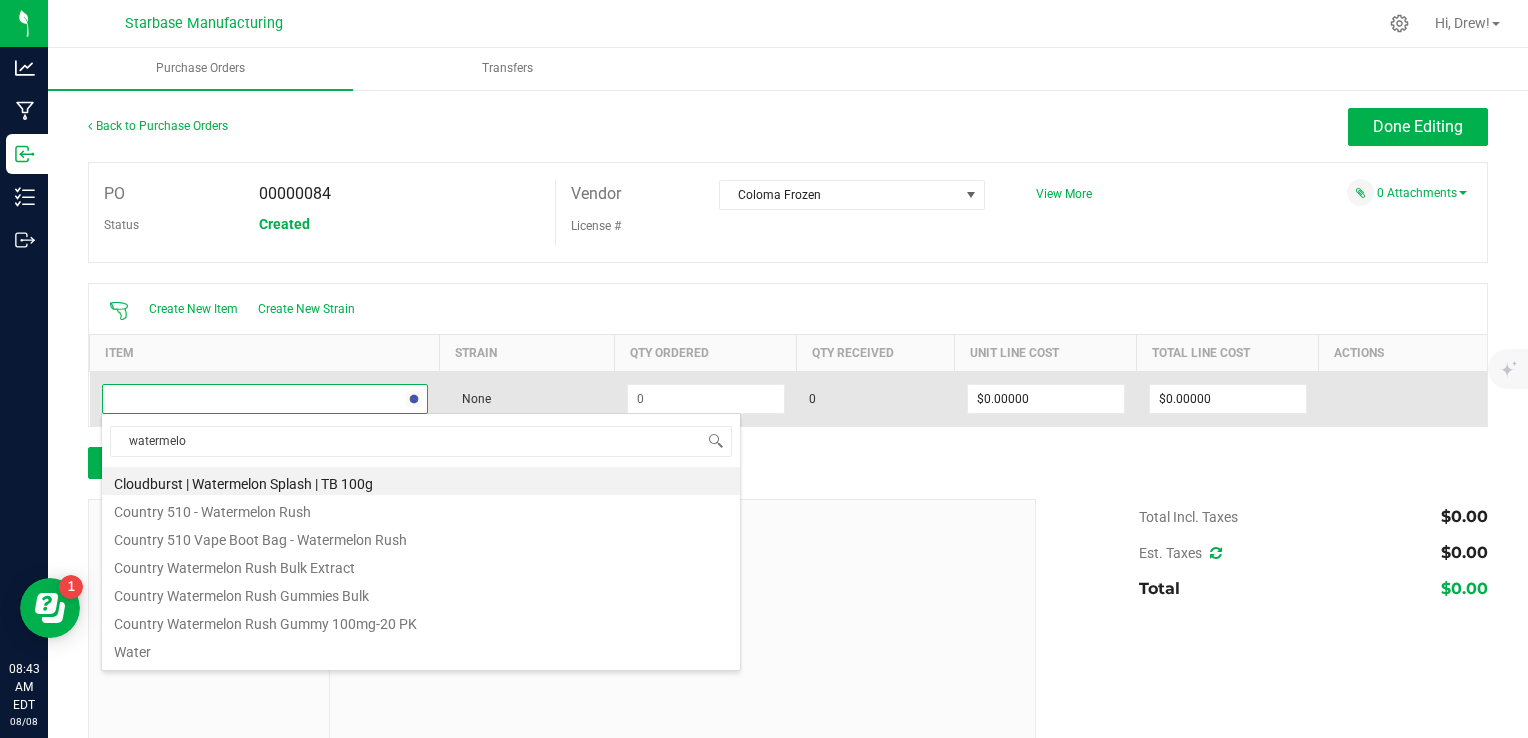 type on "watermelon" 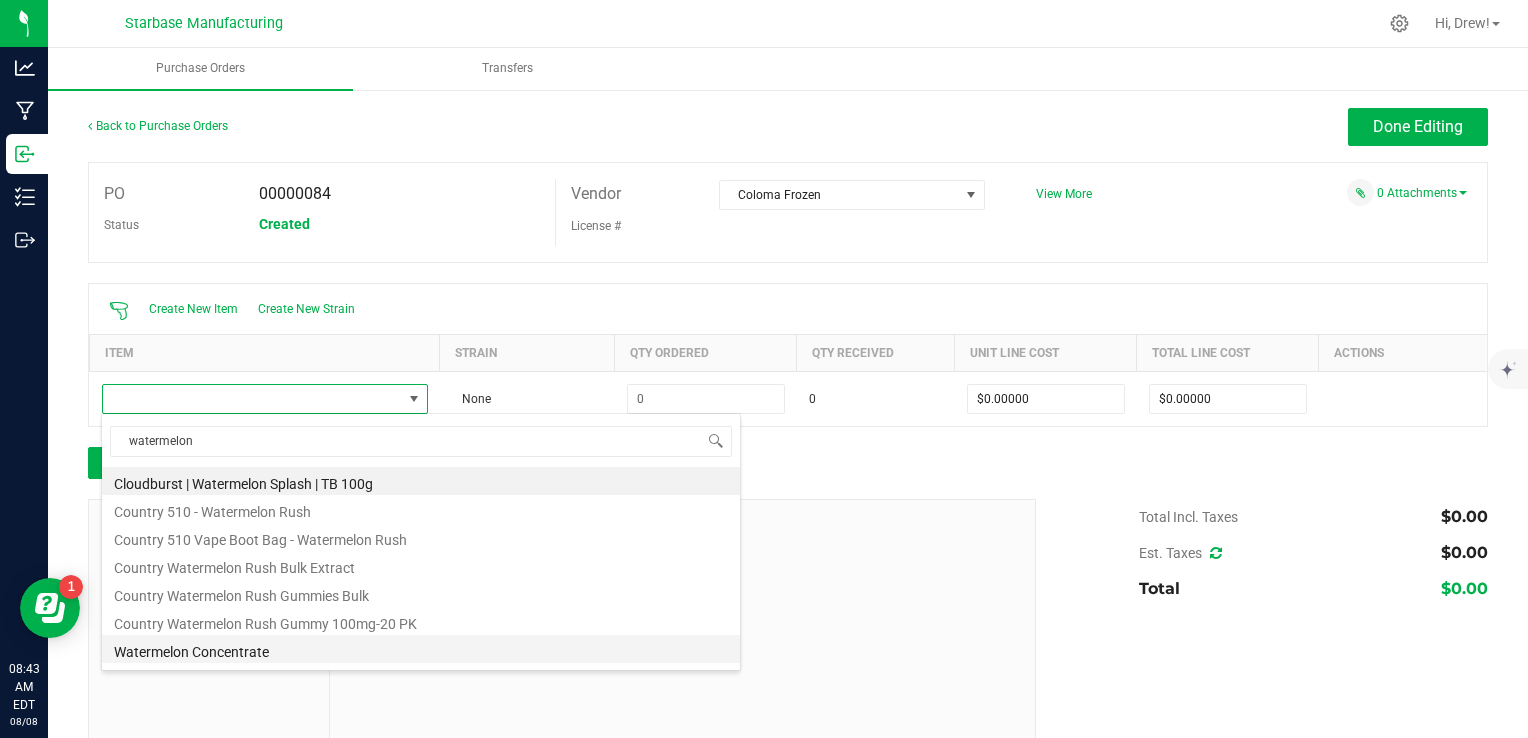 click on "Watermelon Concentrate" at bounding box center (421, 649) 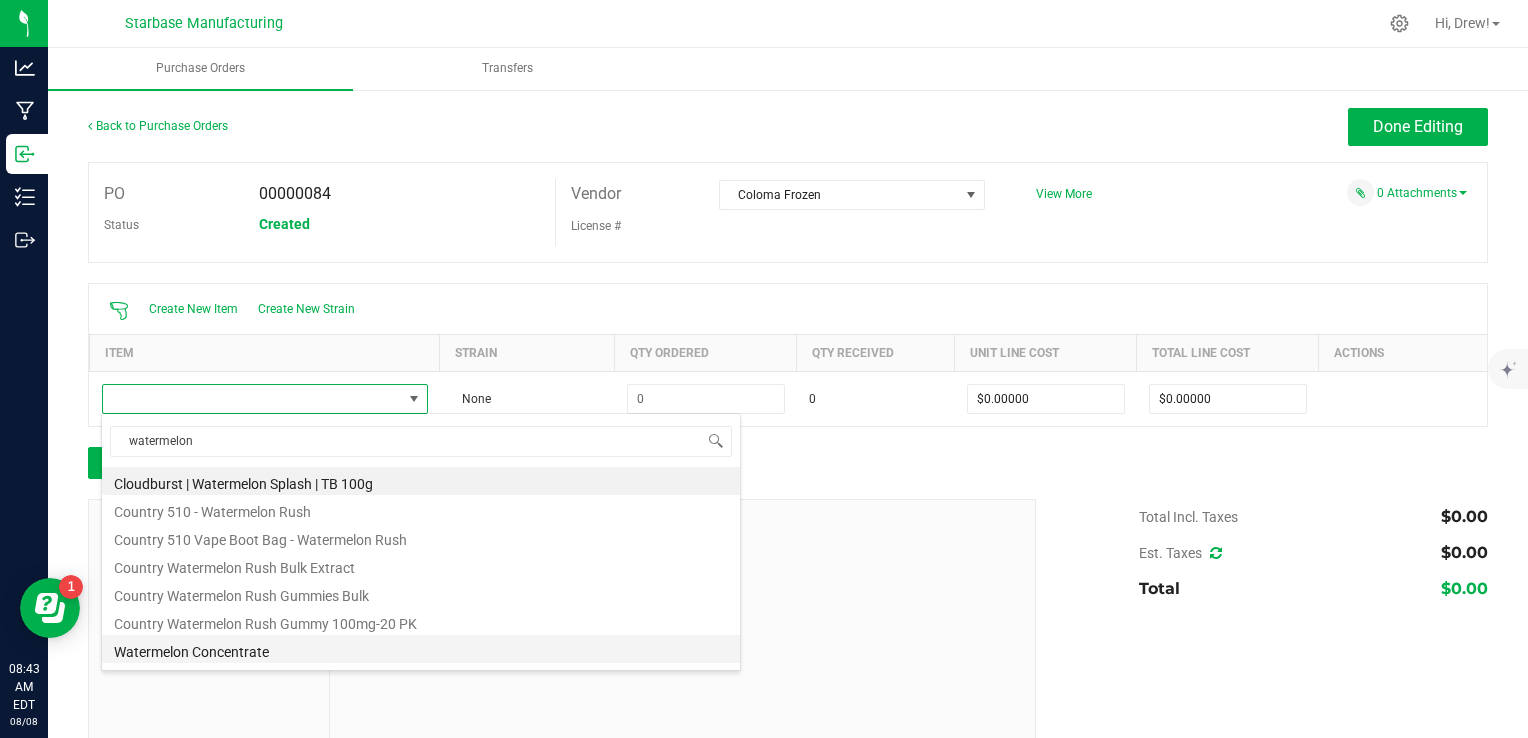 type on "$0.03960" 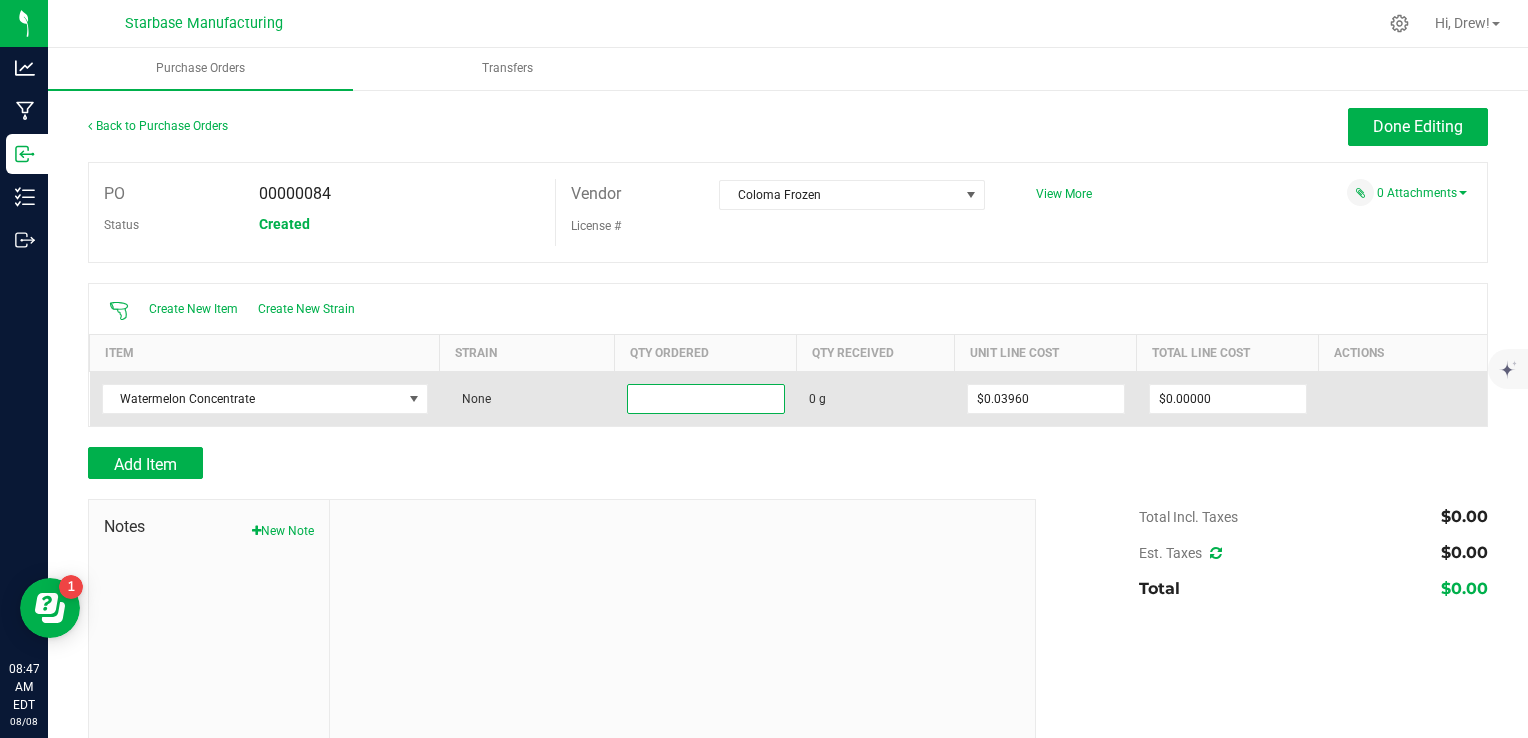 click at bounding box center [706, 399] 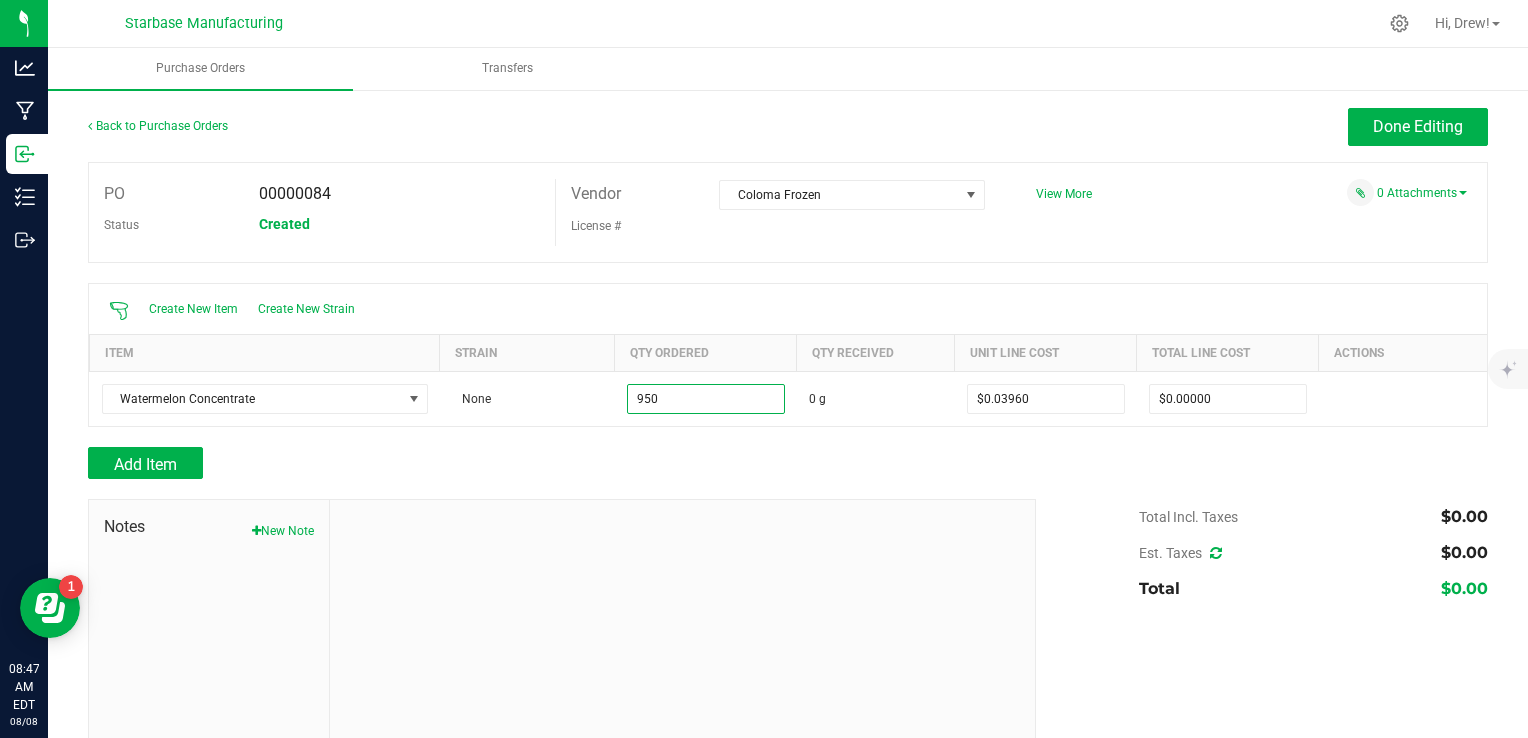 type on "950.0000 g" 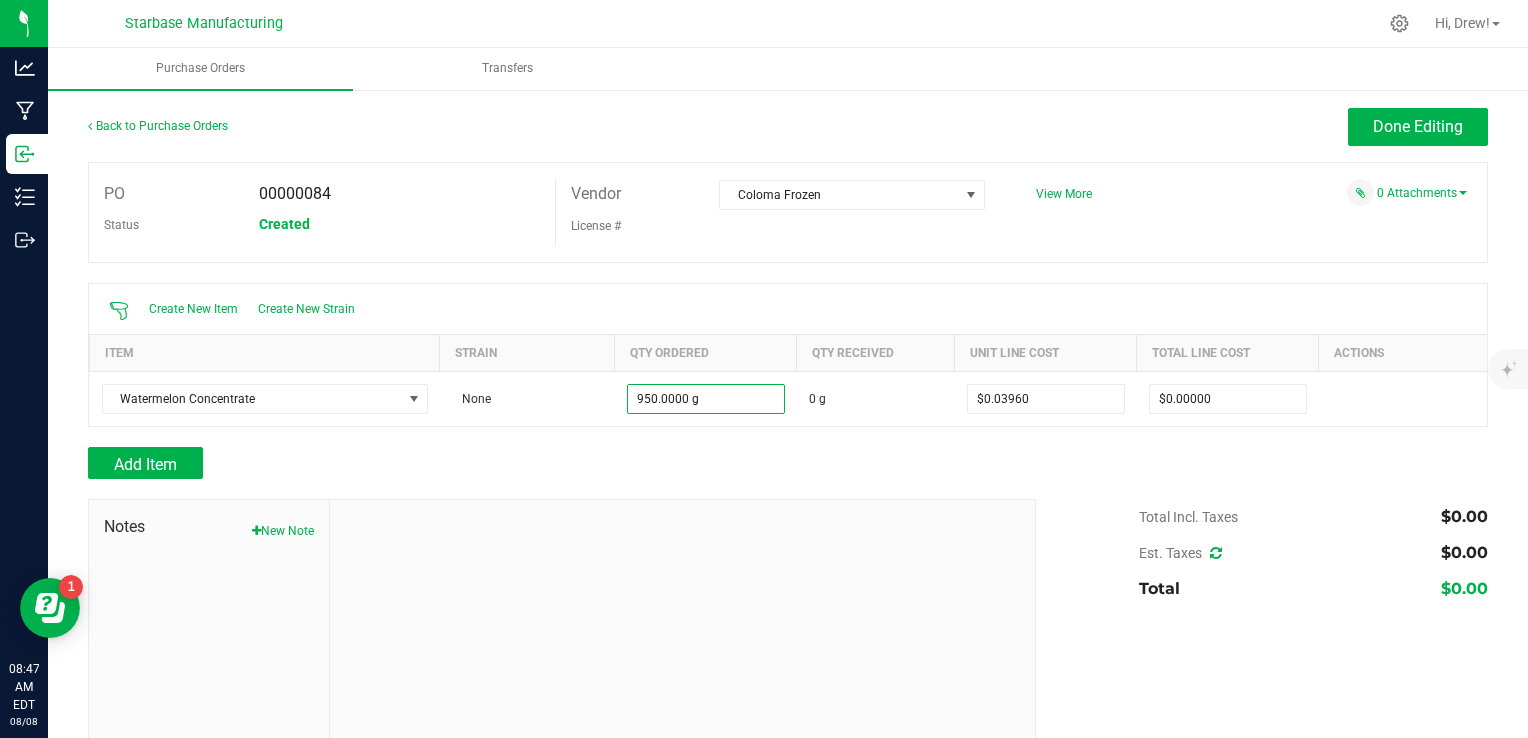 click at bounding box center [788, 437] 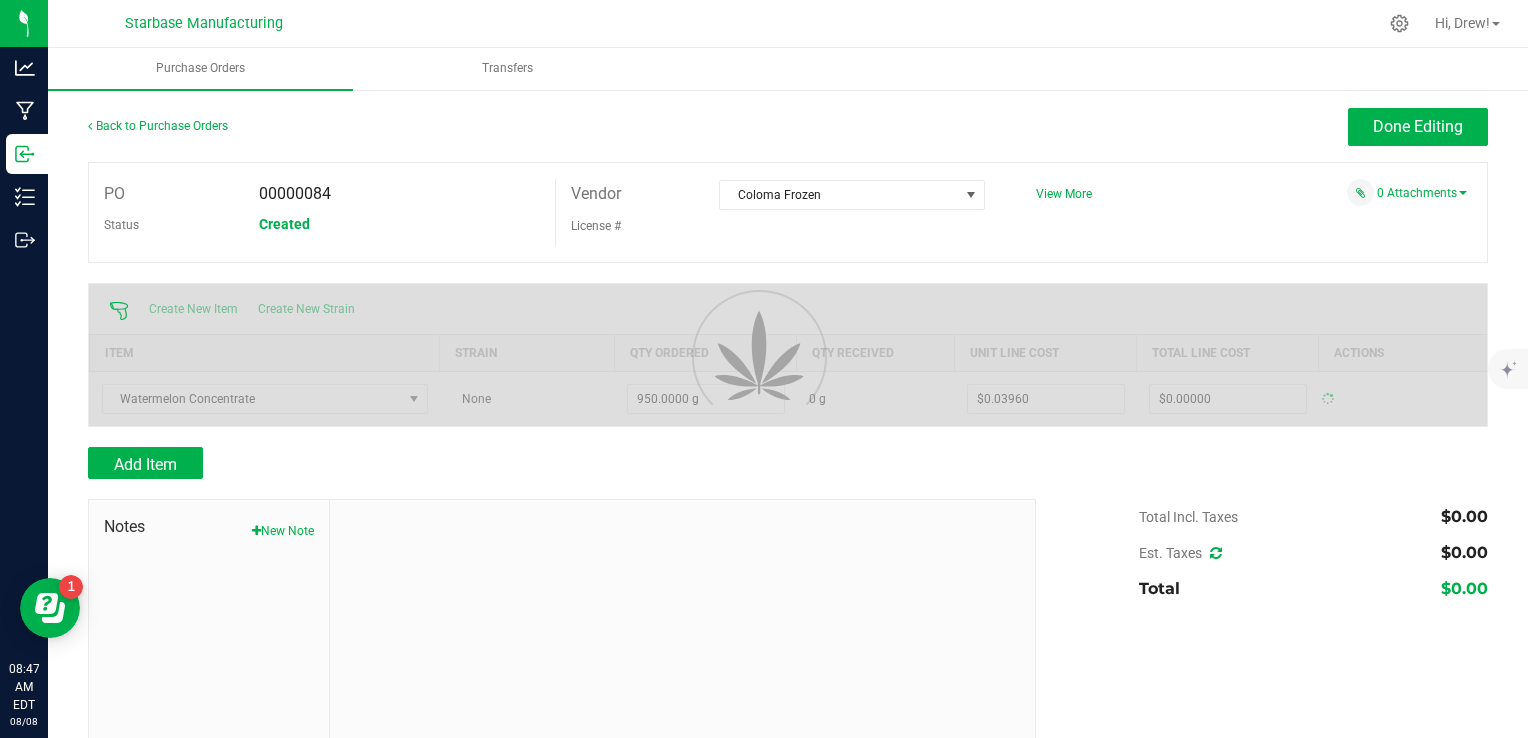 type on "$37.62000" 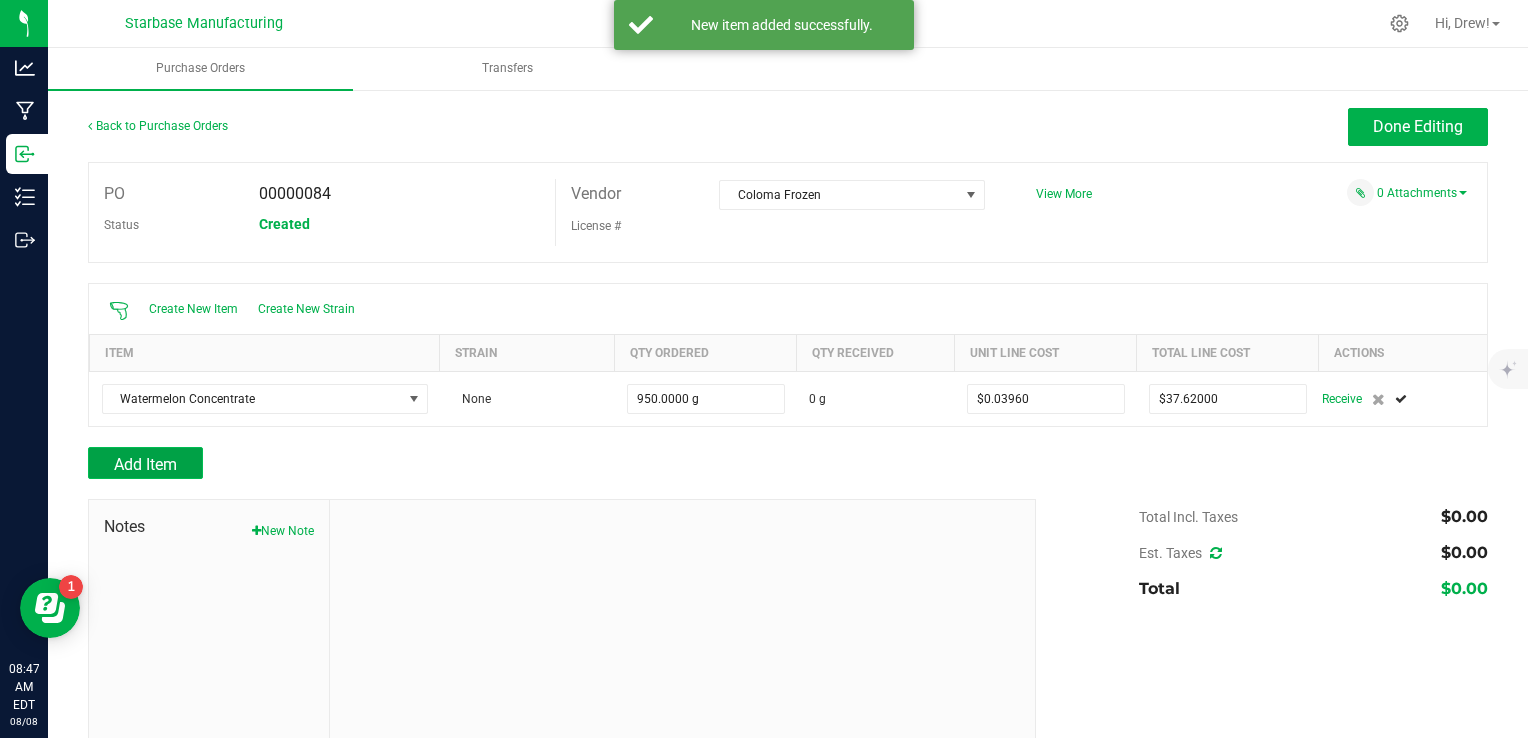 click on "Add Item" at bounding box center [145, 464] 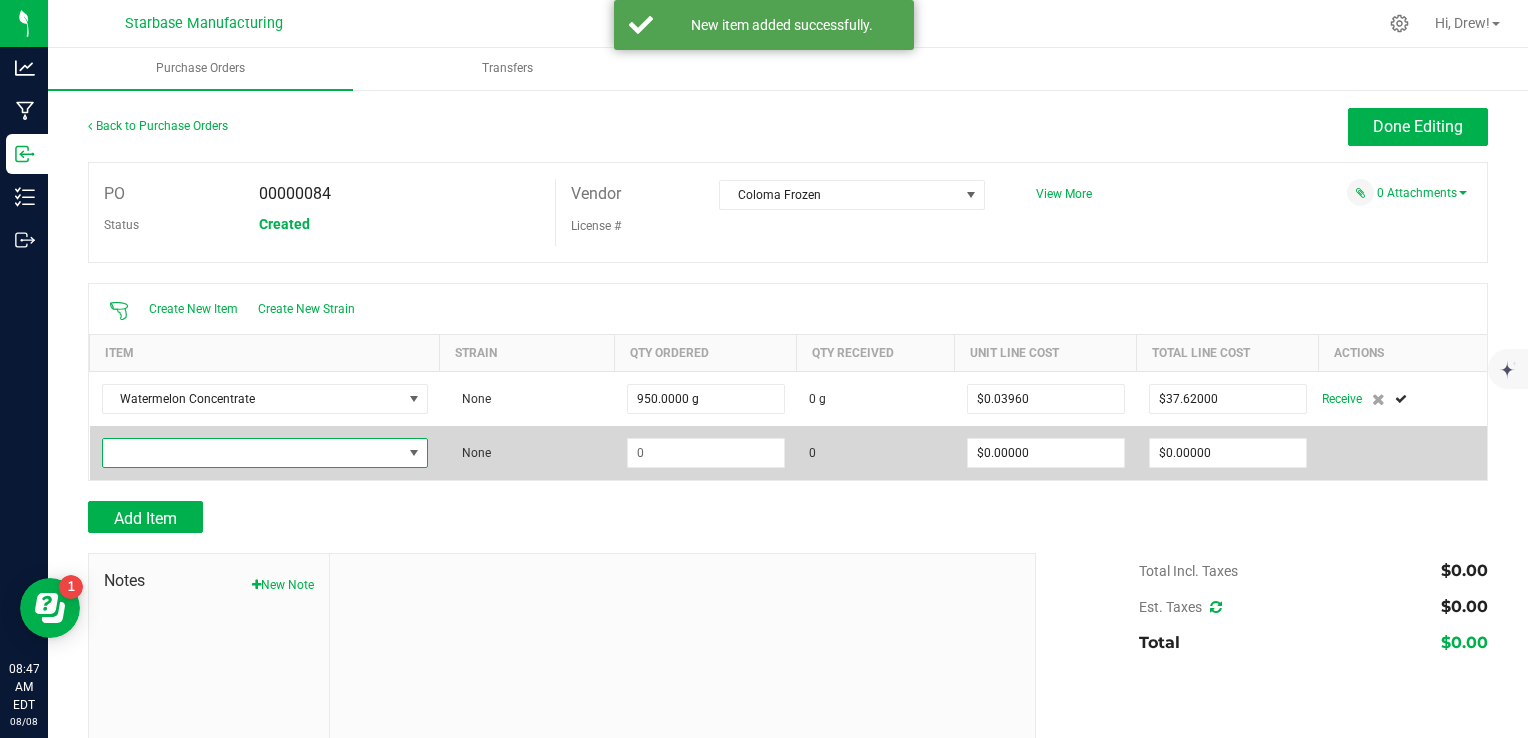 click at bounding box center [252, 453] 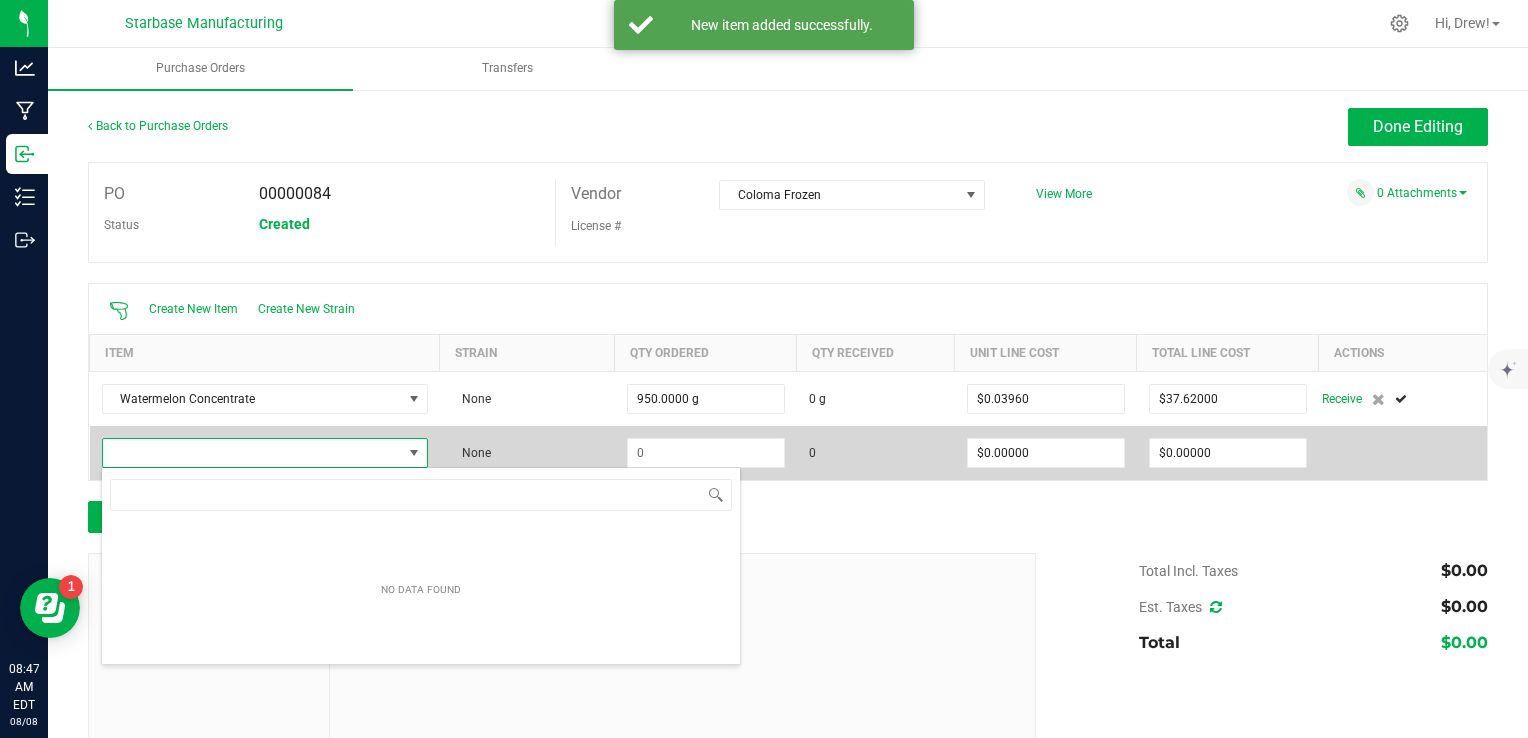 scroll, scrollTop: 99970, scrollLeft: 99676, axis: both 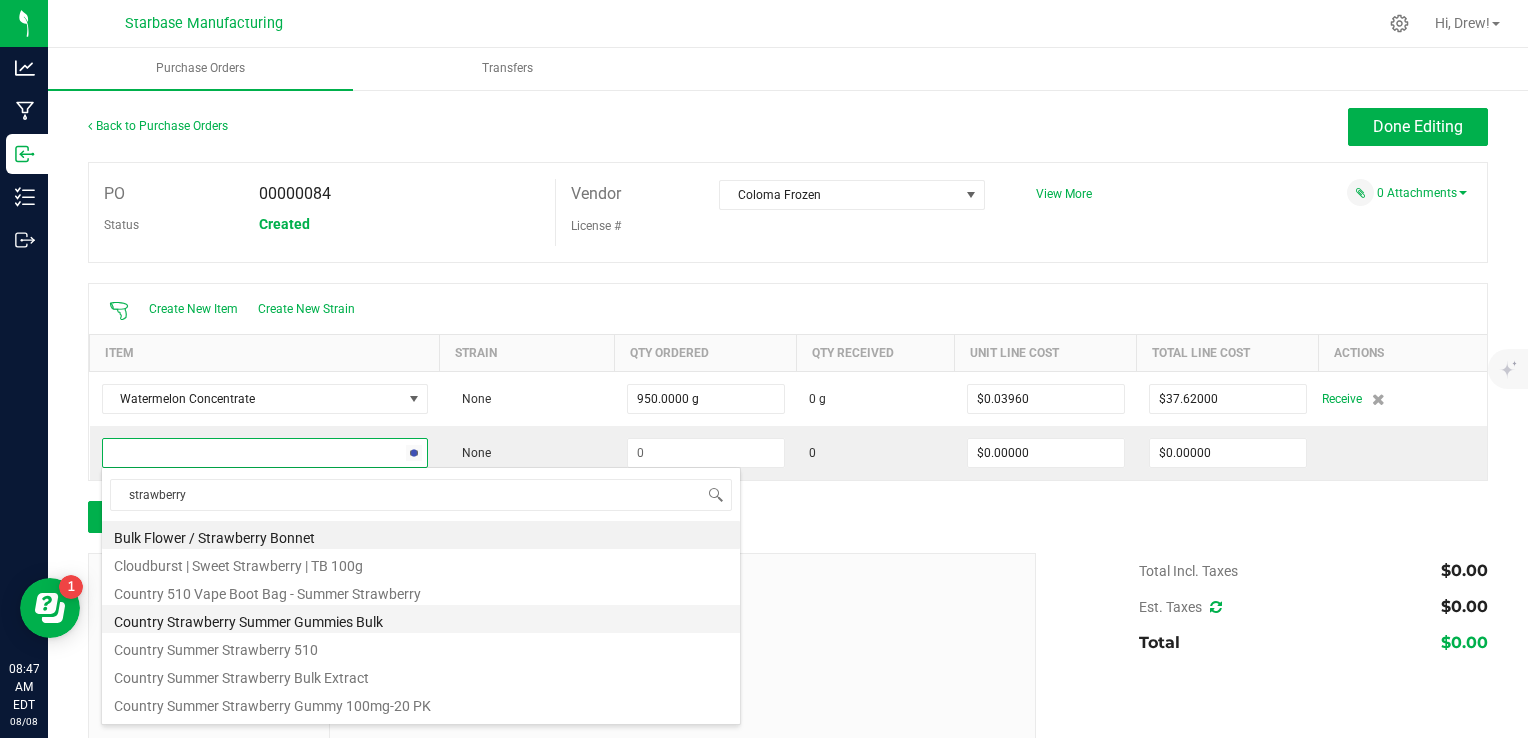 type on "strawberry c" 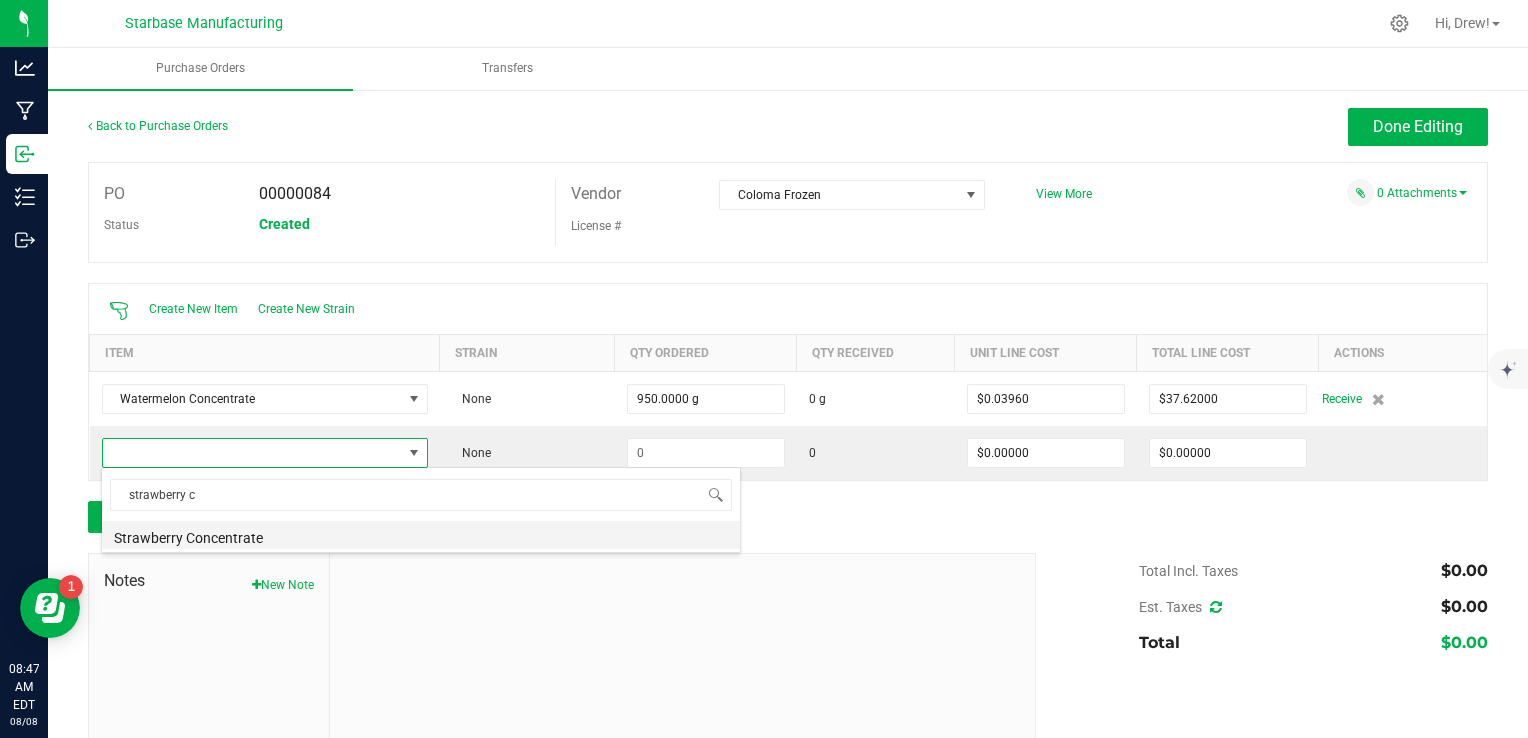 click on "Strawberry Concentrate" at bounding box center (421, 535) 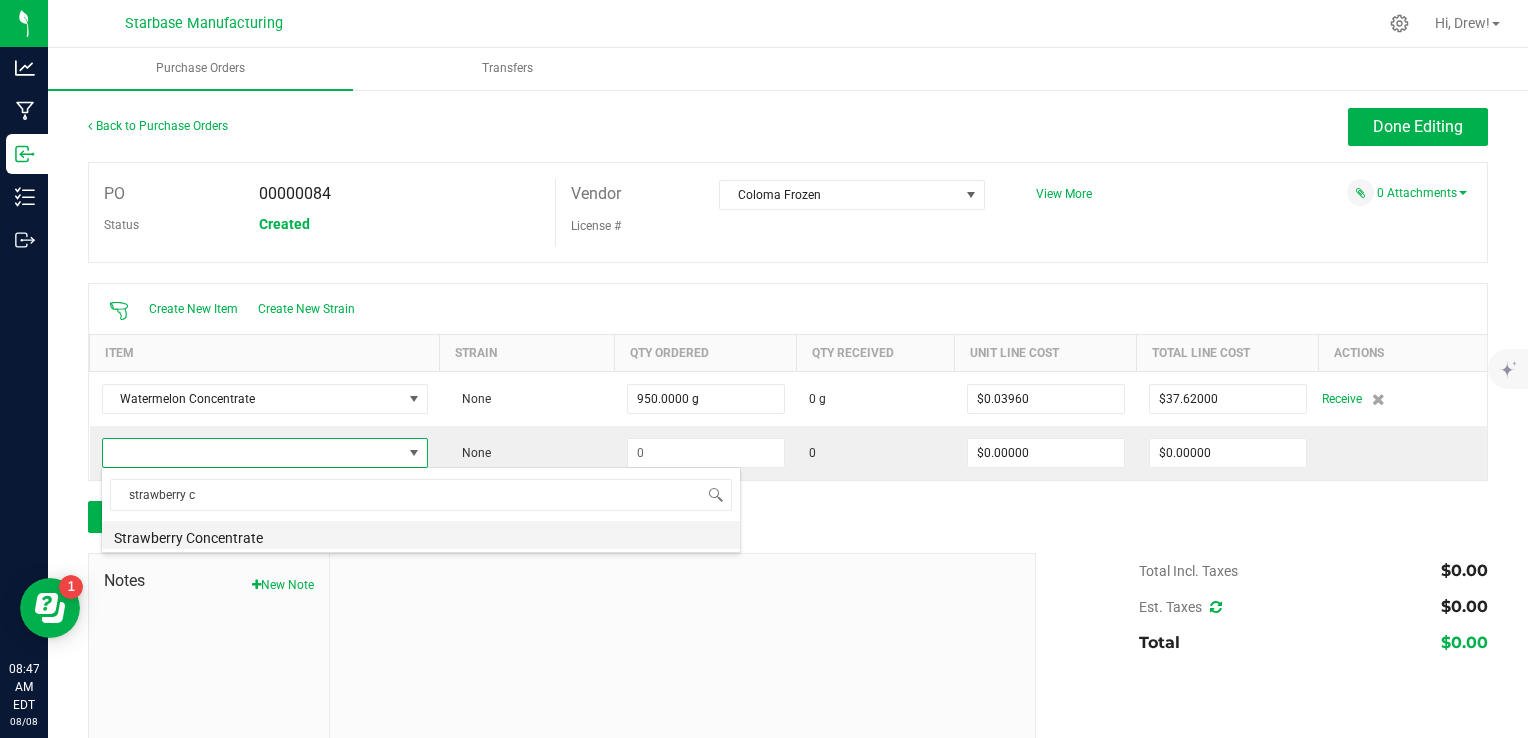 type on "$0.03960" 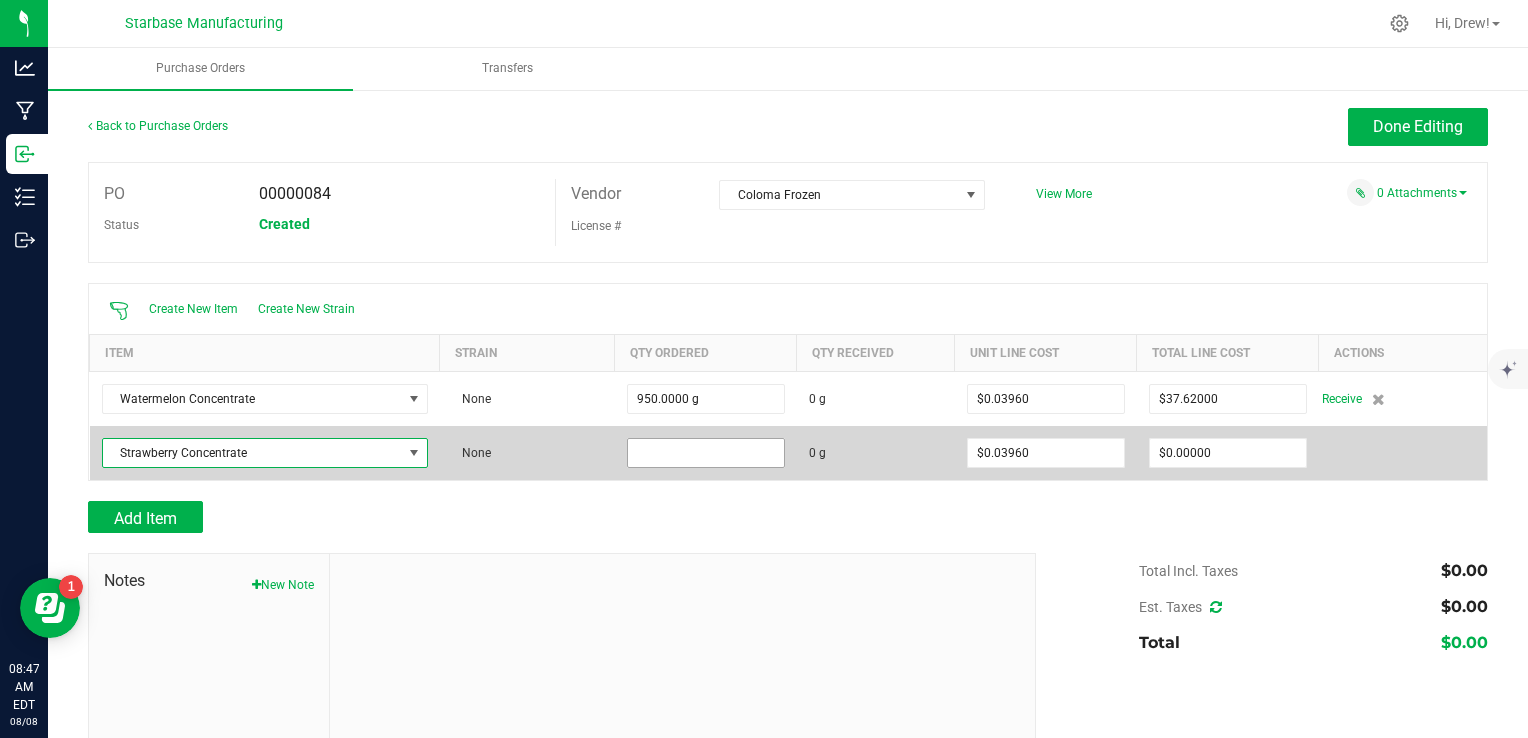 click at bounding box center (706, 453) 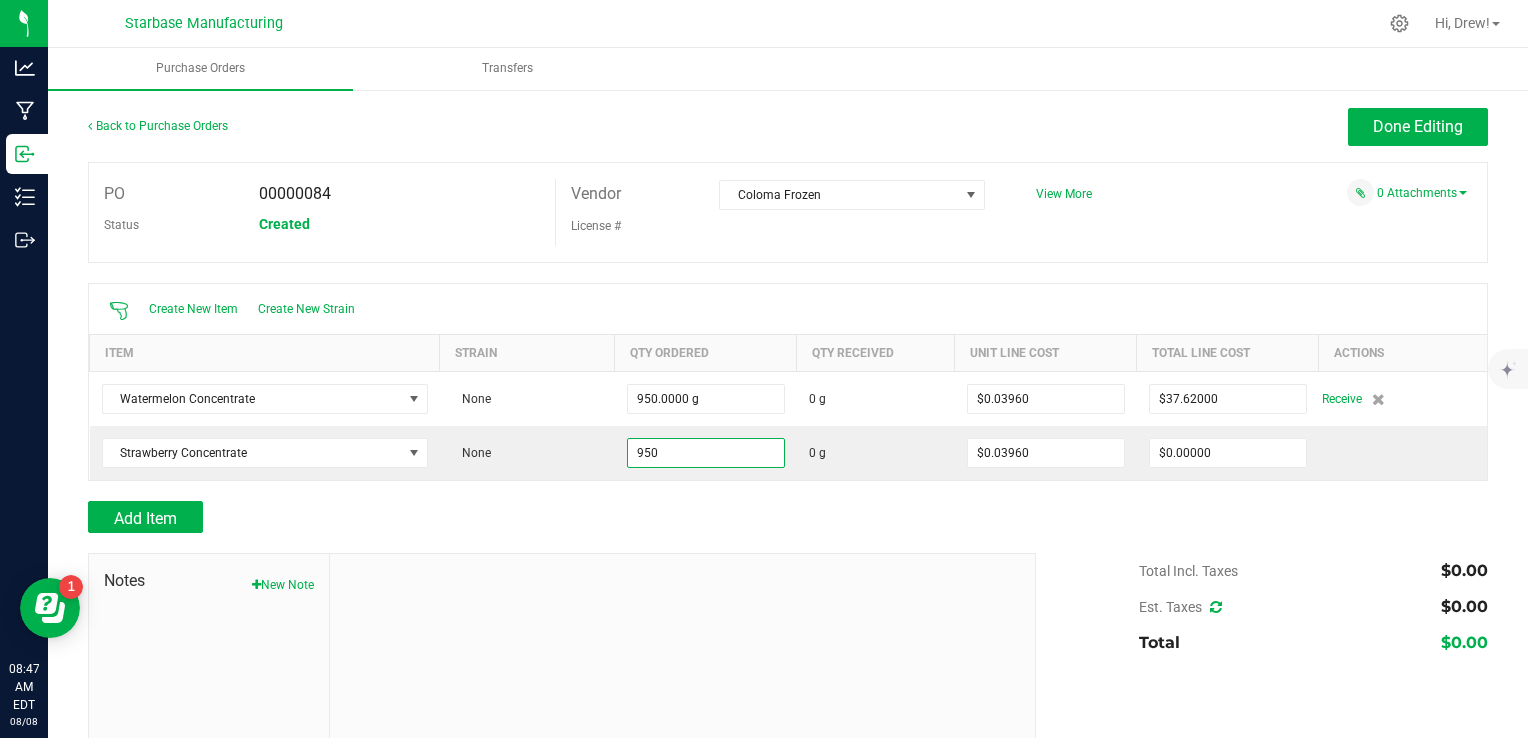 type on "950.0000 g" 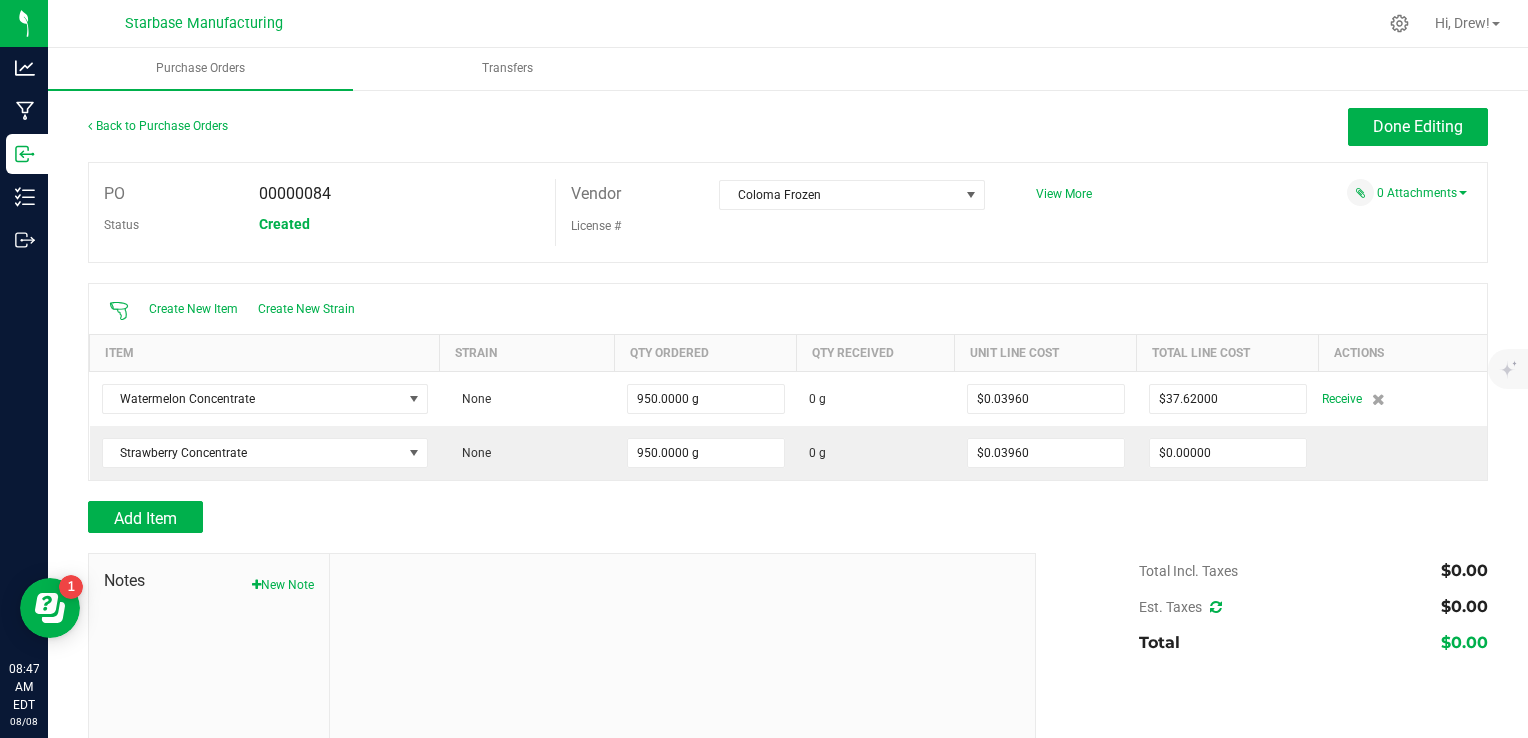 click on "Add Item" at bounding box center (554, 517) 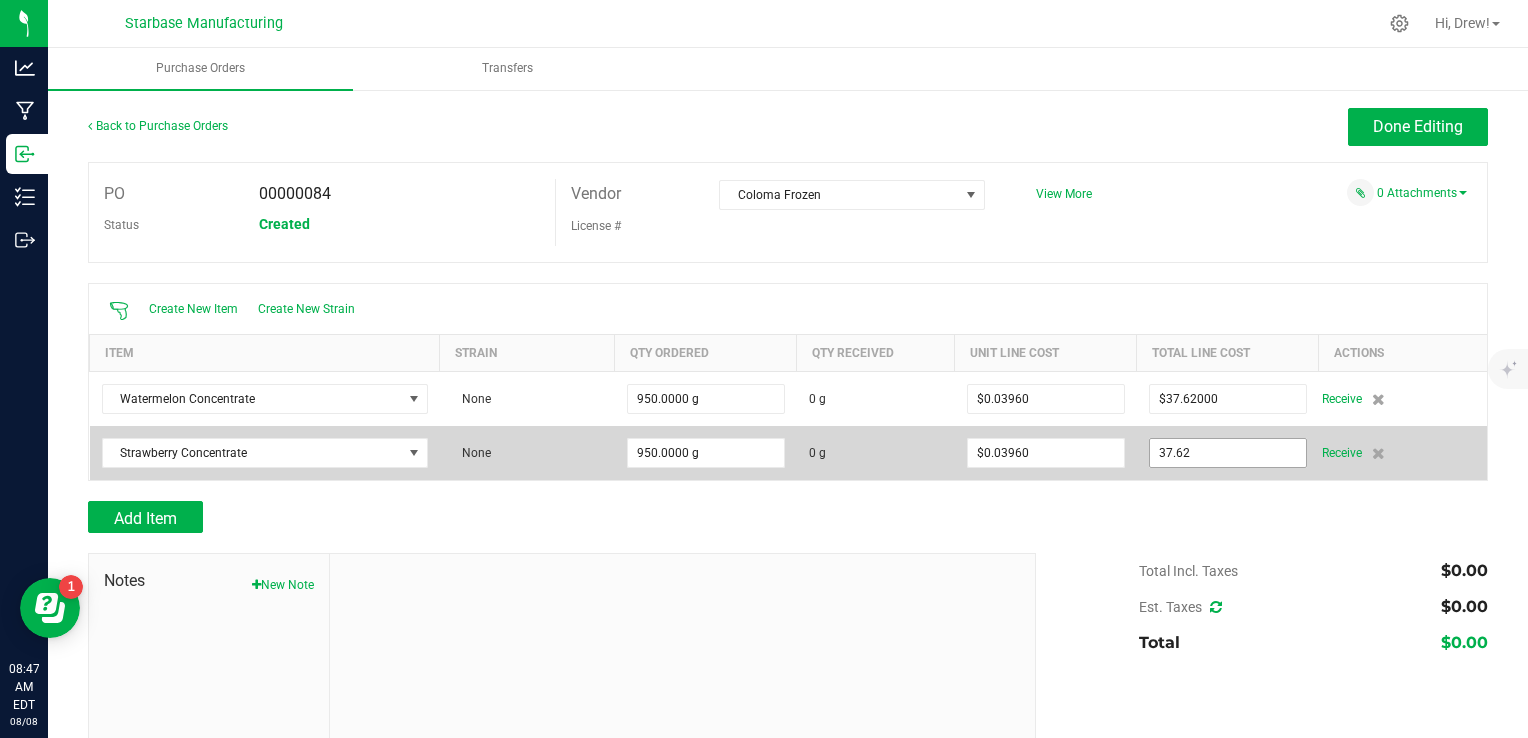 click on "37.62" at bounding box center (1228, 453) 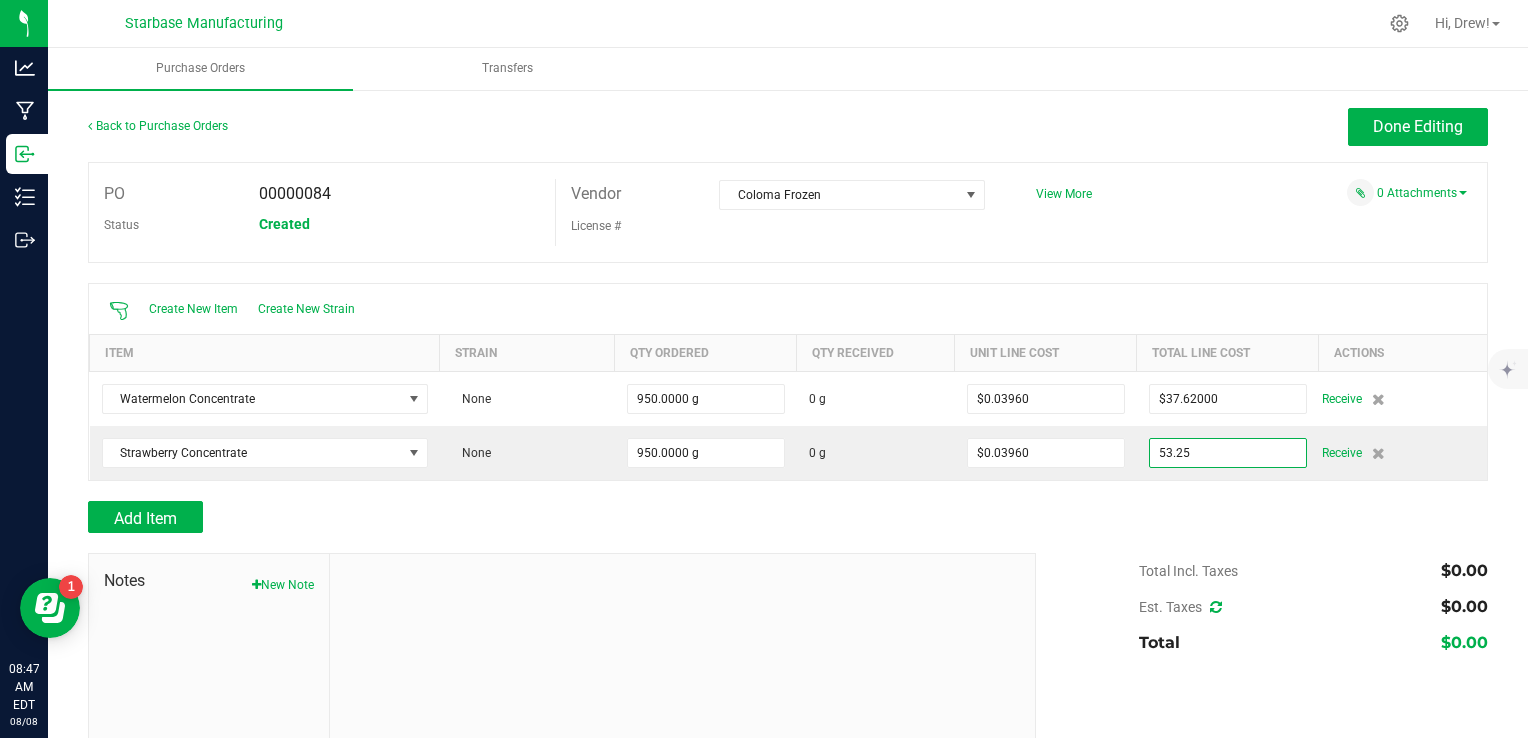 type on "$53.25000" 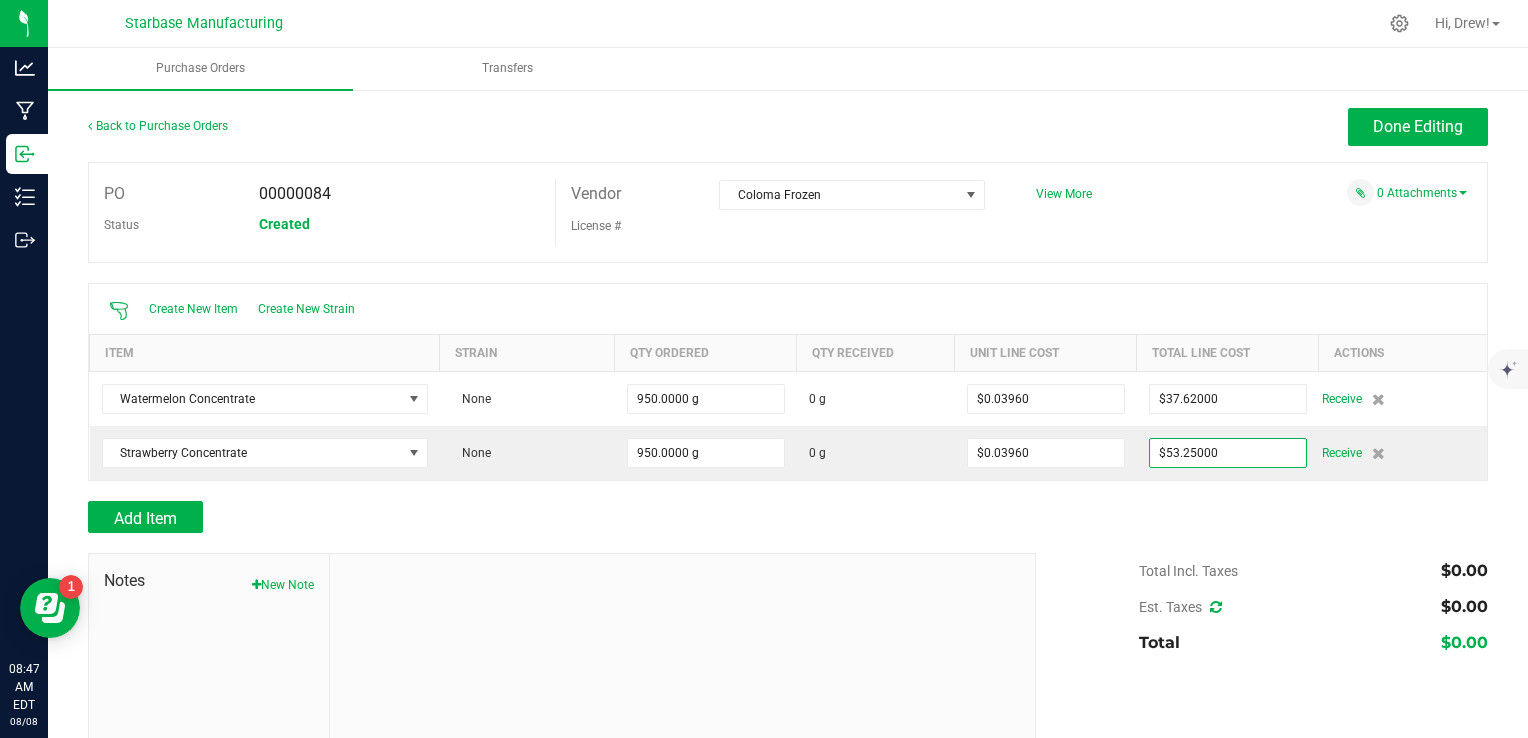 click at bounding box center [788, 491] 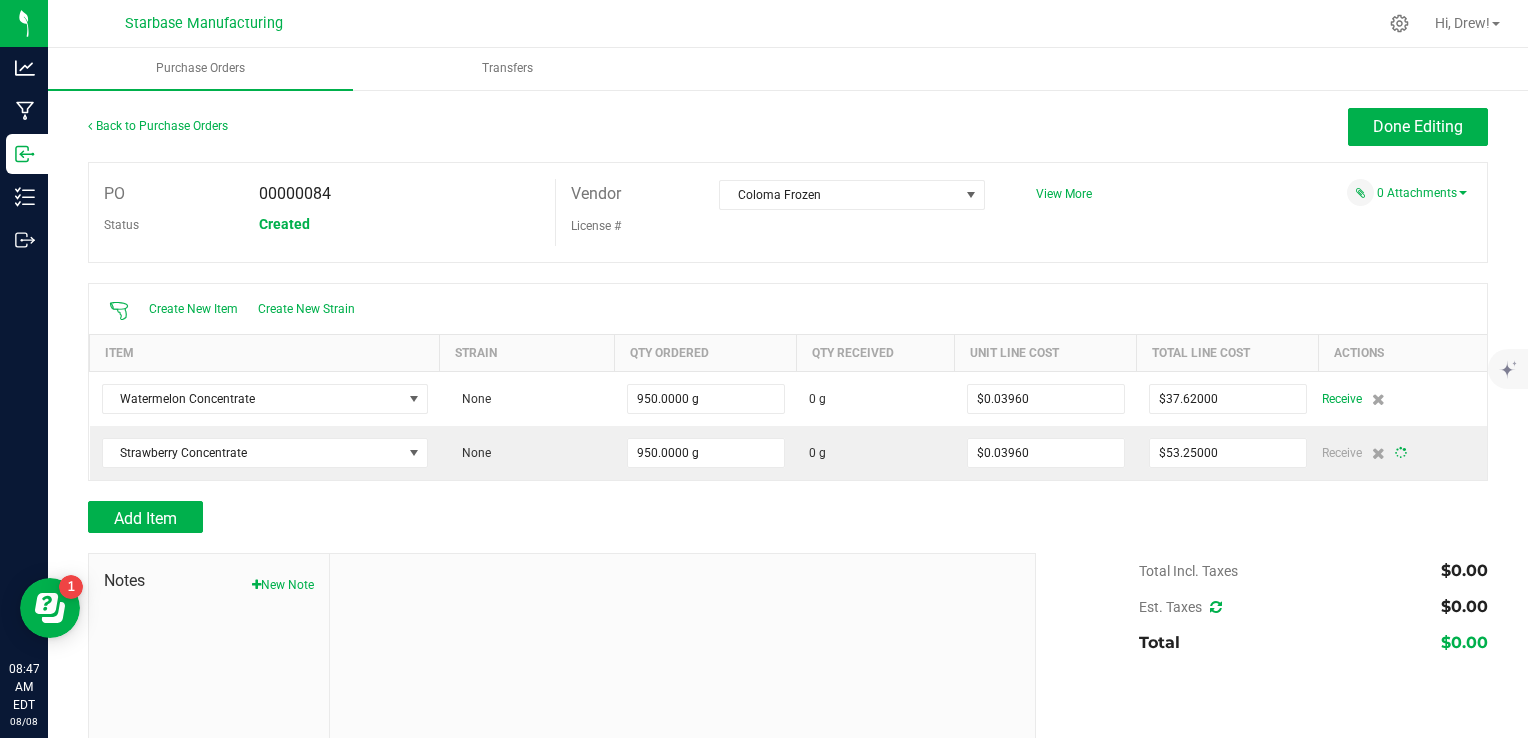 type on "950" 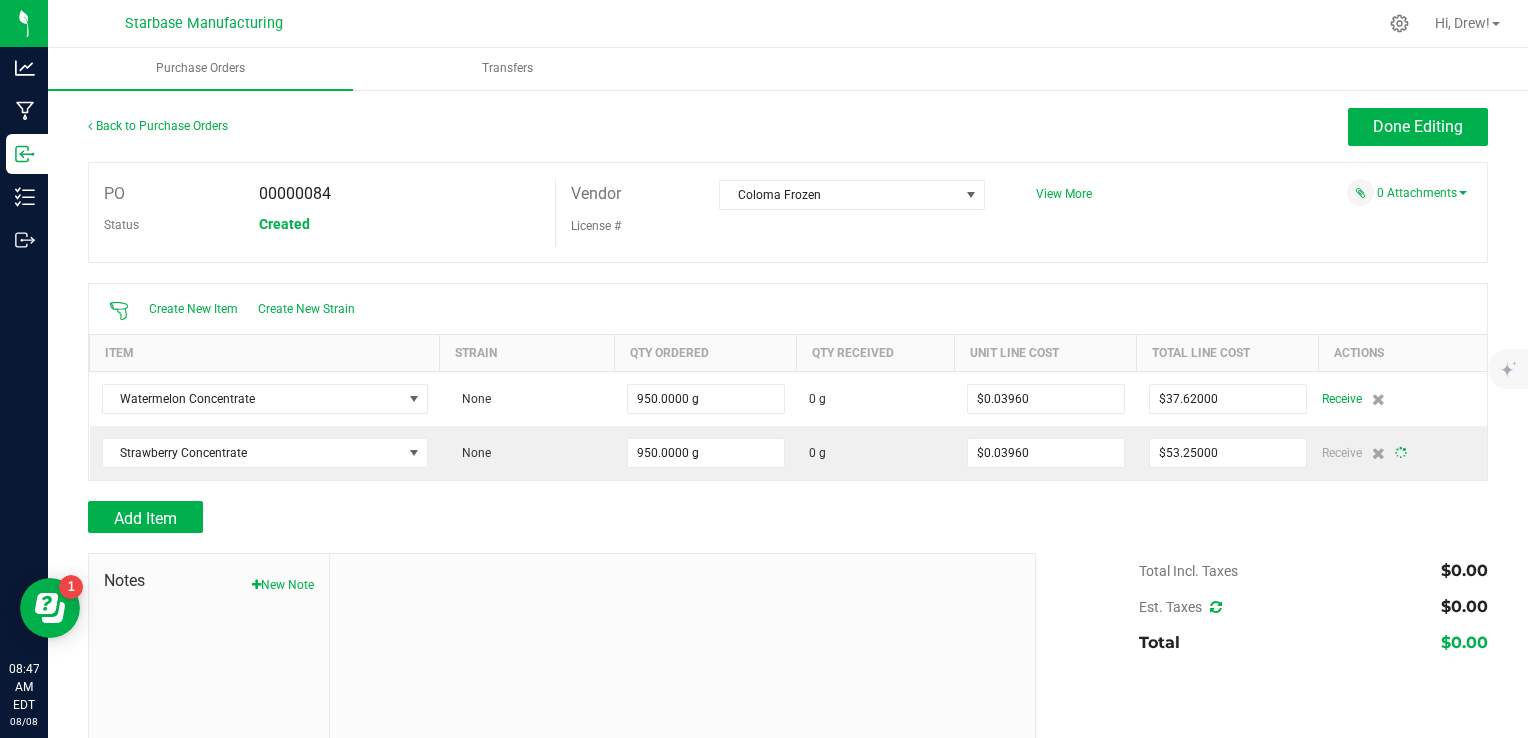 type on "$0.05605" 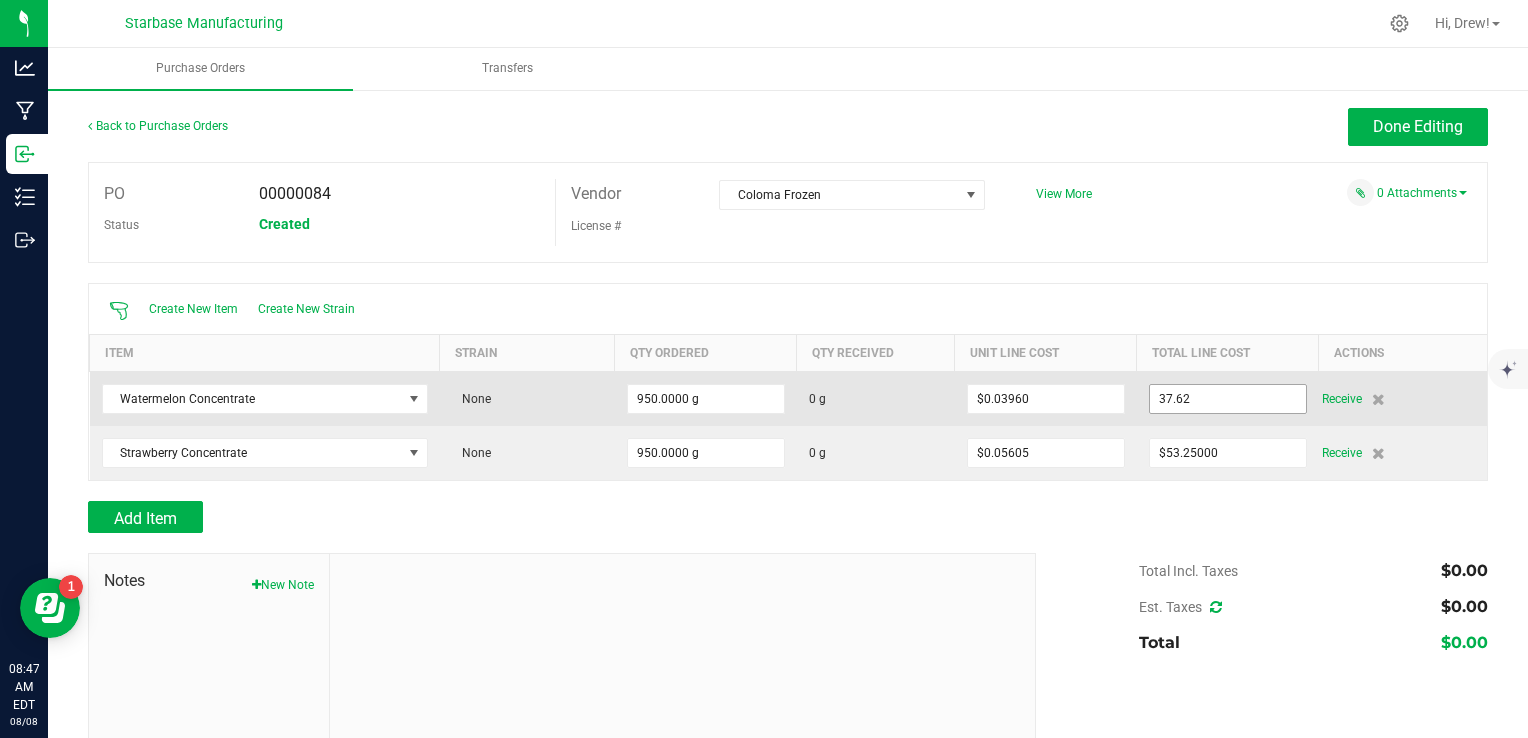 click on "37.62" at bounding box center [1228, 399] 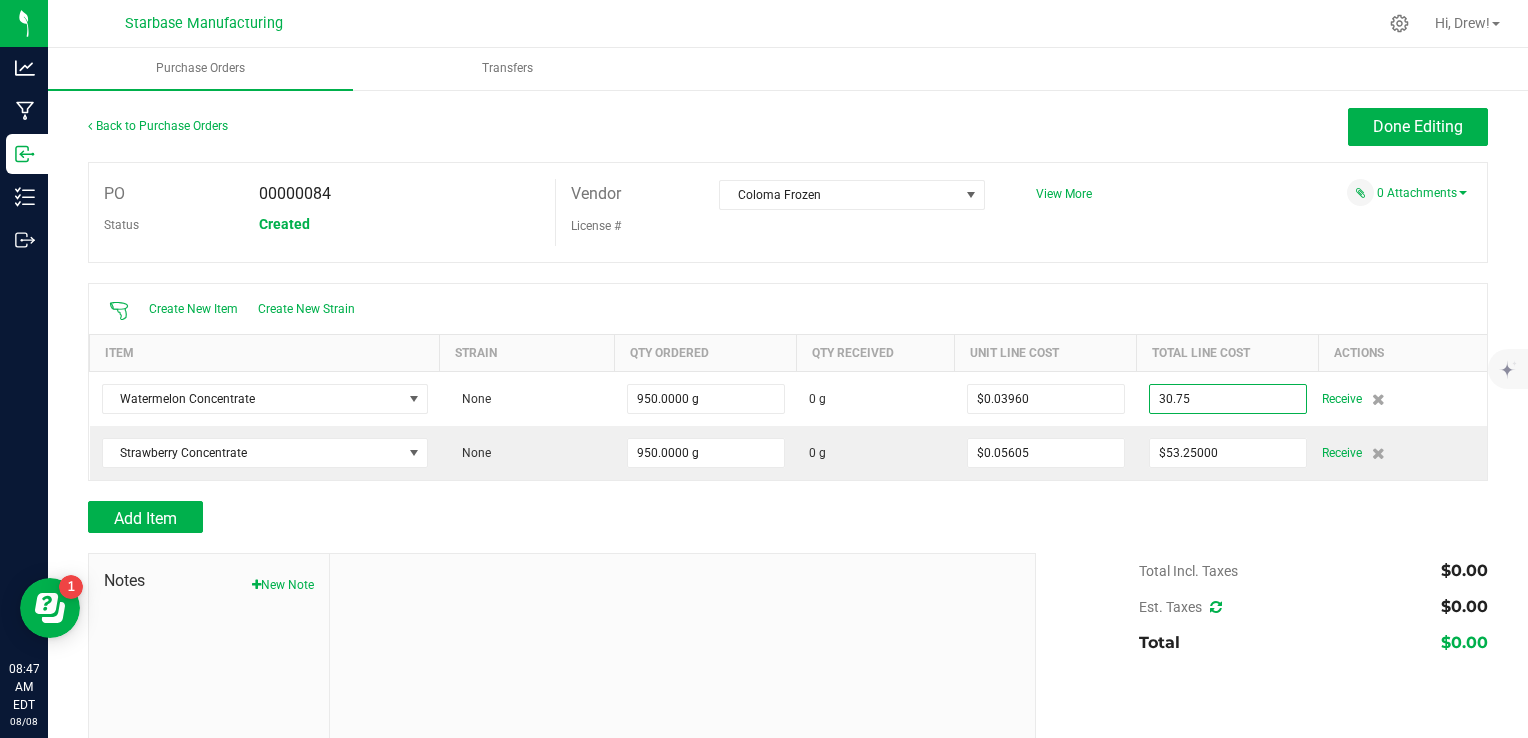 type on "$30.75000" 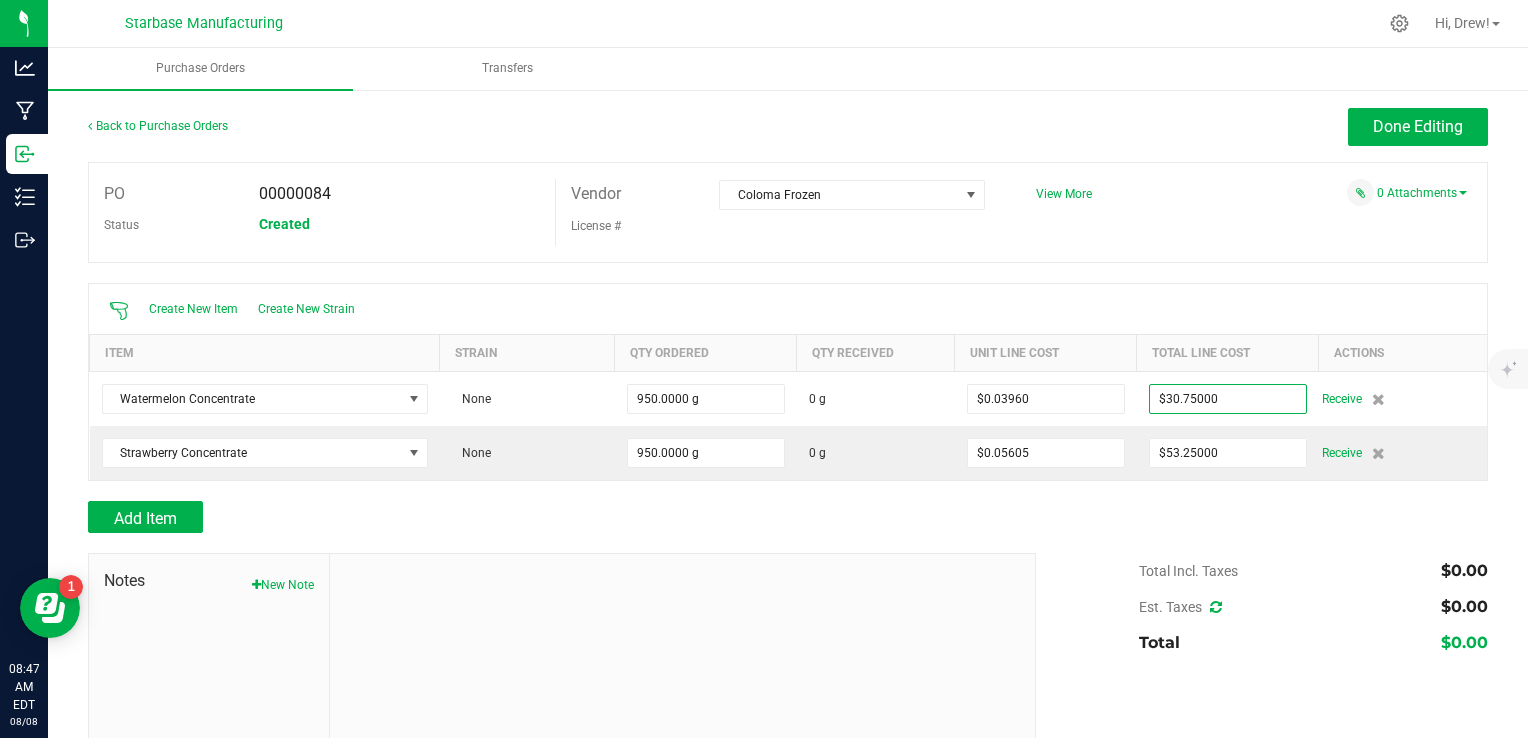 click at bounding box center (788, 543) 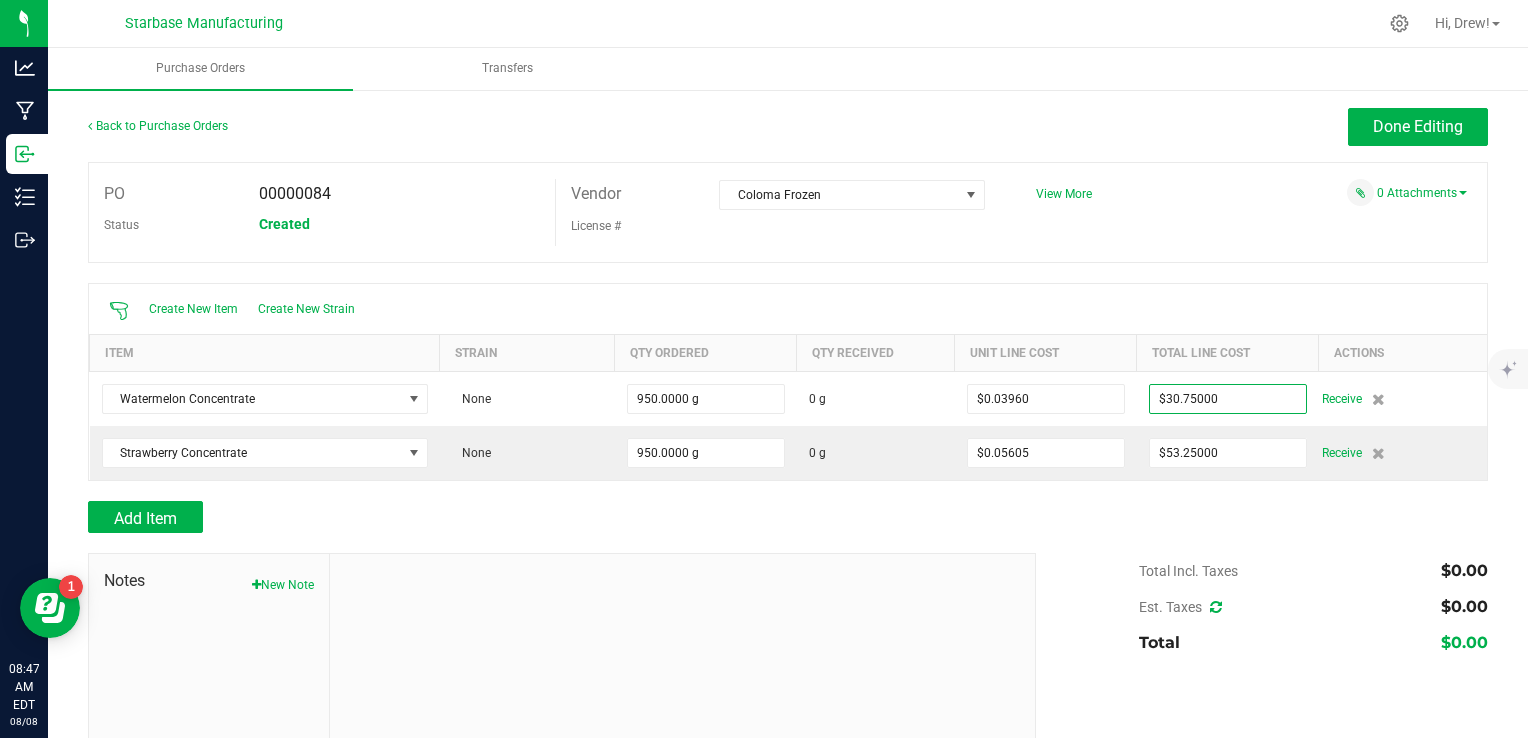 type on "950" 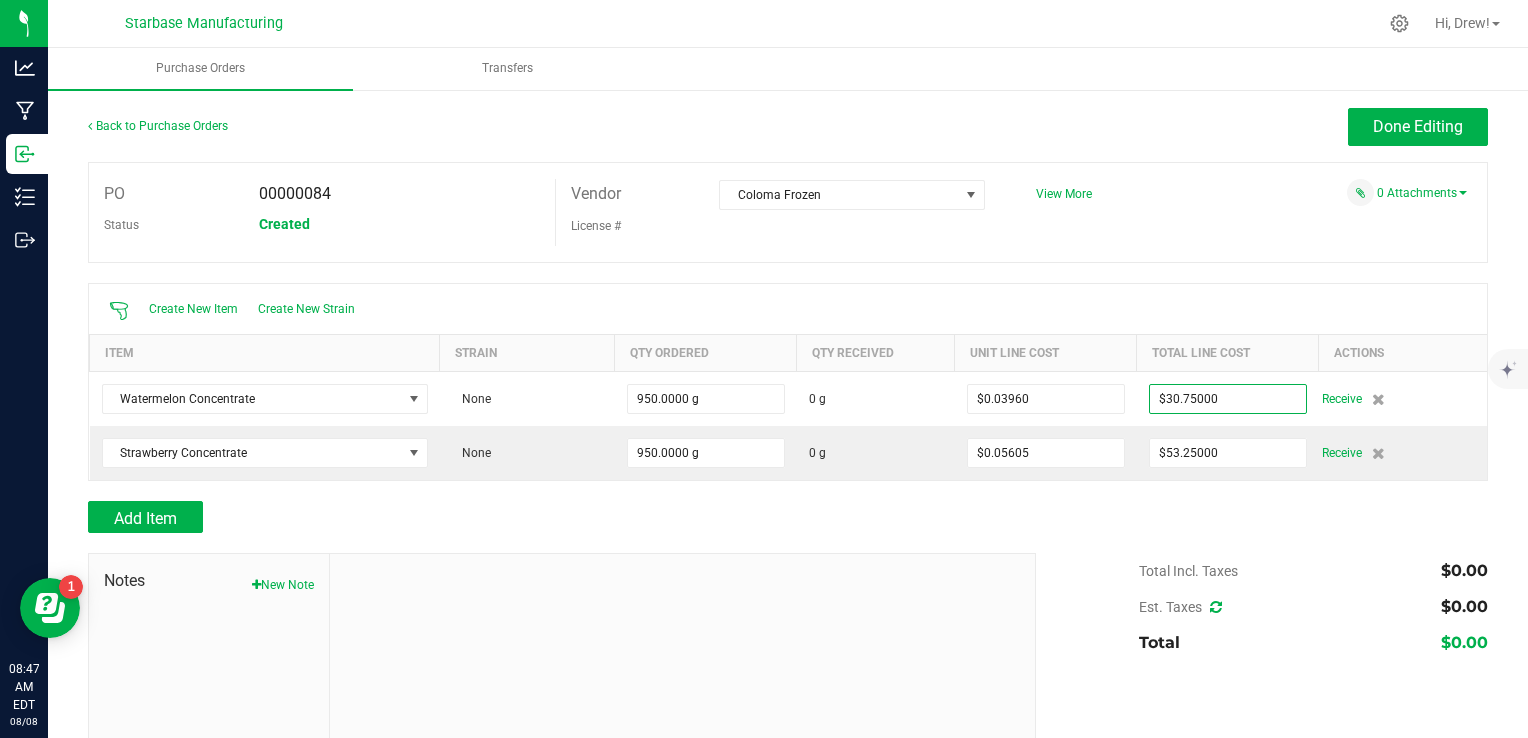 type on "$0.03237" 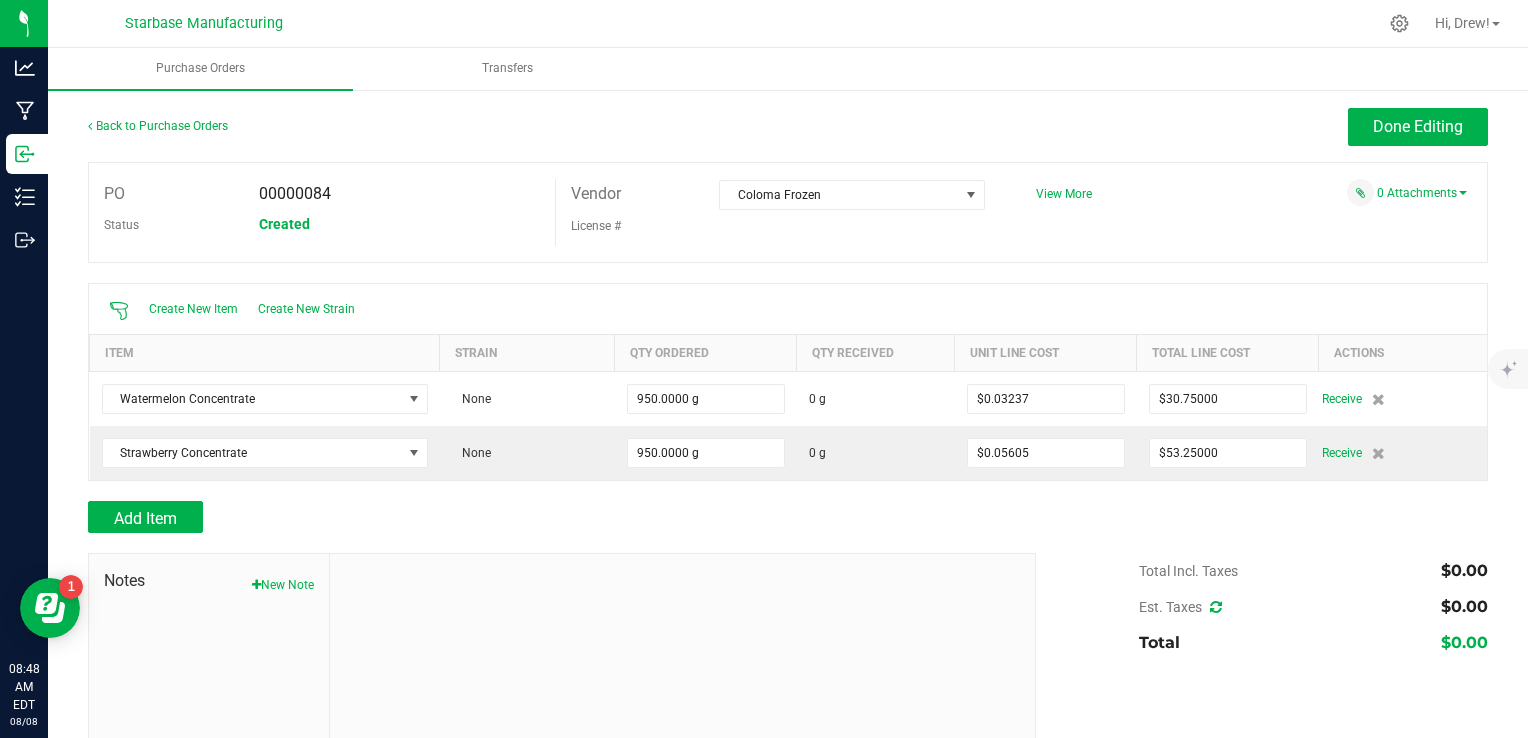 click at bounding box center (1216, 607) 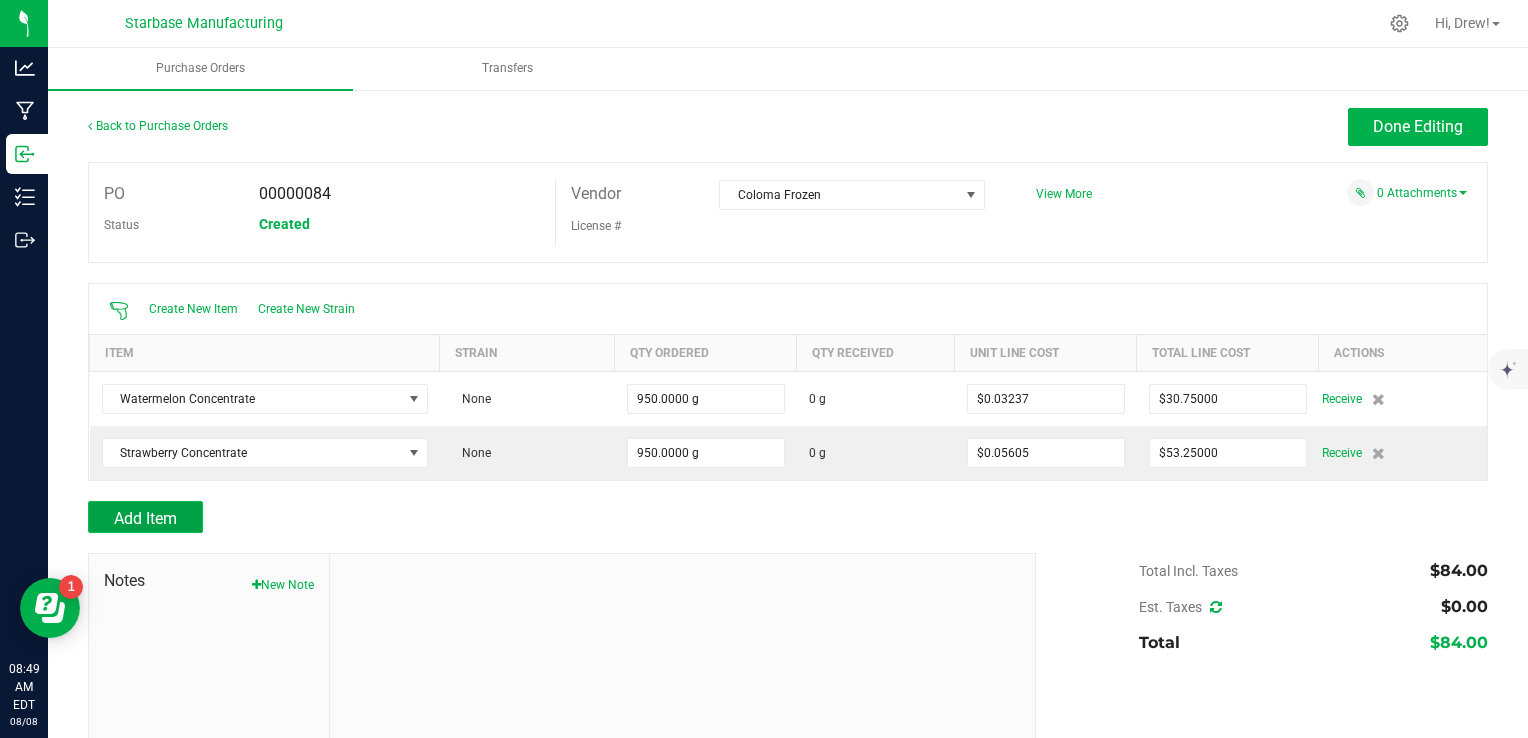 click on "Add Item" at bounding box center [145, 517] 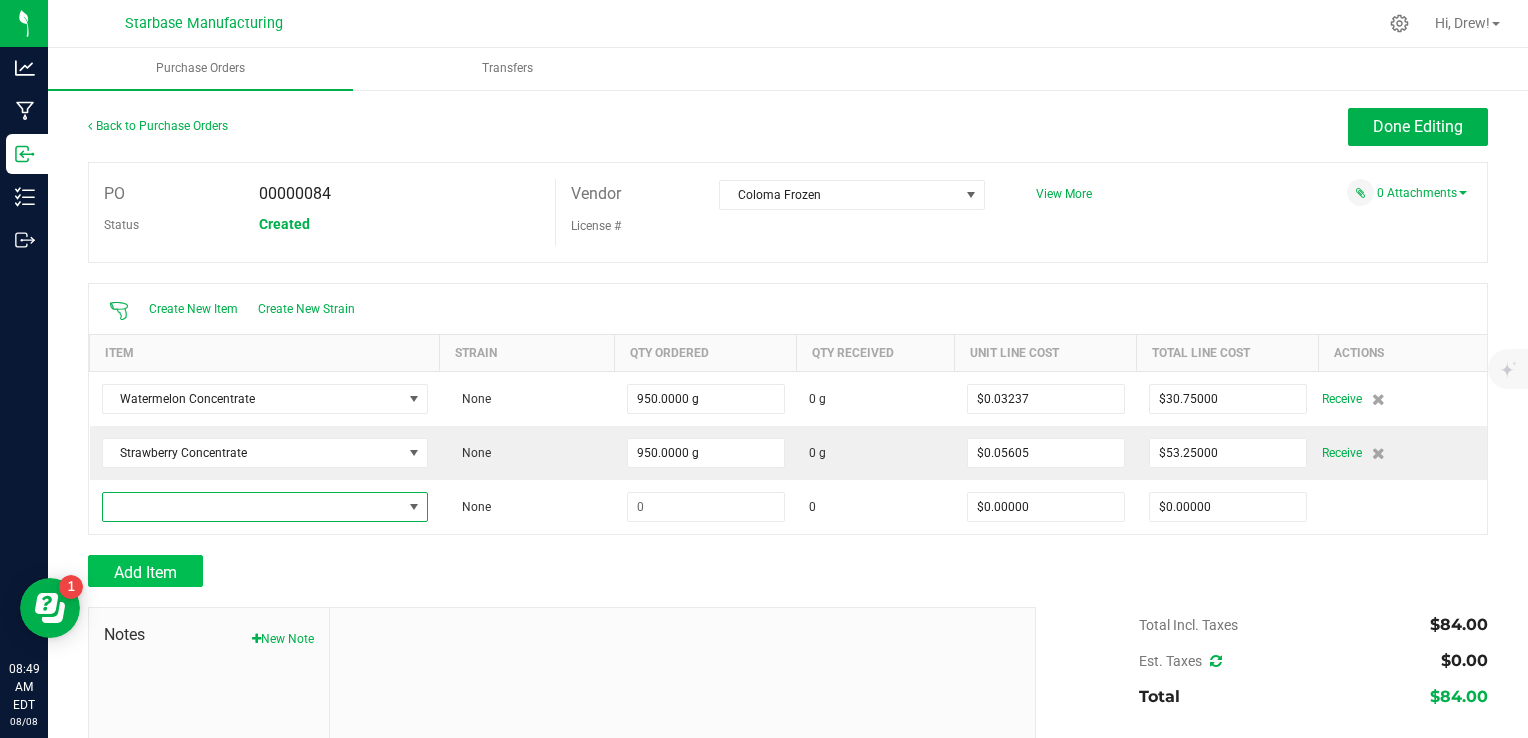click at bounding box center (252, 507) 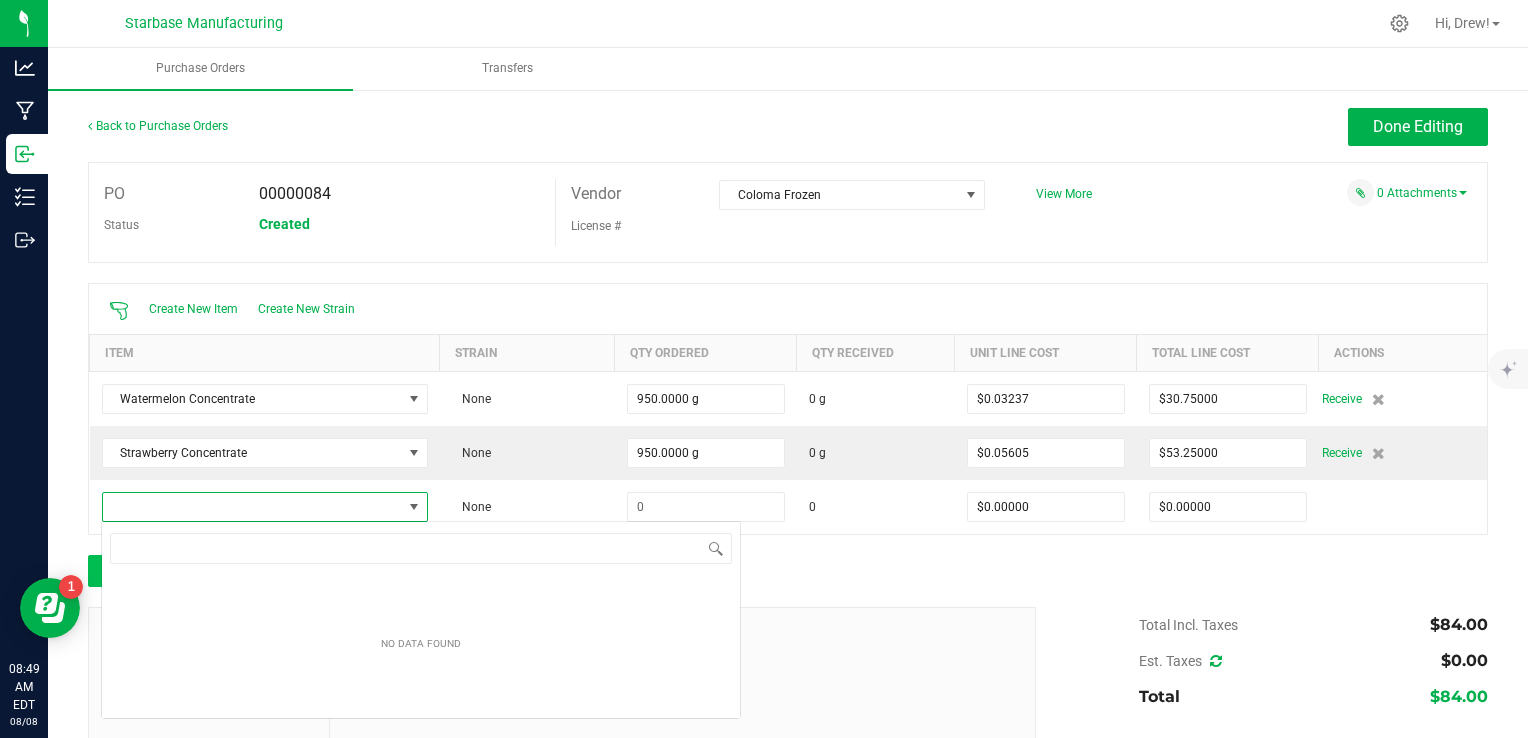 scroll, scrollTop: 99970, scrollLeft: 99676, axis: both 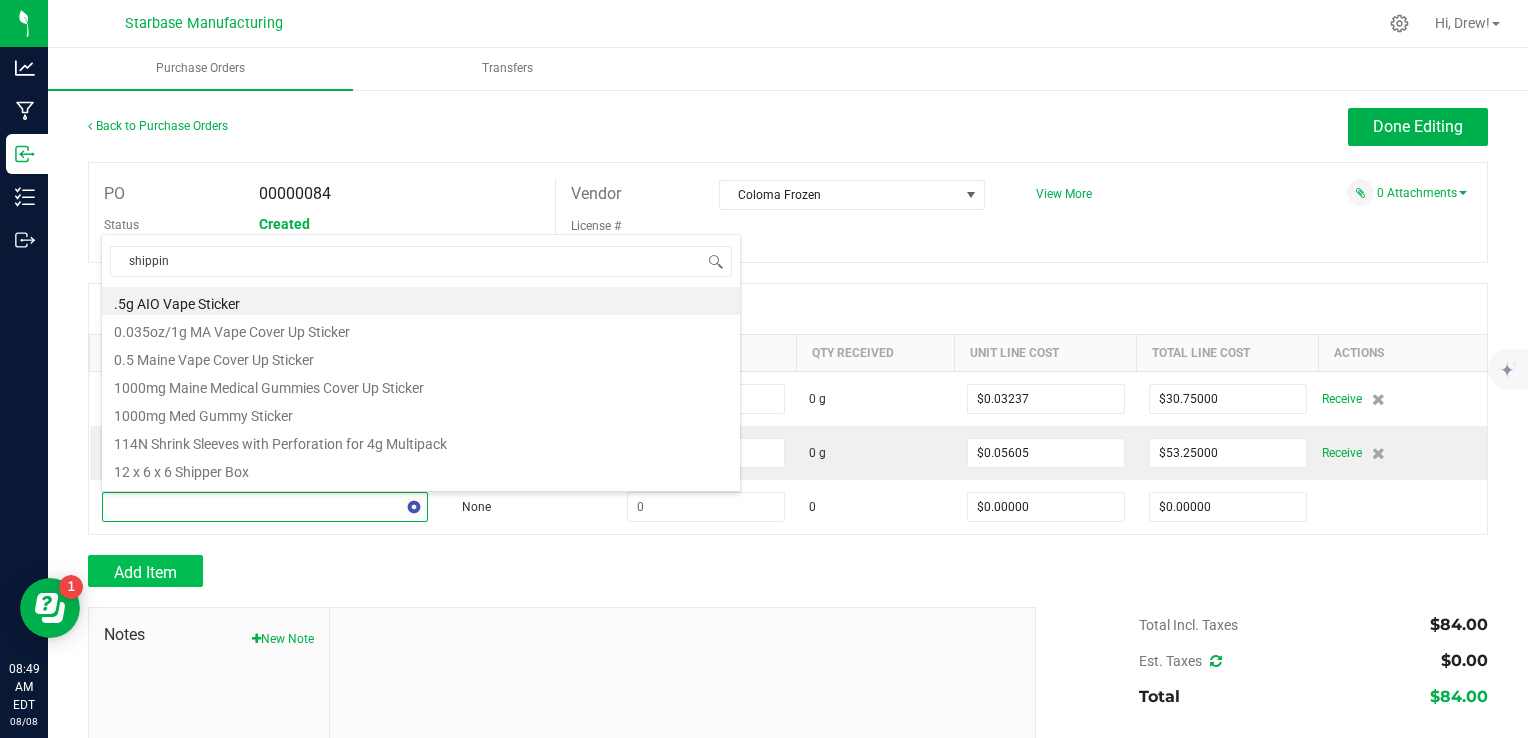 type on "shipping" 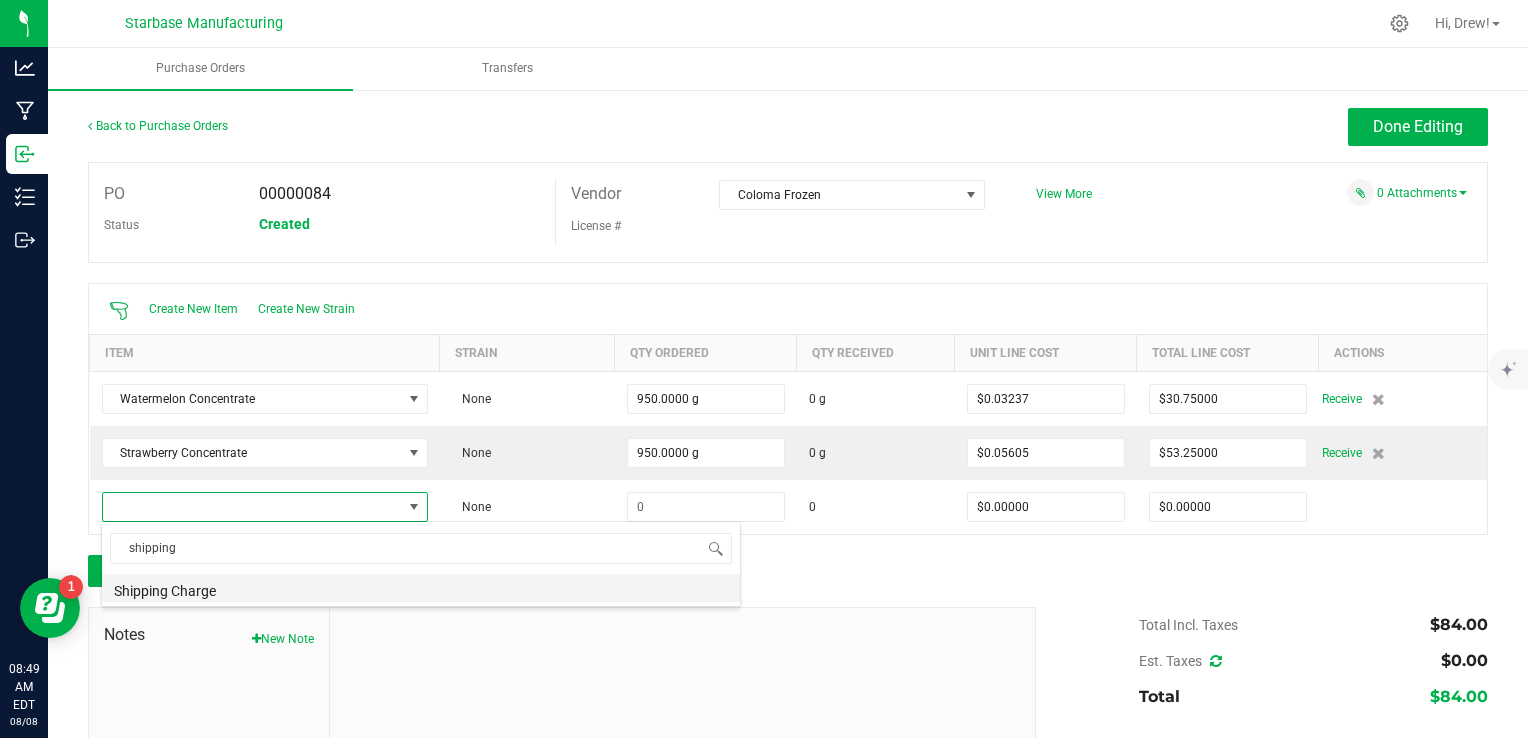 click on "Shipping Charge" at bounding box center [421, 588] 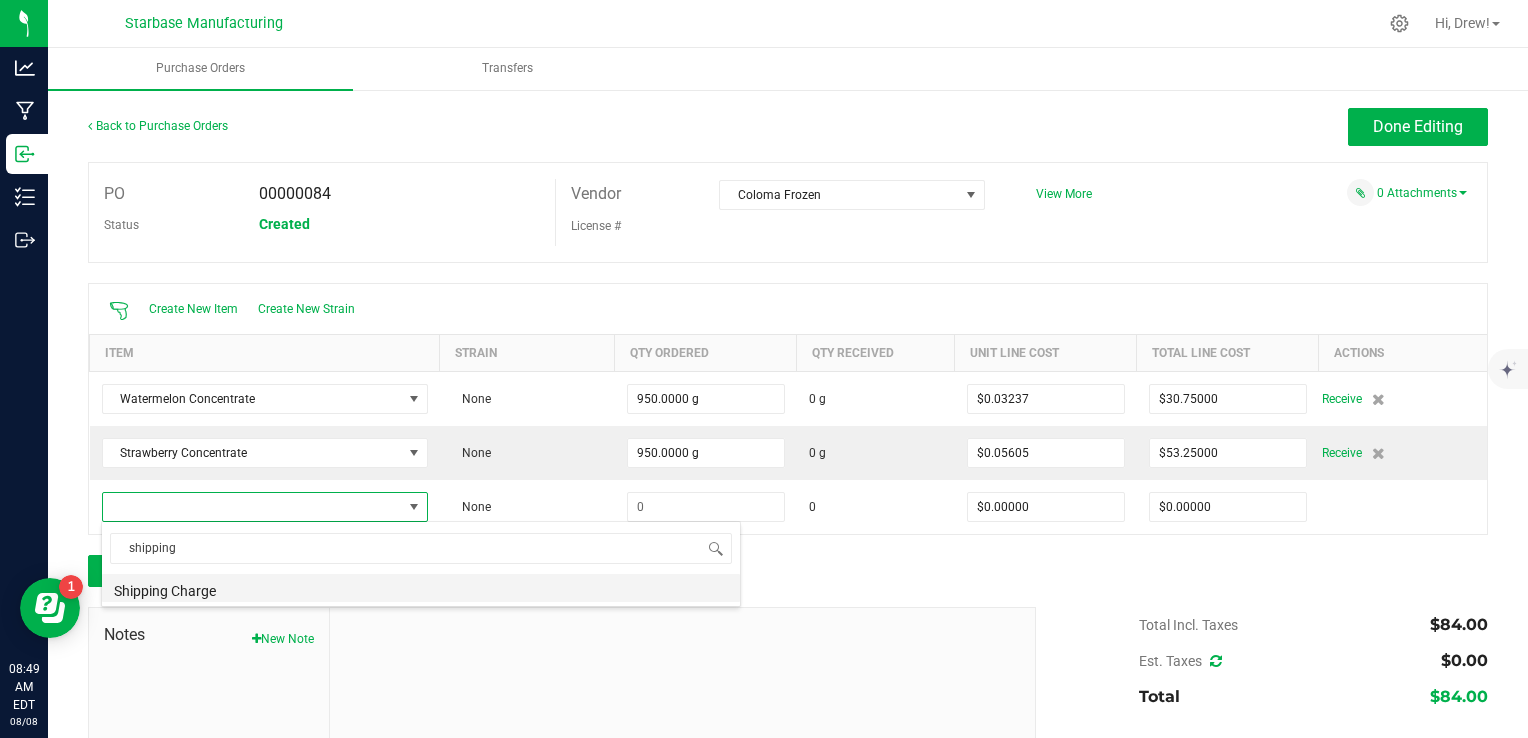 type 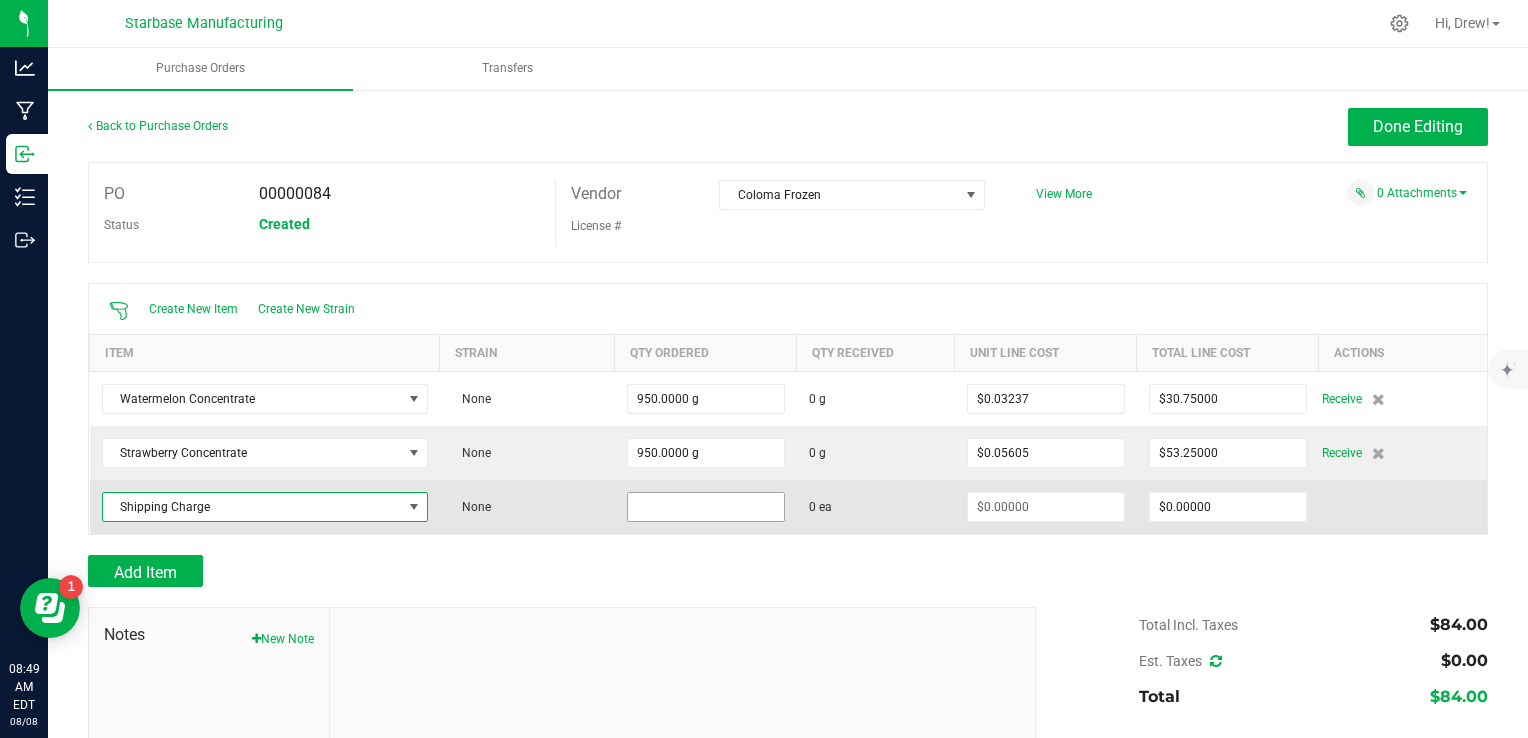 click at bounding box center [706, 507] 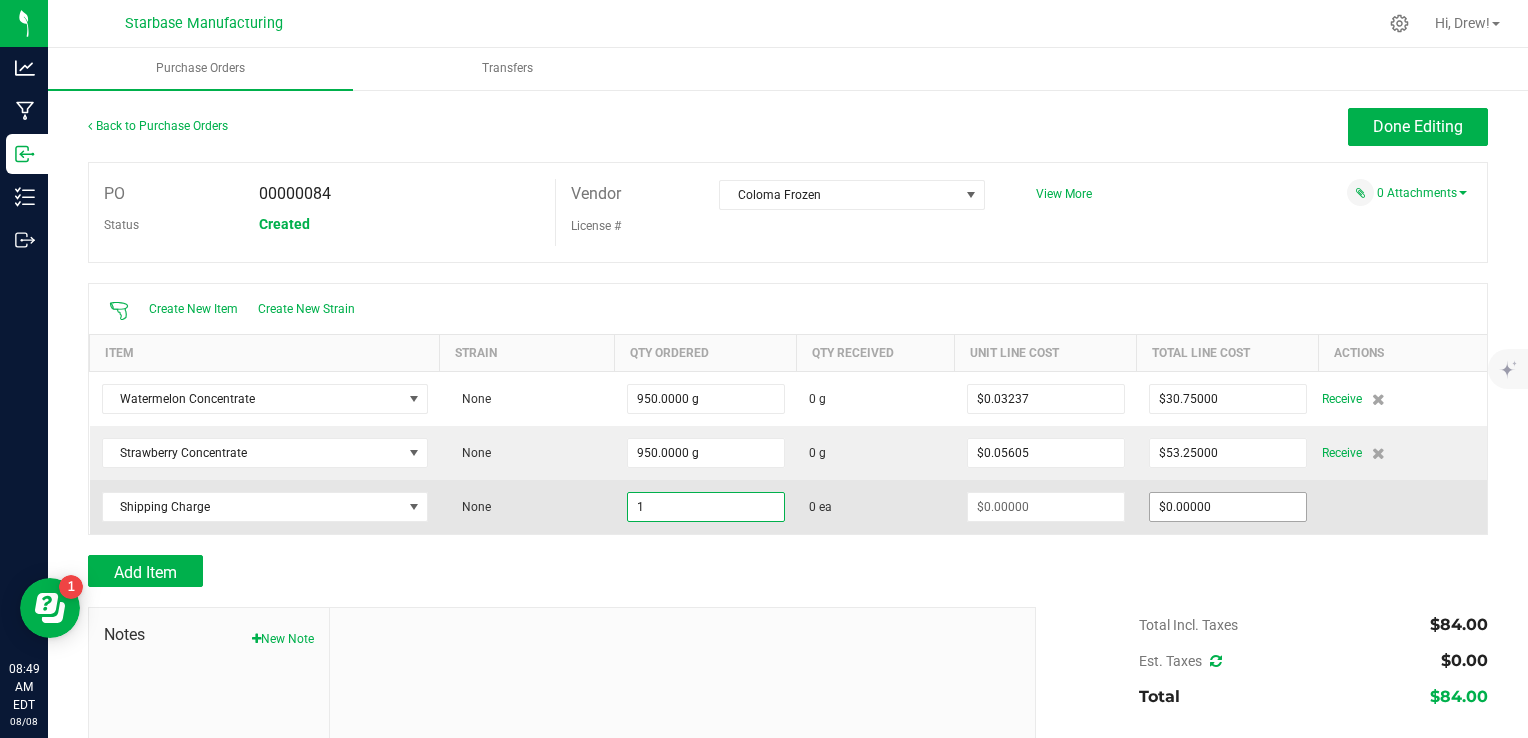 type on "1 ea" 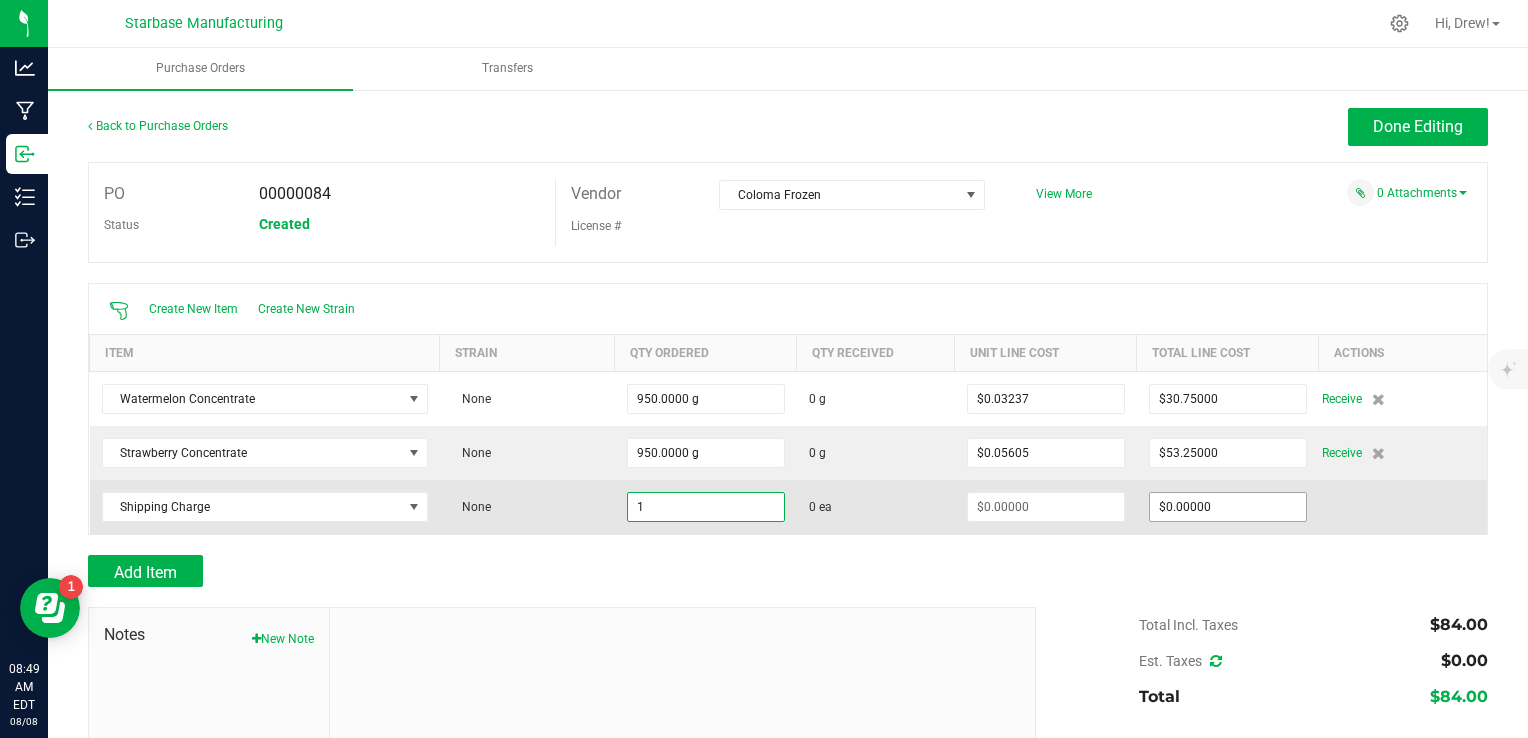 type on "0" 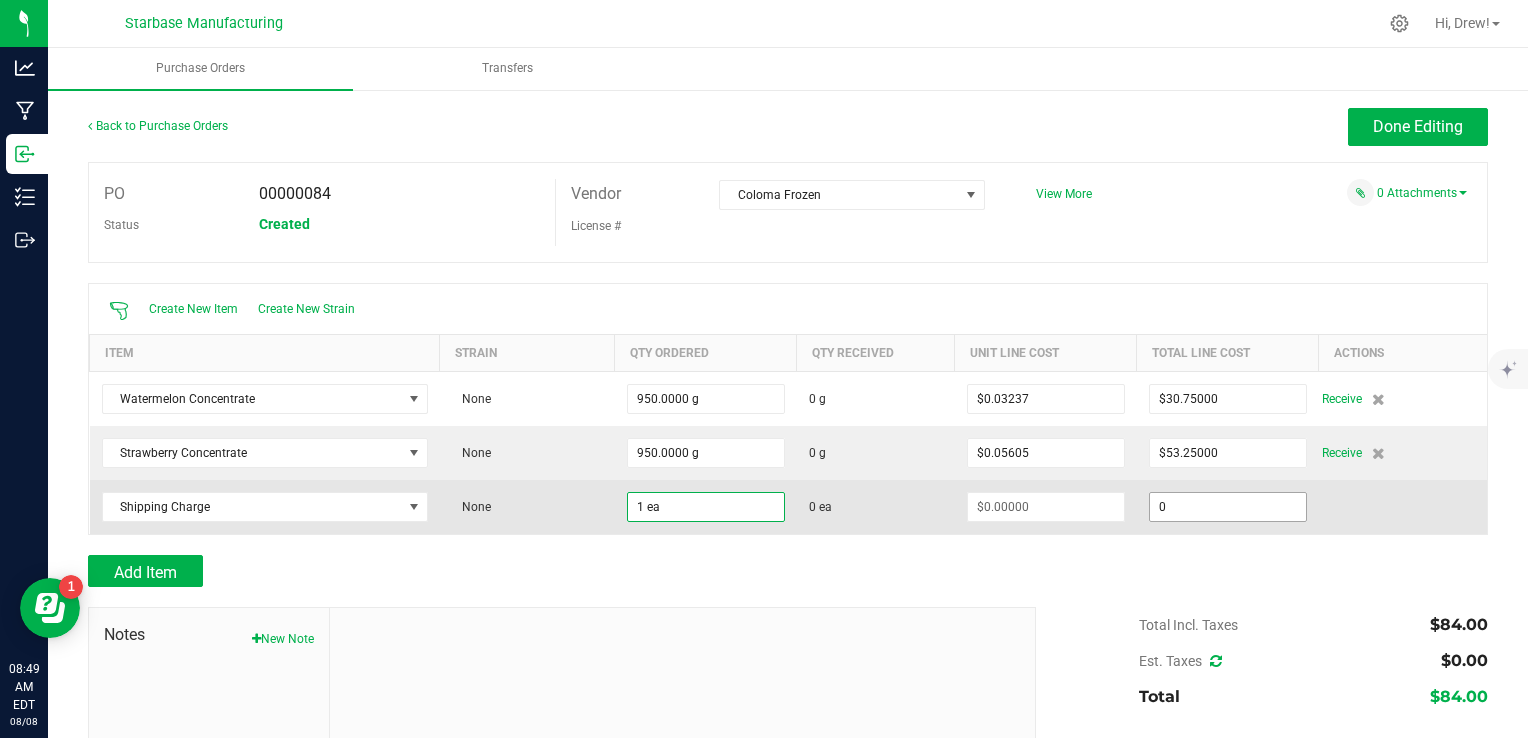 click on "0" at bounding box center [1228, 507] 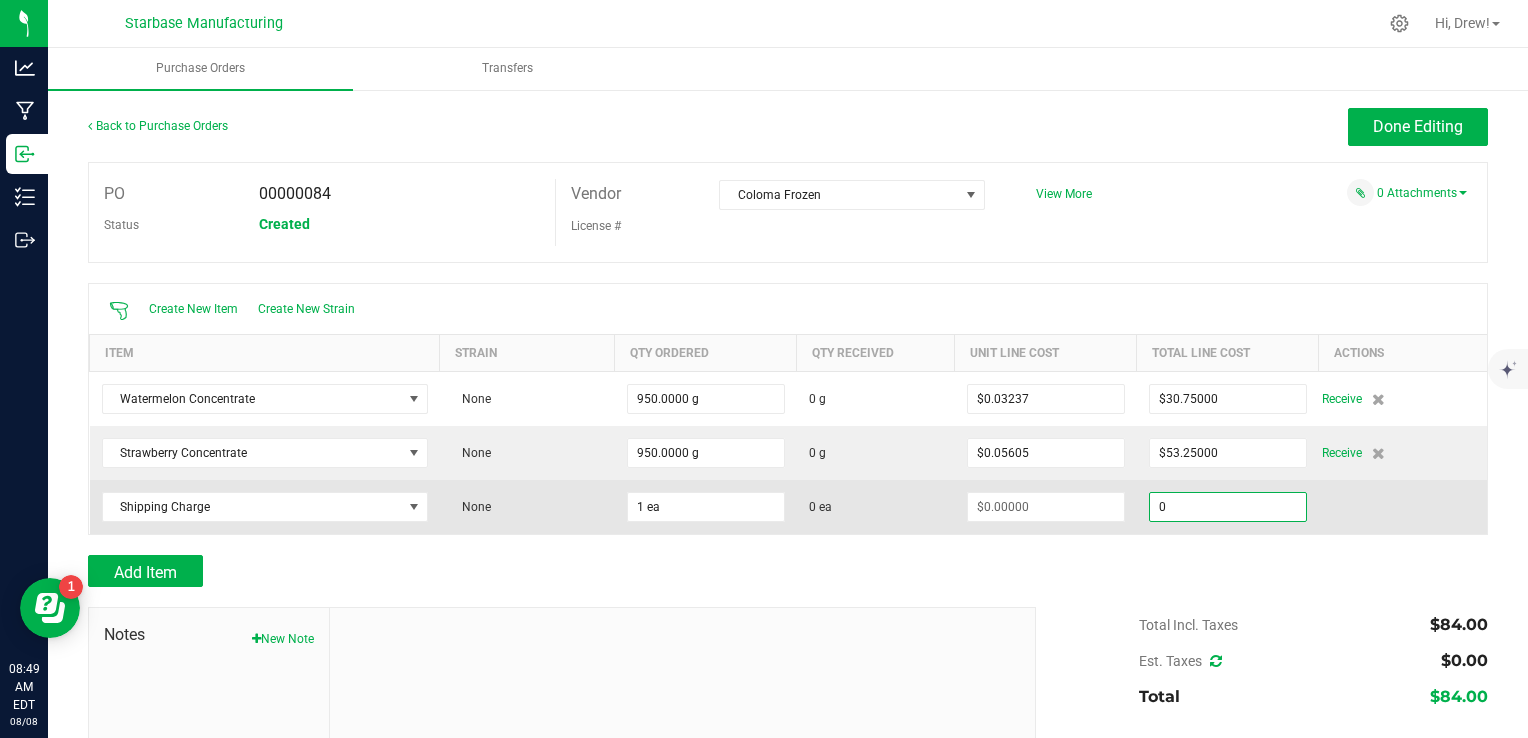 type on "$0.00000" 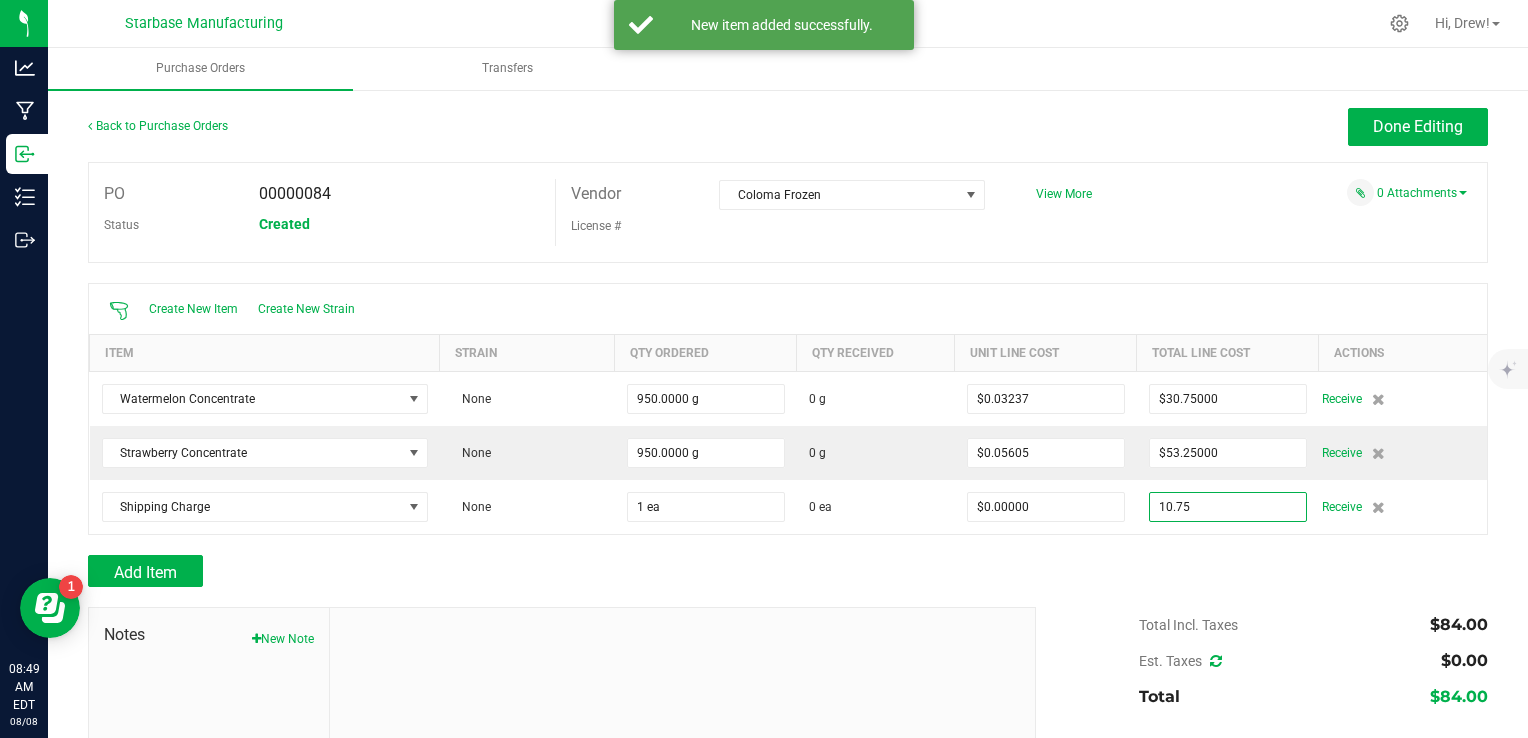 type on "$10.75000" 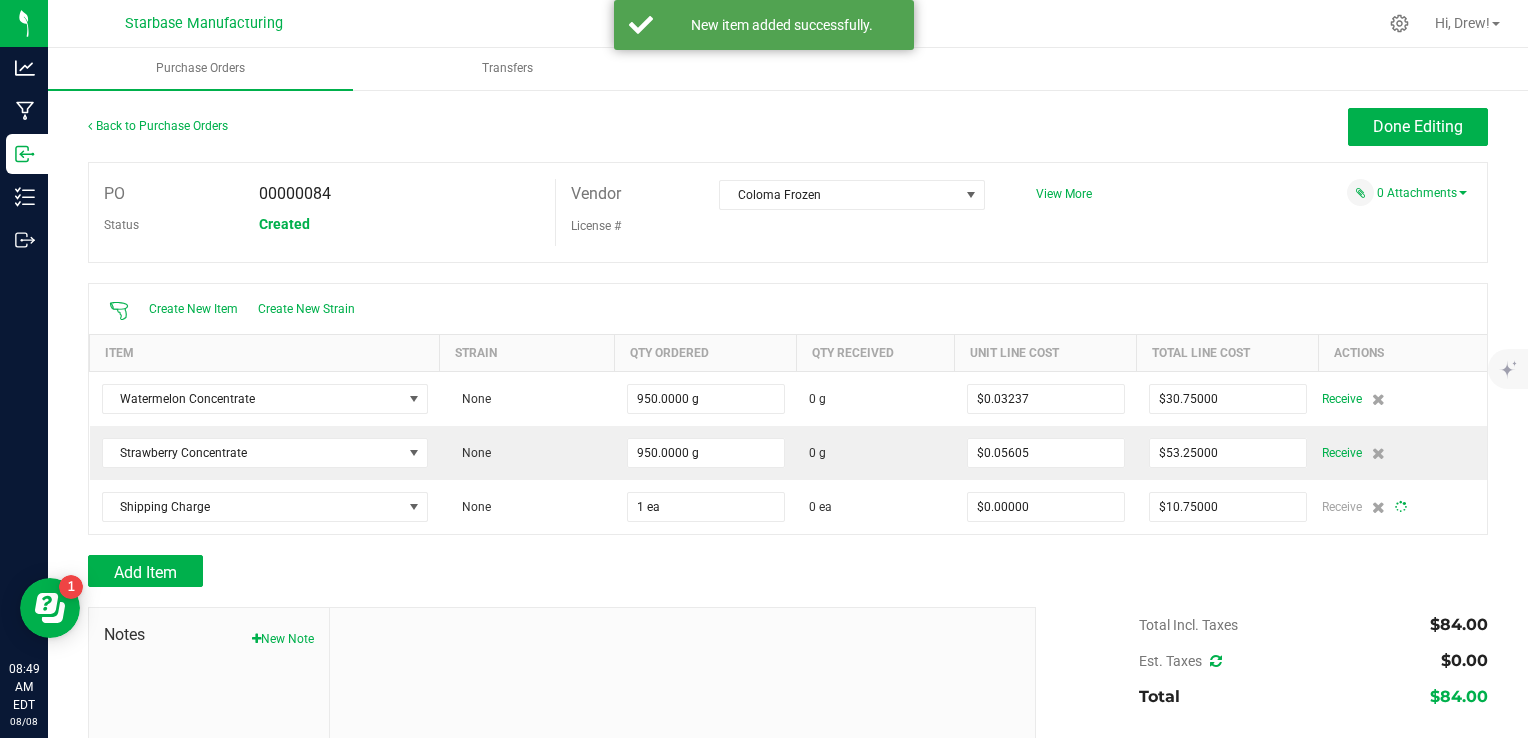 click at bounding box center [788, 545] 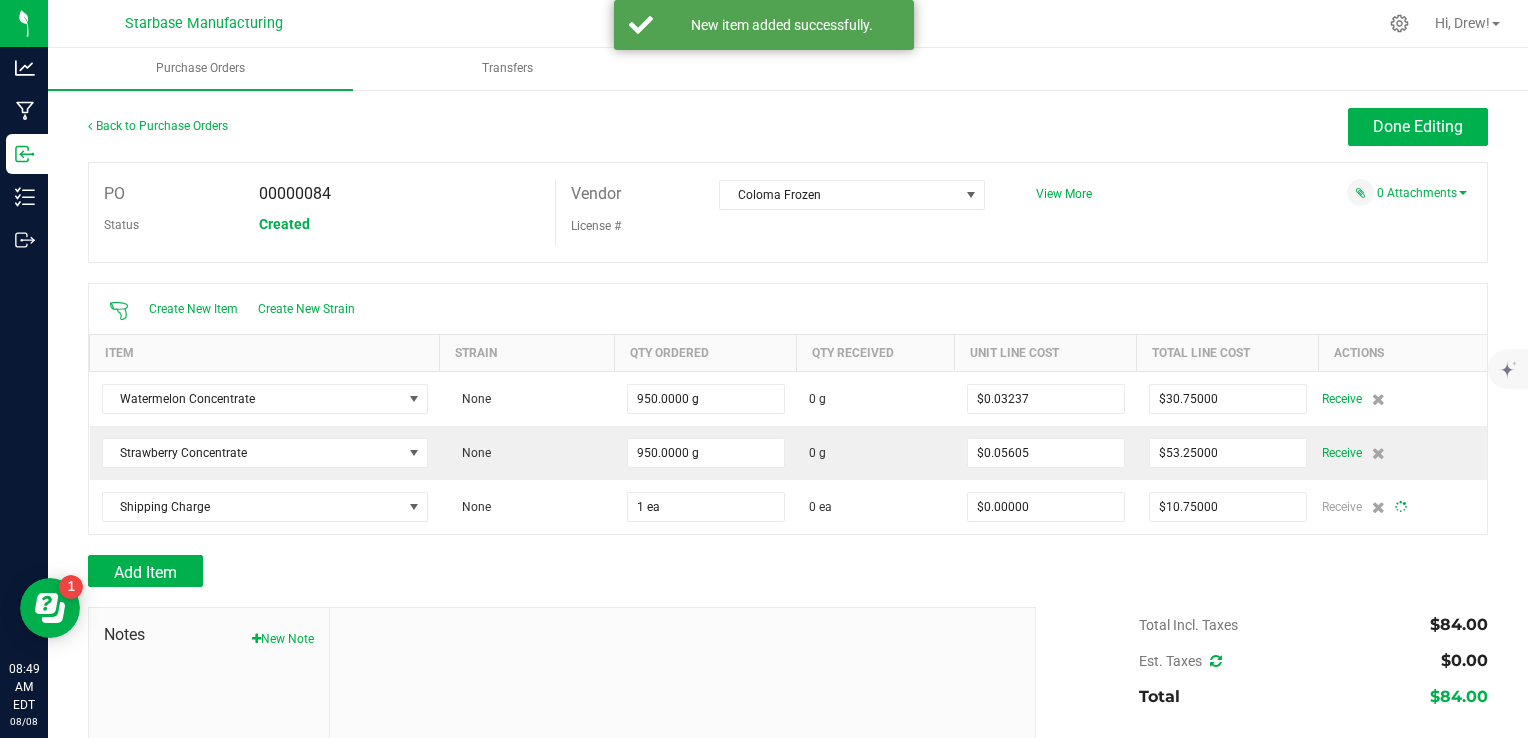 type on "1" 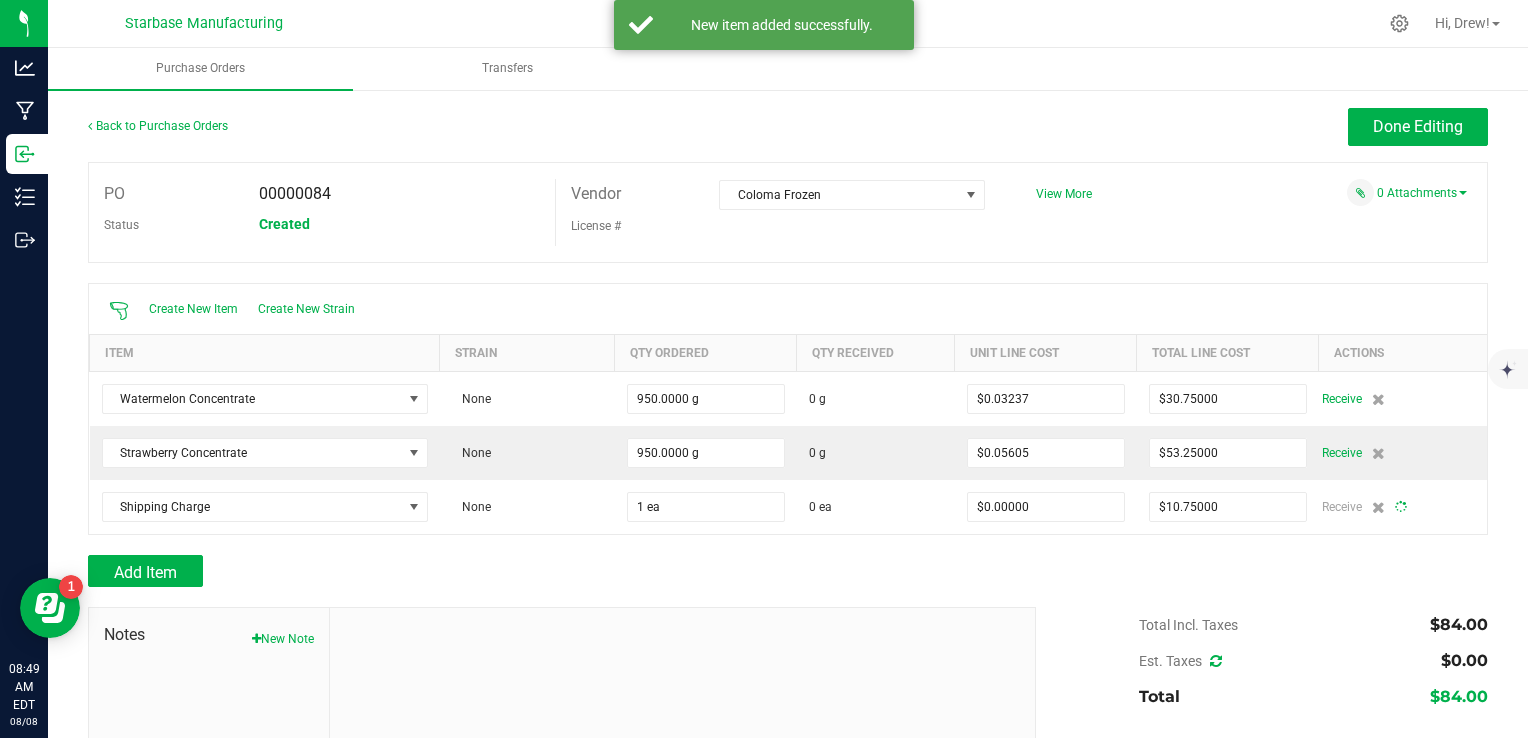 type on "$10.75000" 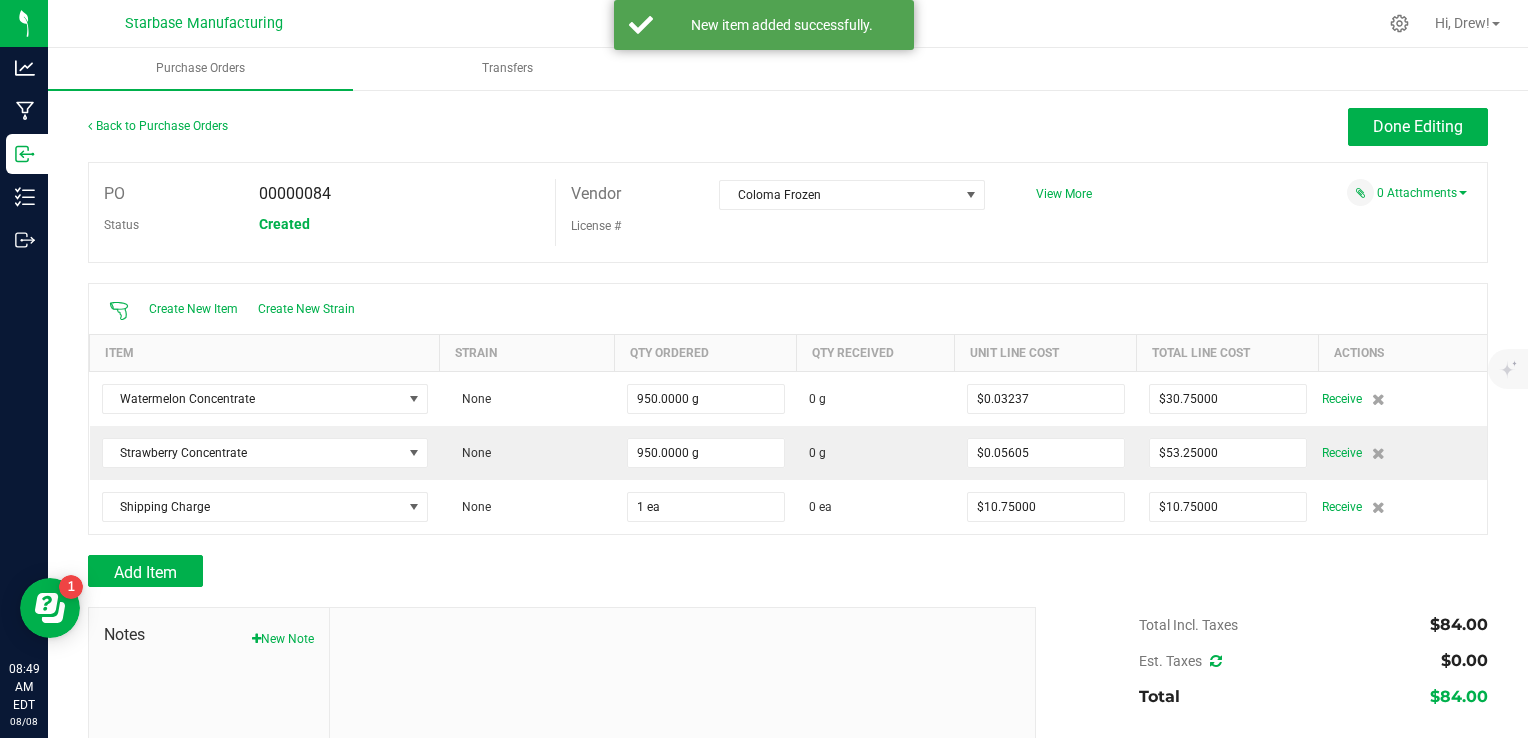 click at bounding box center (1216, 661) 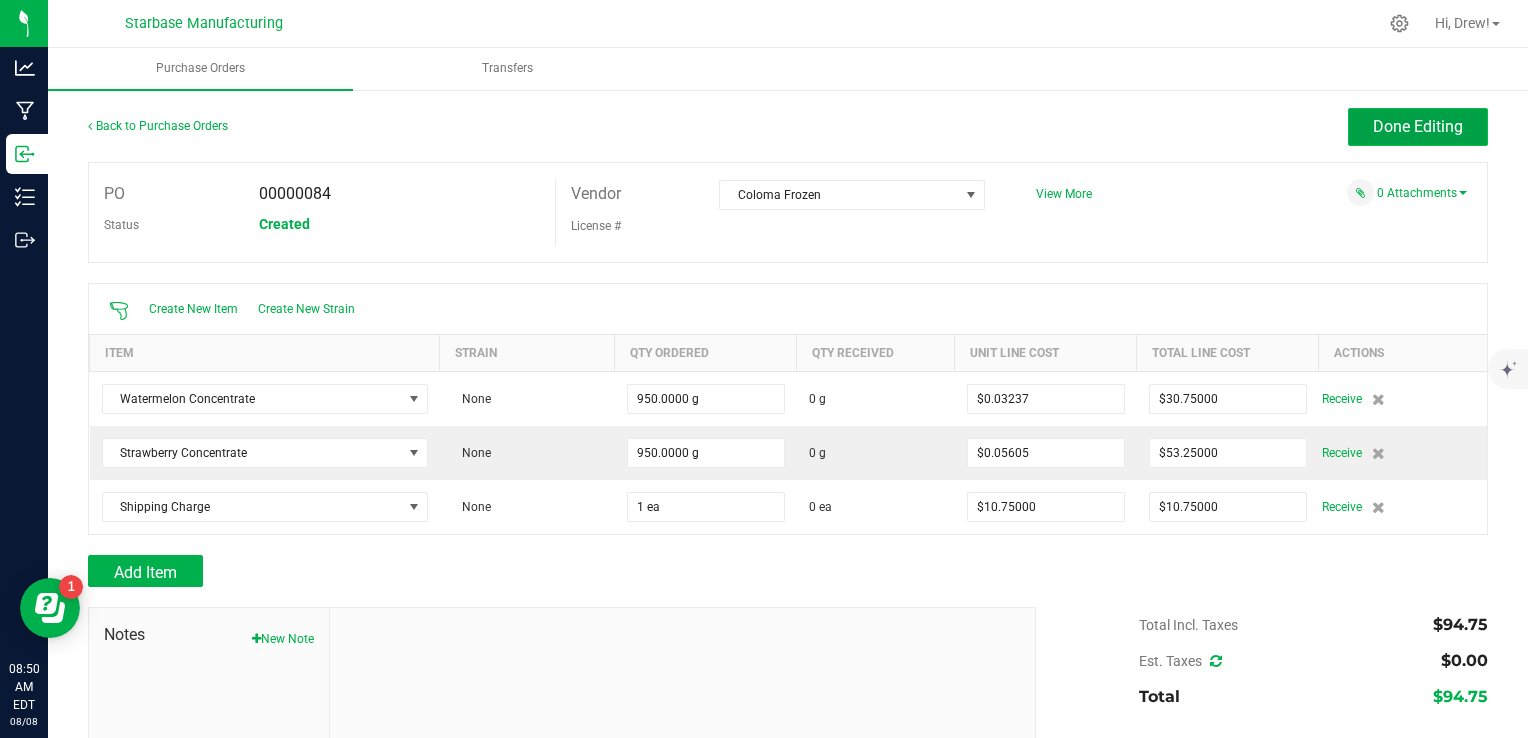 click on "Done Editing" at bounding box center (1418, 126) 